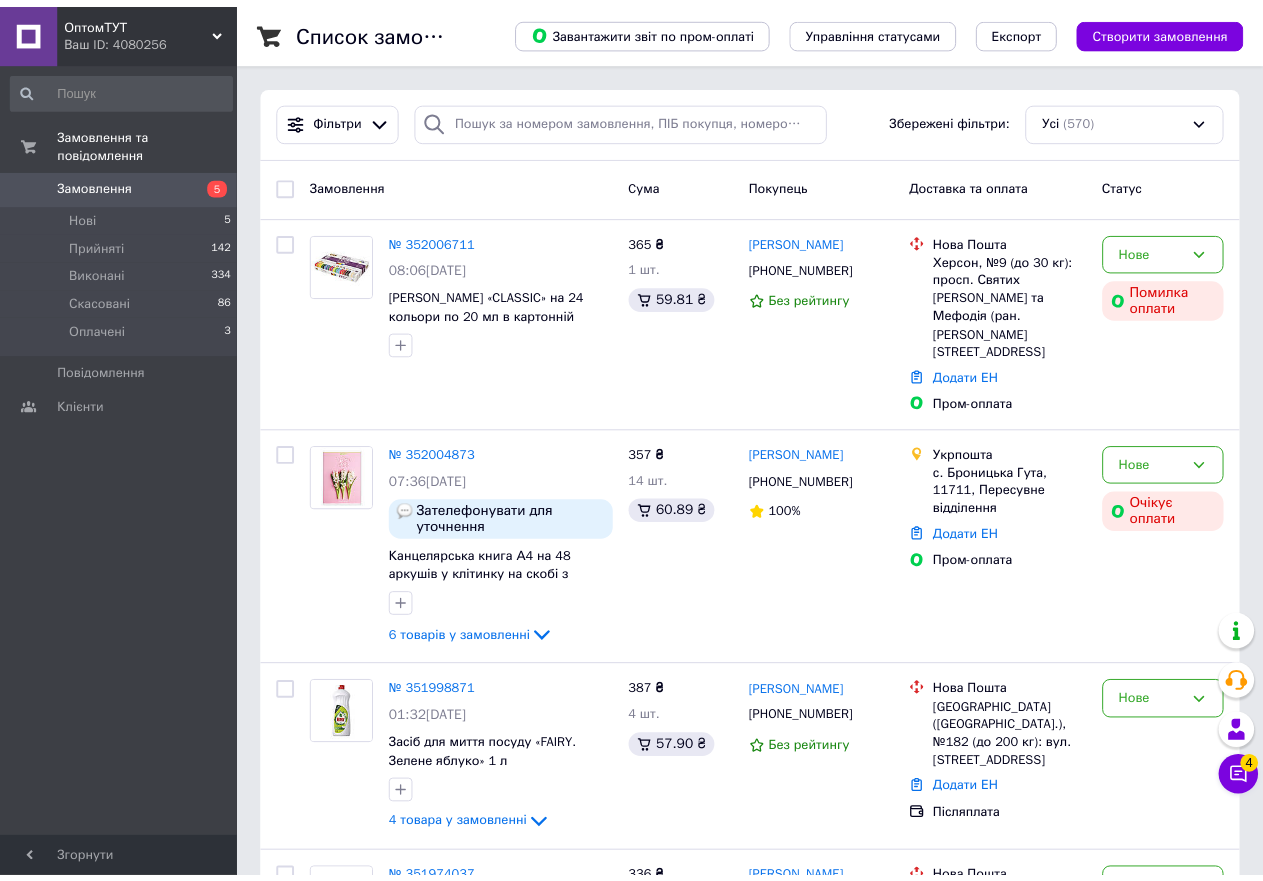 scroll, scrollTop: 0, scrollLeft: 0, axis: both 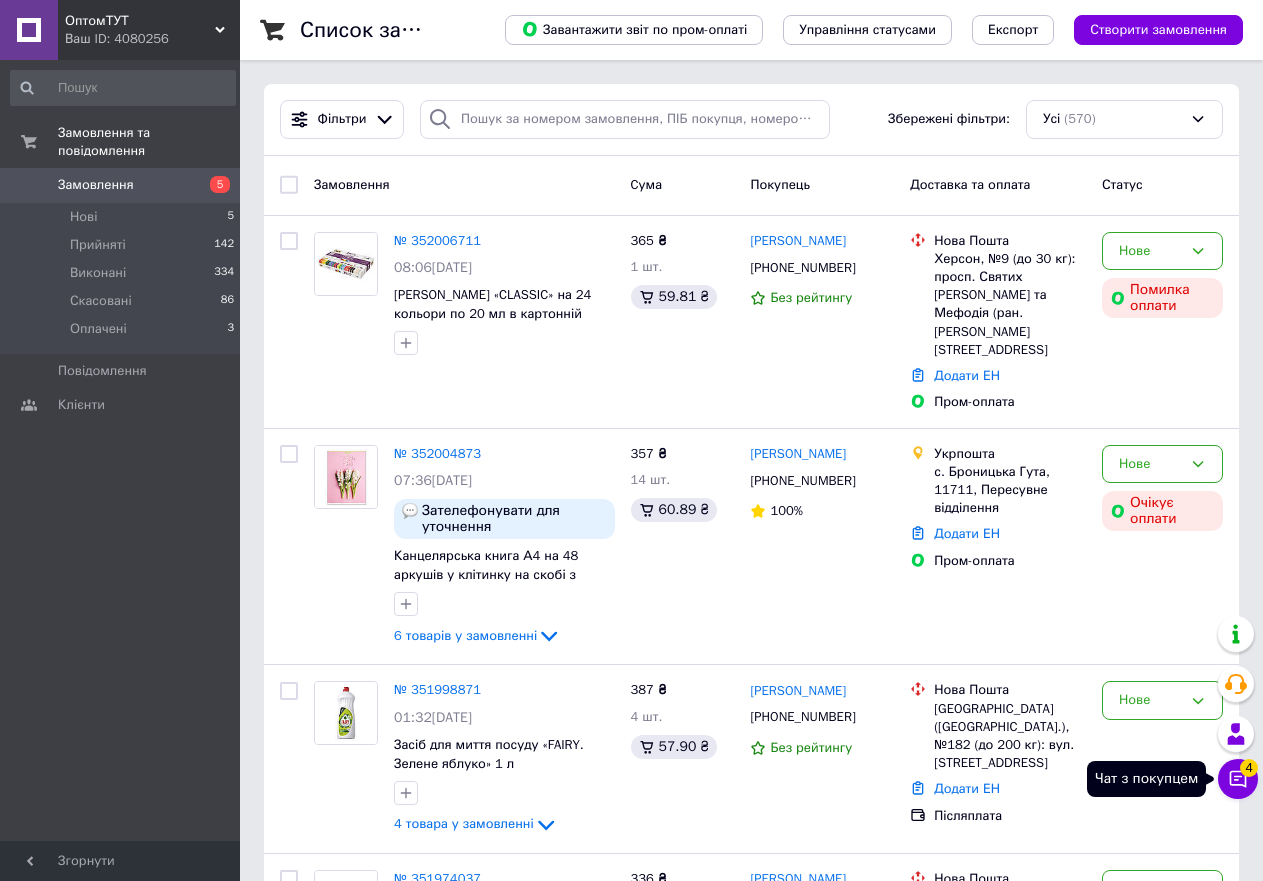 click 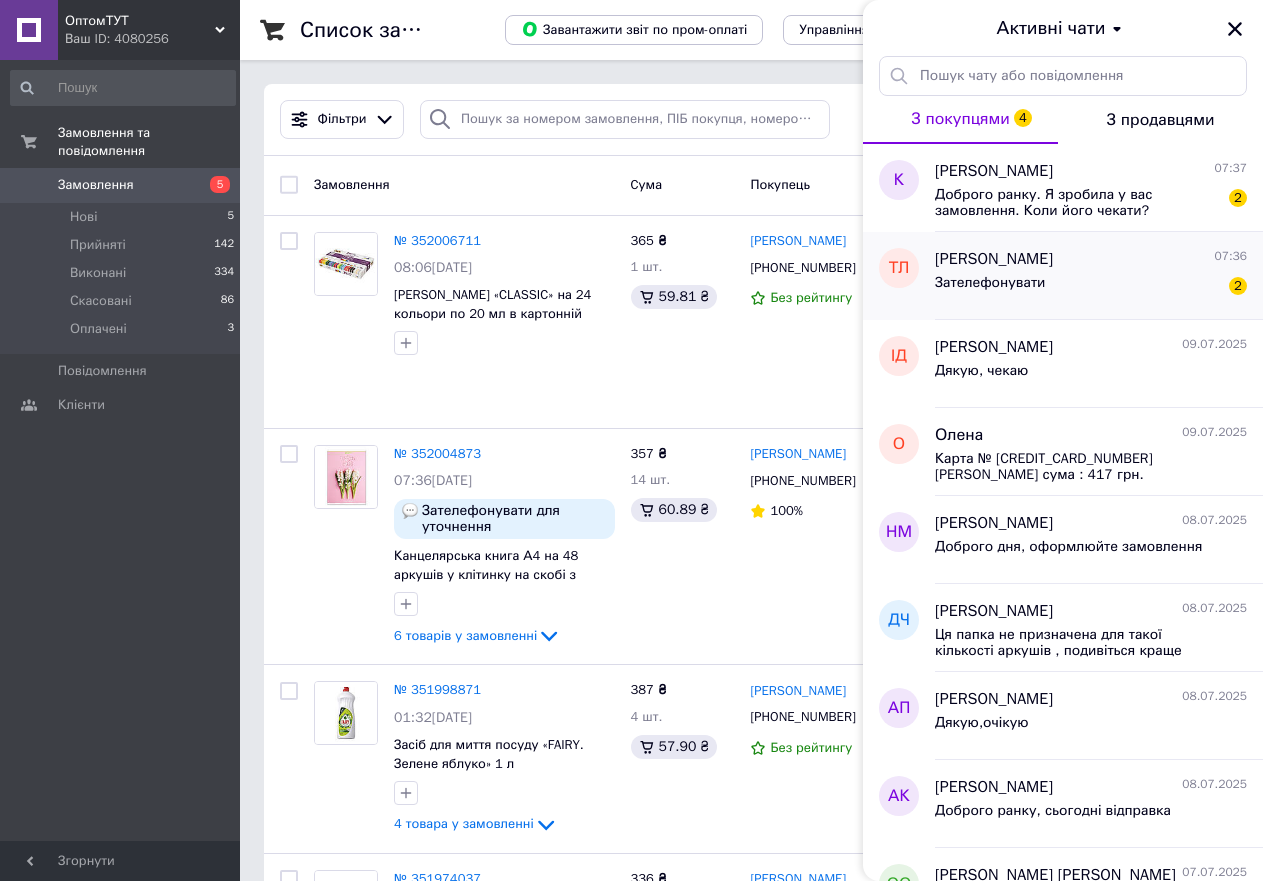 click on "Зателефонувати 2" at bounding box center (1091, 287) 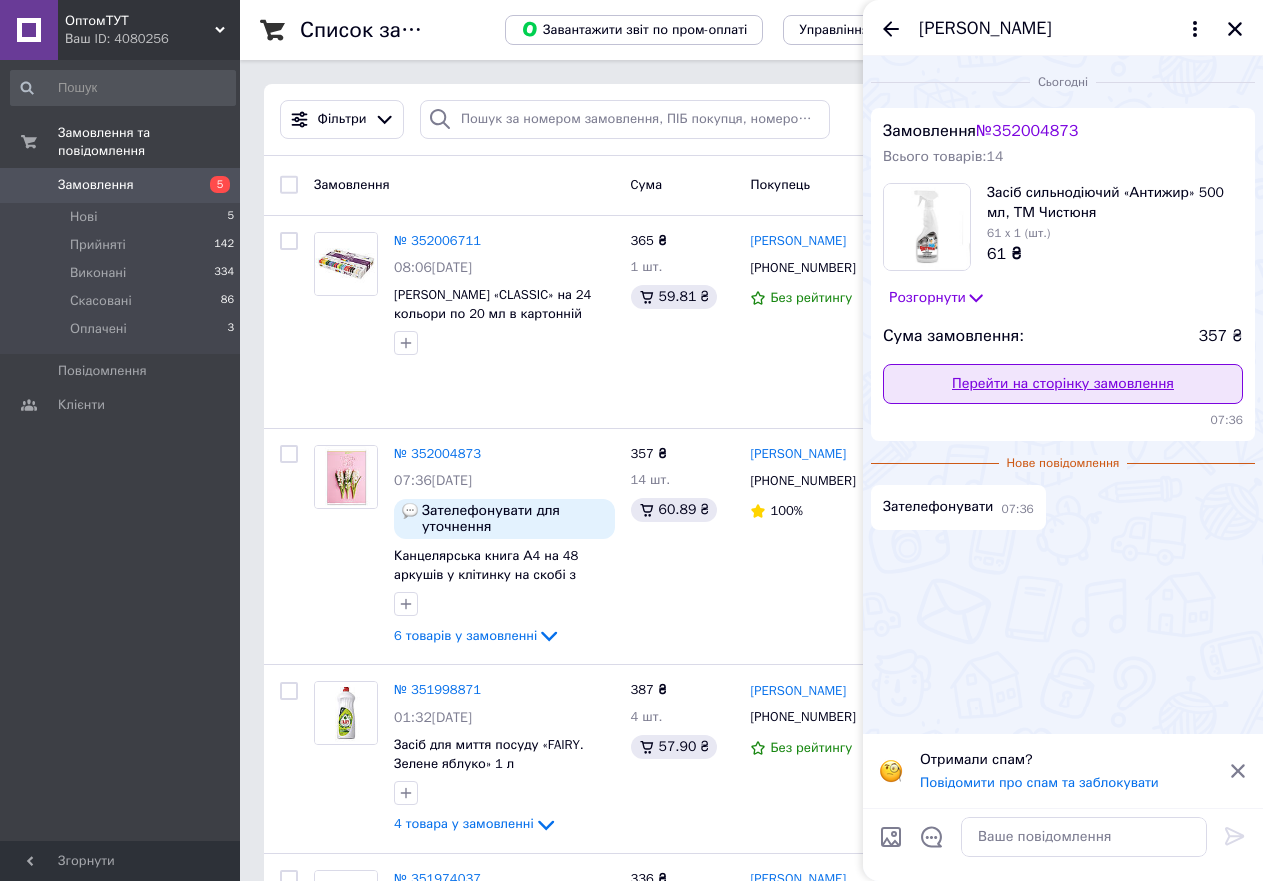 click on "Перейти на сторінку замовлення" at bounding box center [1063, 384] 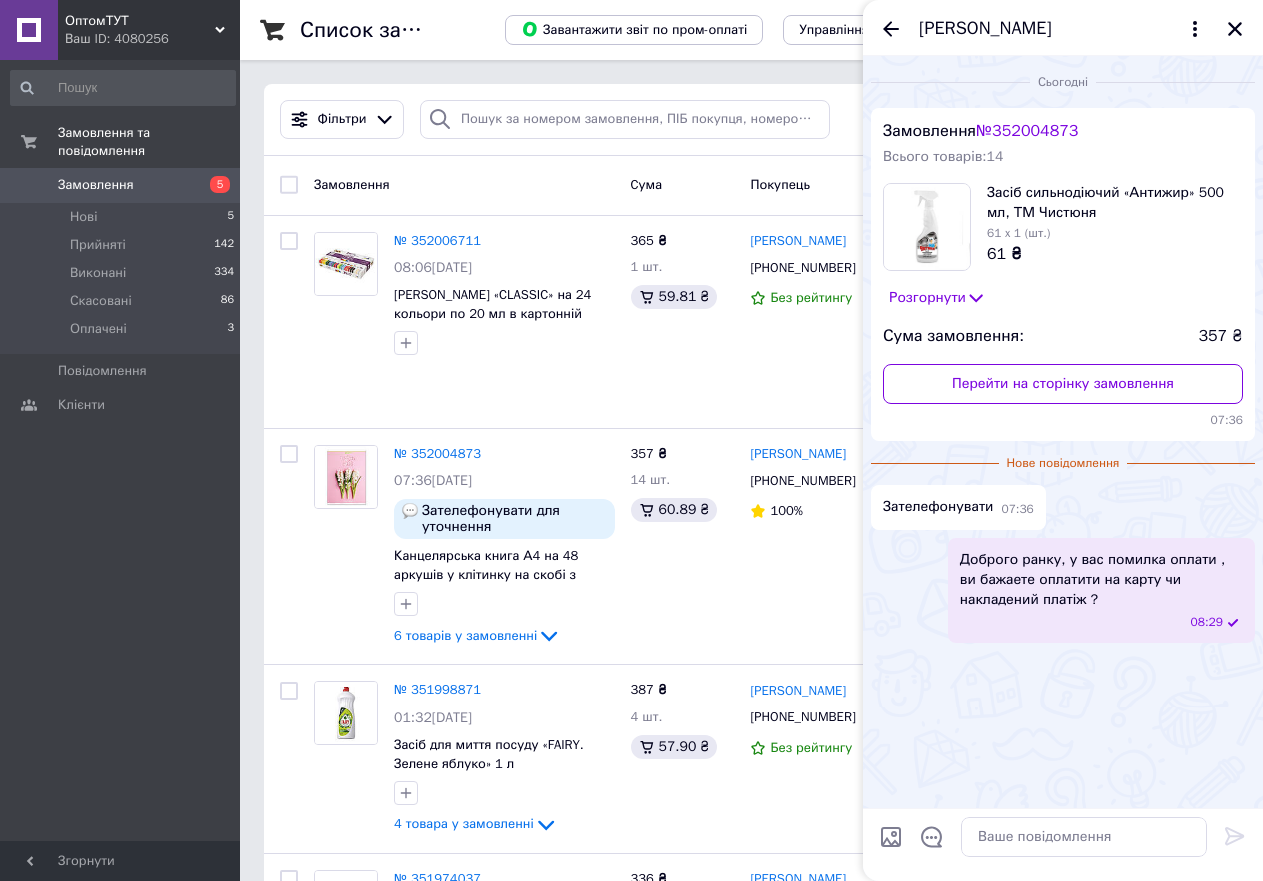 click on "Ваш ID: 4080256" at bounding box center (152, 39) 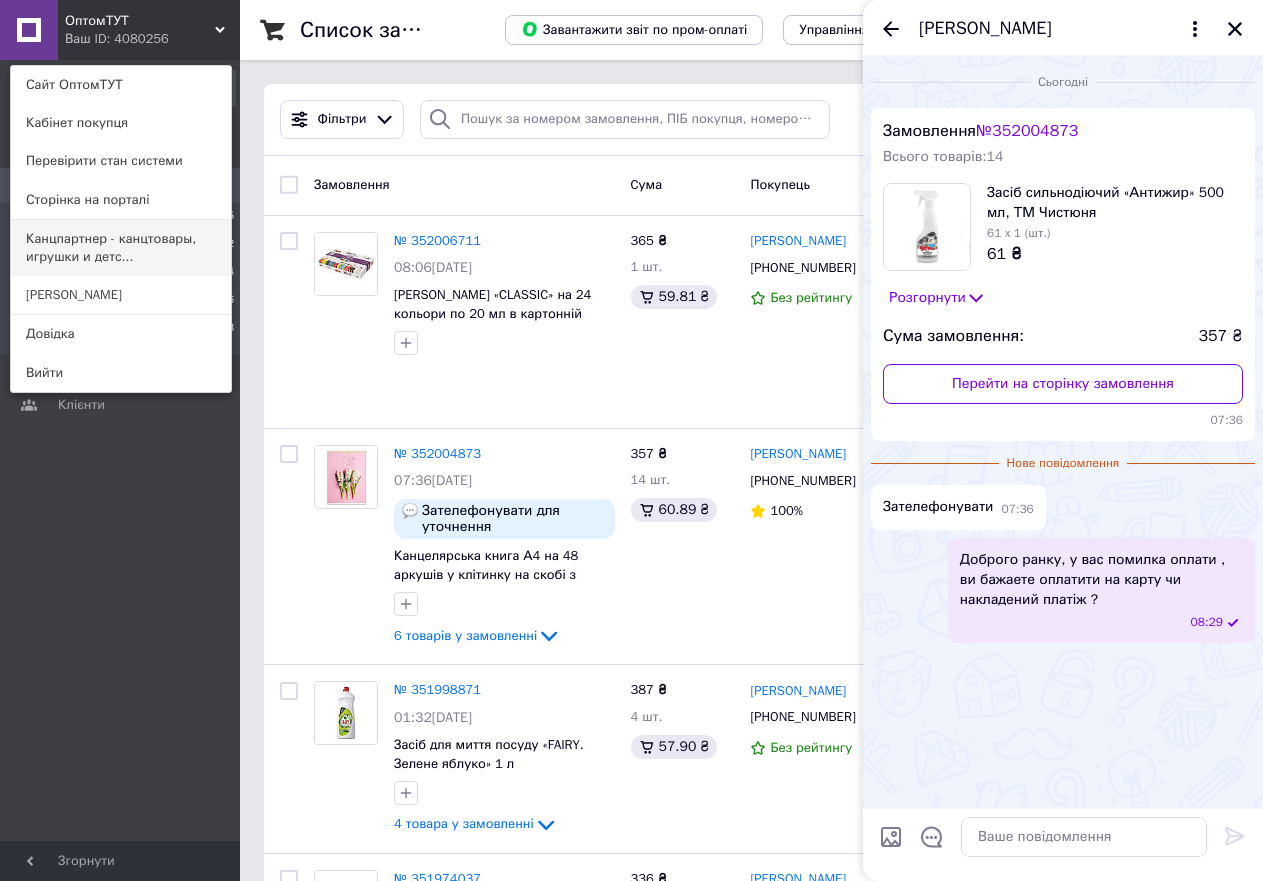 click on "Канцпартнер - канцтовары, игрушки и детс..." at bounding box center [121, 248] 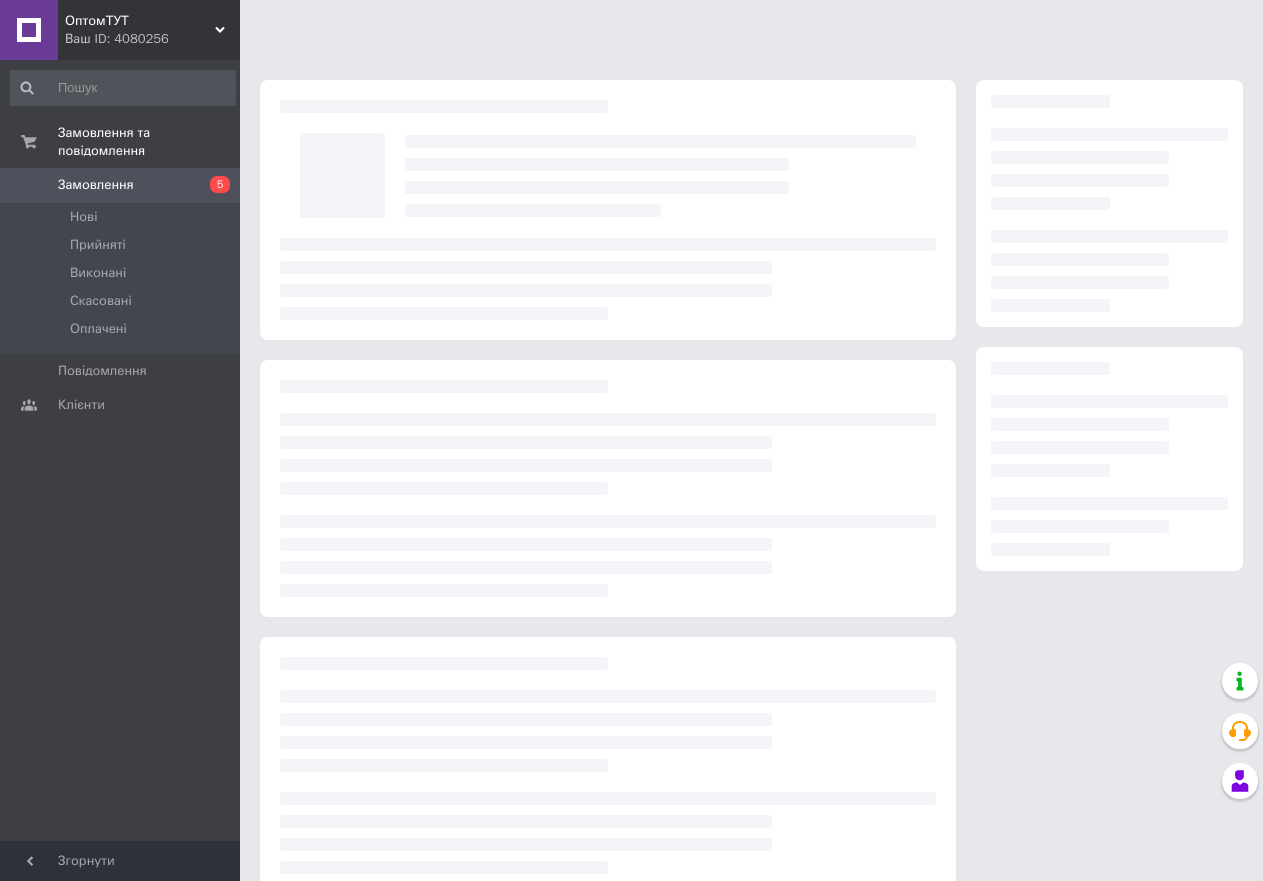 scroll, scrollTop: 0, scrollLeft: 0, axis: both 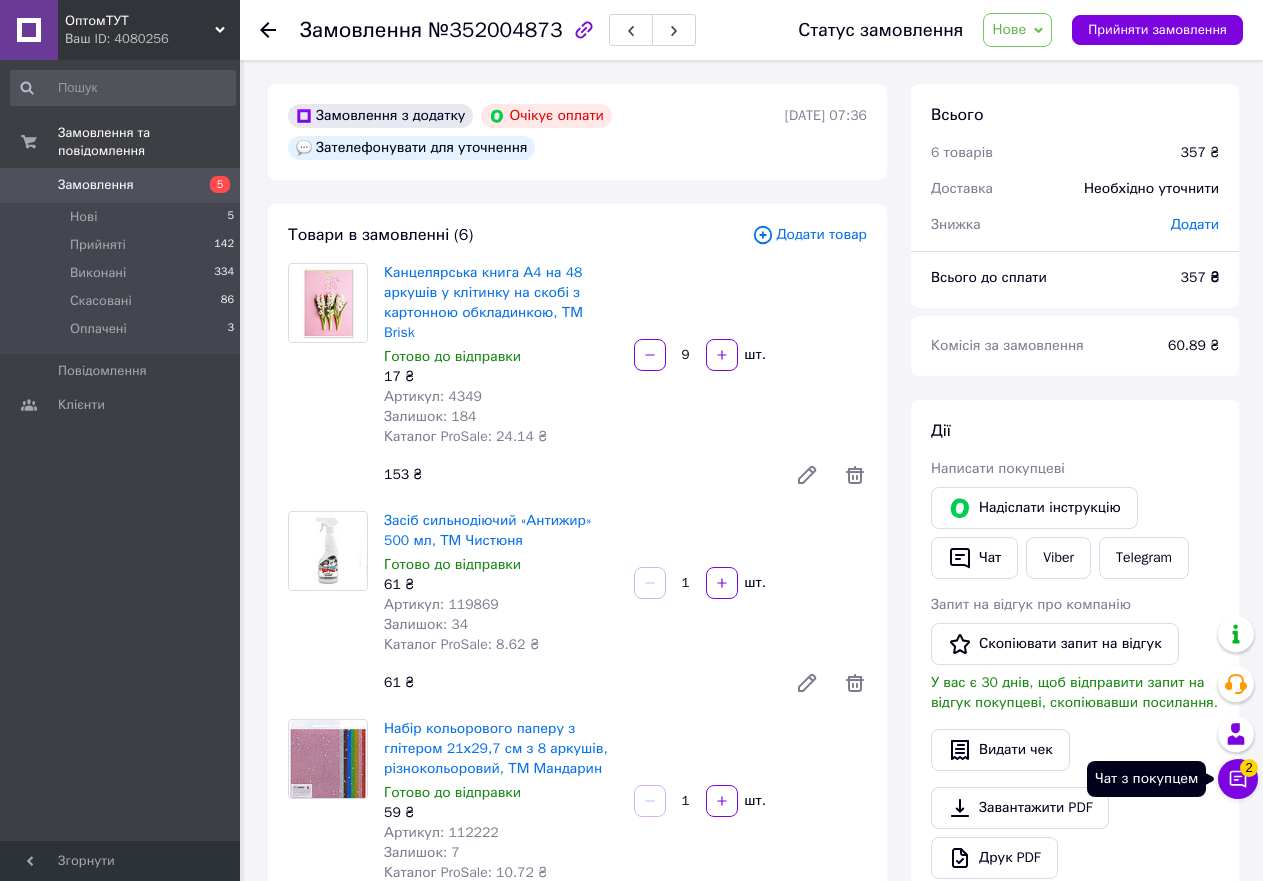 click on "Чат з покупцем 2" at bounding box center [1238, 779] 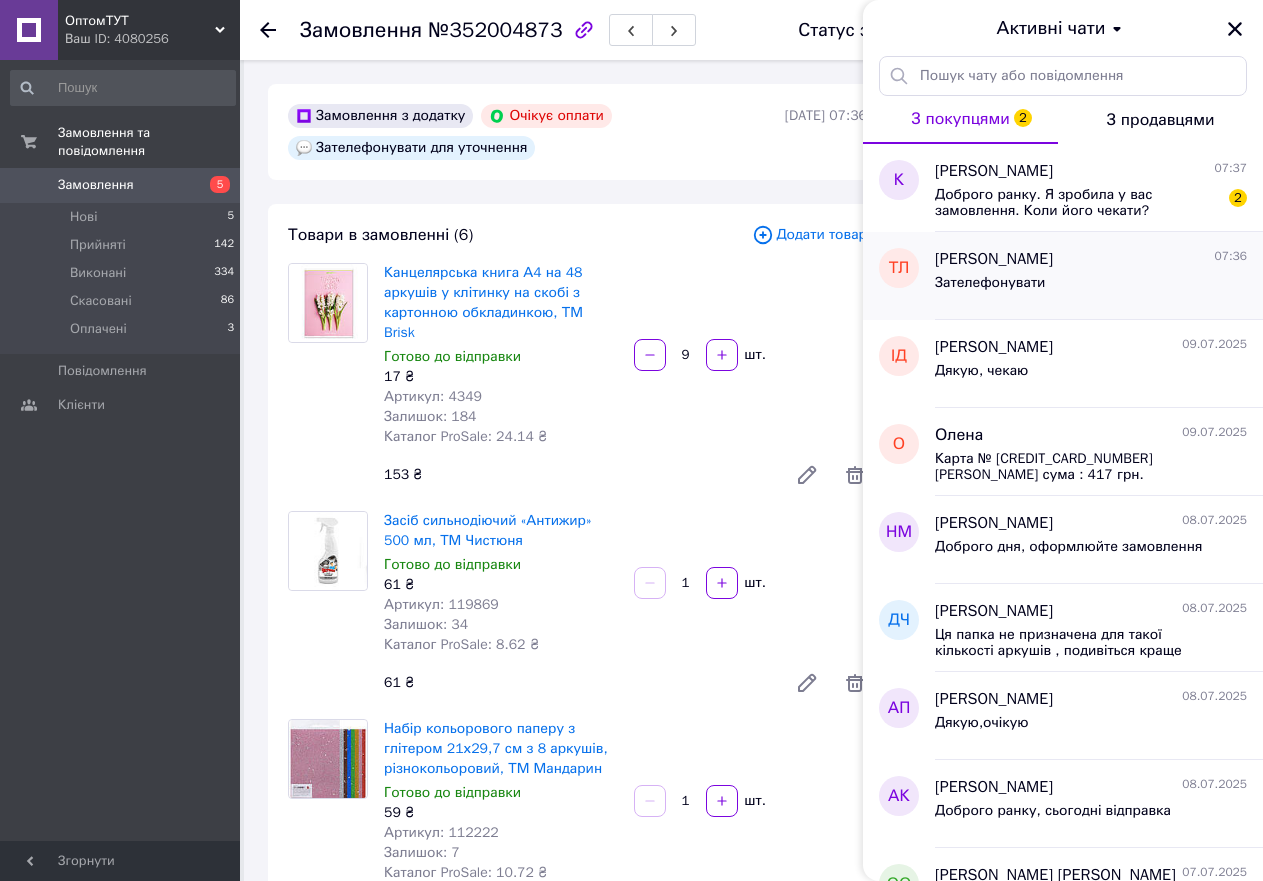 click on "Зателефонувати" at bounding box center [1091, 287] 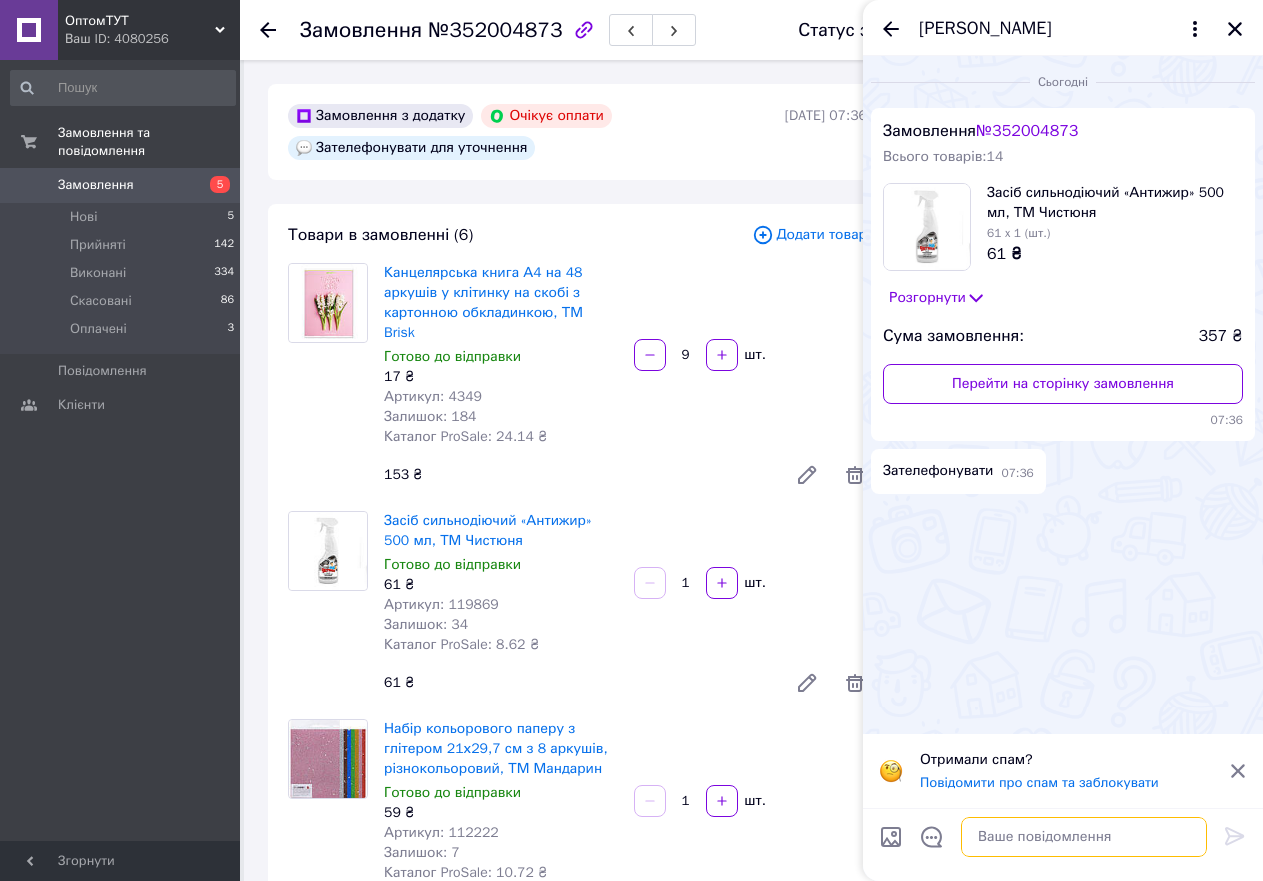 click at bounding box center [1084, 837] 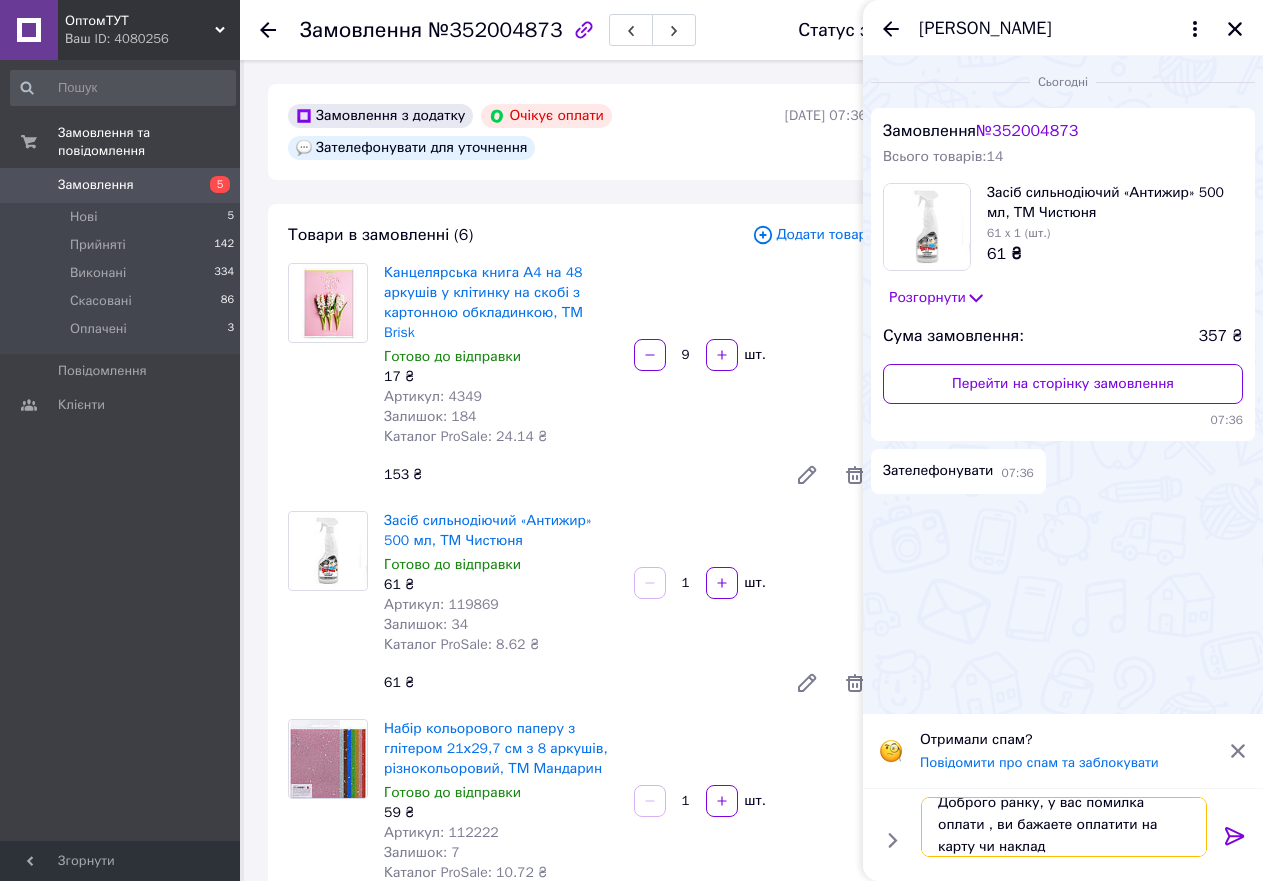 scroll, scrollTop: 2, scrollLeft: 0, axis: vertical 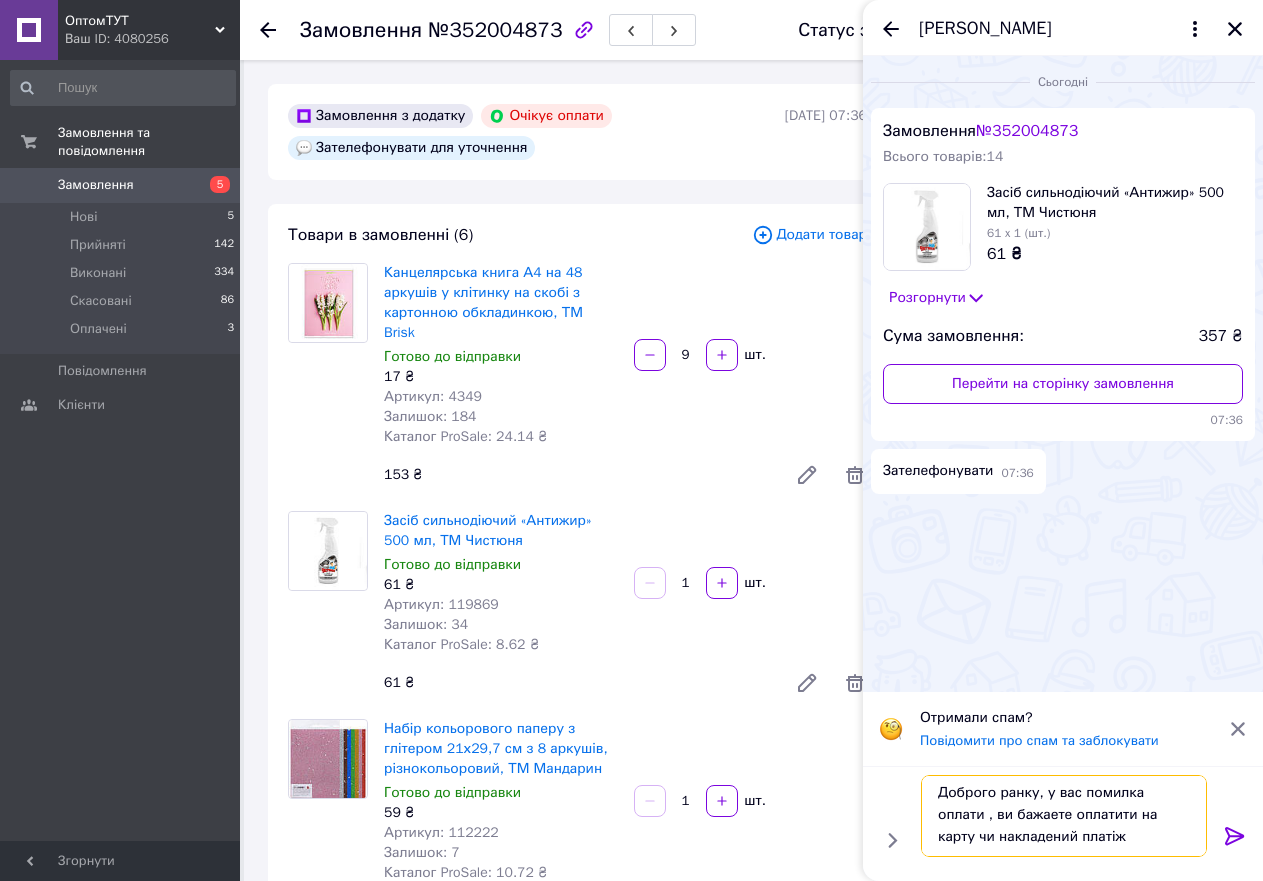 type on "Доброго ранку, у вас помилка оплати , ви бажаете оплатити на карту чи накладений платіж ?" 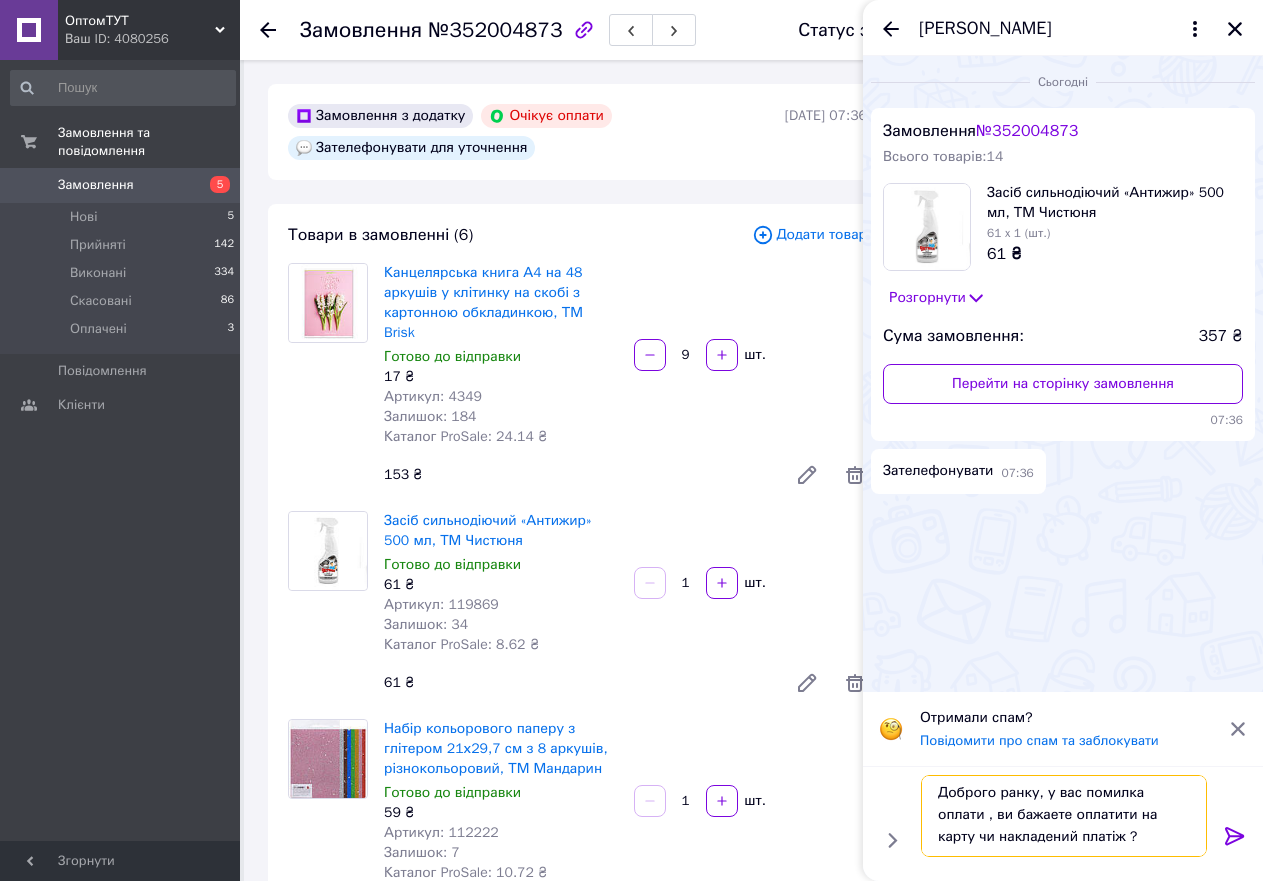 type 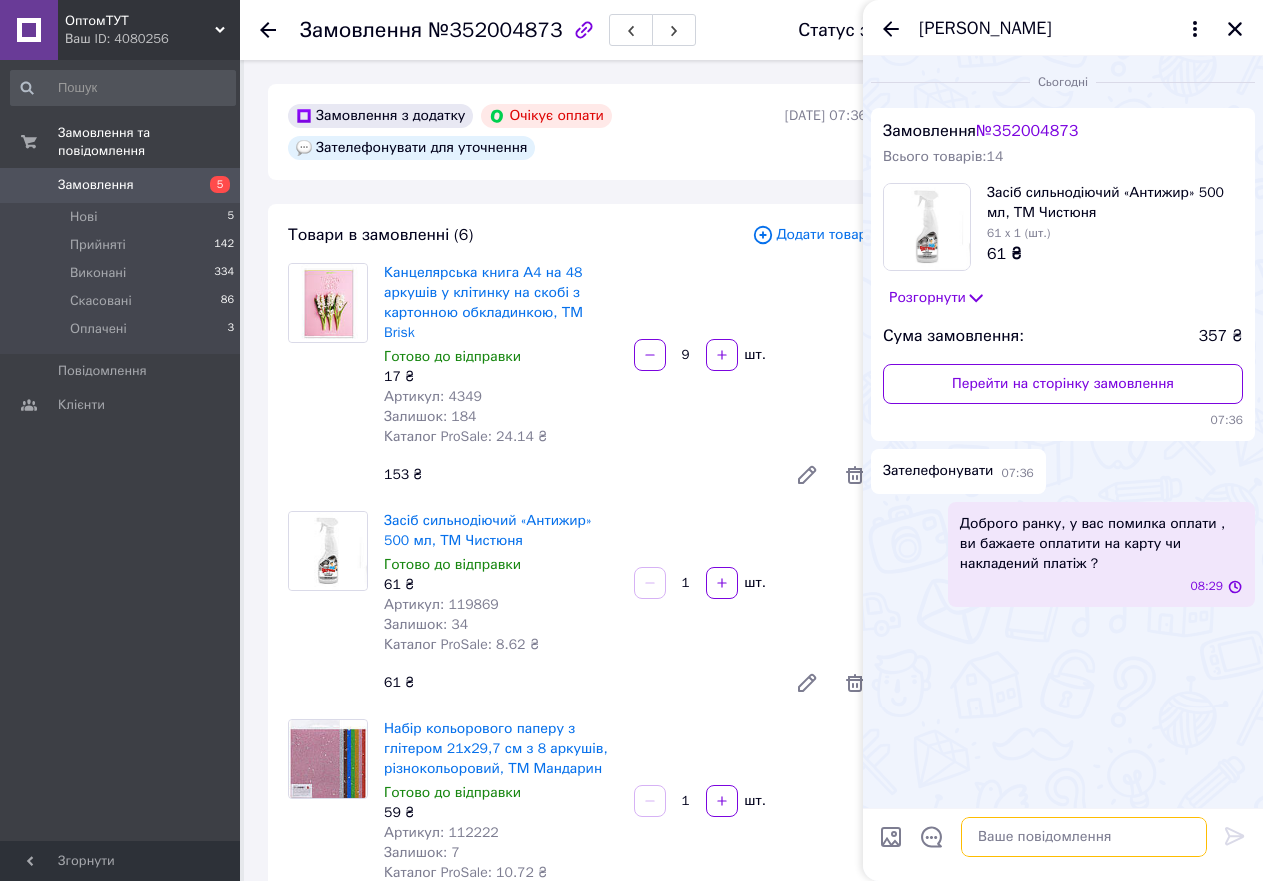 scroll, scrollTop: 0, scrollLeft: 0, axis: both 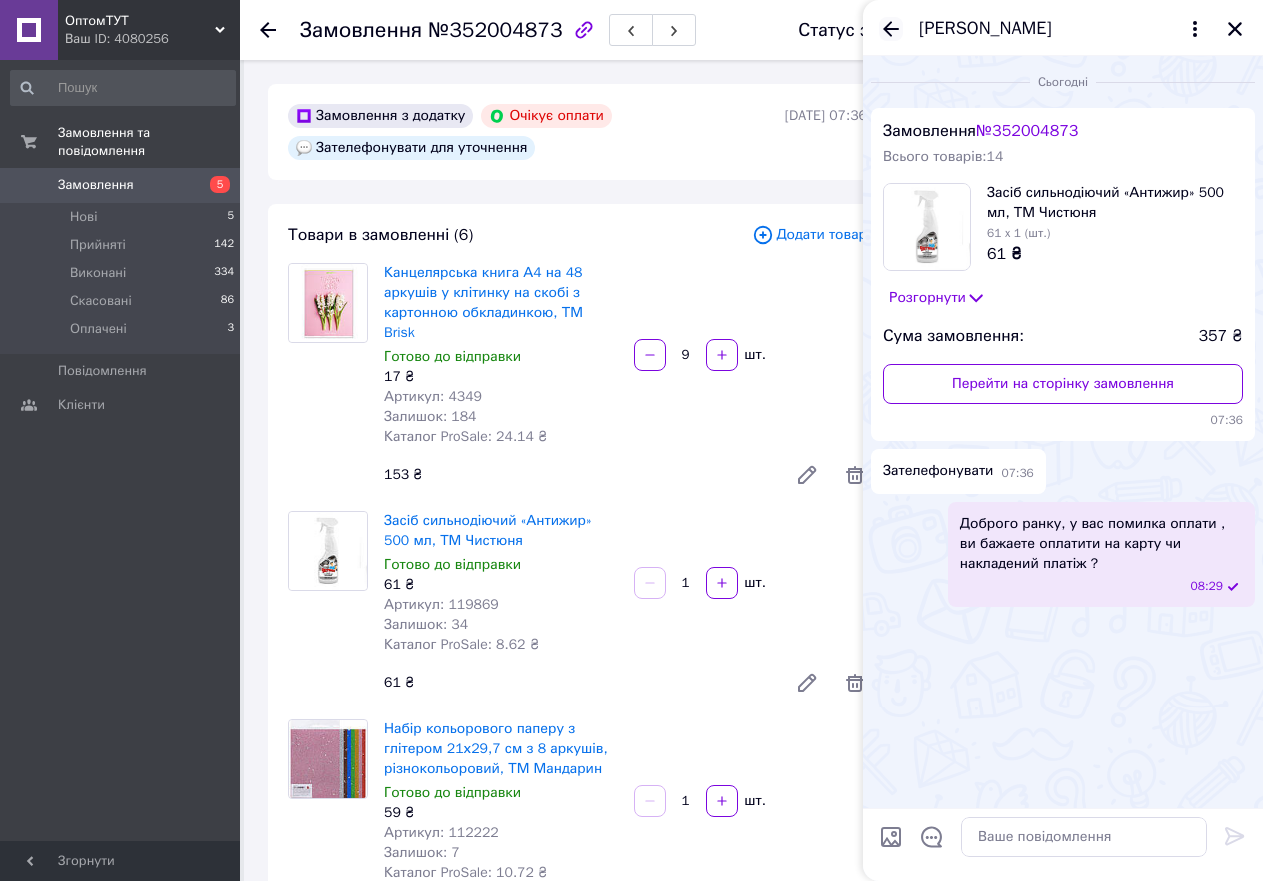 click 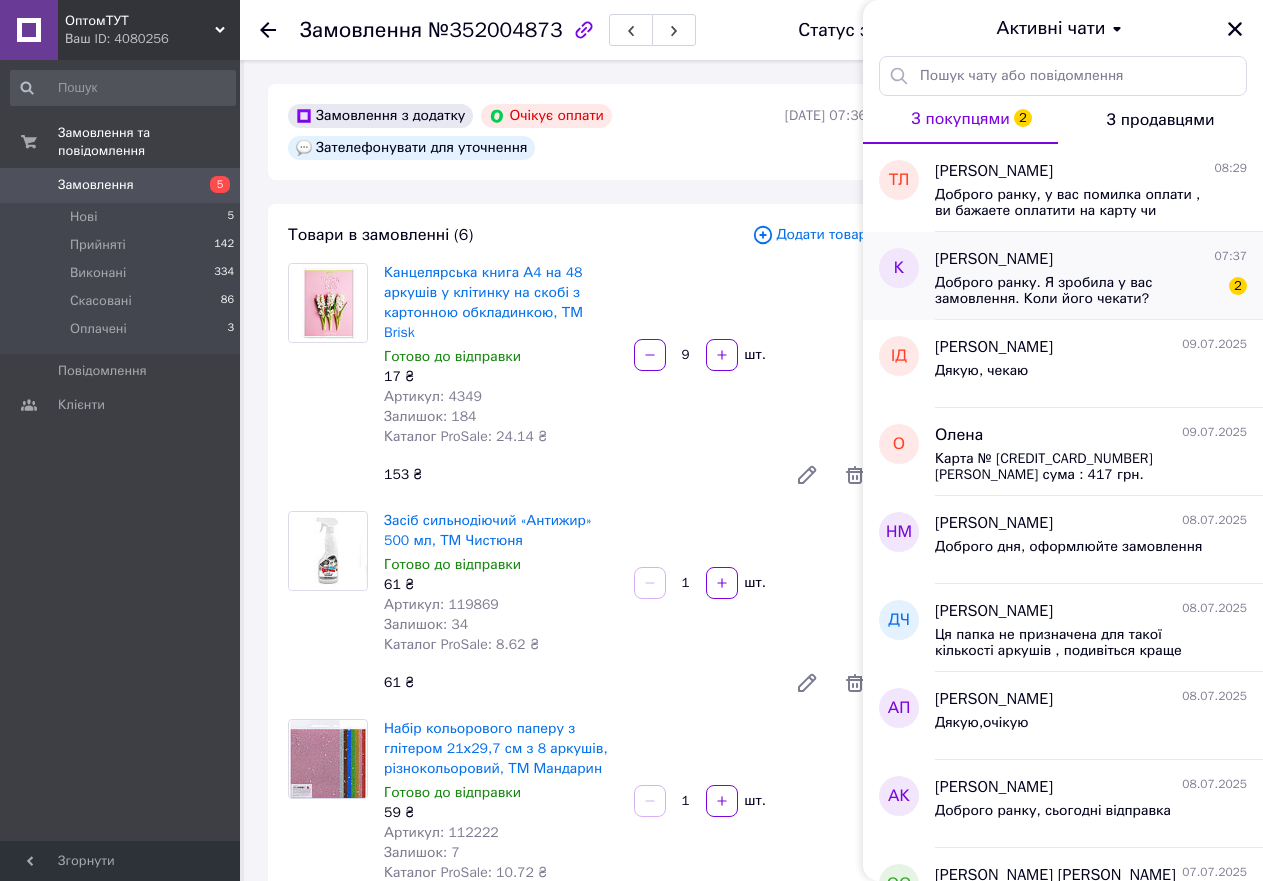 click on "Доброго ранку.
Я зробила у вас замовлення.
Коли його чекати? 2" at bounding box center (1091, 289) 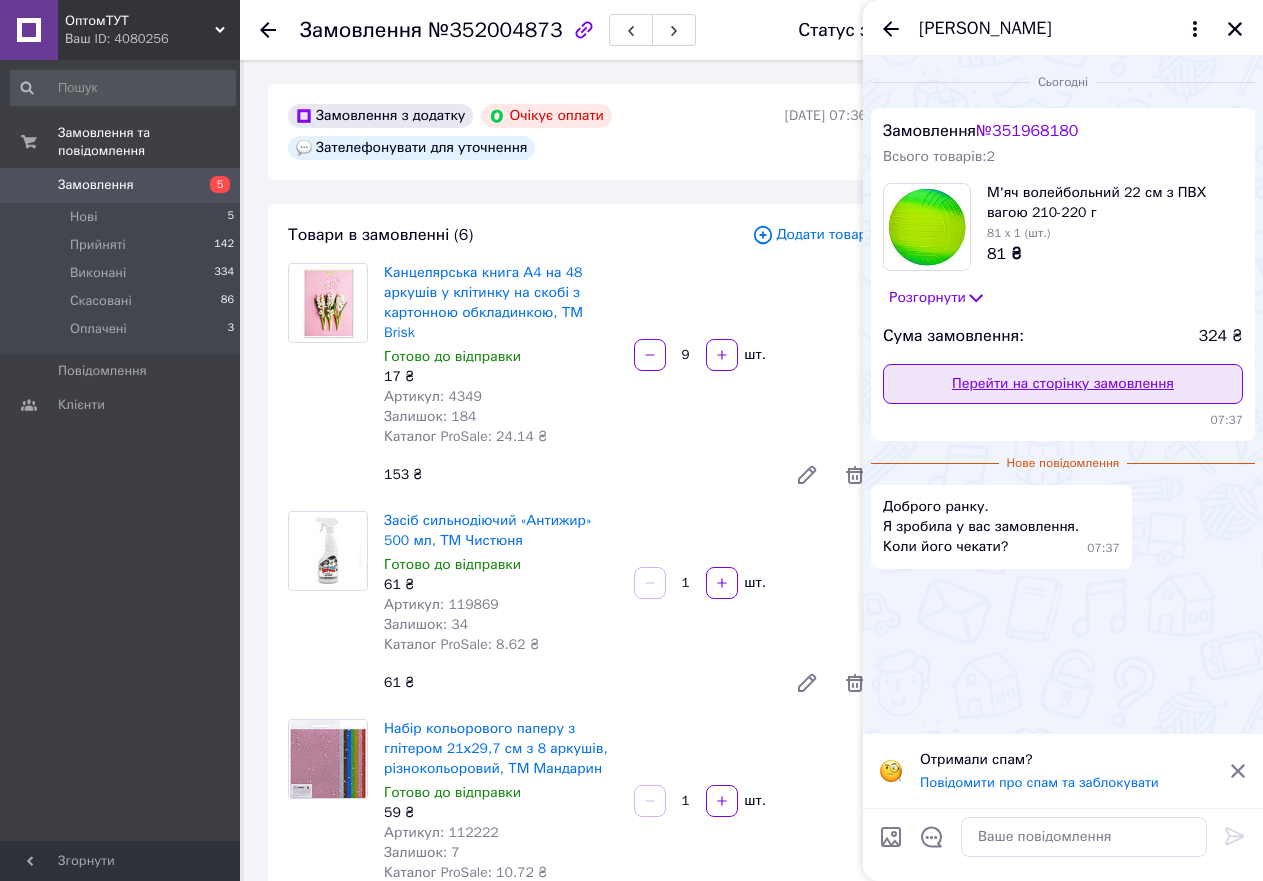 click on "Перейти на сторінку замовлення" at bounding box center (1063, 384) 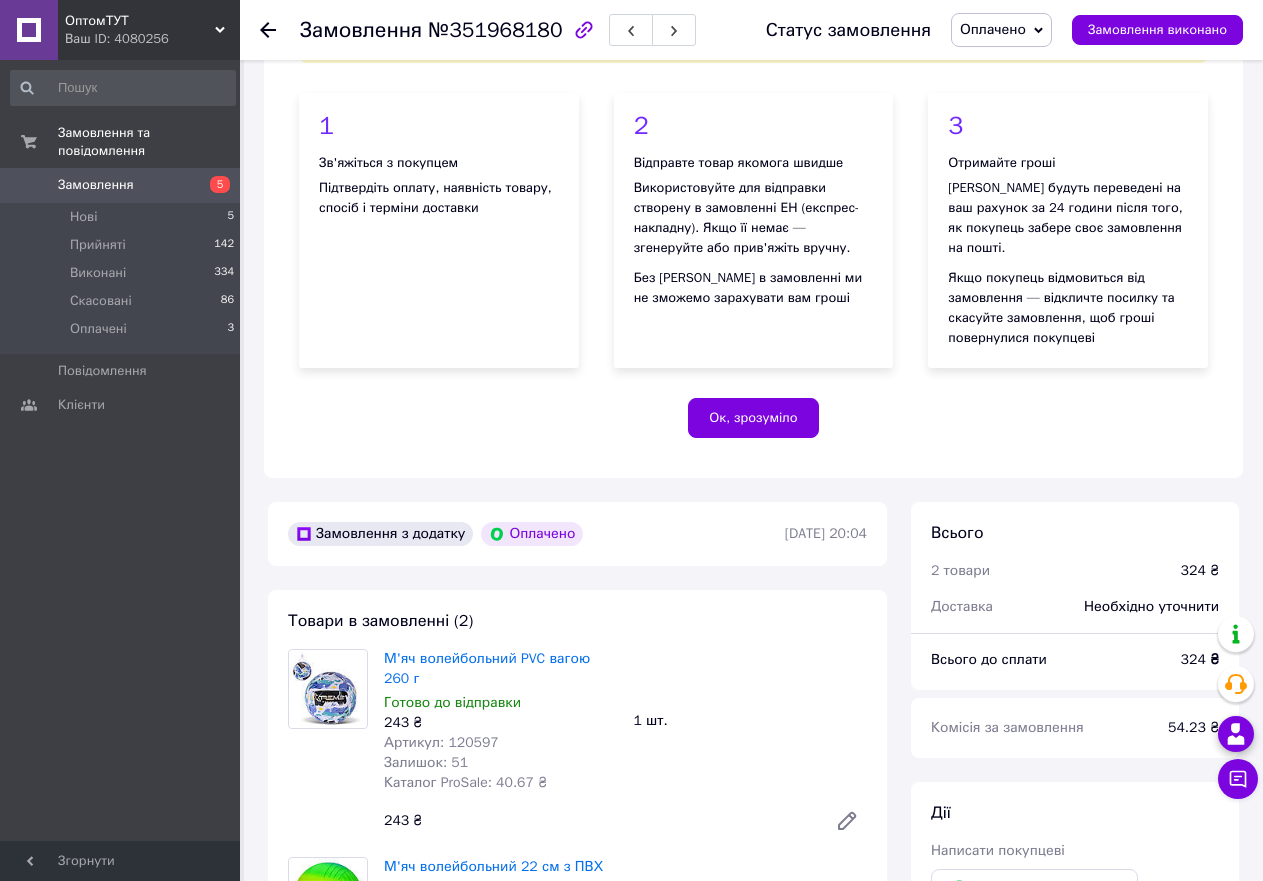 scroll, scrollTop: 200, scrollLeft: 0, axis: vertical 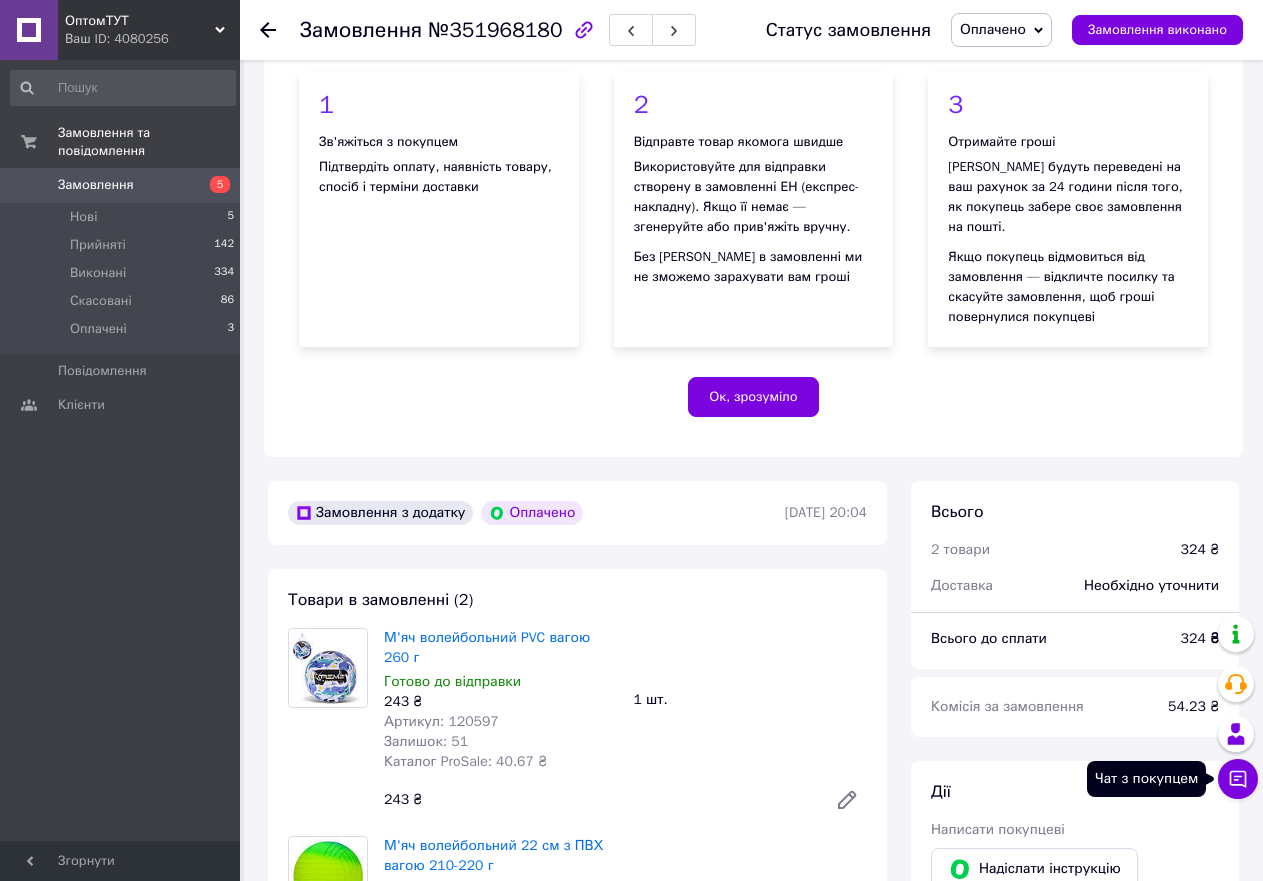 click 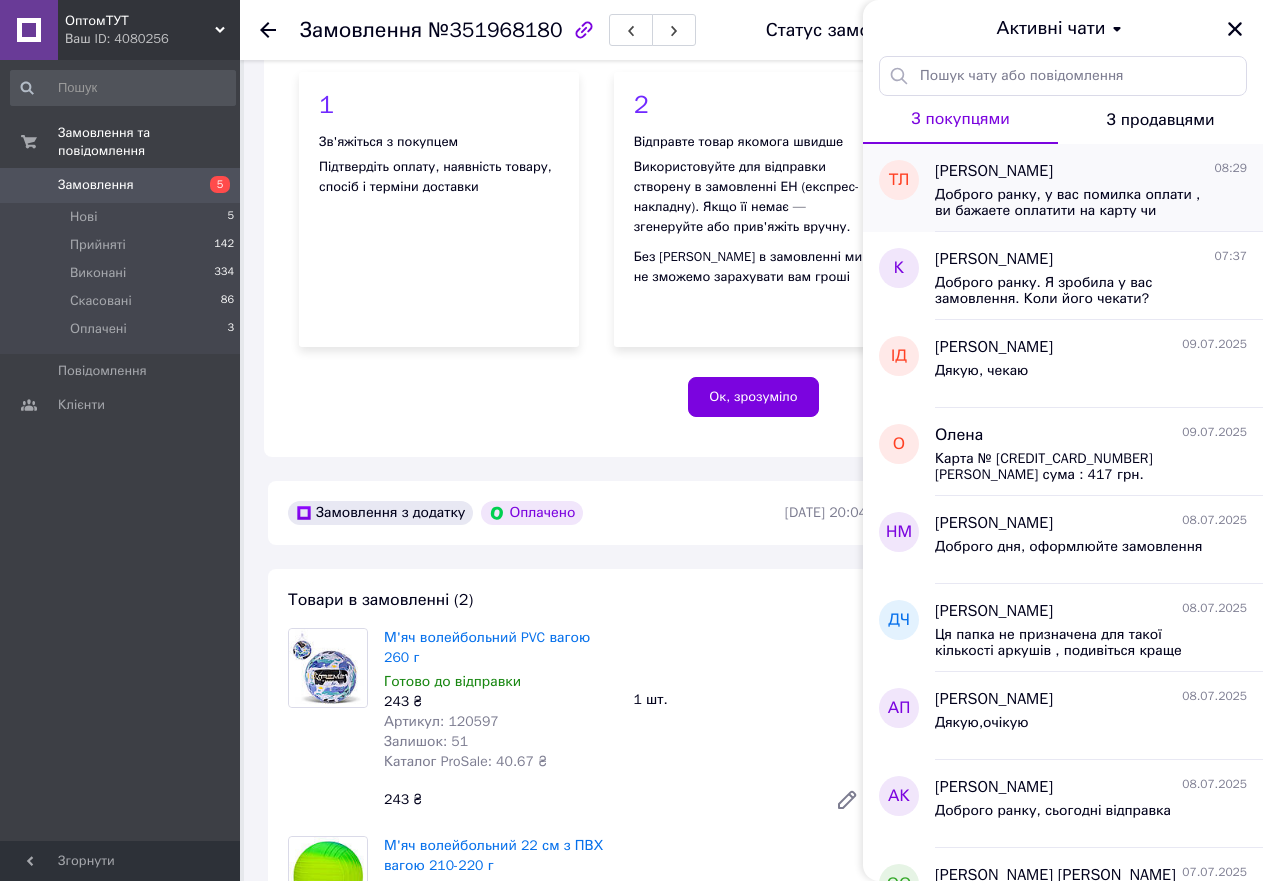 click on "Доброго ранку, у вас помилка оплати , ви бажаете оплатити на карту чи накладений платіж ?" at bounding box center [1077, 203] 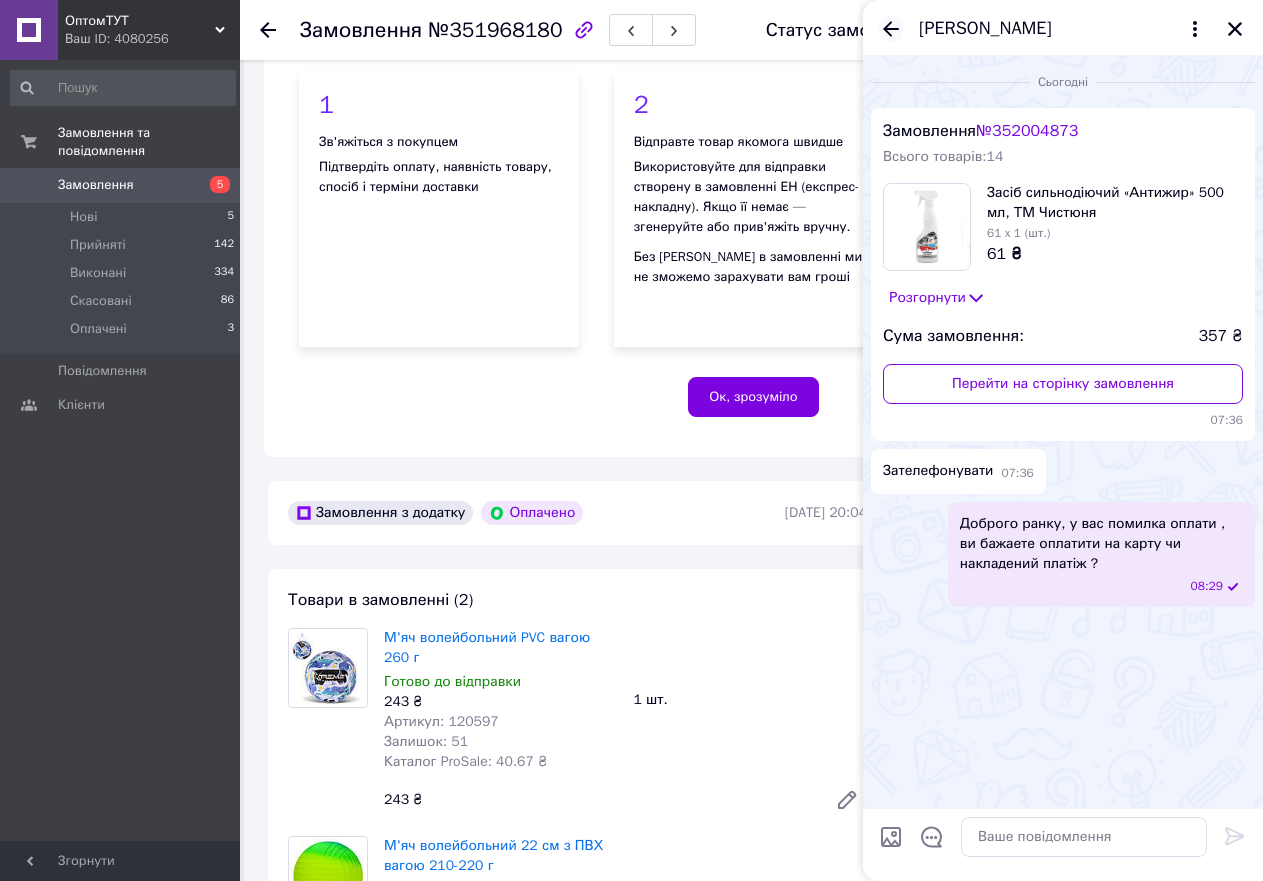 click 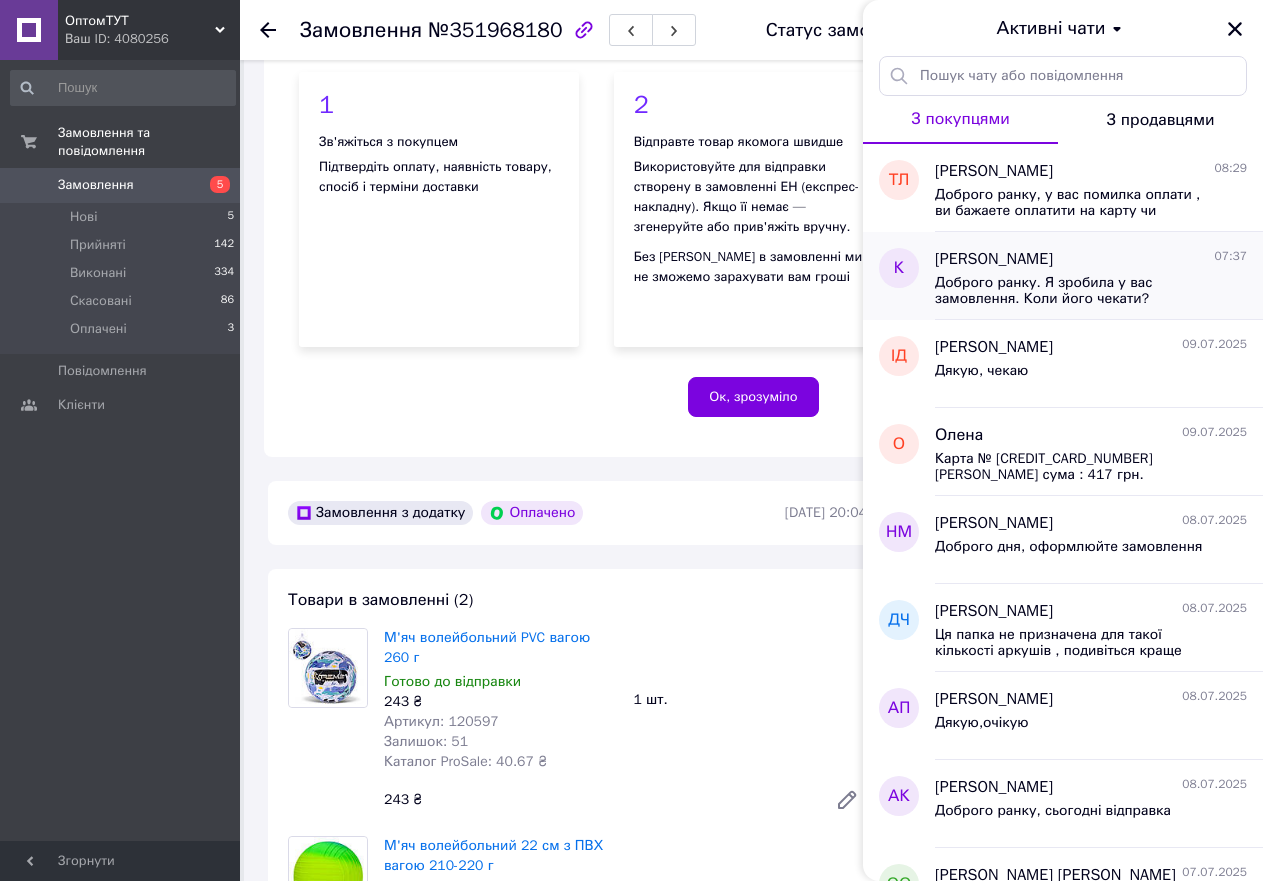 click on "Катерина  Лебідь 07:37" at bounding box center [1091, 259] 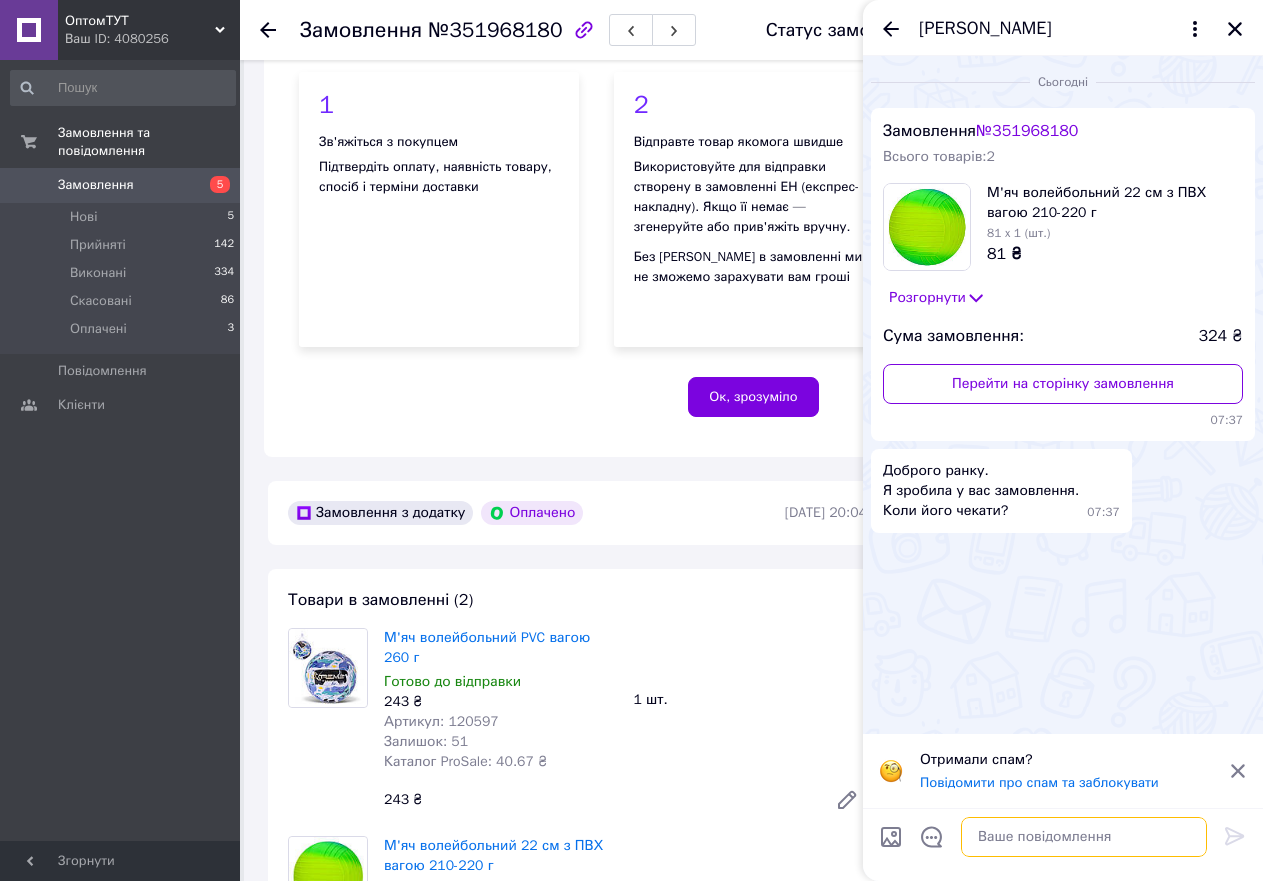 click at bounding box center [1084, 837] 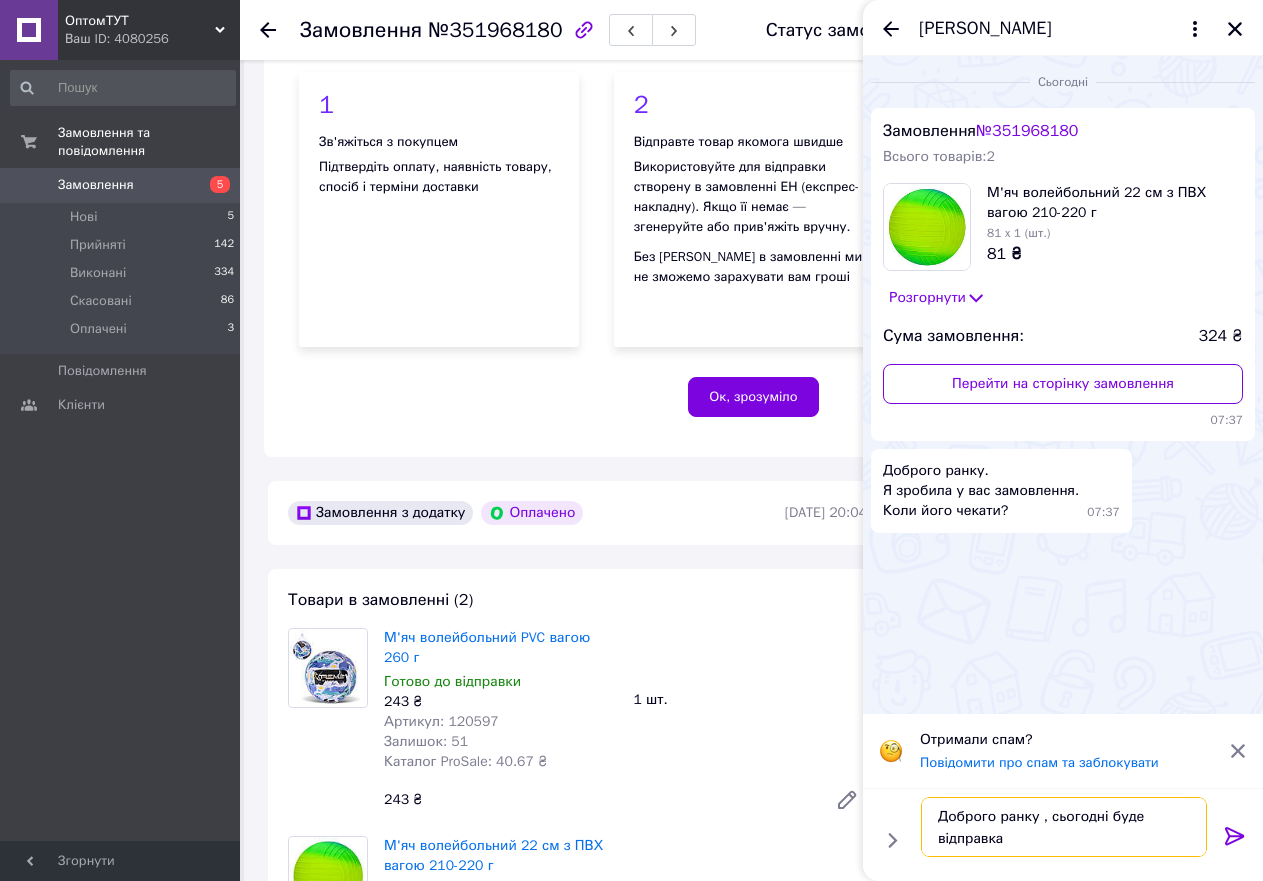 type on "Доброго ранку , сьогодні буде відправка" 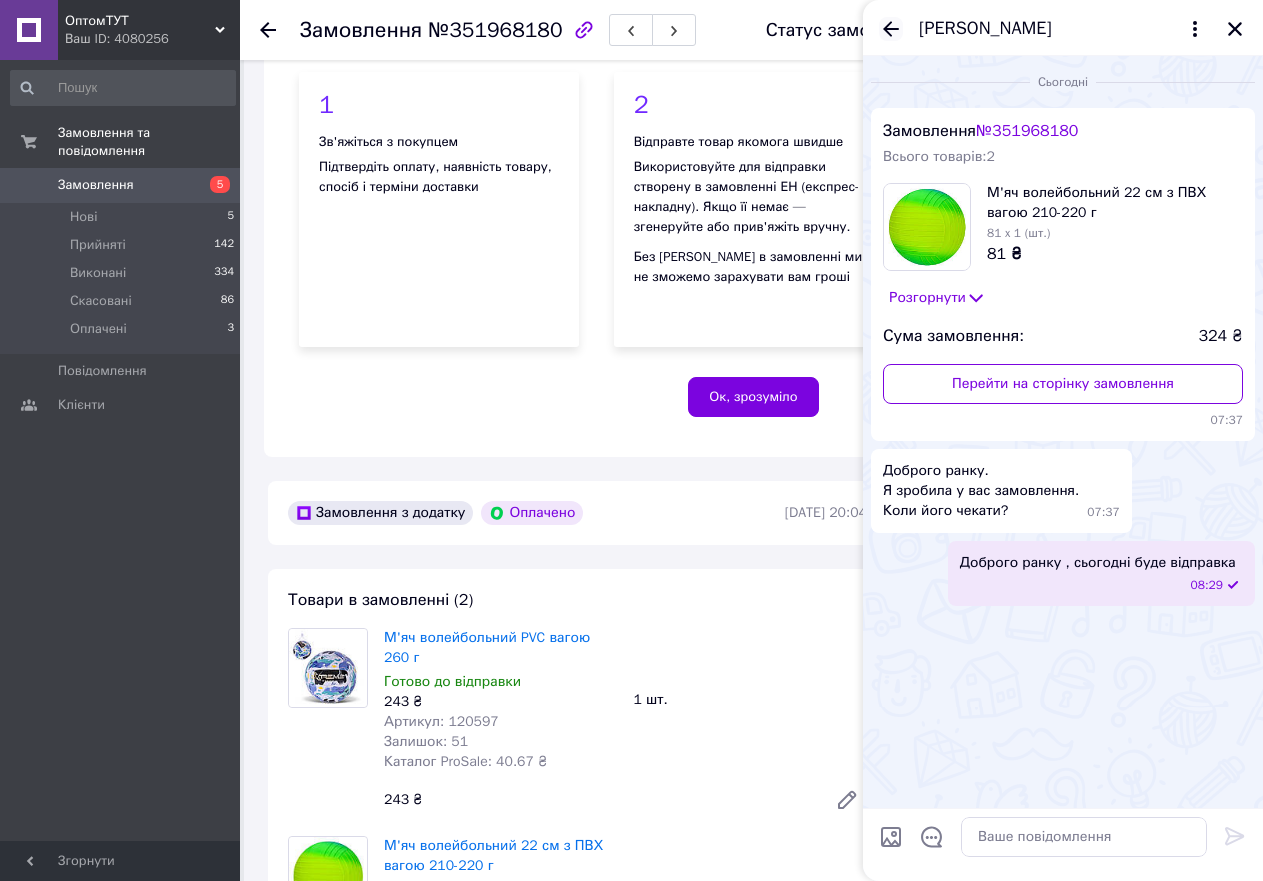 click 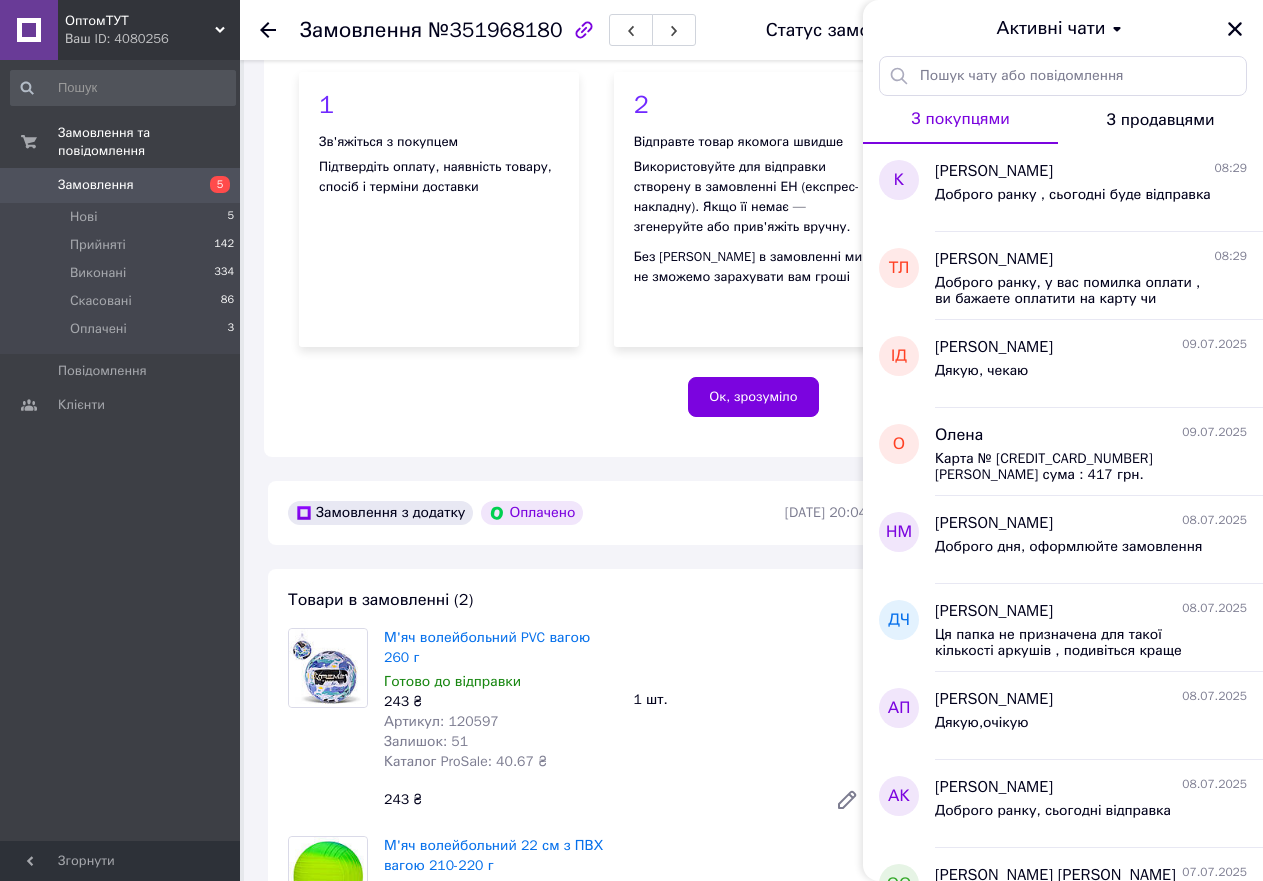 click on "Ваш ID: 4080256" at bounding box center (152, 39) 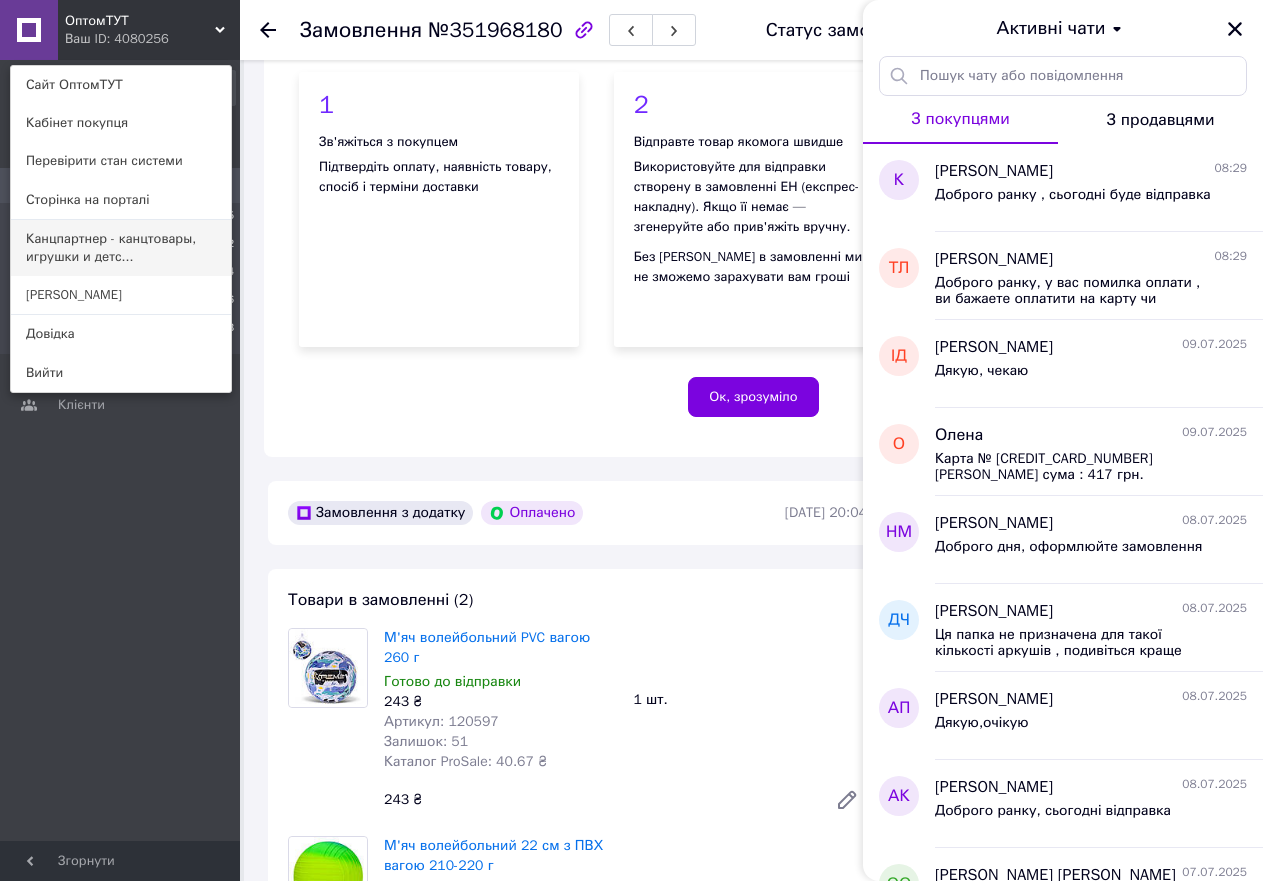 click on "Канцпартнер - канцтовары, игрушки и детс..." at bounding box center (121, 248) 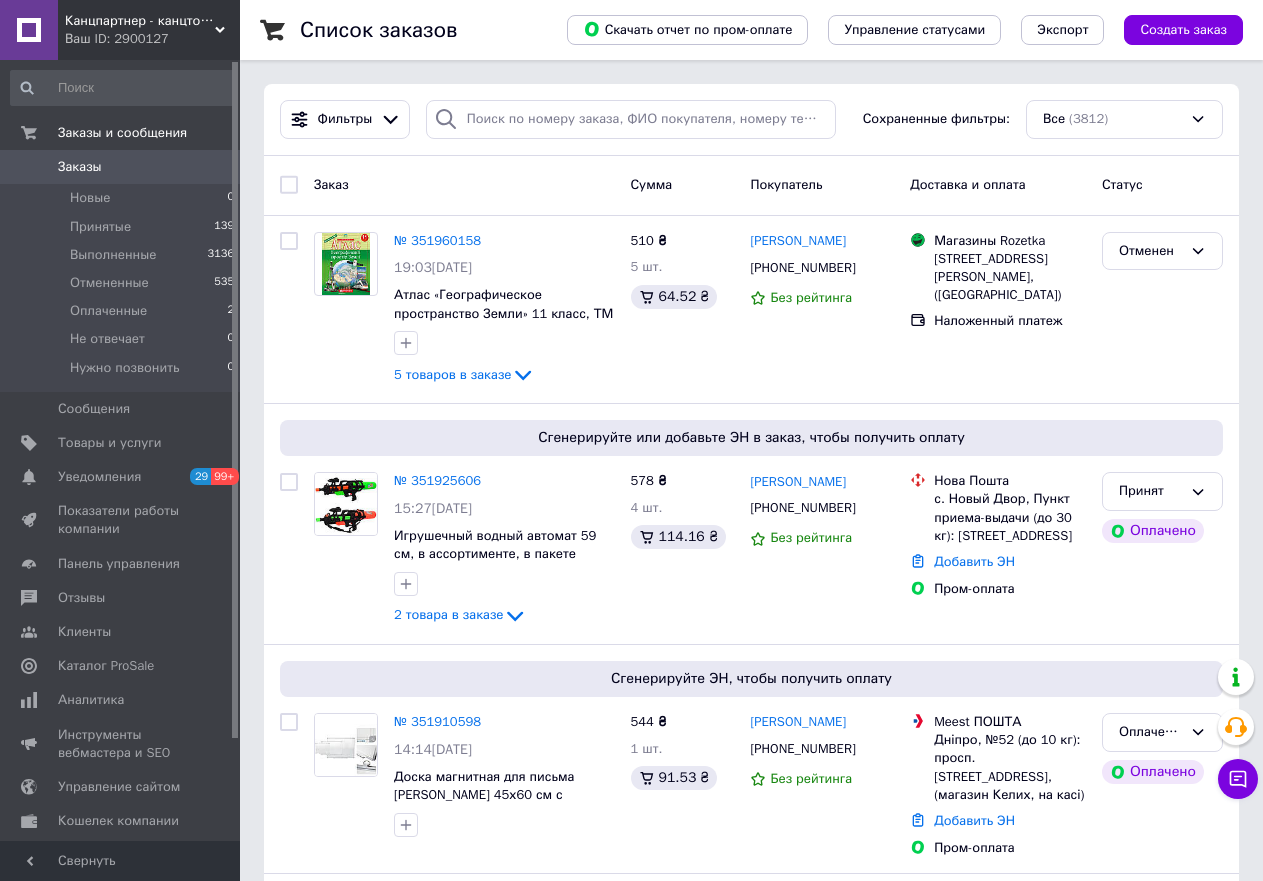 scroll, scrollTop: 0, scrollLeft: 0, axis: both 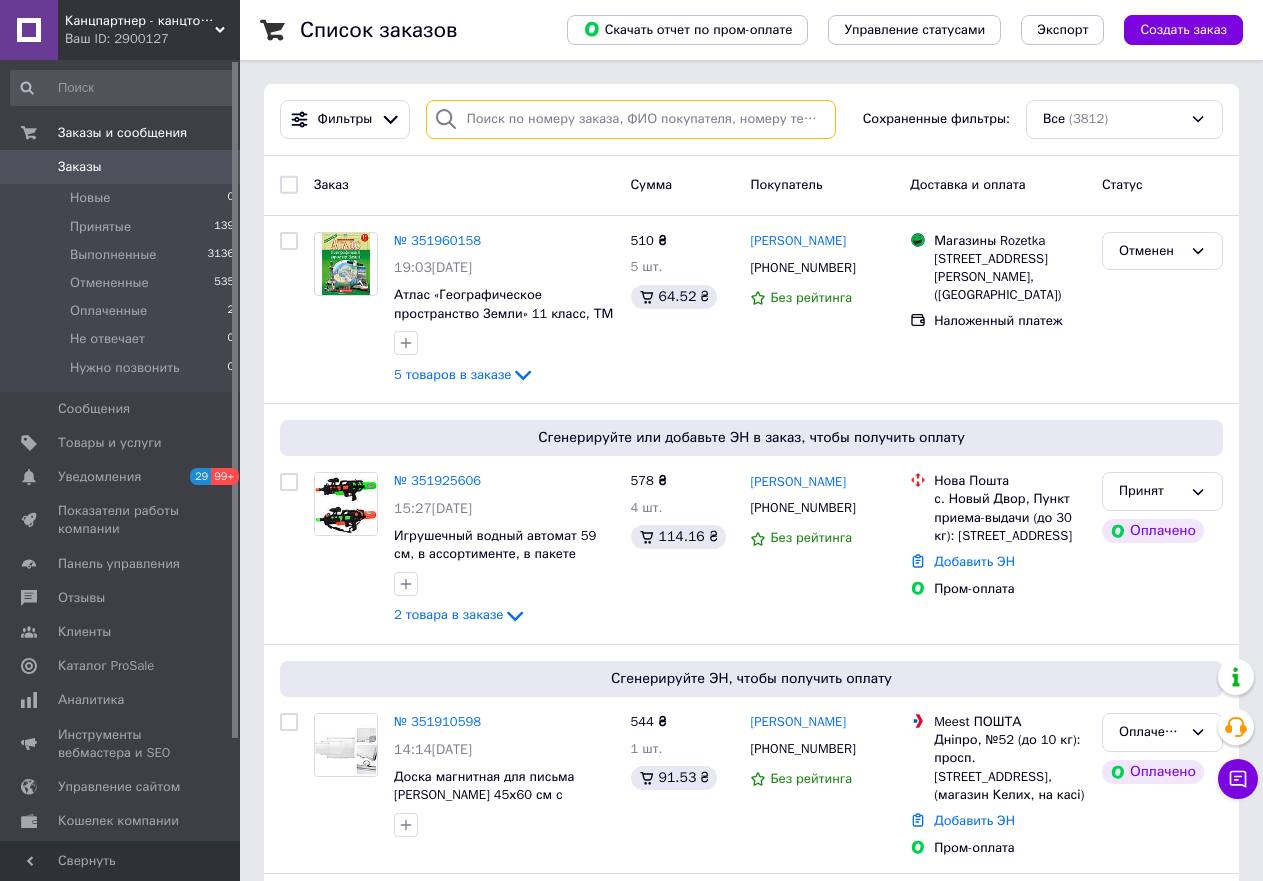 click at bounding box center [631, 119] 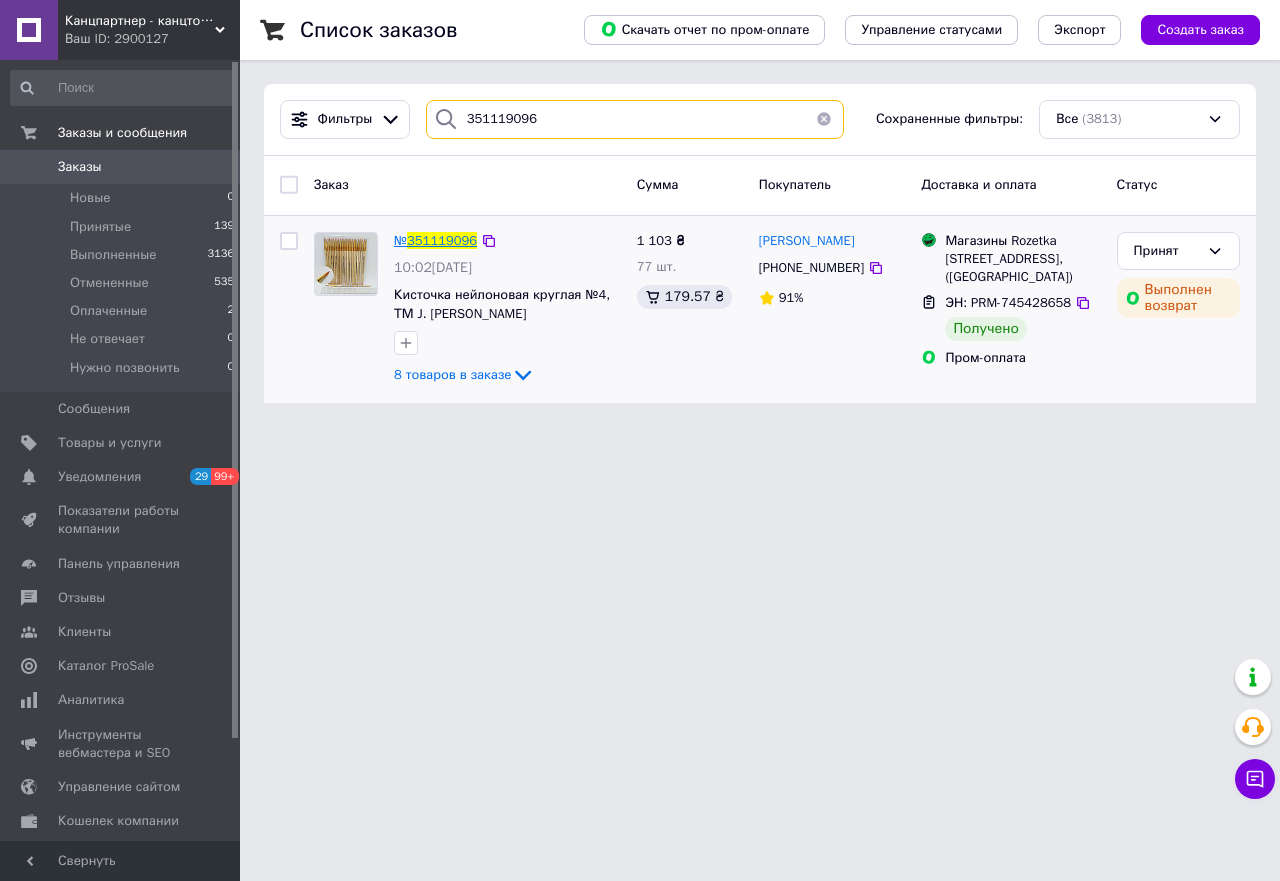 type on "351119096" 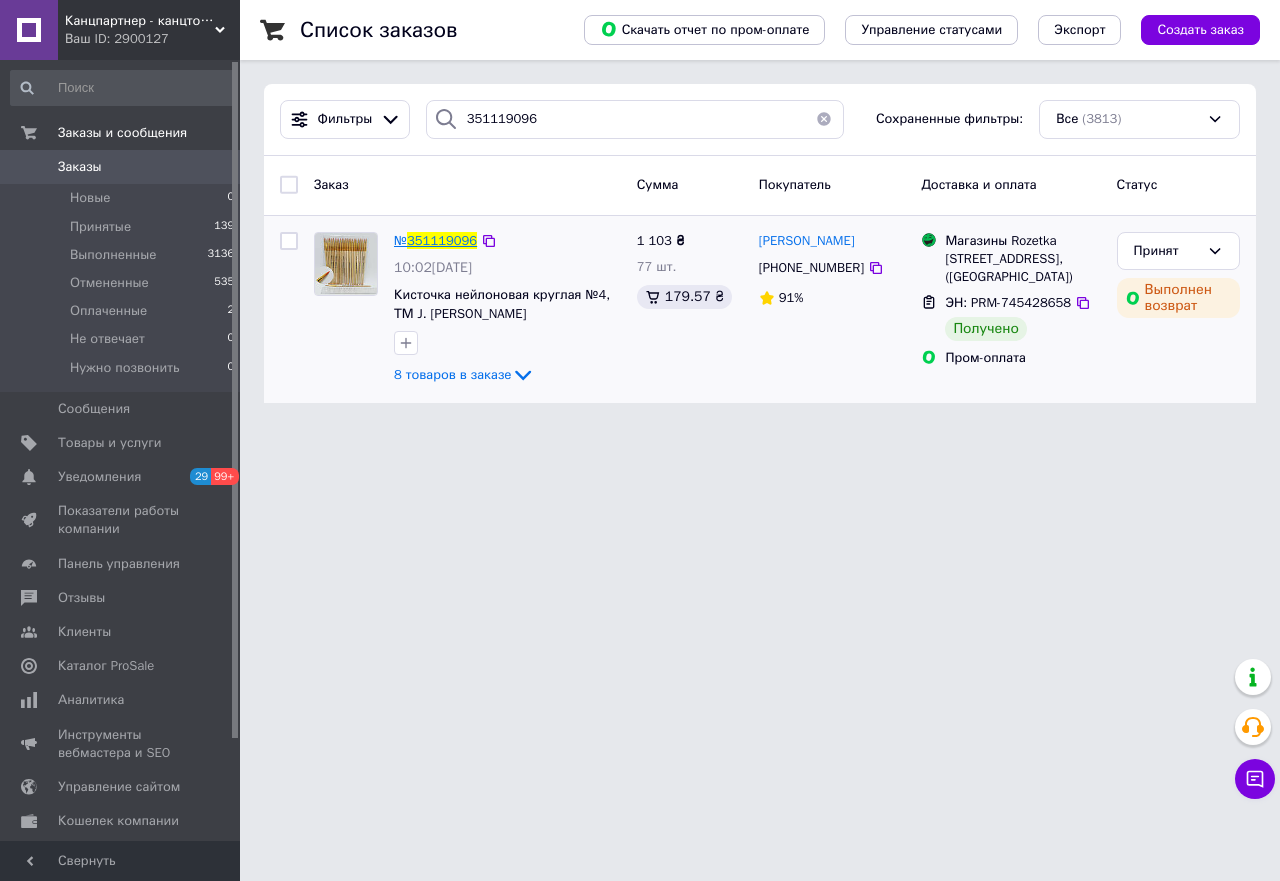 click on "351119096" at bounding box center (442, 240) 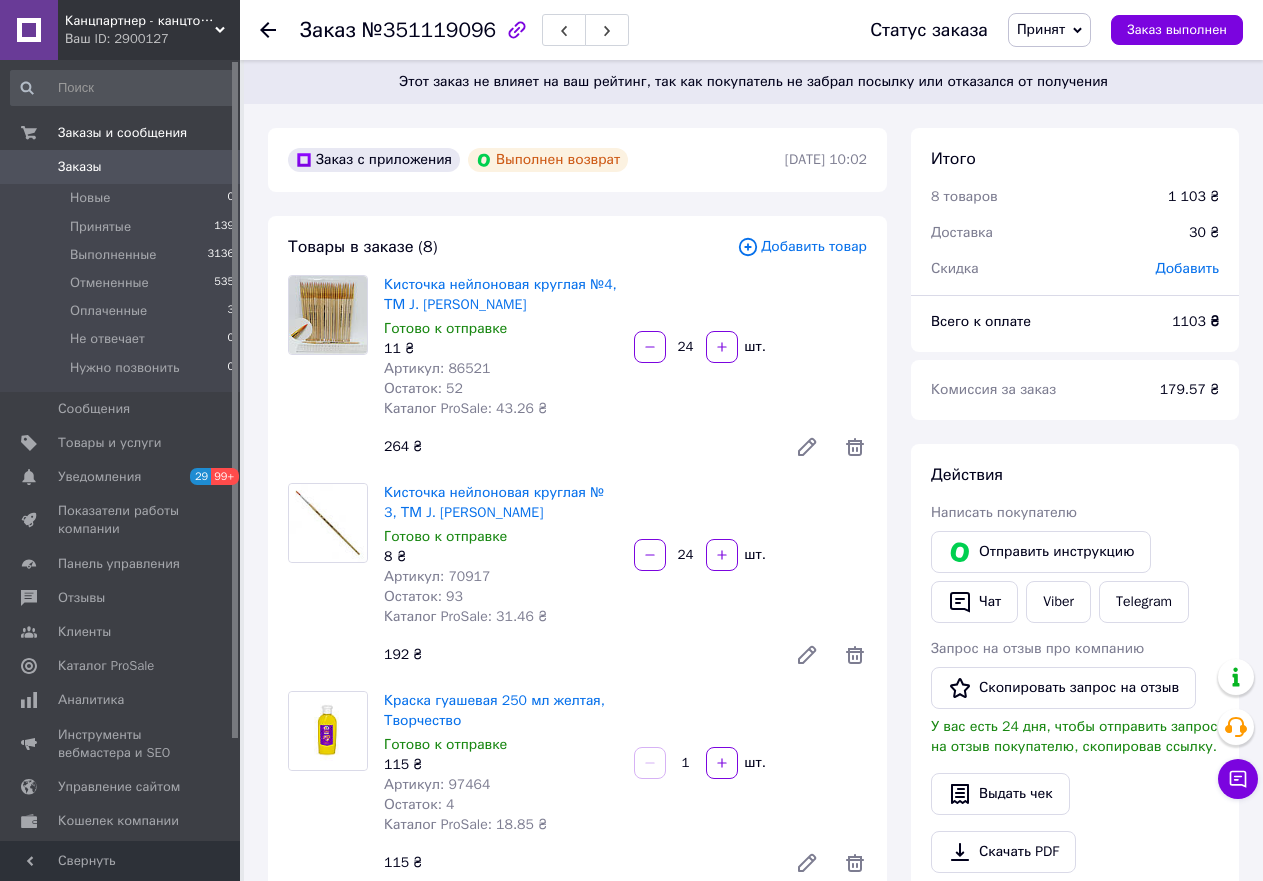 scroll, scrollTop: 40, scrollLeft: 0, axis: vertical 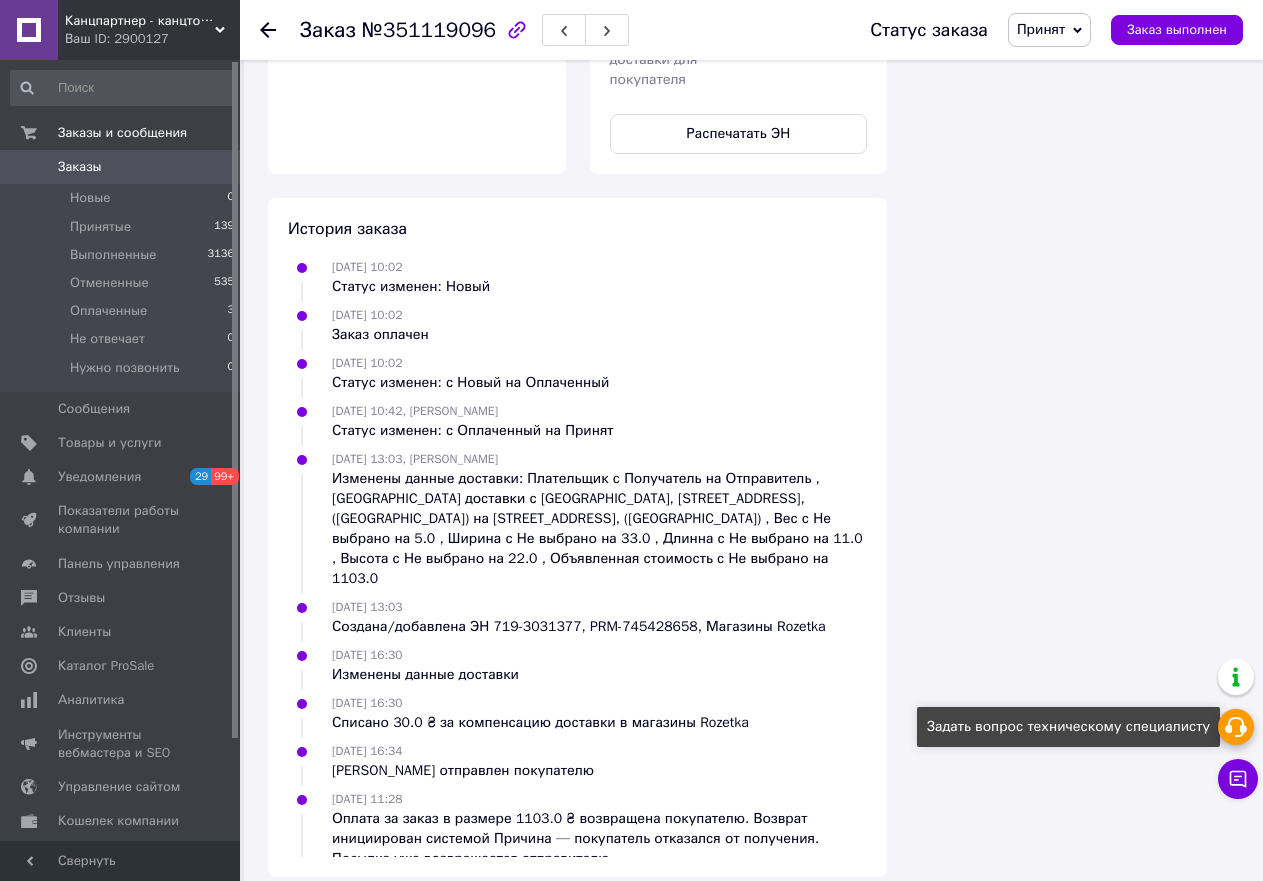 click 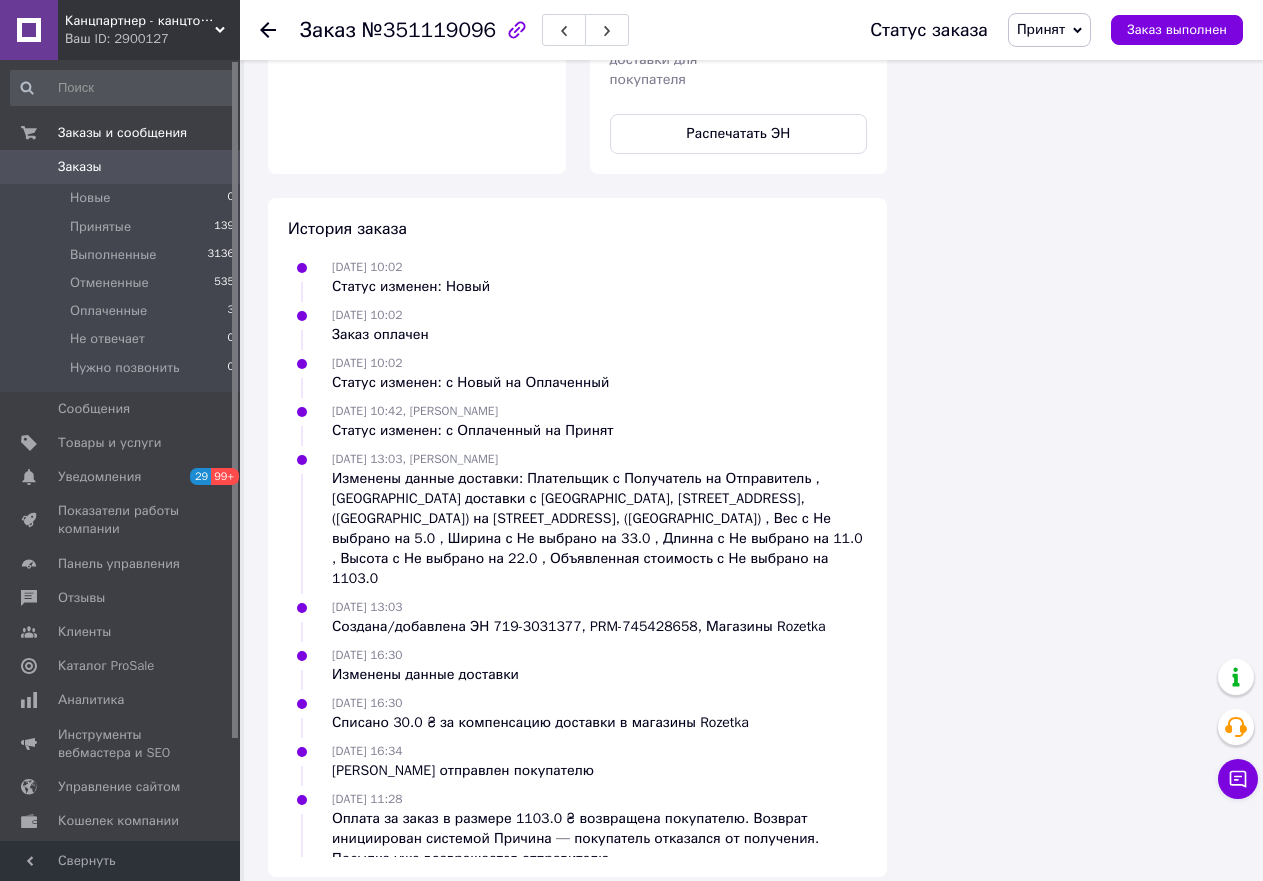 click on "04.07.2025 10:02 Заказ оплачен" at bounding box center (577, 325) 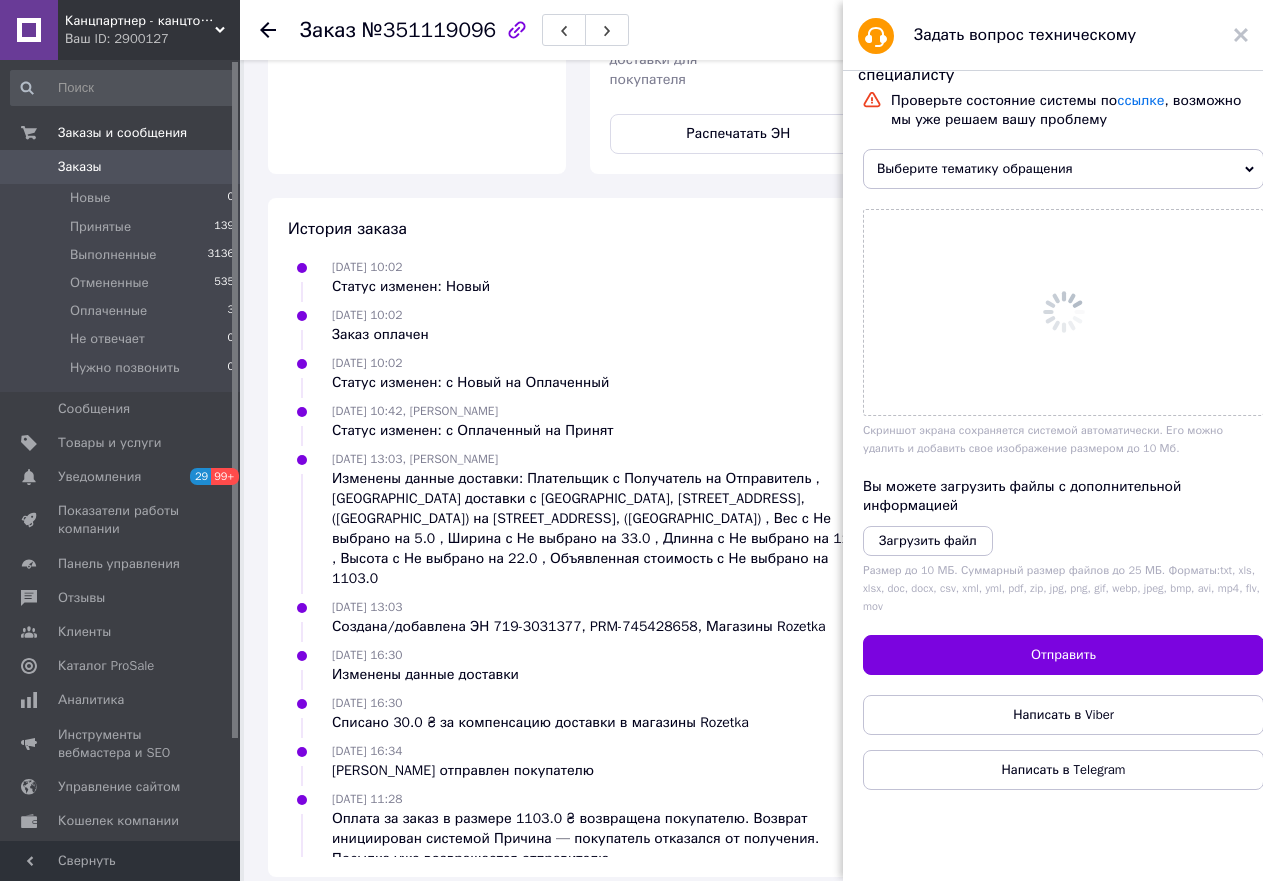 scroll, scrollTop: 2298, scrollLeft: 0, axis: vertical 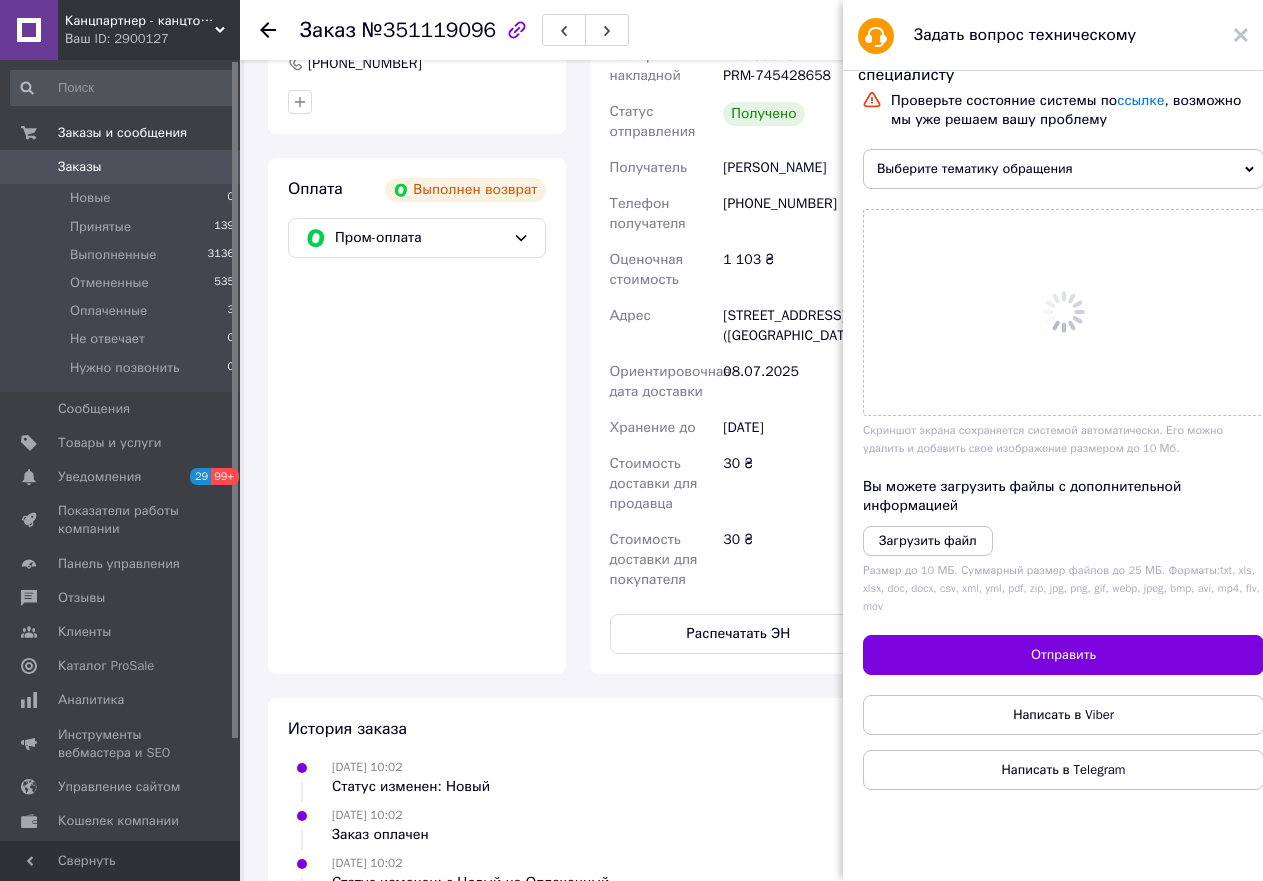 click 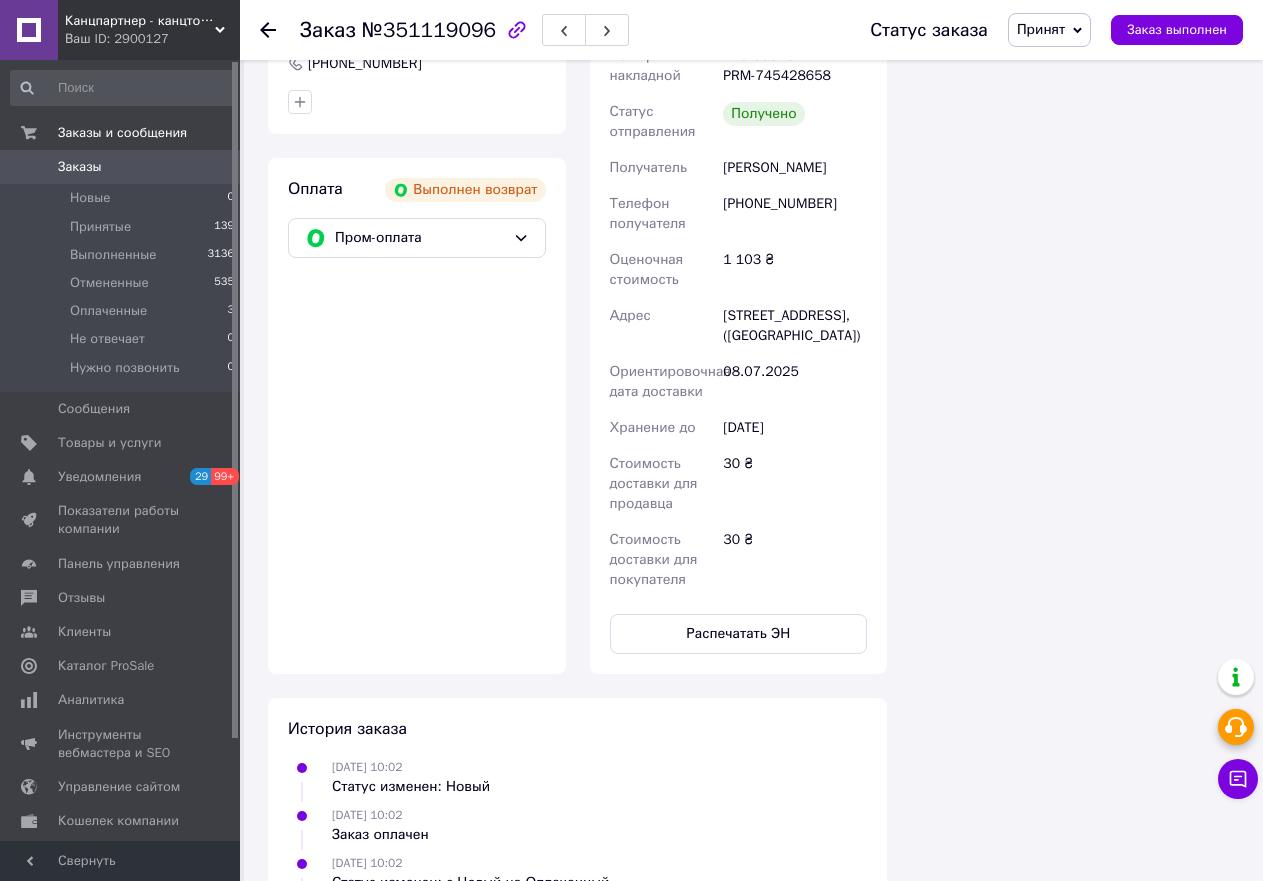 click 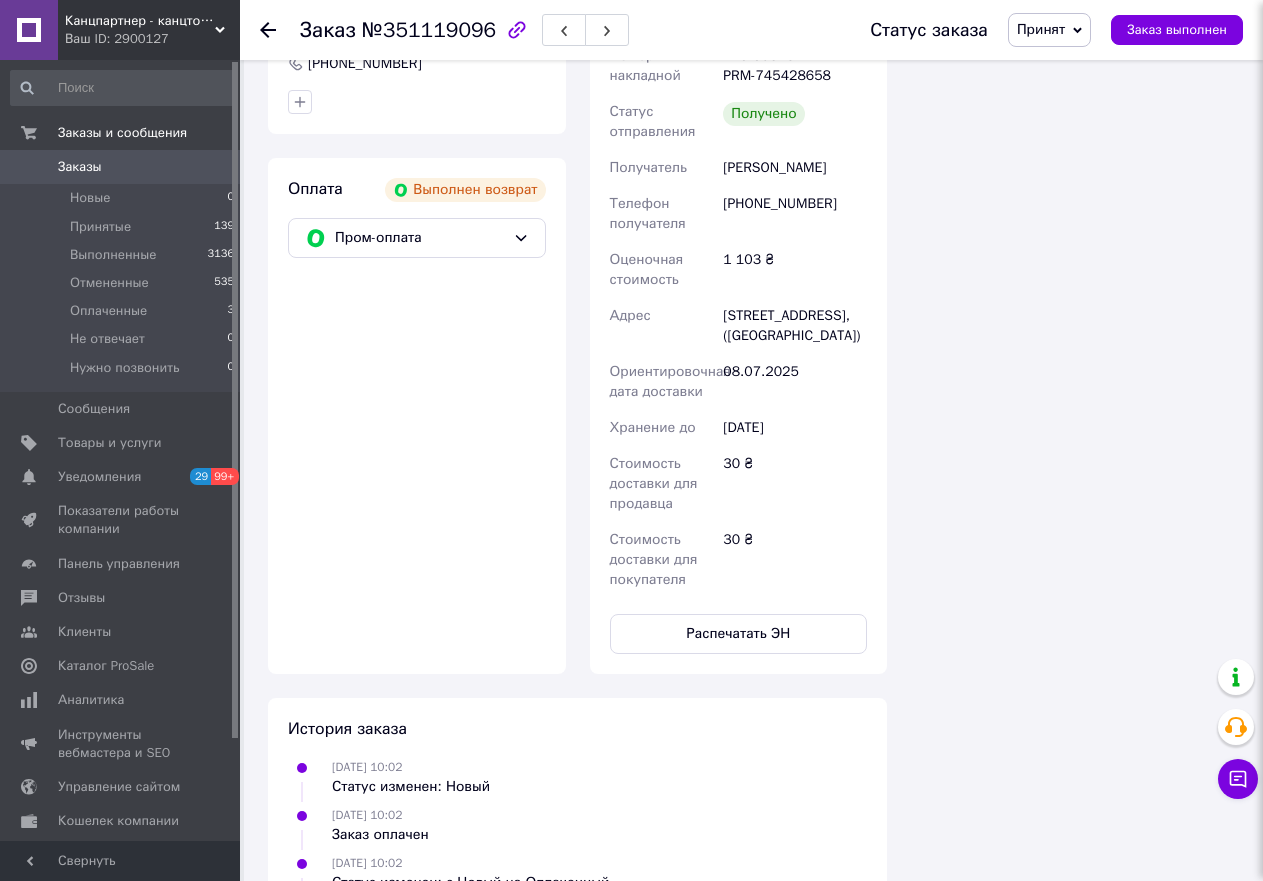 scroll, scrollTop: 1398, scrollLeft: 0, axis: vertical 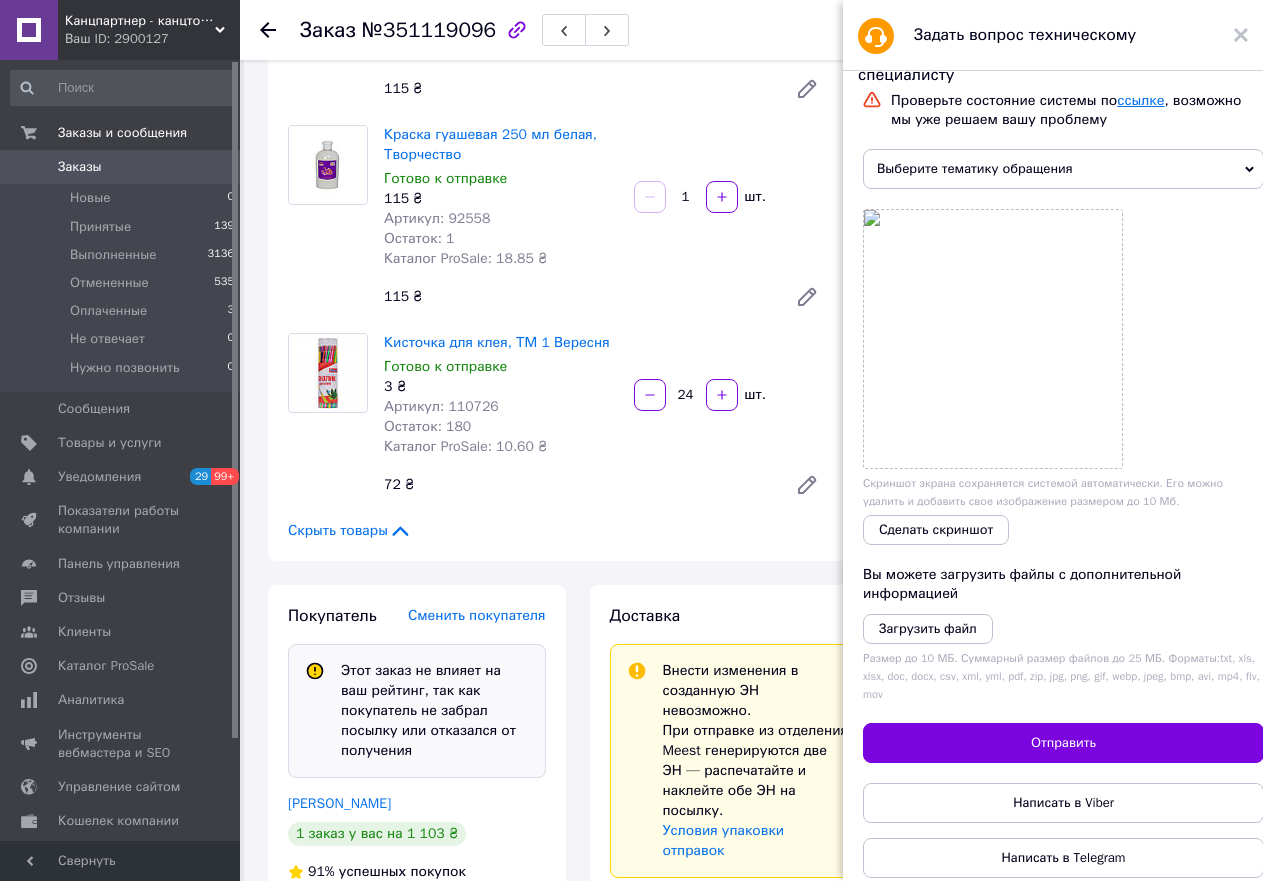 click on "ссылке" at bounding box center [1140, 100] 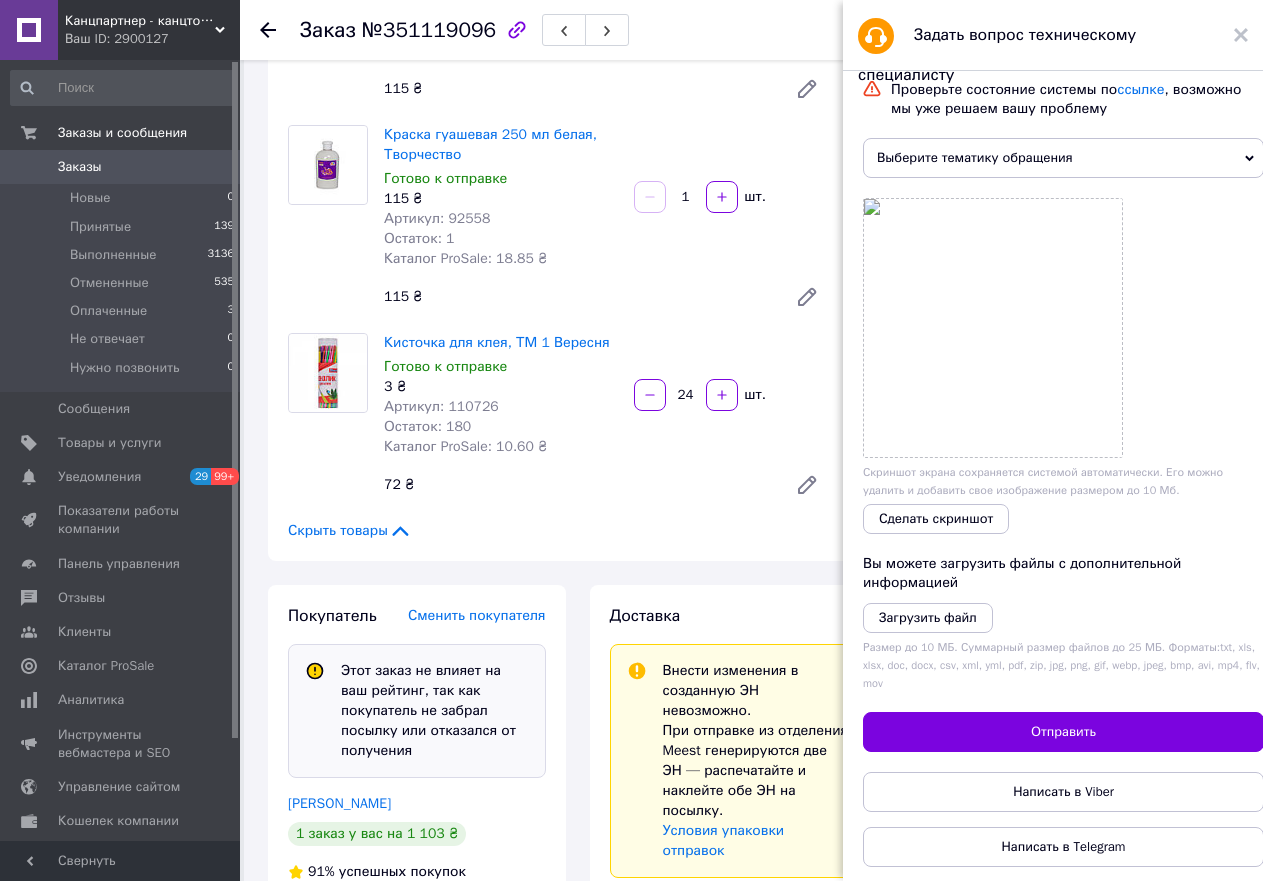 scroll, scrollTop: 22, scrollLeft: 0, axis: vertical 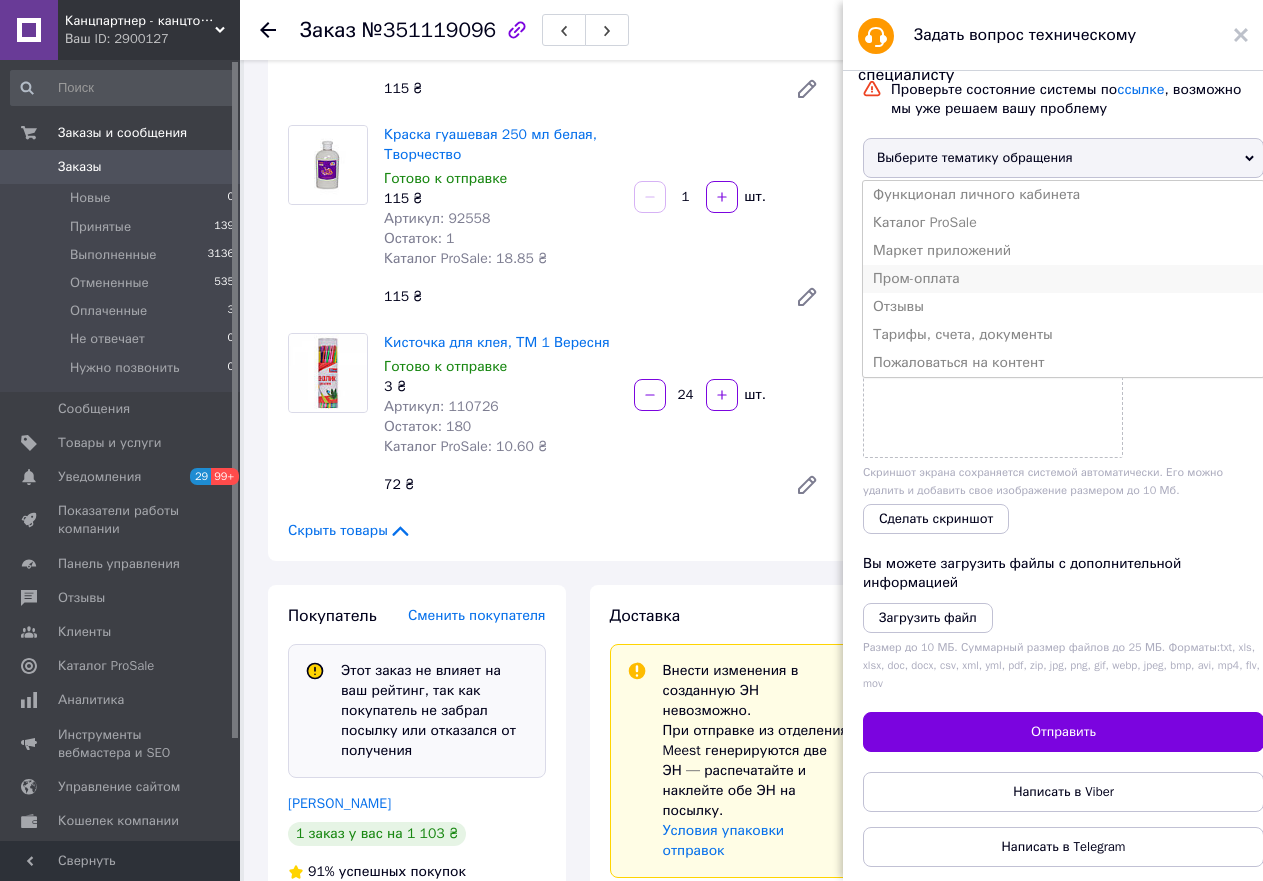 click on "Пром-оплата" at bounding box center (1063, 279) 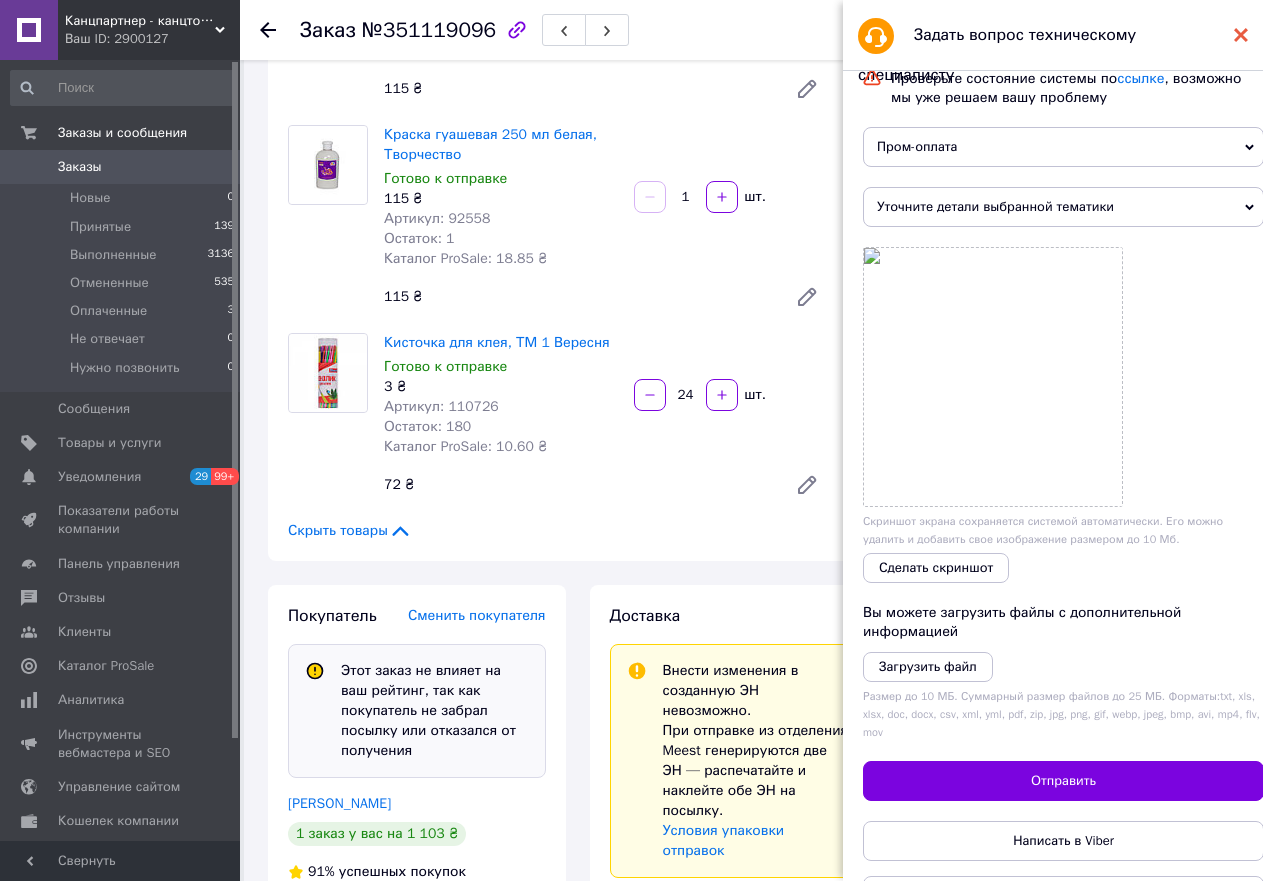 click at bounding box center (1241, 35) 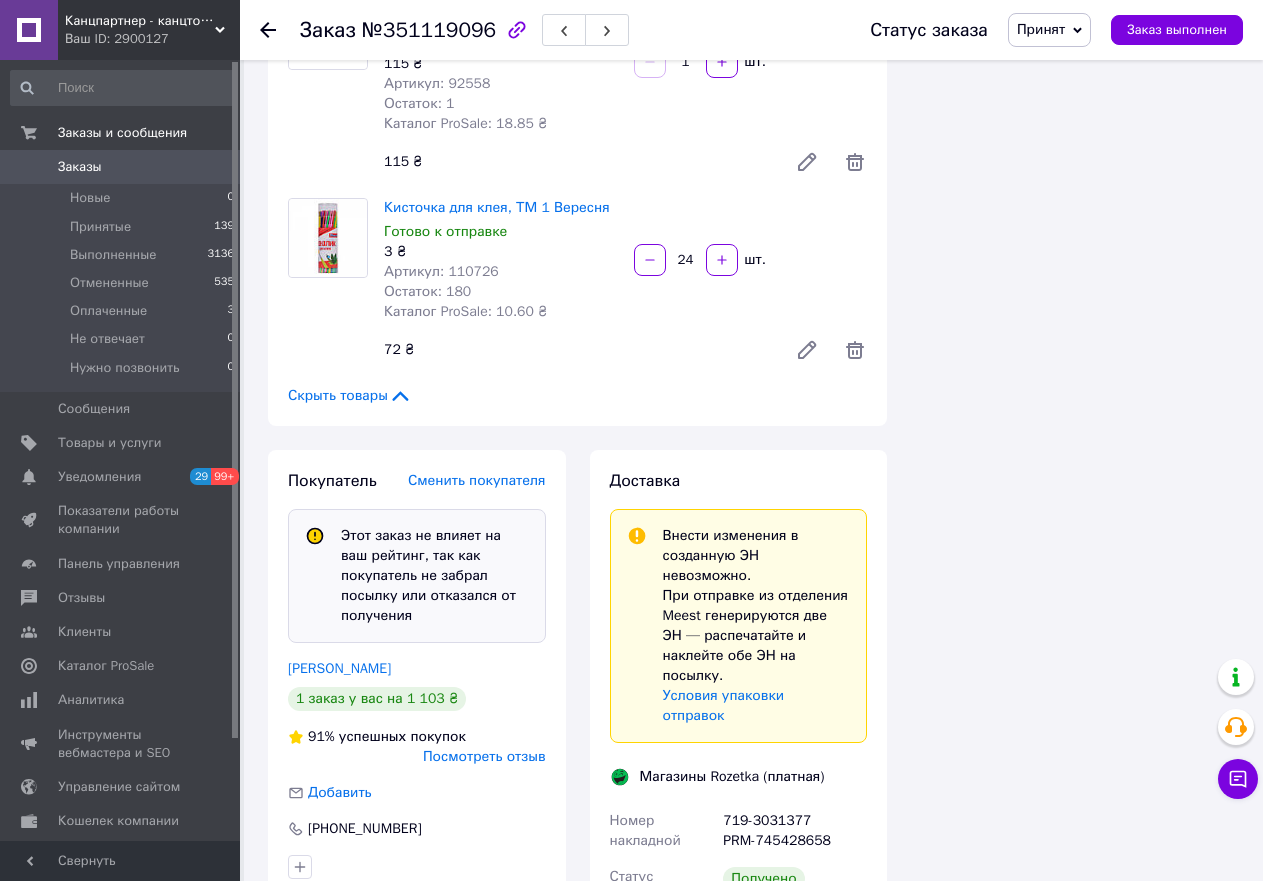 scroll, scrollTop: 1698, scrollLeft: 0, axis: vertical 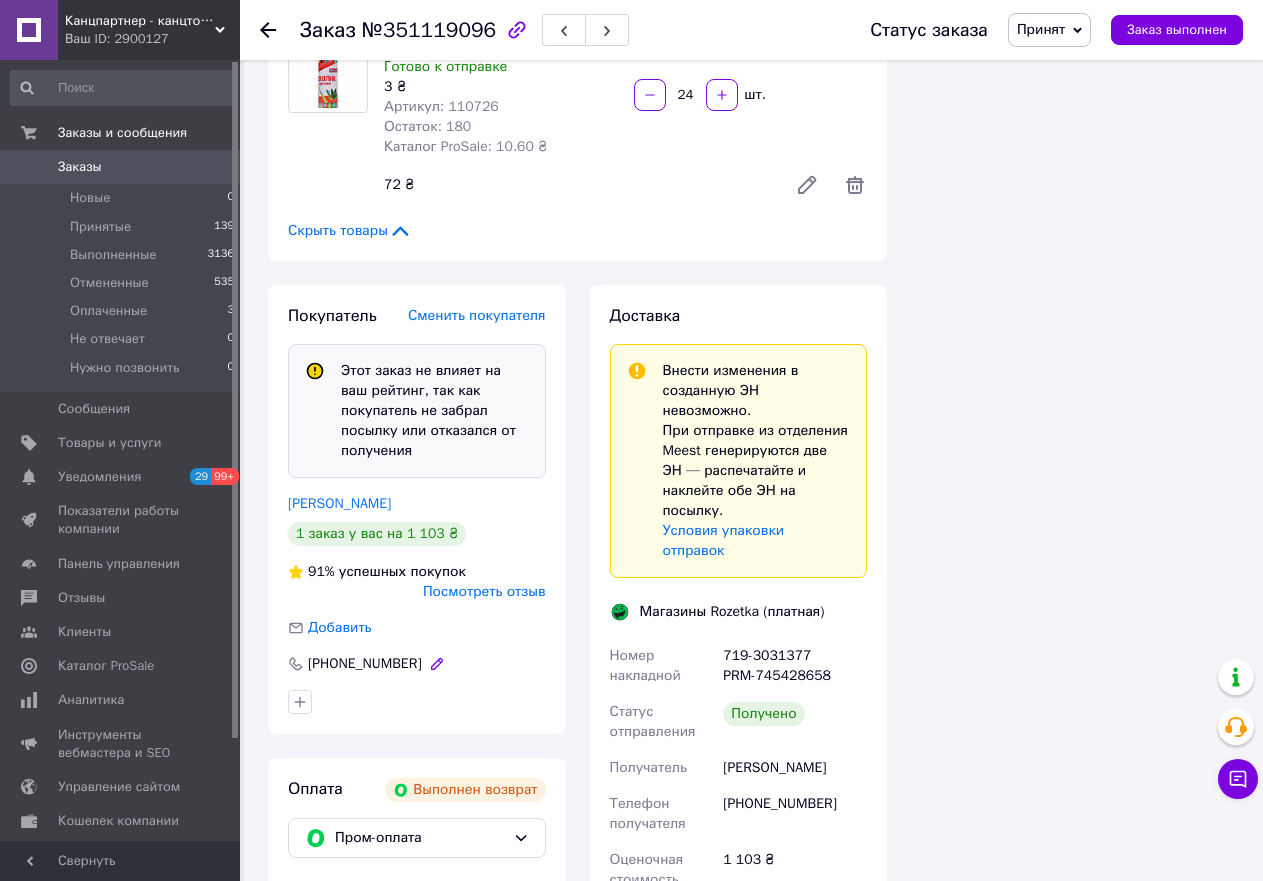 drag, startPoint x: 411, startPoint y: 649, endPoint x: 339, endPoint y: 648, distance: 72.00694 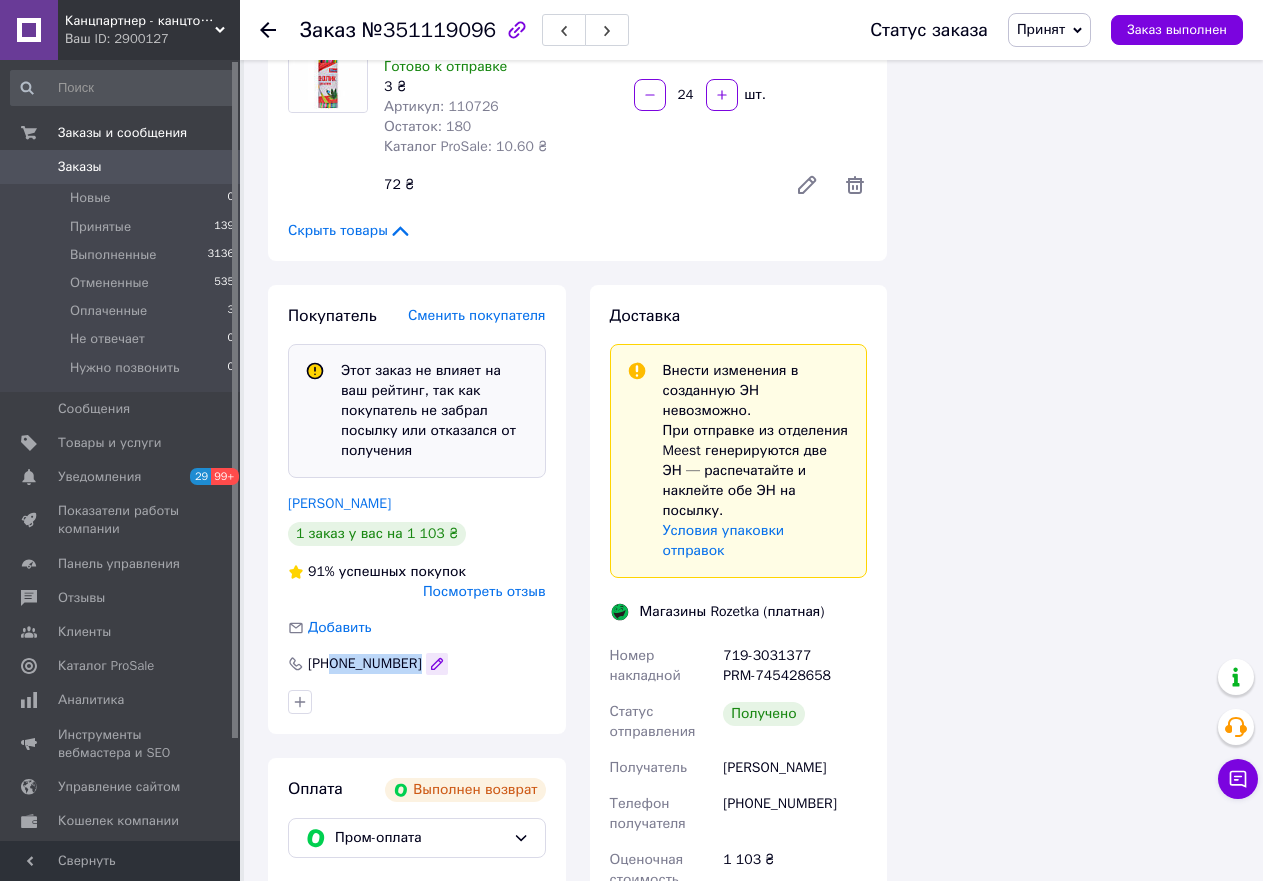 drag, startPoint x: 332, startPoint y: 646, endPoint x: 413, endPoint y: 641, distance: 81.154175 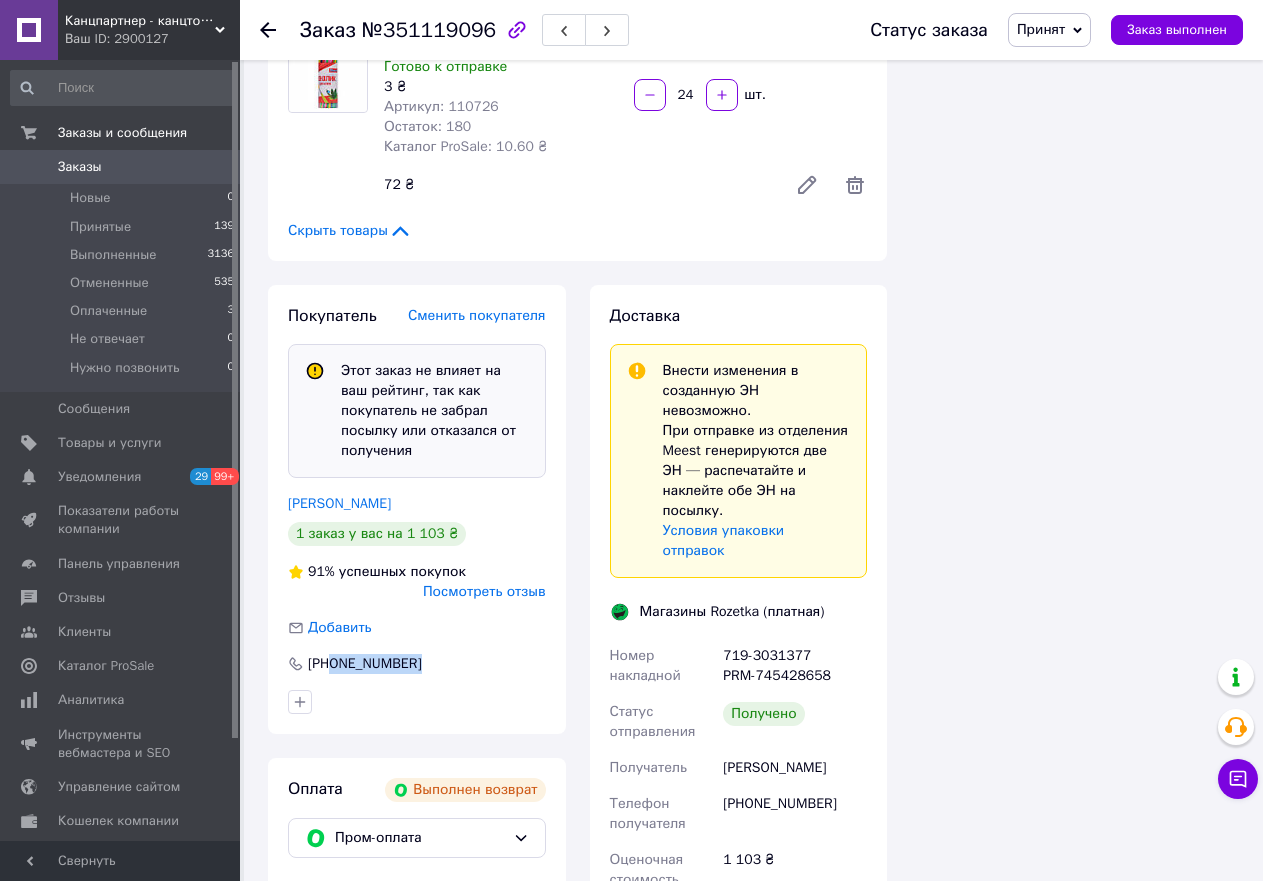 copy on "0671150125" 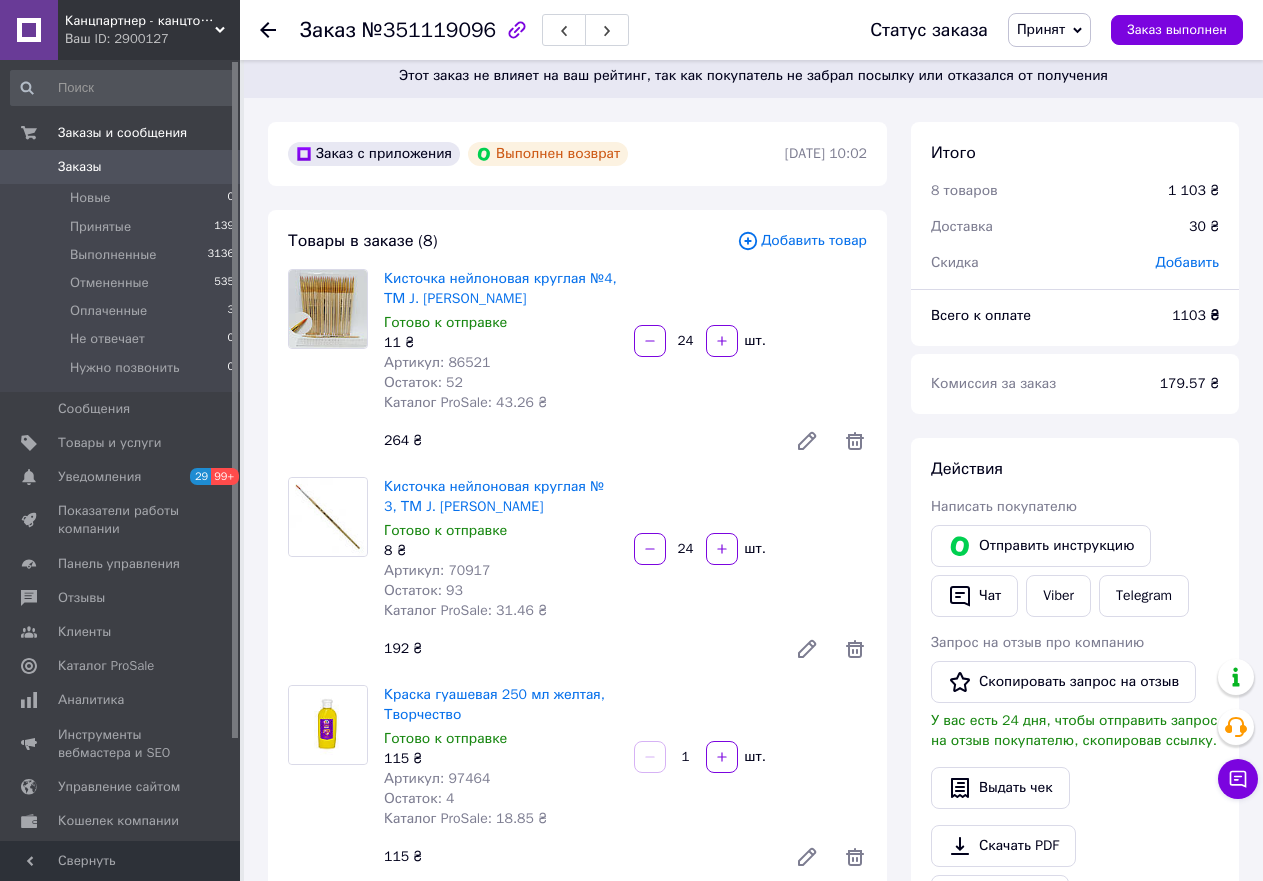 scroll, scrollTop: 300, scrollLeft: 0, axis: vertical 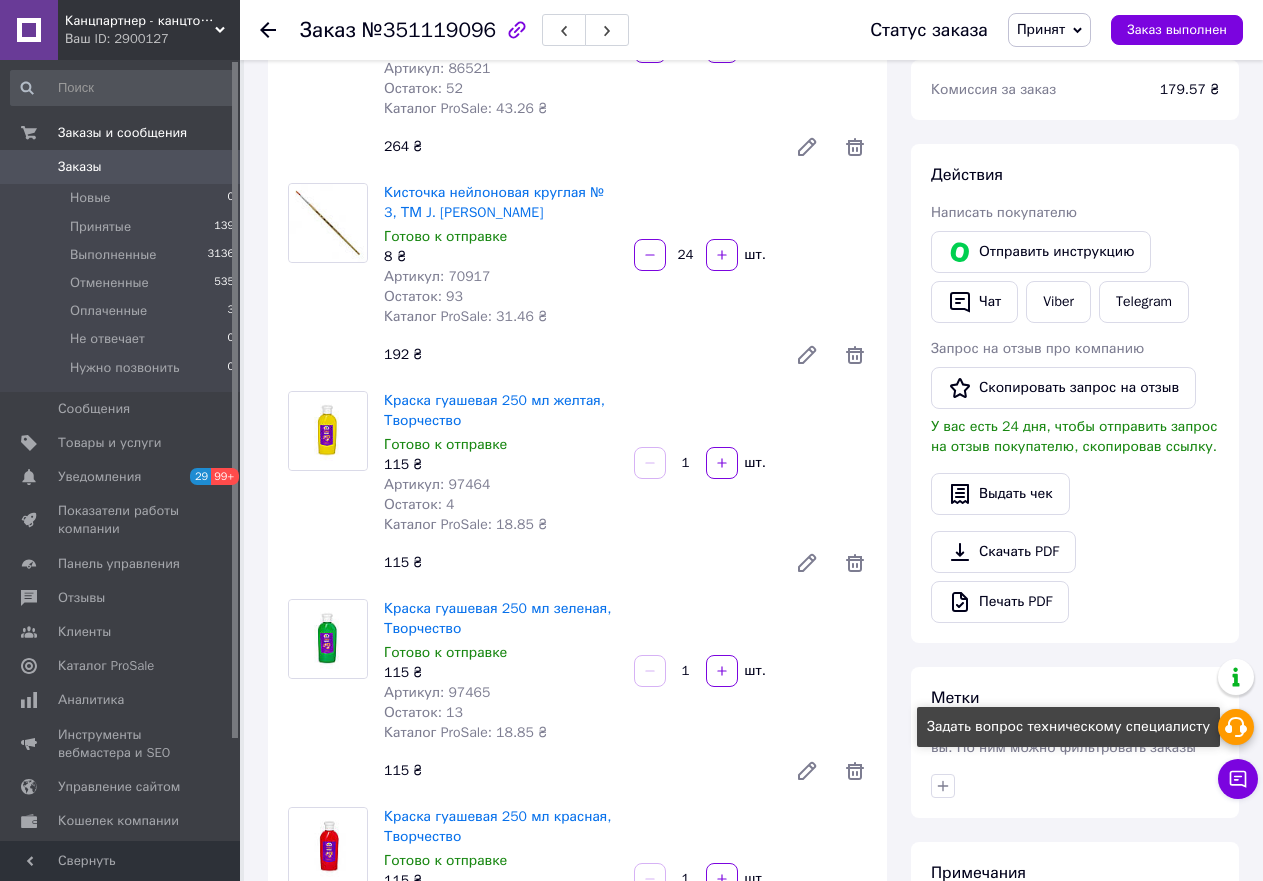 click 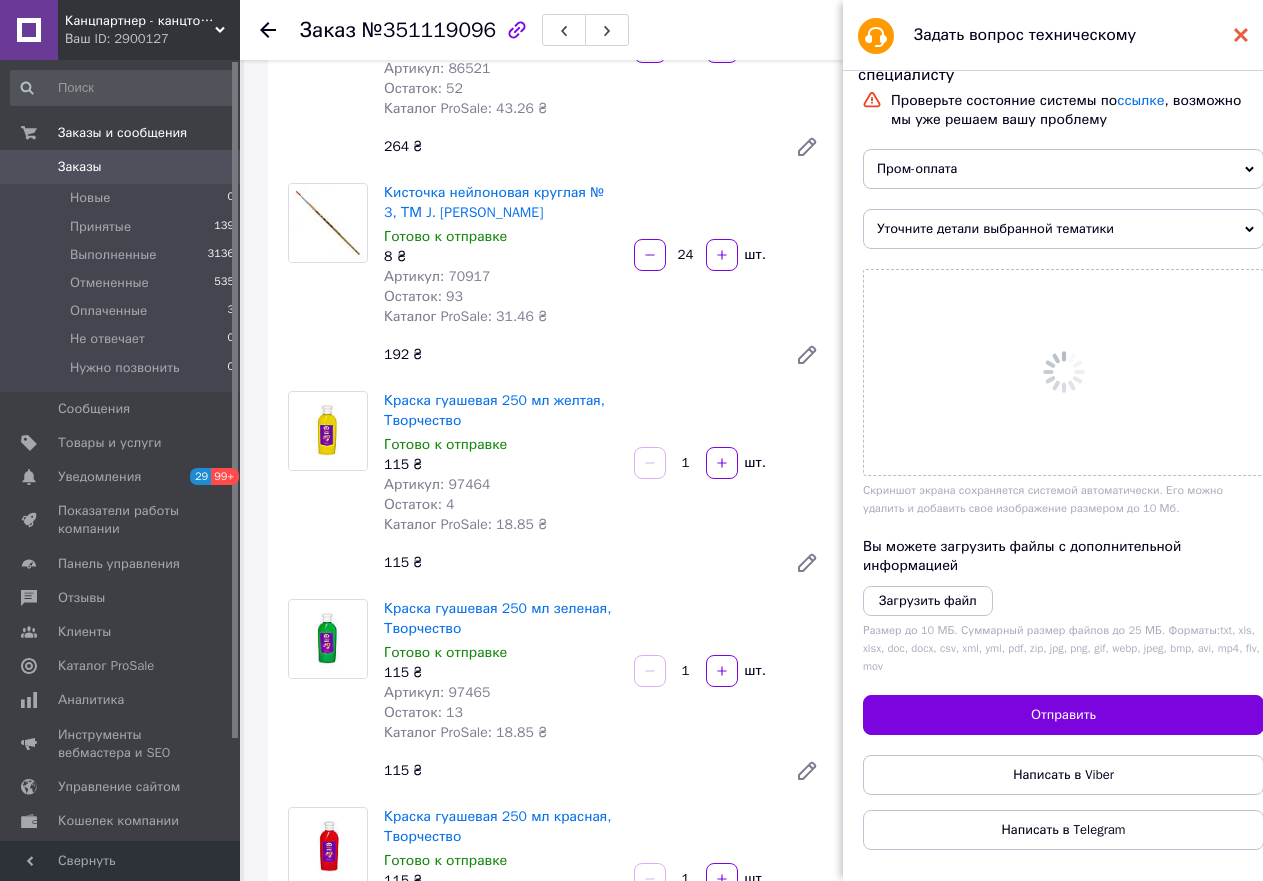 click 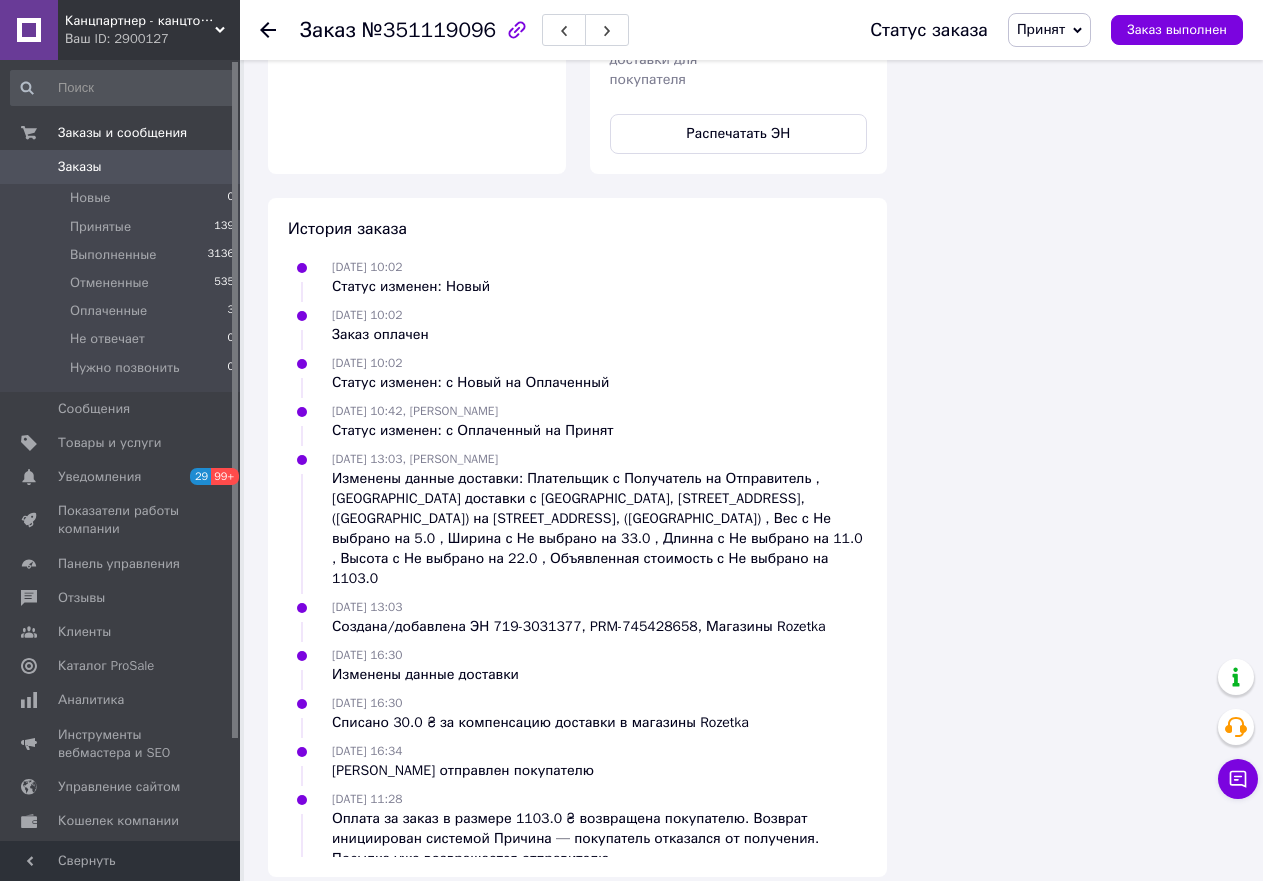 scroll, scrollTop: 2198, scrollLeft: 0, axis: vertical 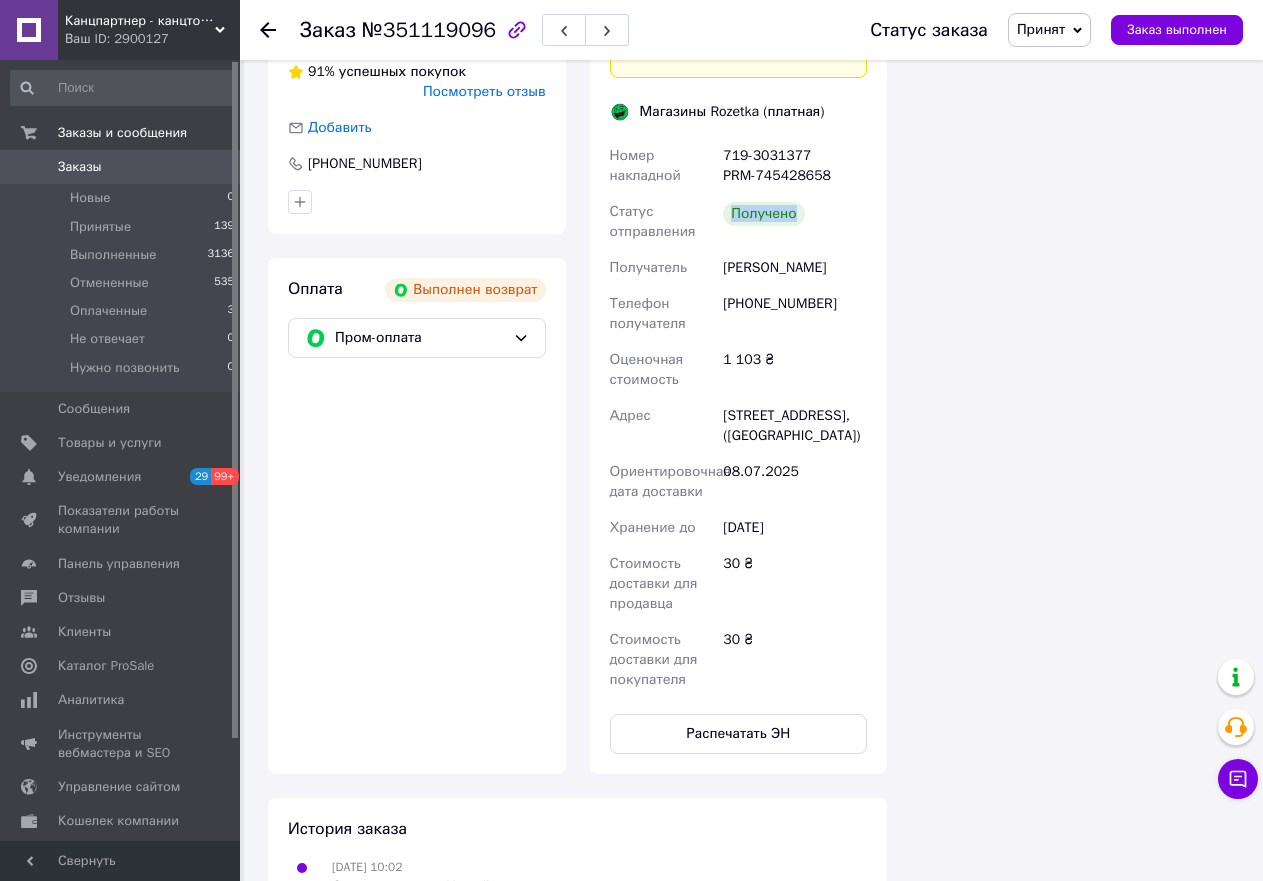 drag, startPoint x: 806, startPoint y: 181, endPoint x: 733, endPoint y: 159, distance: 76.243034 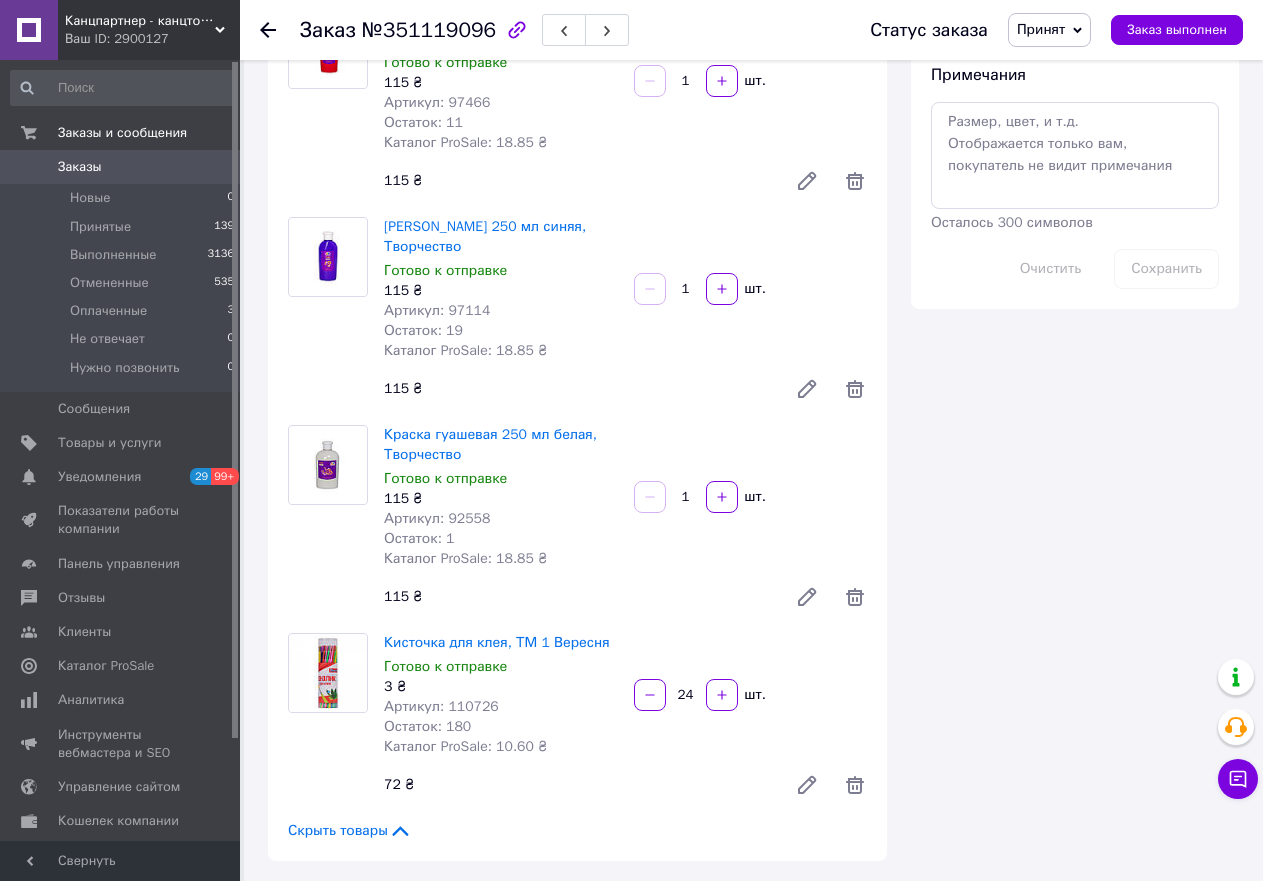 scroll, scrollTop: 598, scrollLeft: 0, axis: vertical 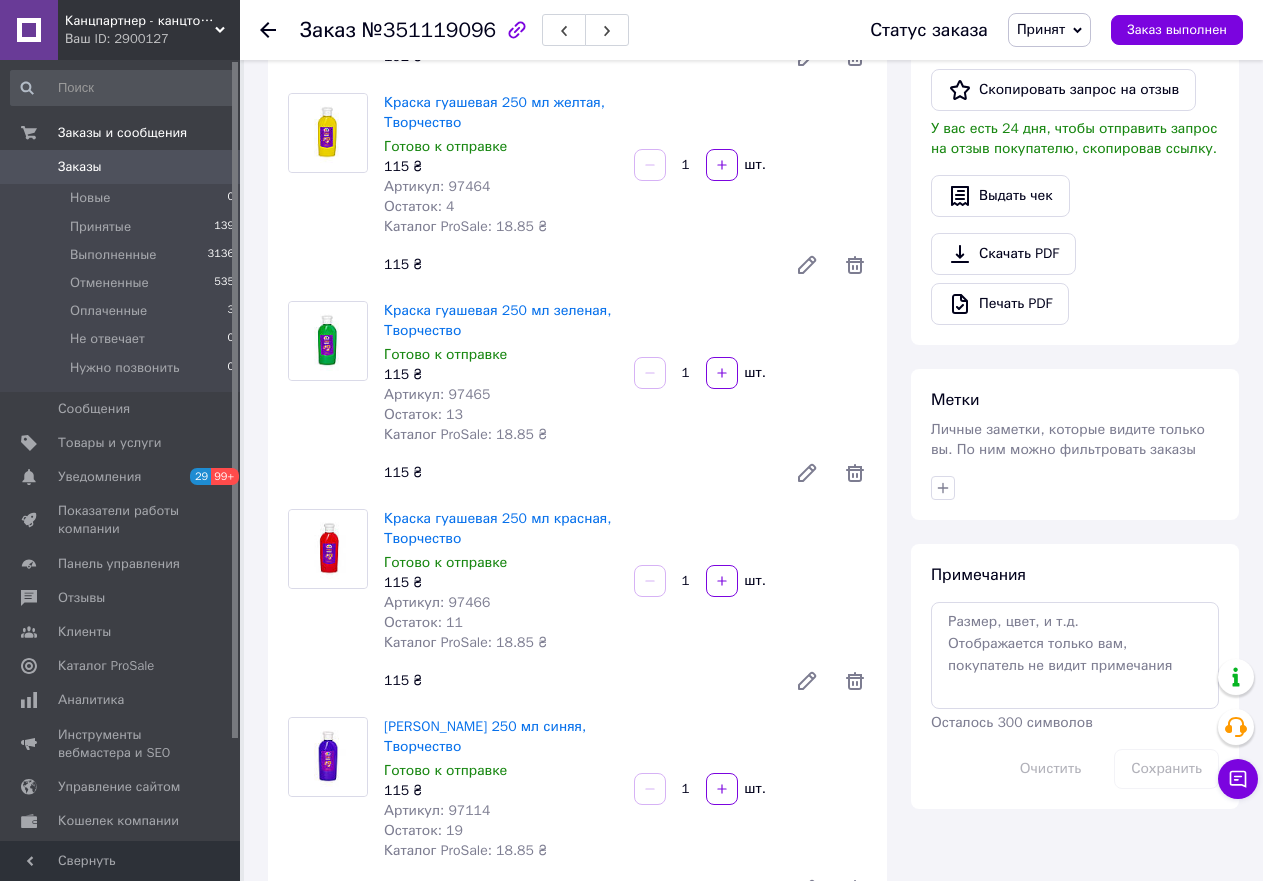 click 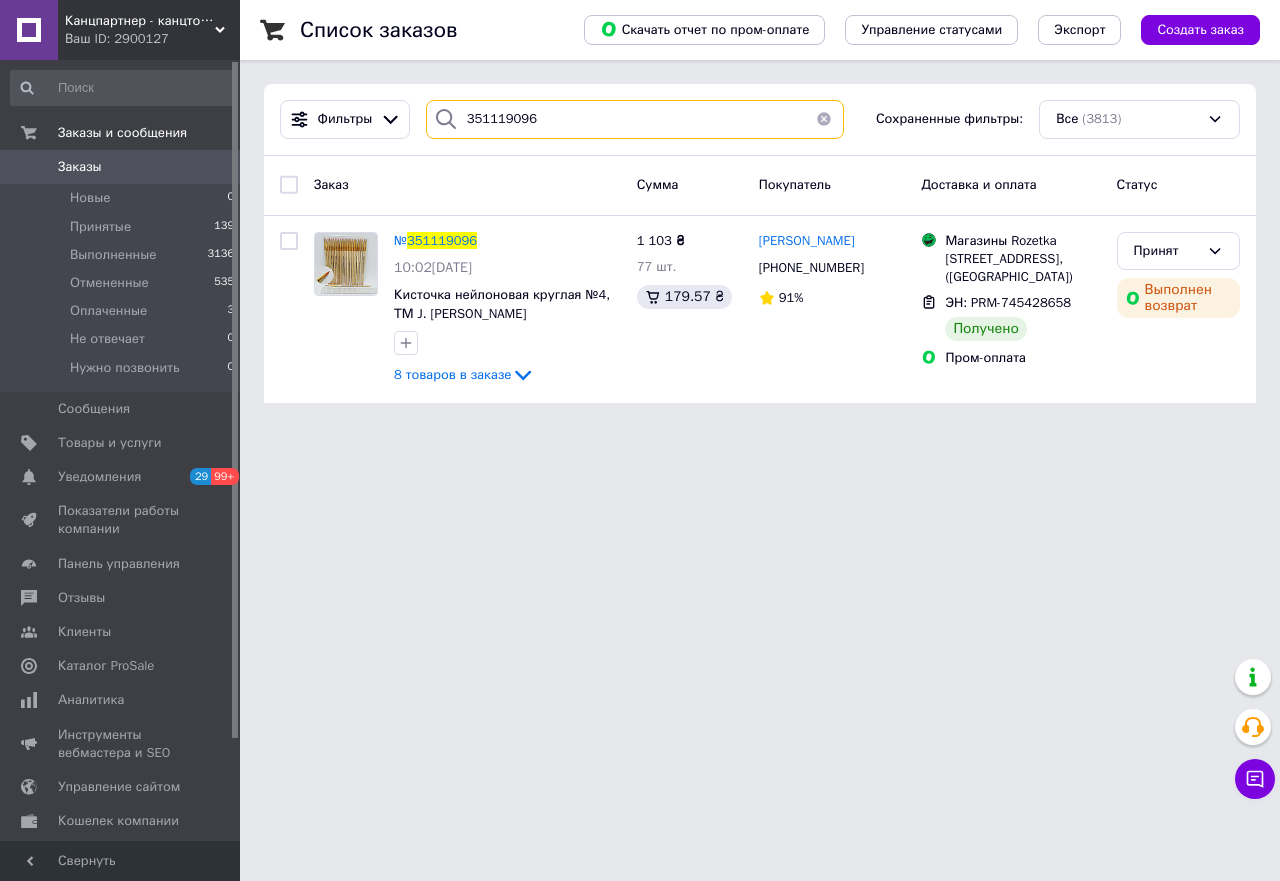 click on "351119096" at bounding box center (635, 119) 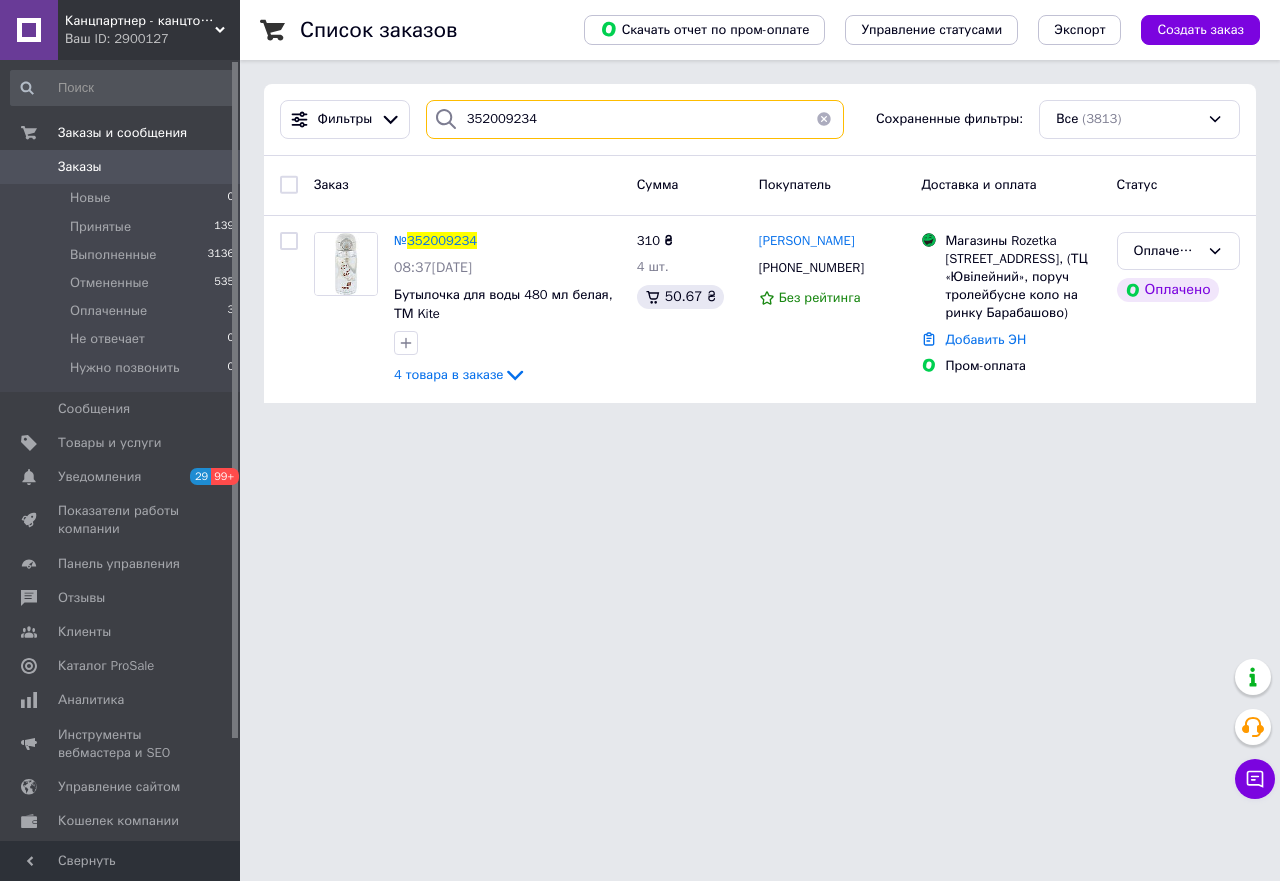 type on "352009234" 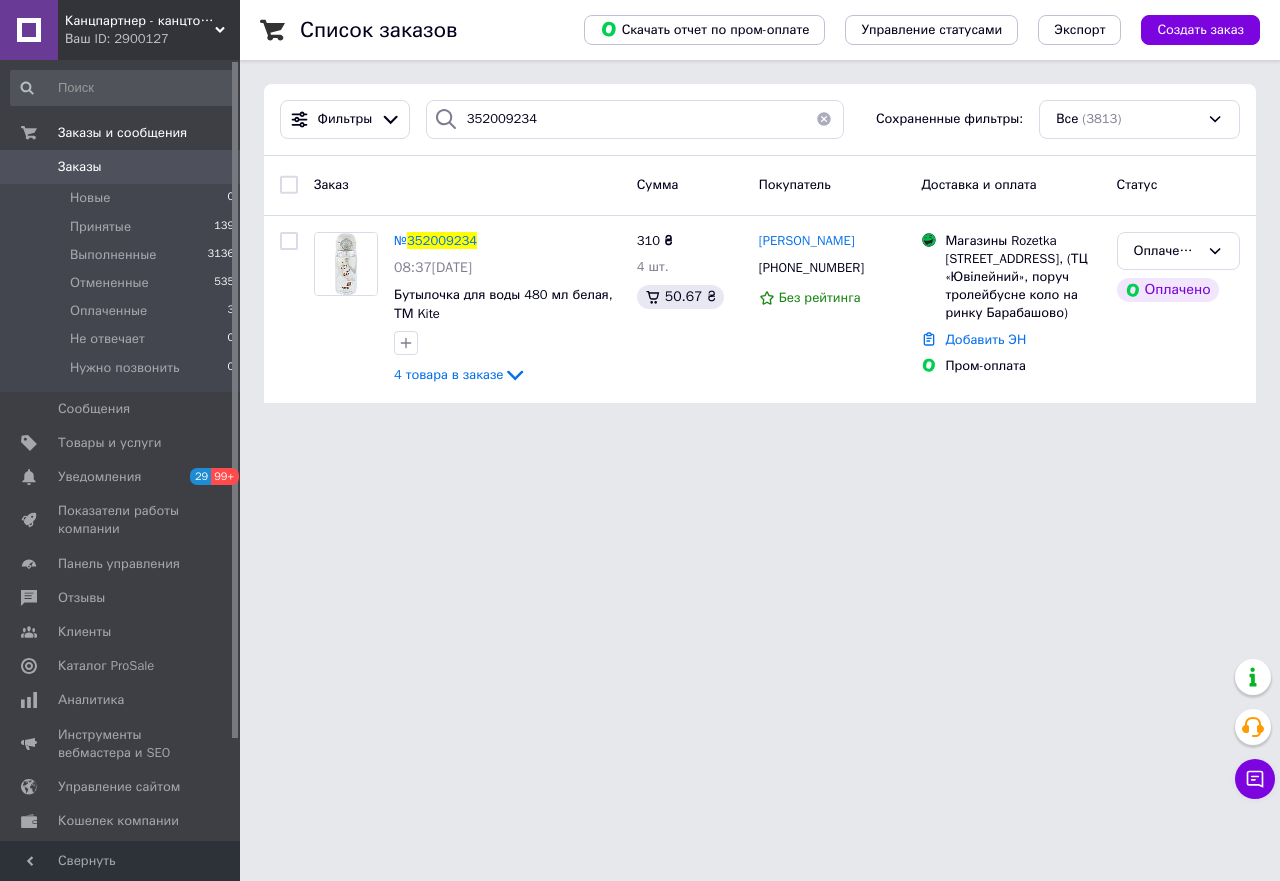 click on "Канцпартнер - канцтовары, игрушки и детская книга Ваш ID: 2900127 Сайт Канцпартнер - канцтовары, игрушки и... Кабинет покупателя Проверить состояние системы Страница на портале ОптомТУТ Татьяна Максимович Справка Выйти Заказы и сообщения Заказы 0 Новые 0 Принятые 139 Выполненные 3136 Отмененные 535 Оплаченные 3 Не отвечает 0 Нужно позвонить 0 Сообщения 0 Товары и услуги Уведомления 29 99+ Показатели работы компании Панель управления Отзывы Клиенты Каталог ProSale Аналитика Инструменты вебмастера и SEO Управление сайтом" at bounding box center (640, 213) 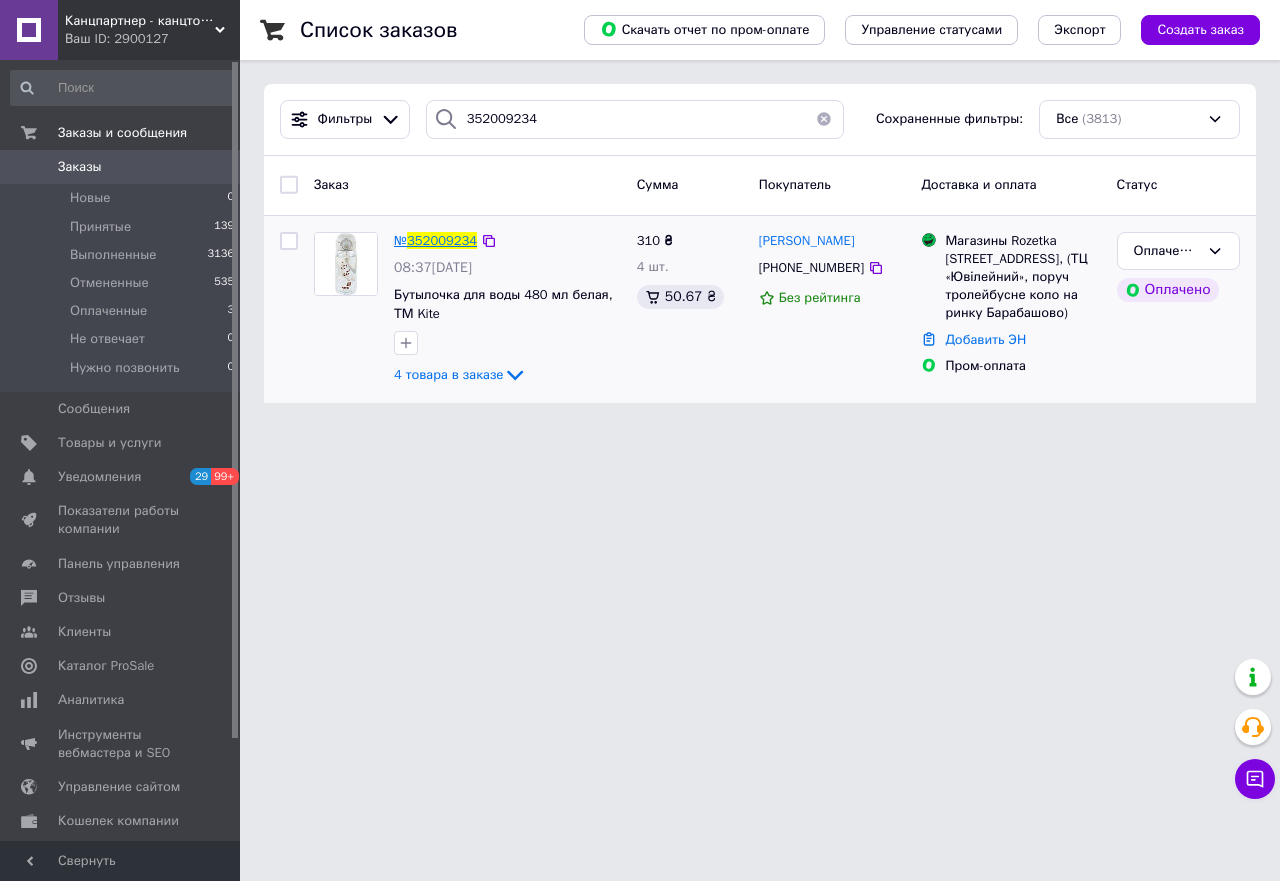 click on "352009234" at bounding box center (442, 240) 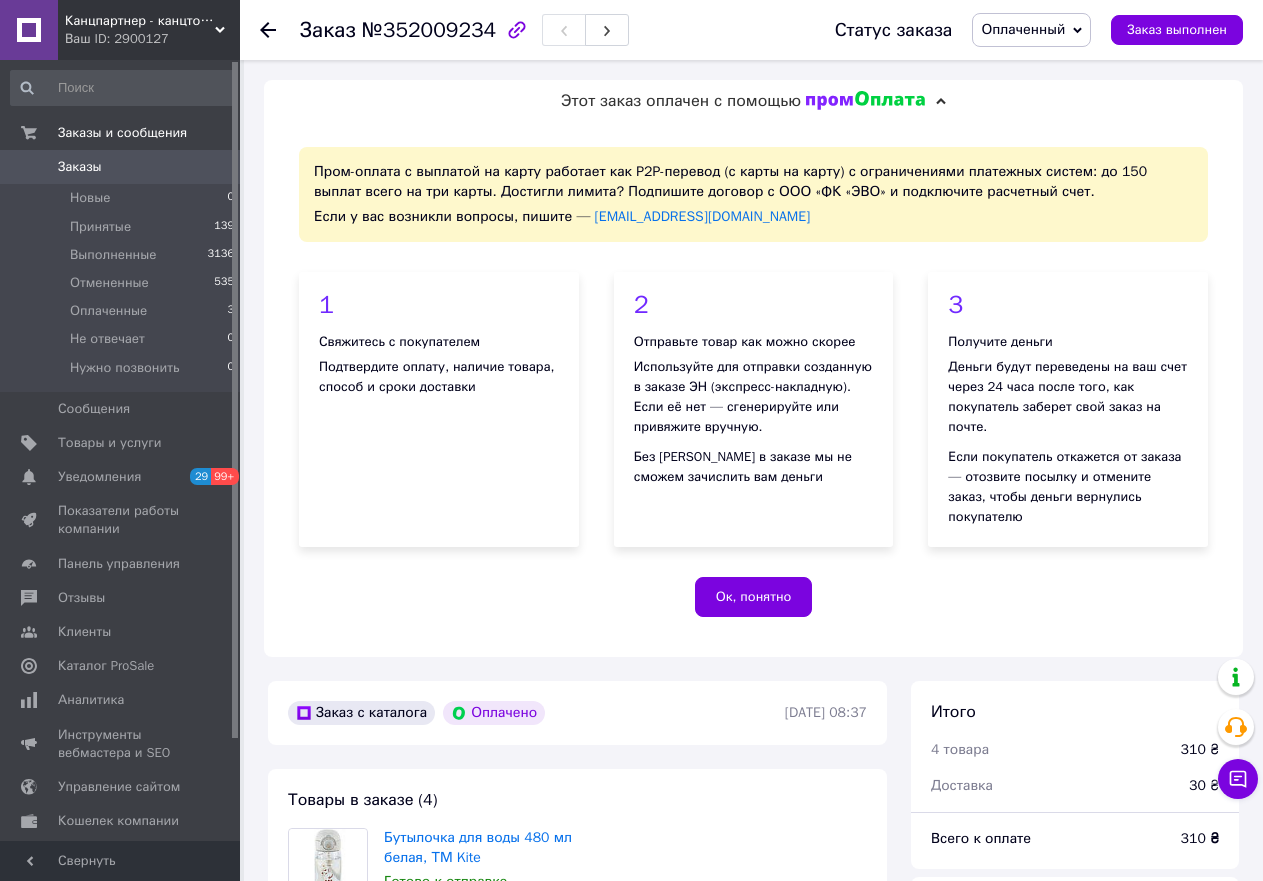 click on "Ваш ID: 2900127" at bounding box center [152, 39] 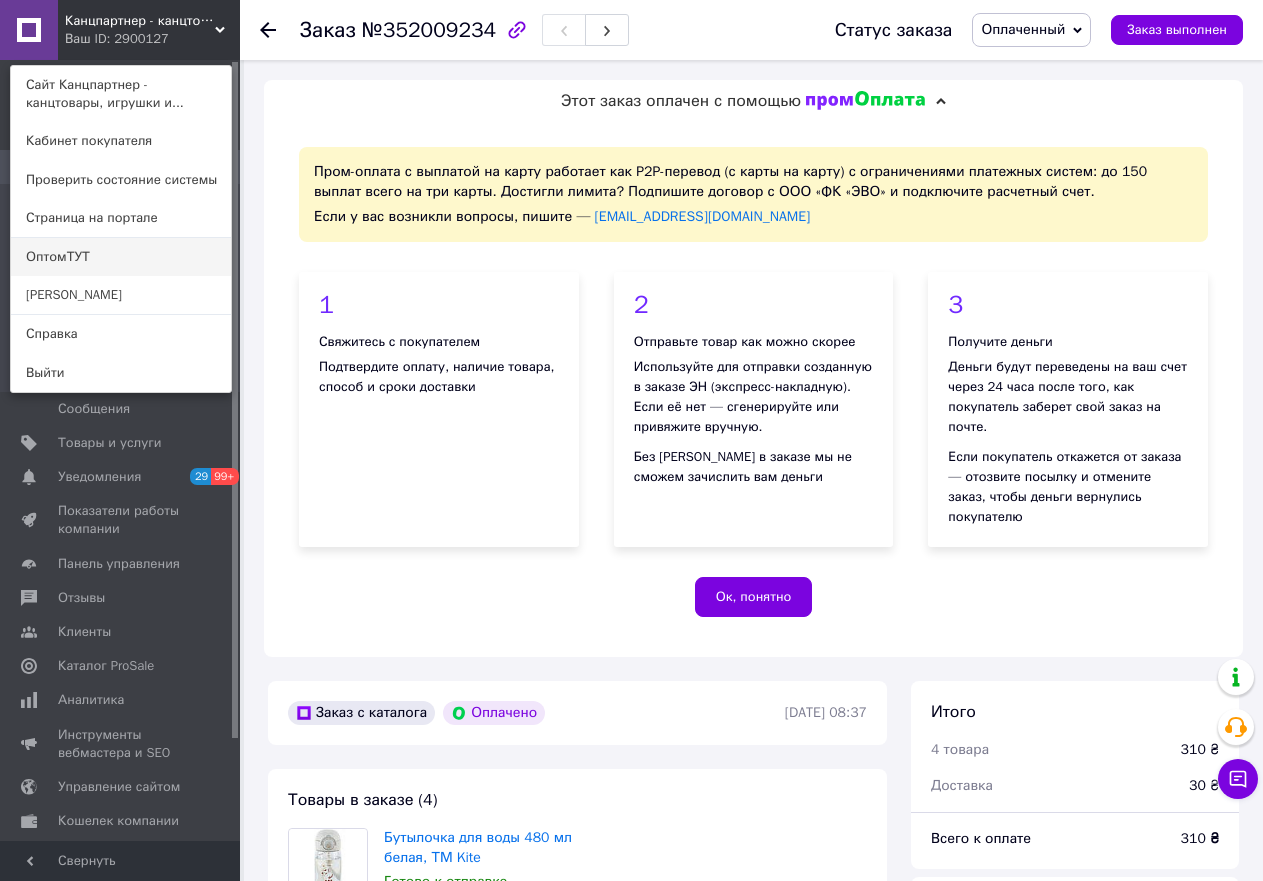 click on "ОптомТУТ" at bounding box center [121, 257] 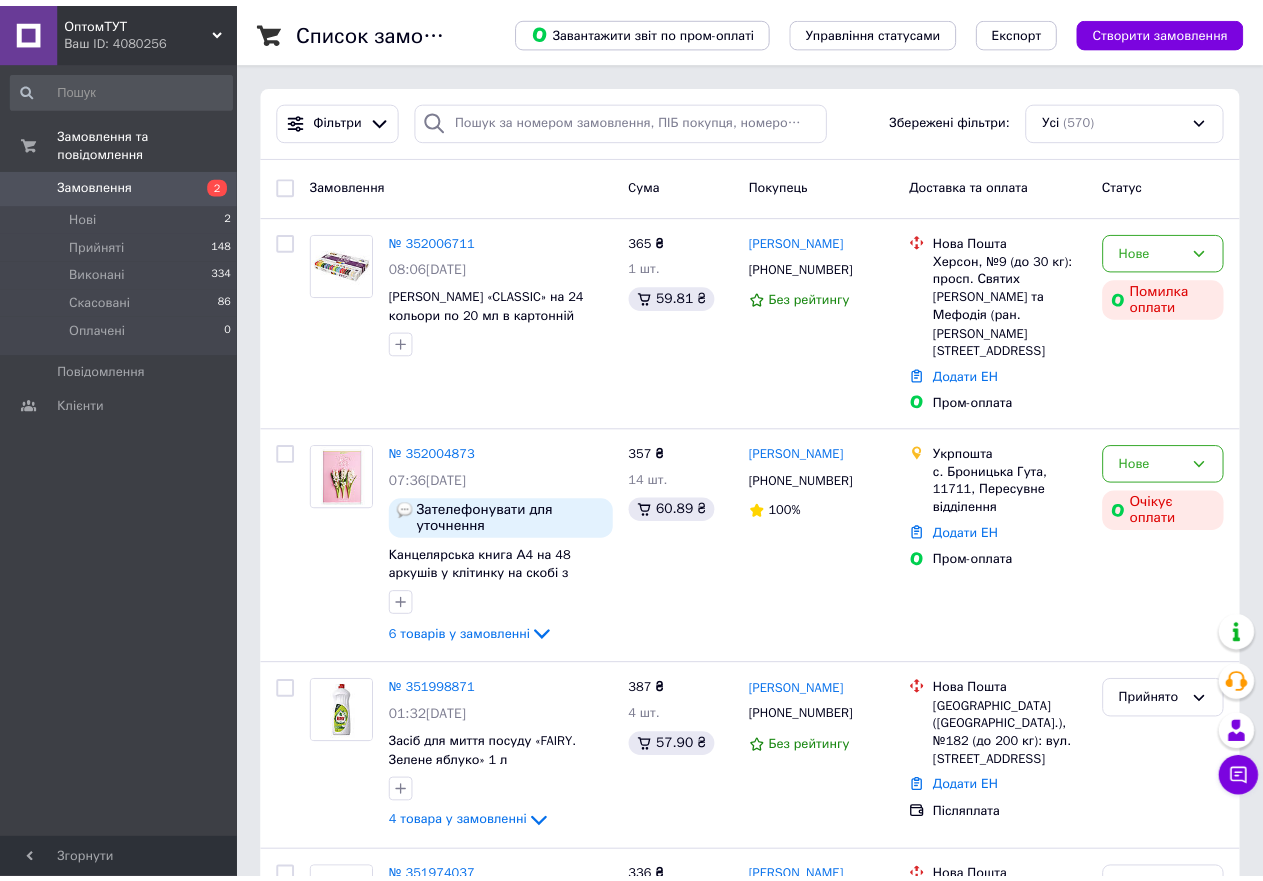 scroll, scrollTop: 0, scrollLeft: 0, axis: both 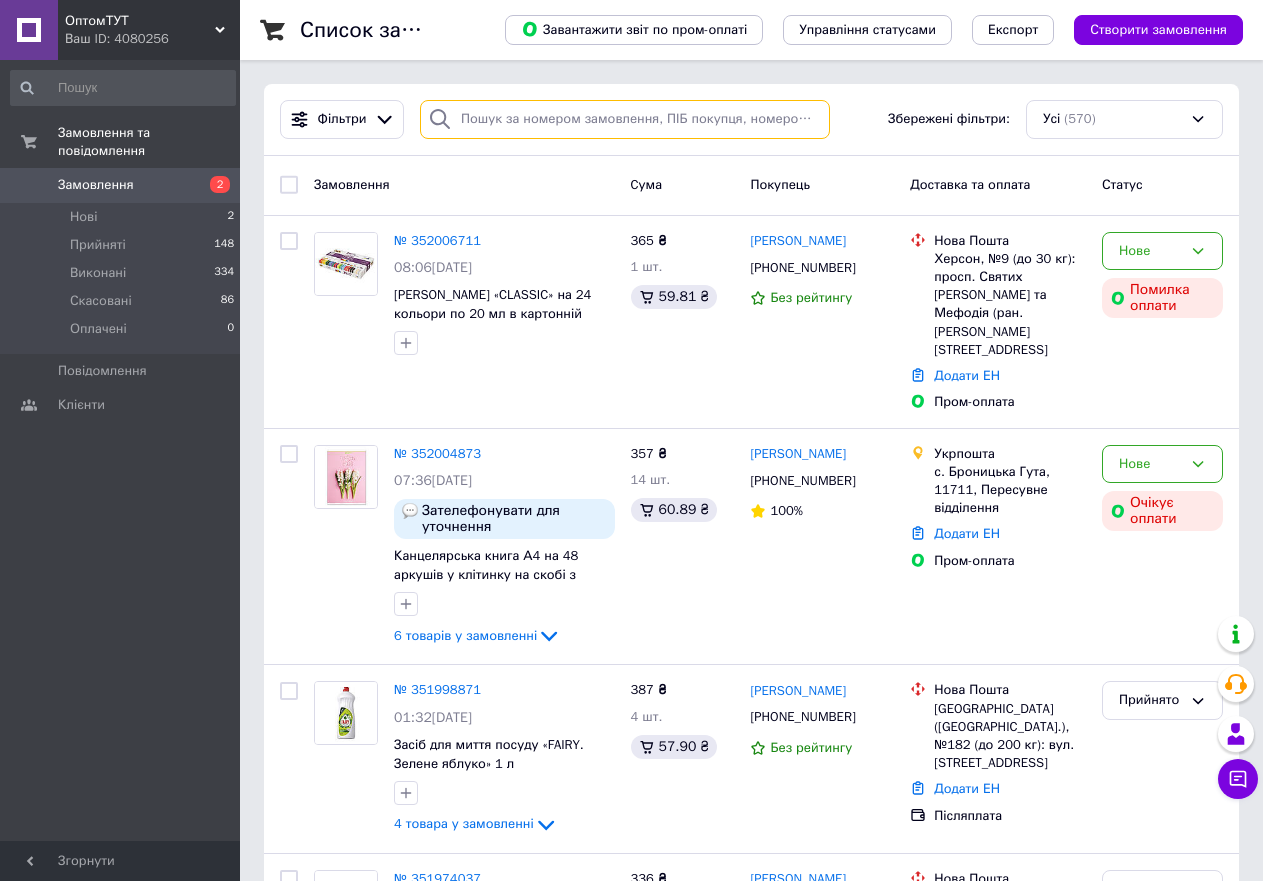 click at bounding box center [625, 119] 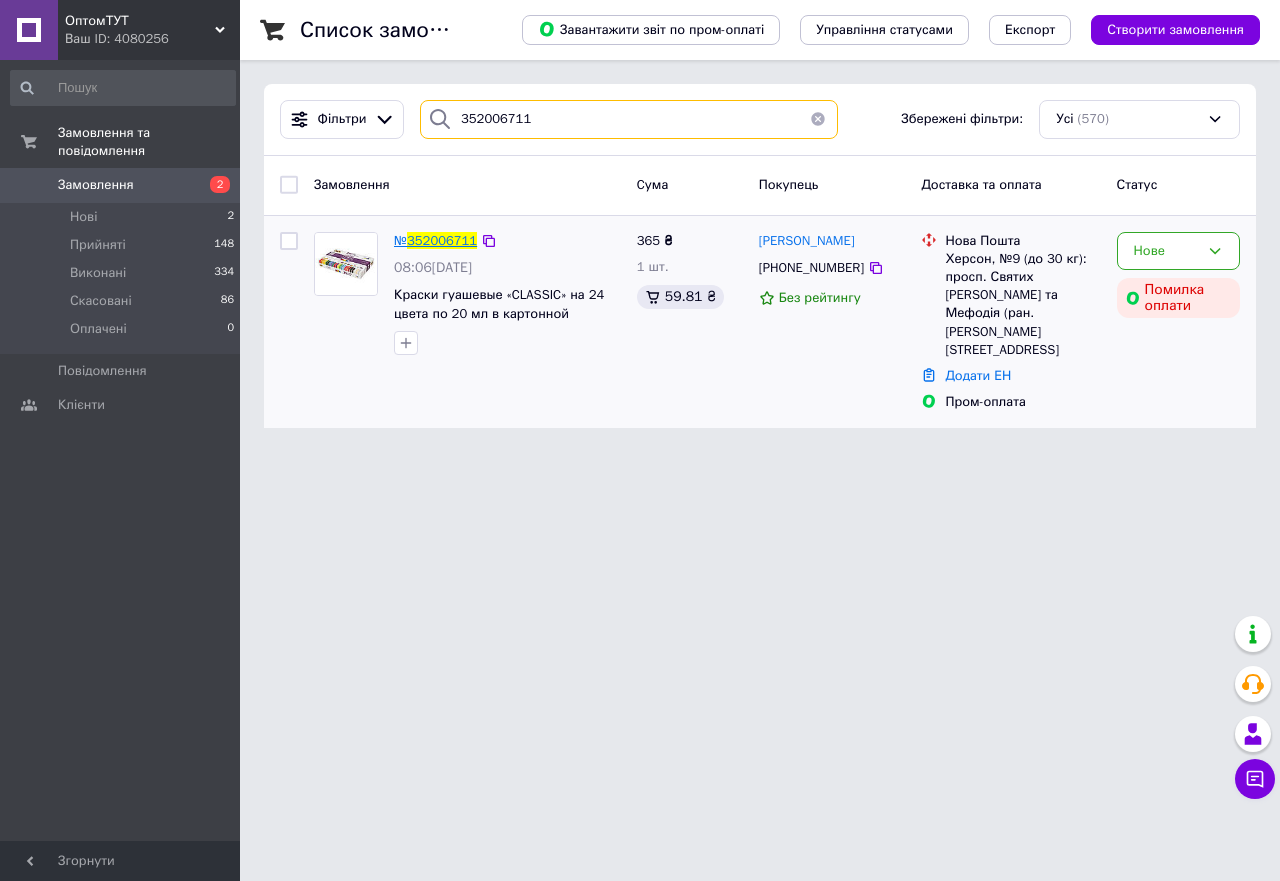 type on "352006711" 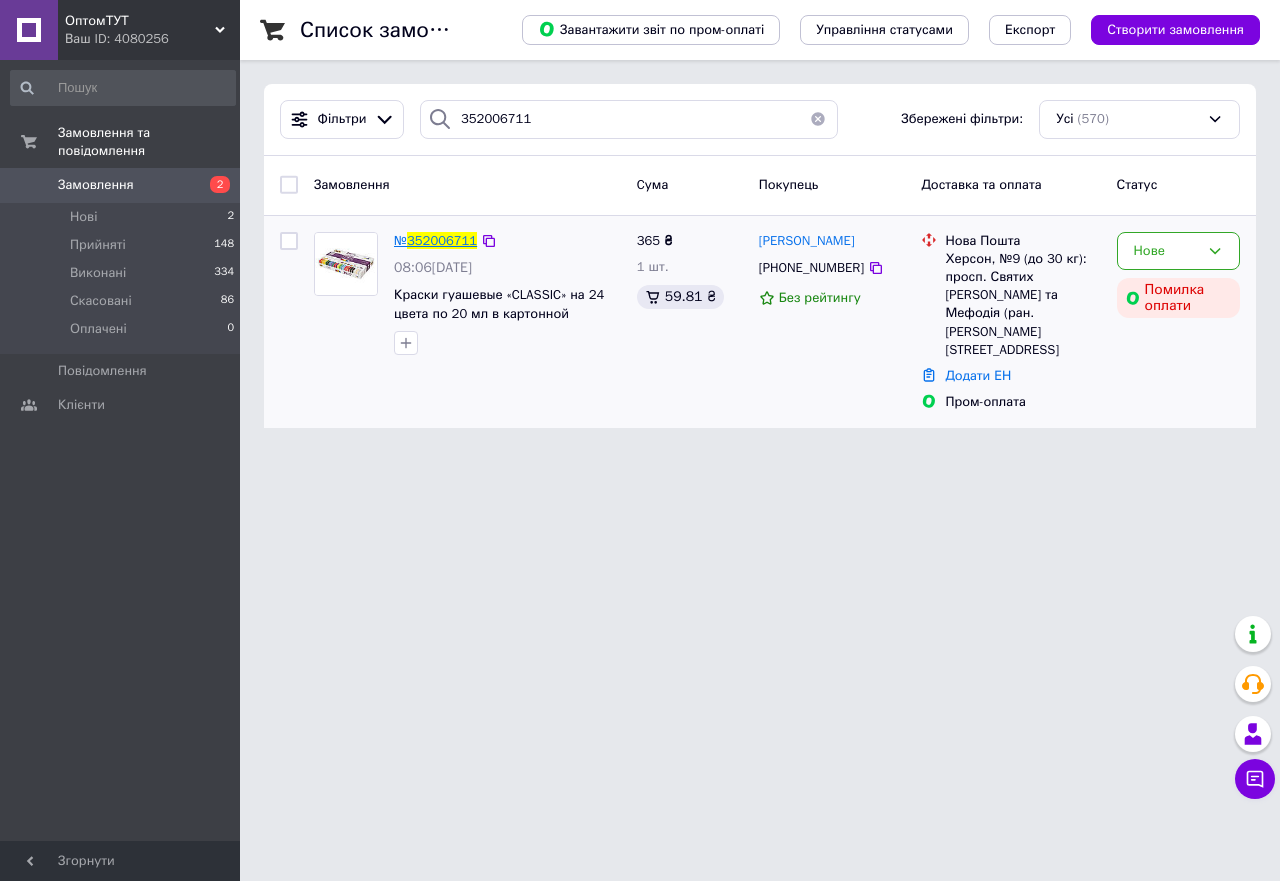 click on "352006711" at bounding box center [442, 240] 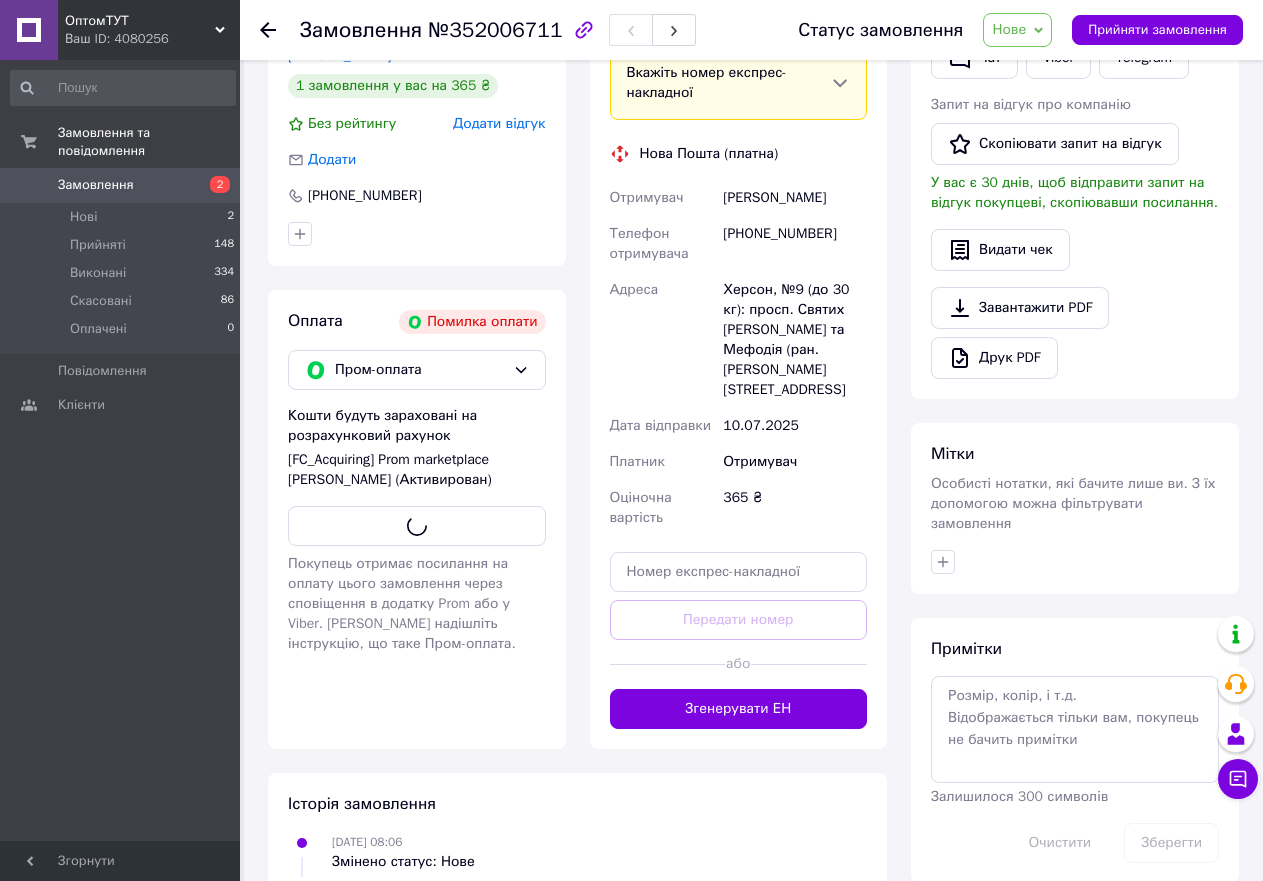 scroll, scrollTop: 548, scrollLeft: 0, axis: vertical 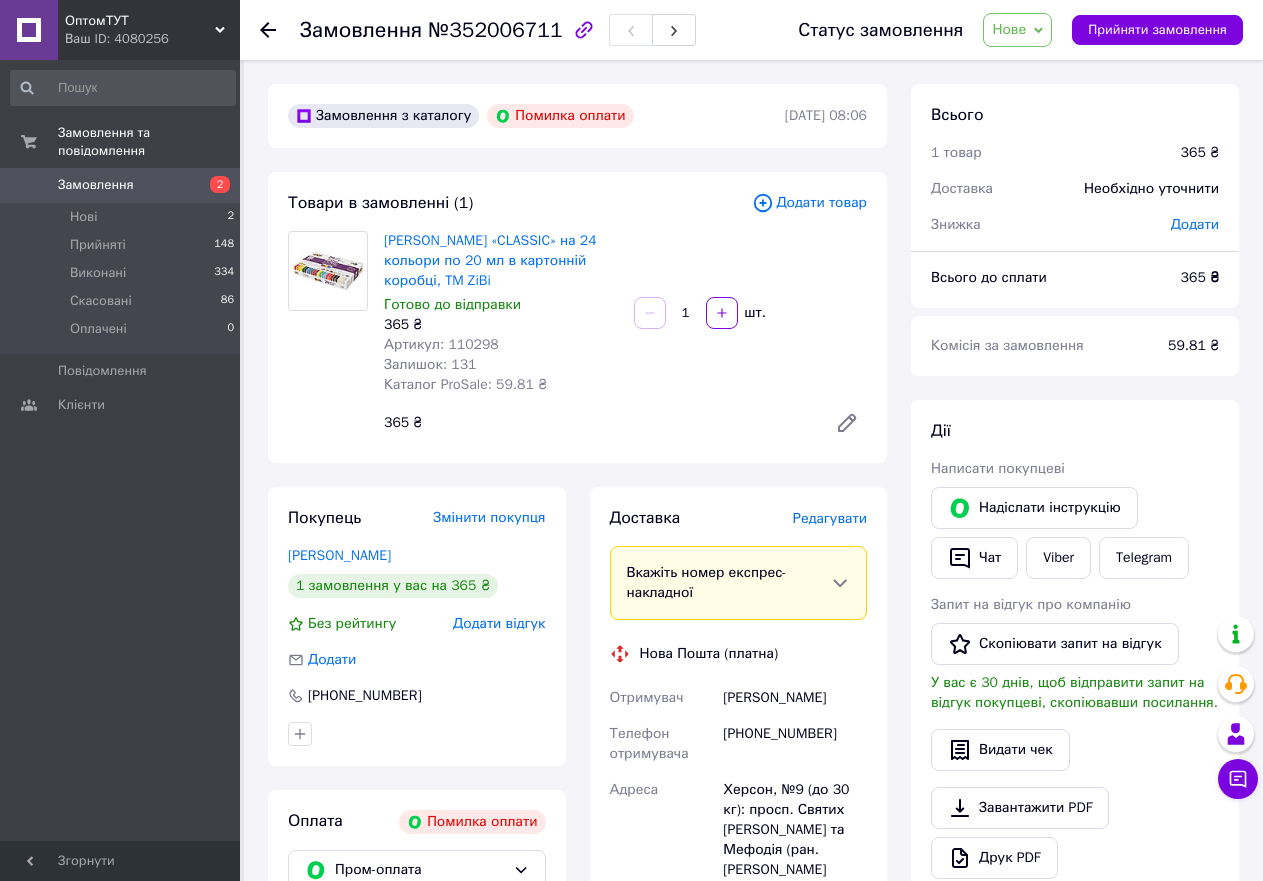 click on "ОптомТУТ Ваш ID: 4080256" at bounding box center (149, 30) 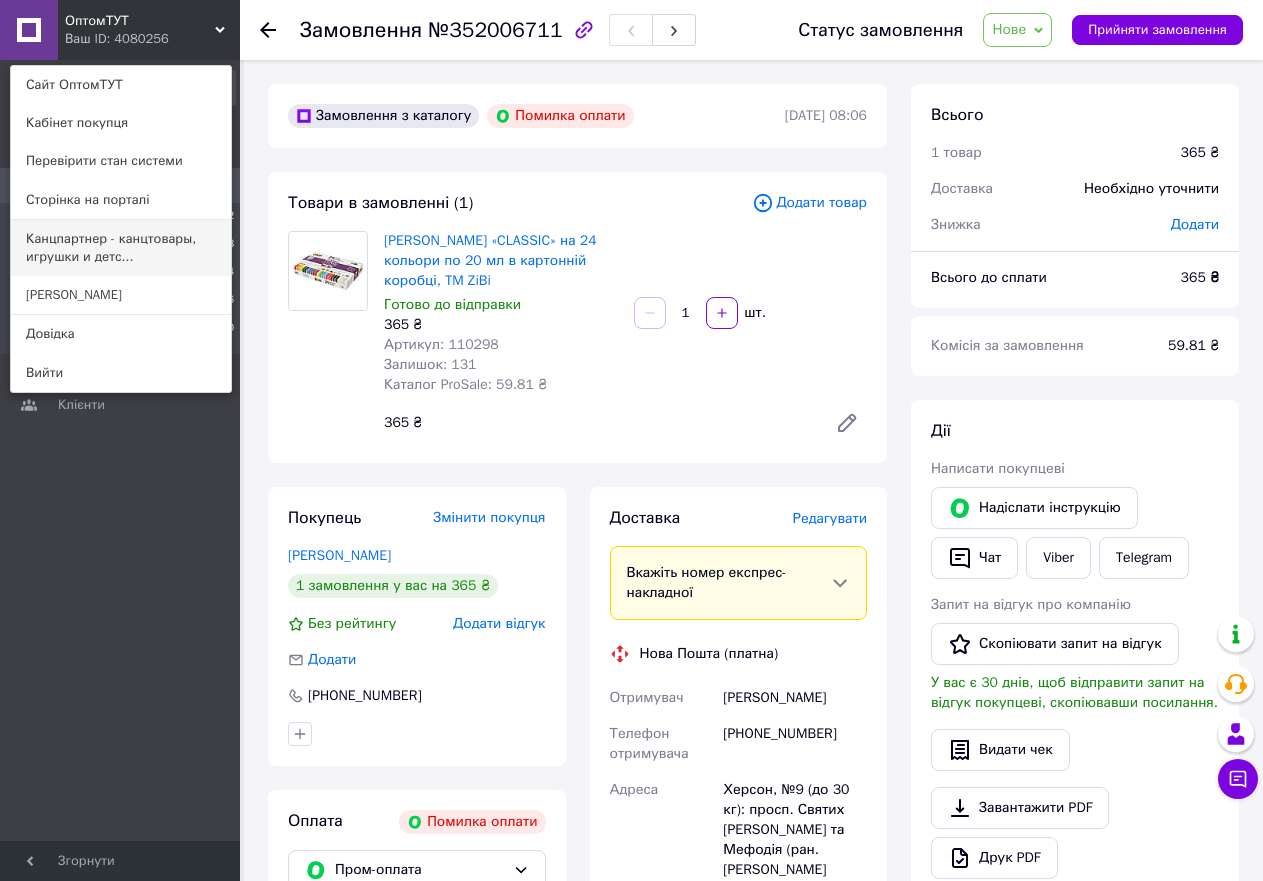 click on "Канцпартнер - канцтовары, игрушки и детс..." at bounding box center [121, 248] 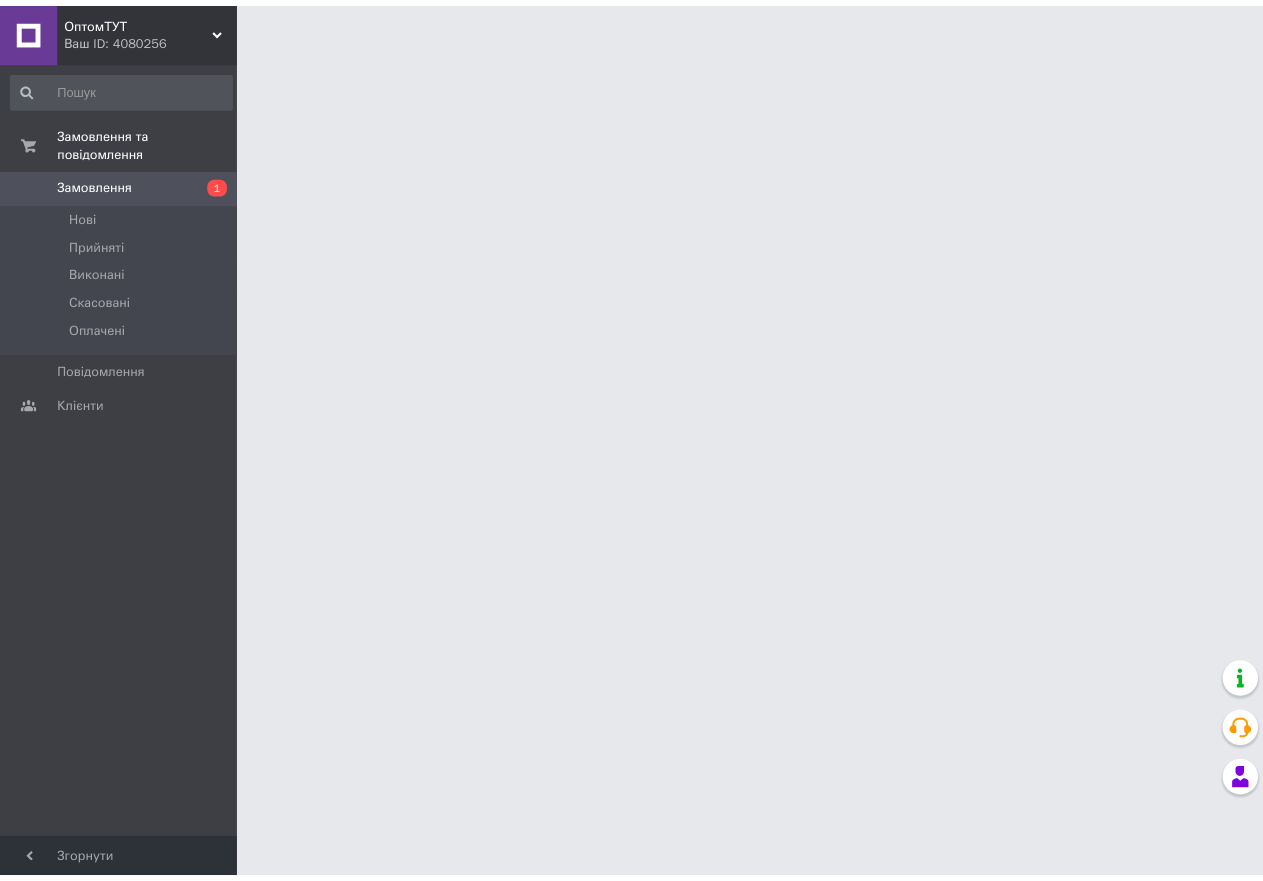 scroll, scrollTop: 0, scrollLeft: 0, axis: both 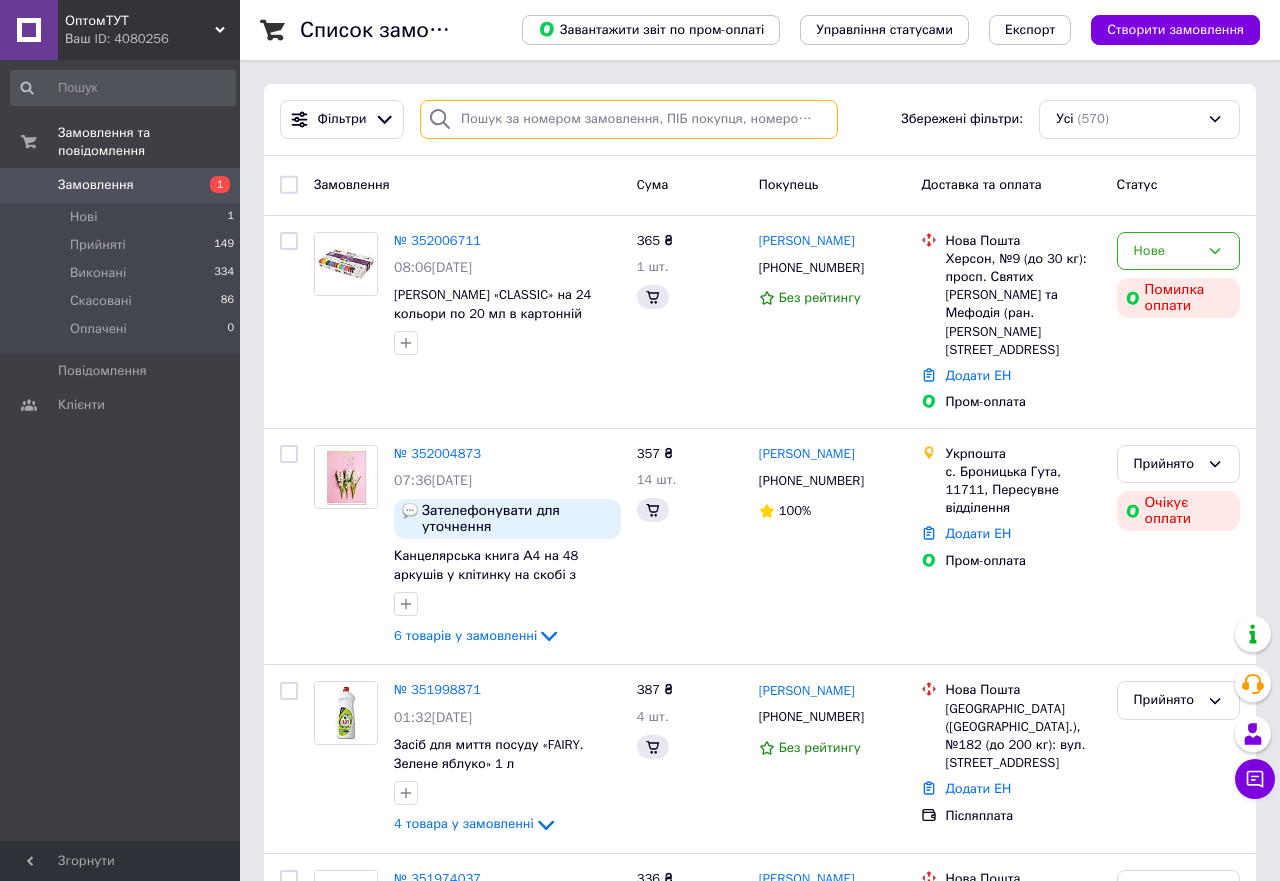 click at bounding box center [629, 119] 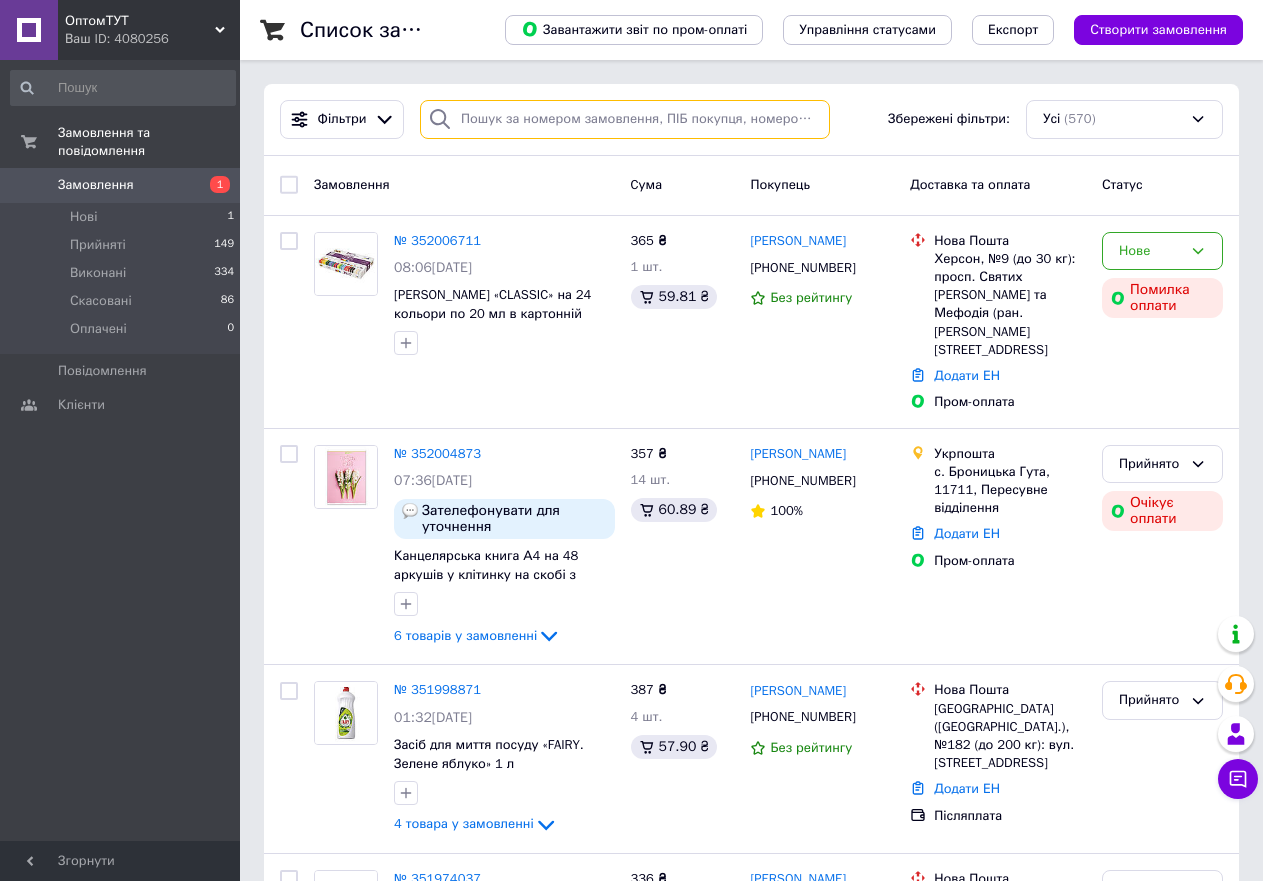 paste on "352006711" 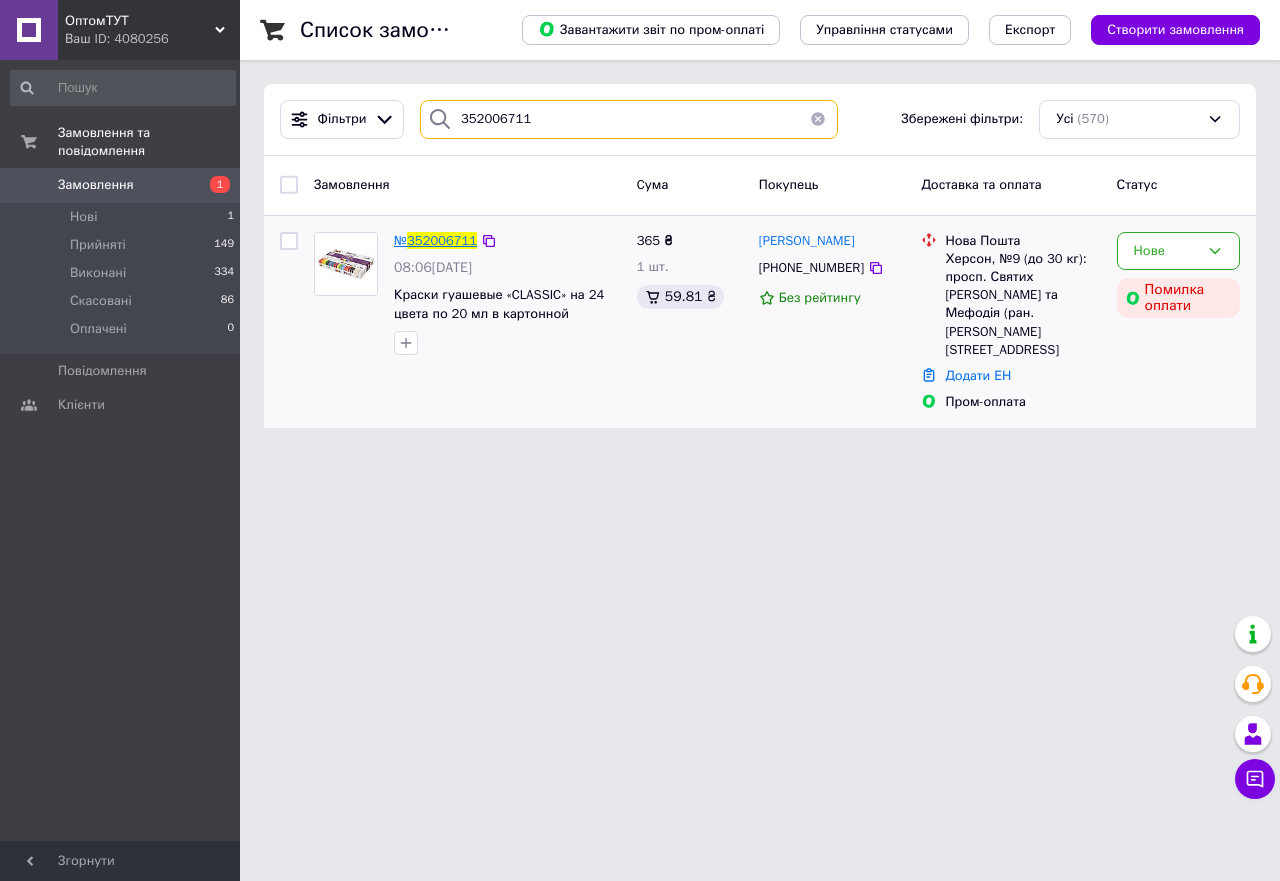 type on "352006711" 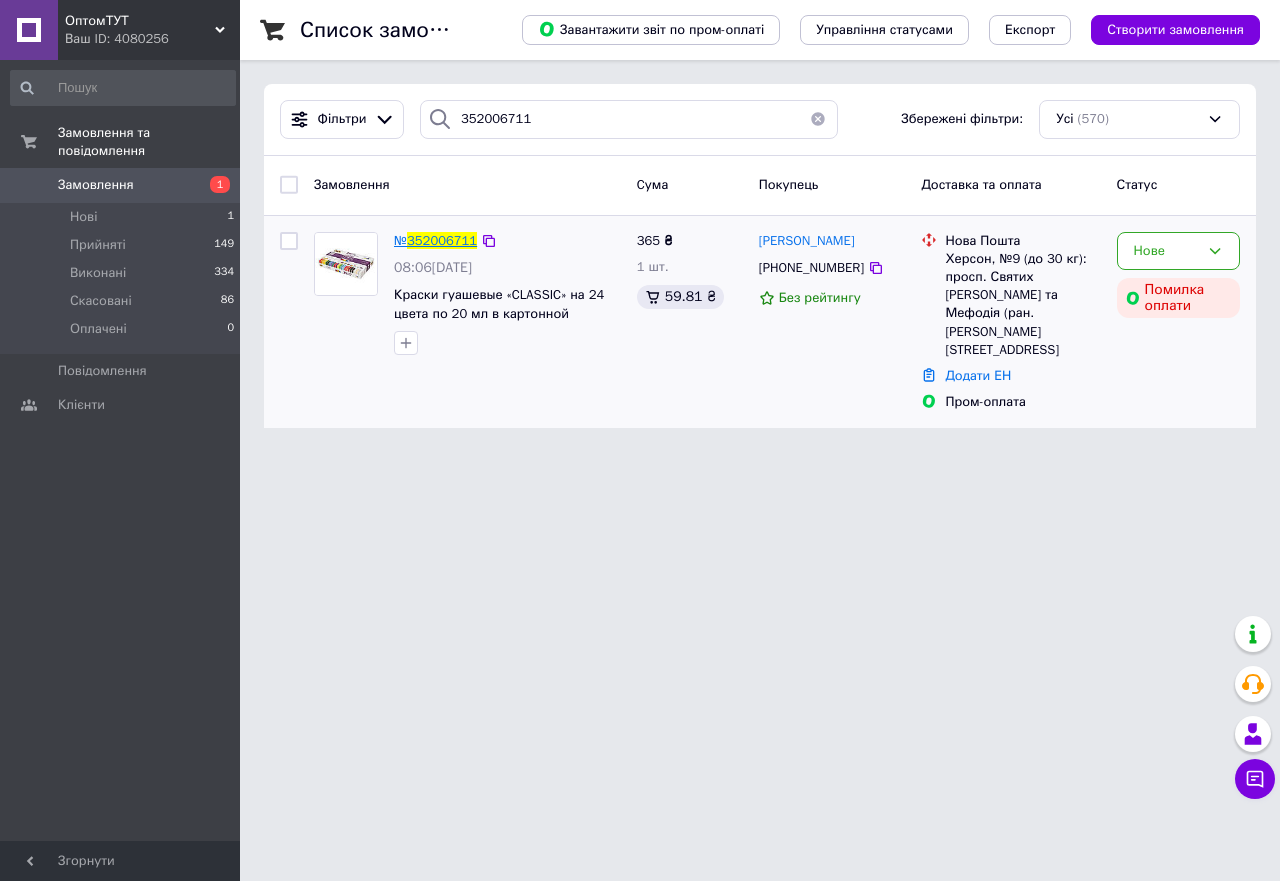 click on "352006711" at bounding box center (442, 240) 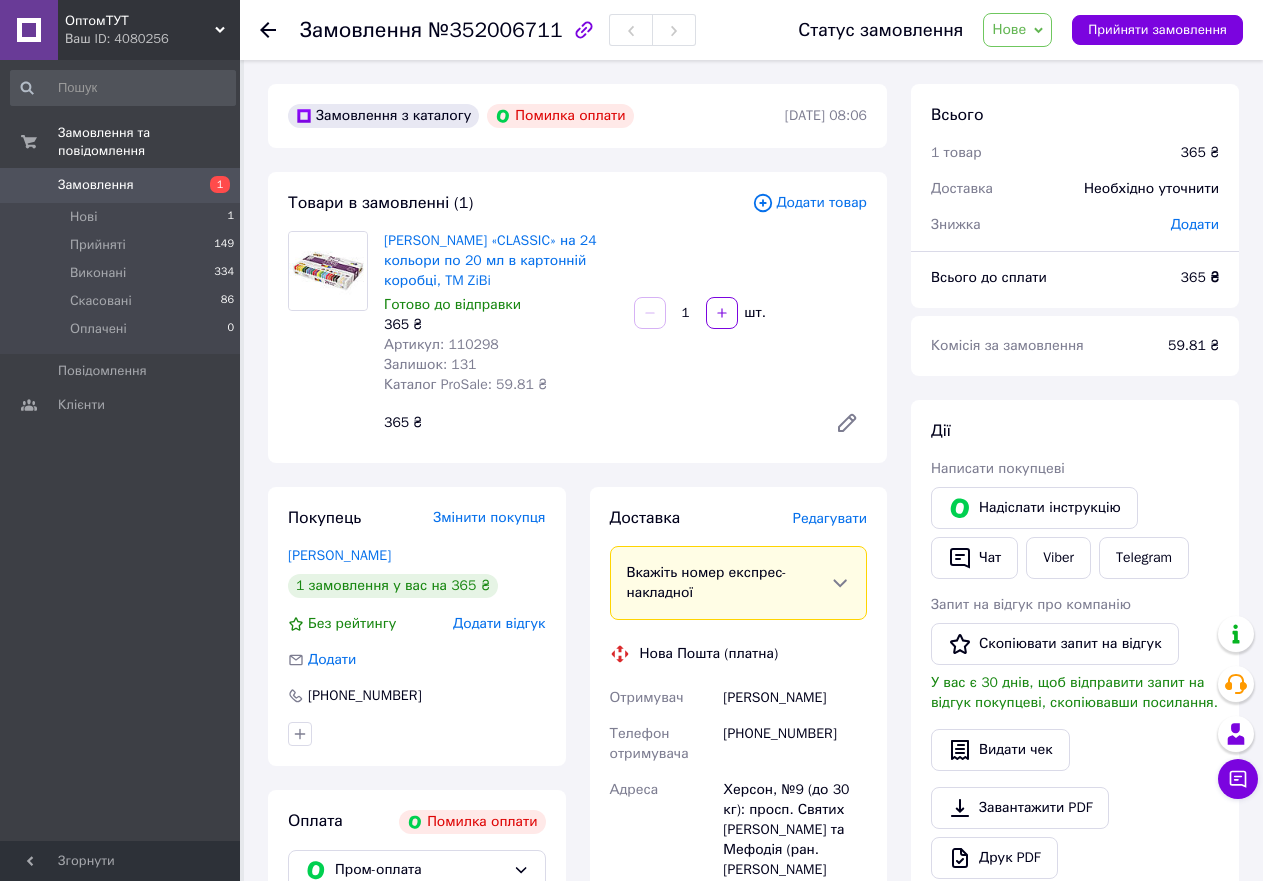 click on "365 ₴" at bounding box center (597, 423) 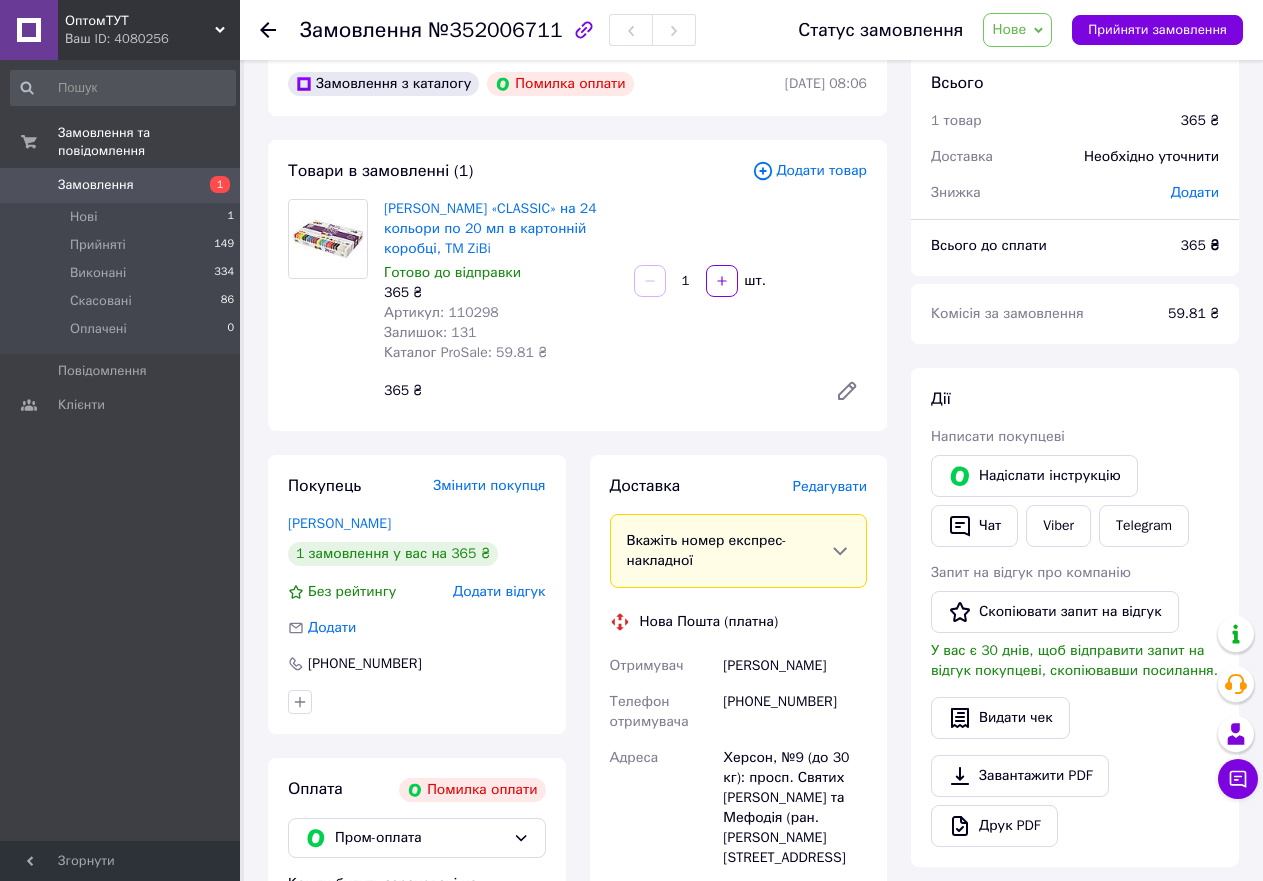 scroll, scrollTop: 0, scrollLeft: 0, axis: both 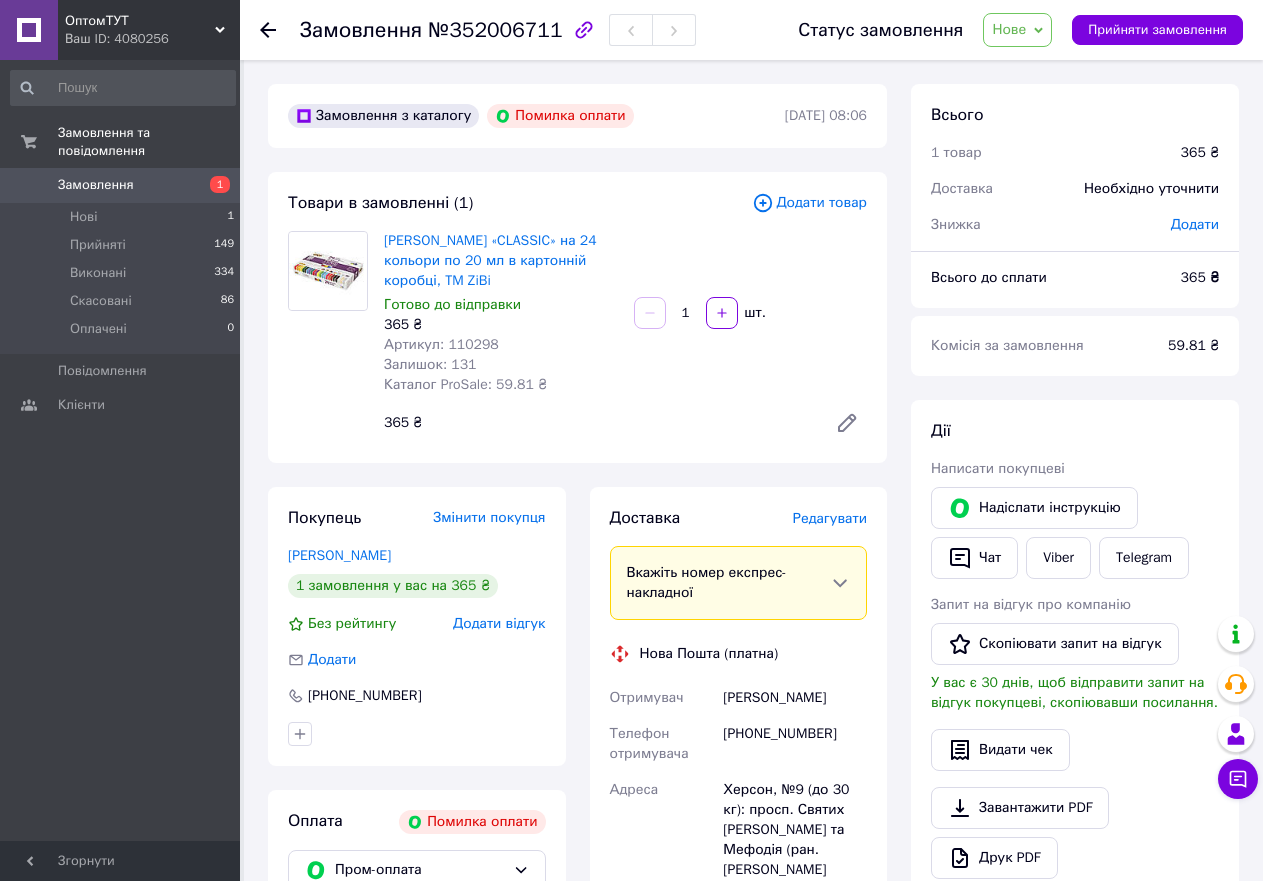 click 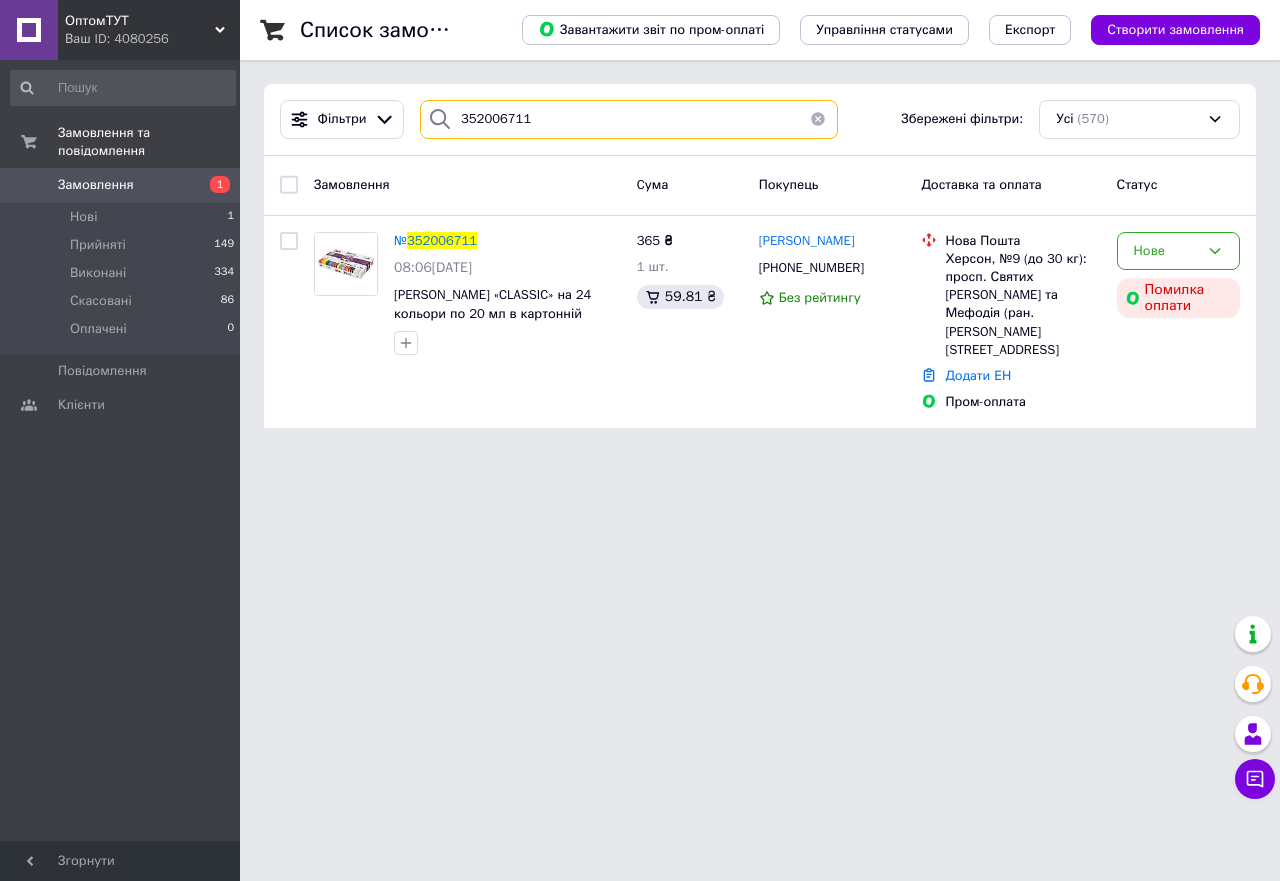 click on "352006711" at bounding box center [629, 119] 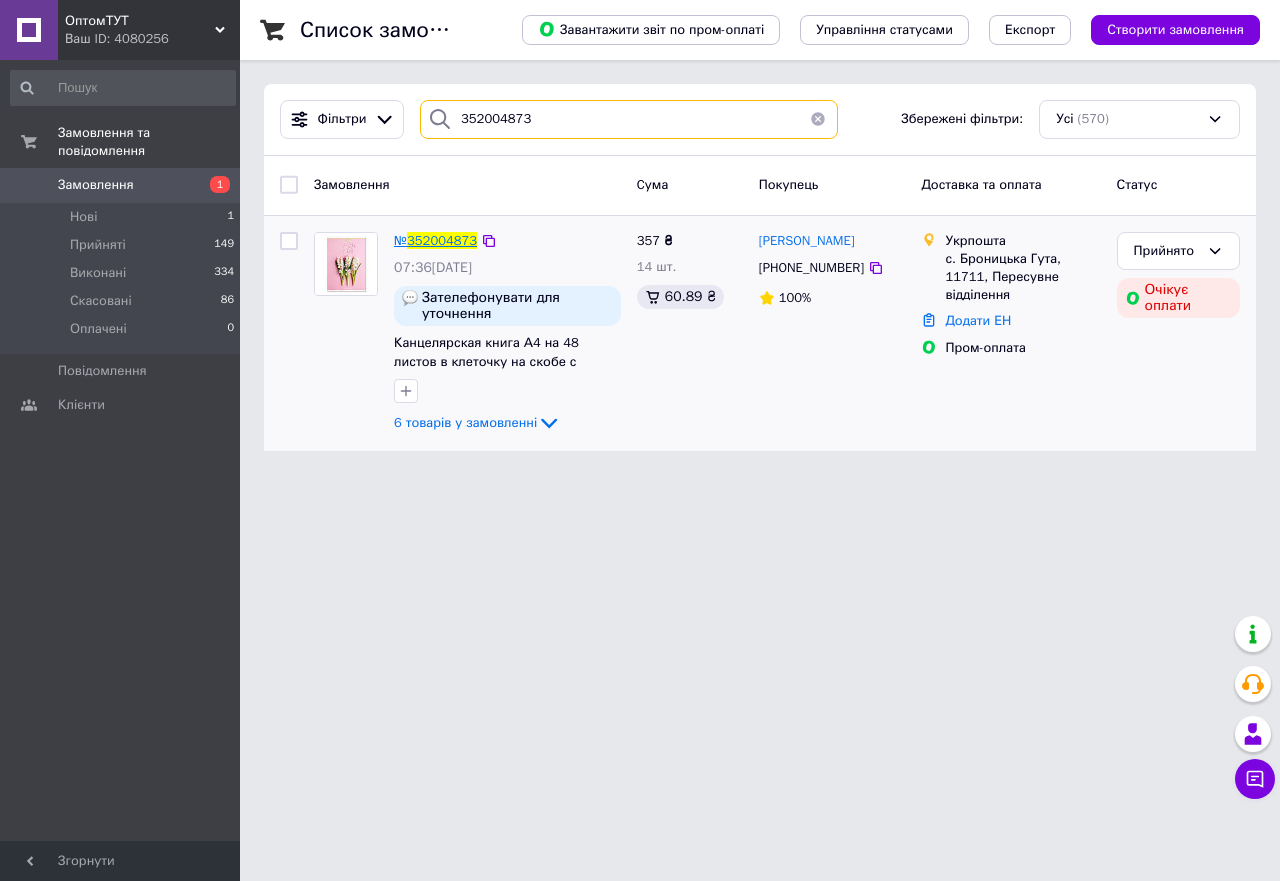 type on "352004873" 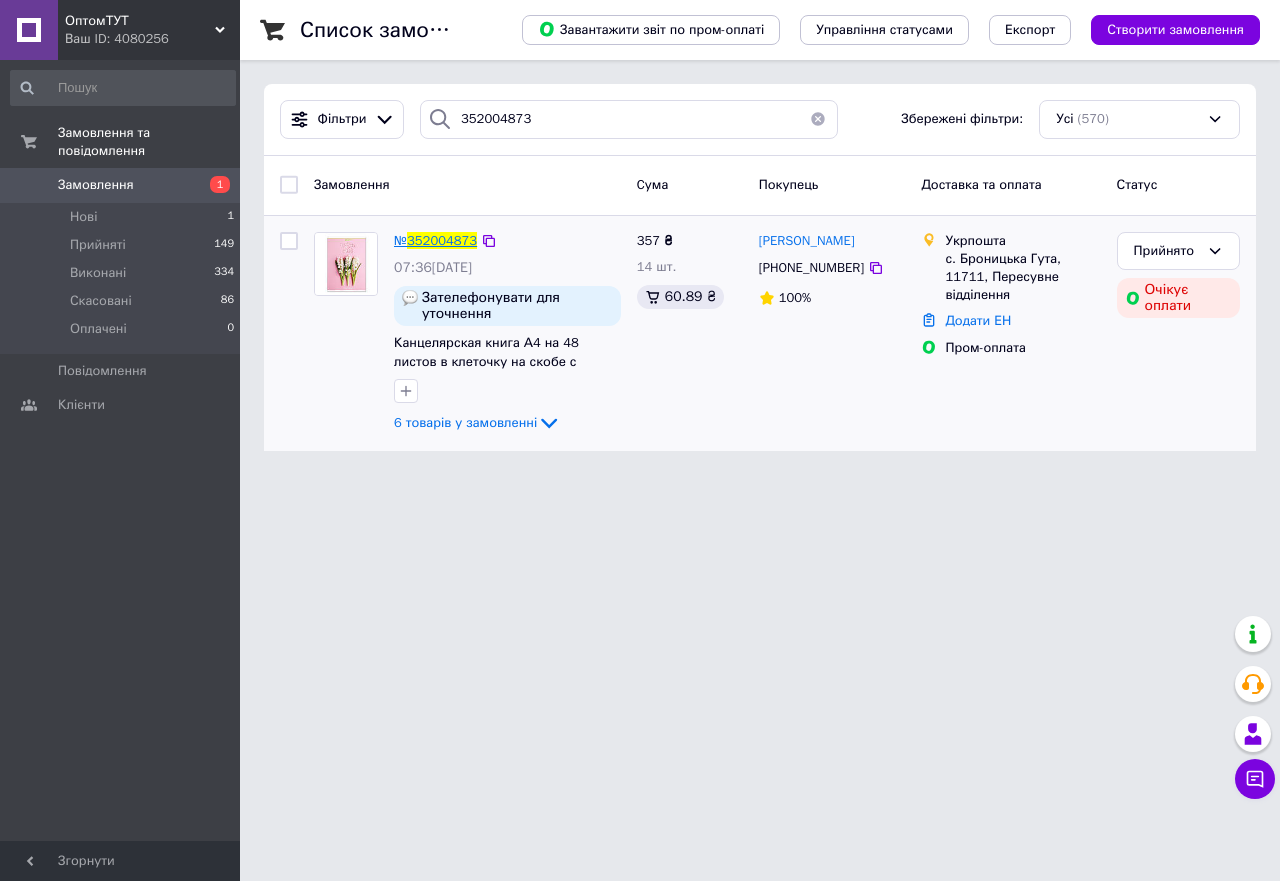click on "352004873" at bounding box center (442, 240) 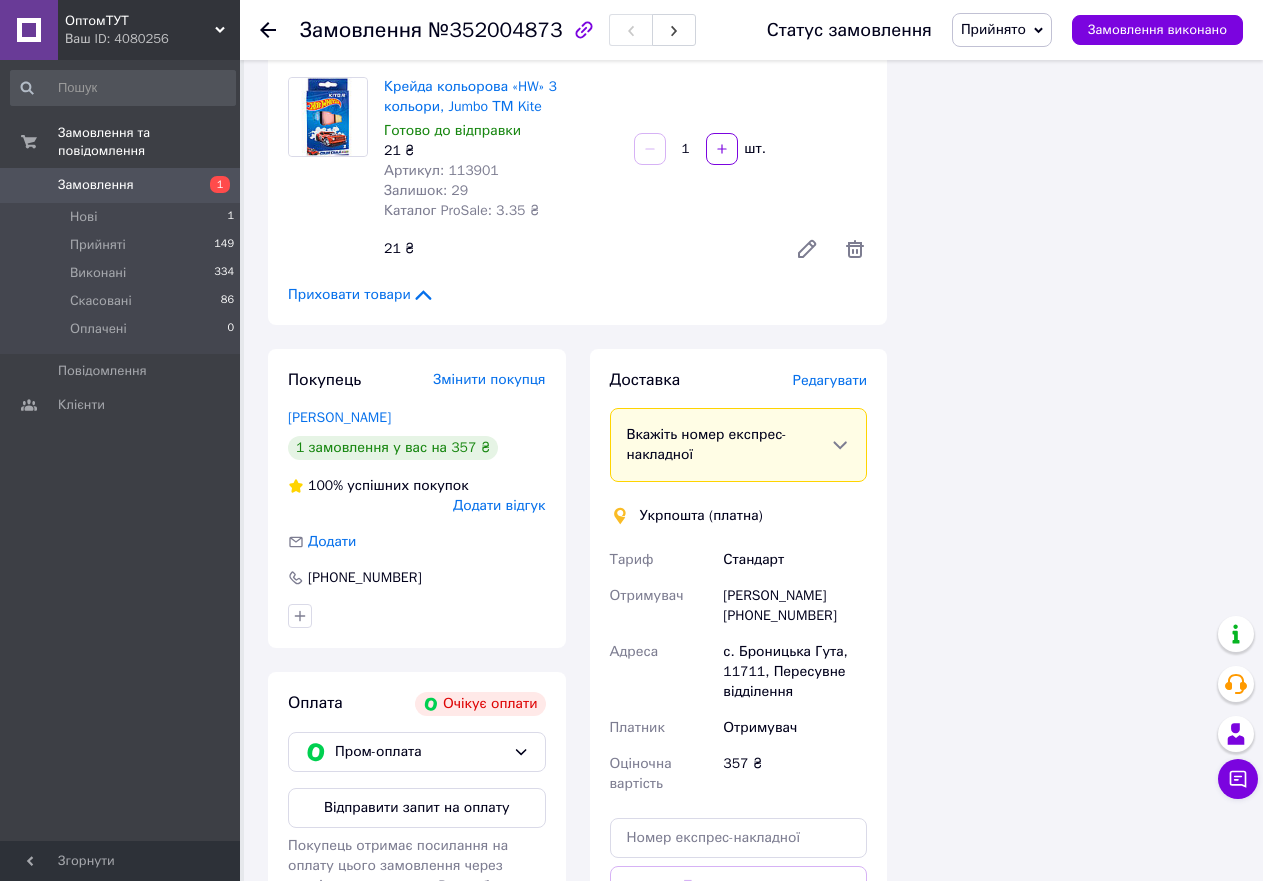 scroll, scrollTop: 1633, scrollLeft: 0, axis: vertical 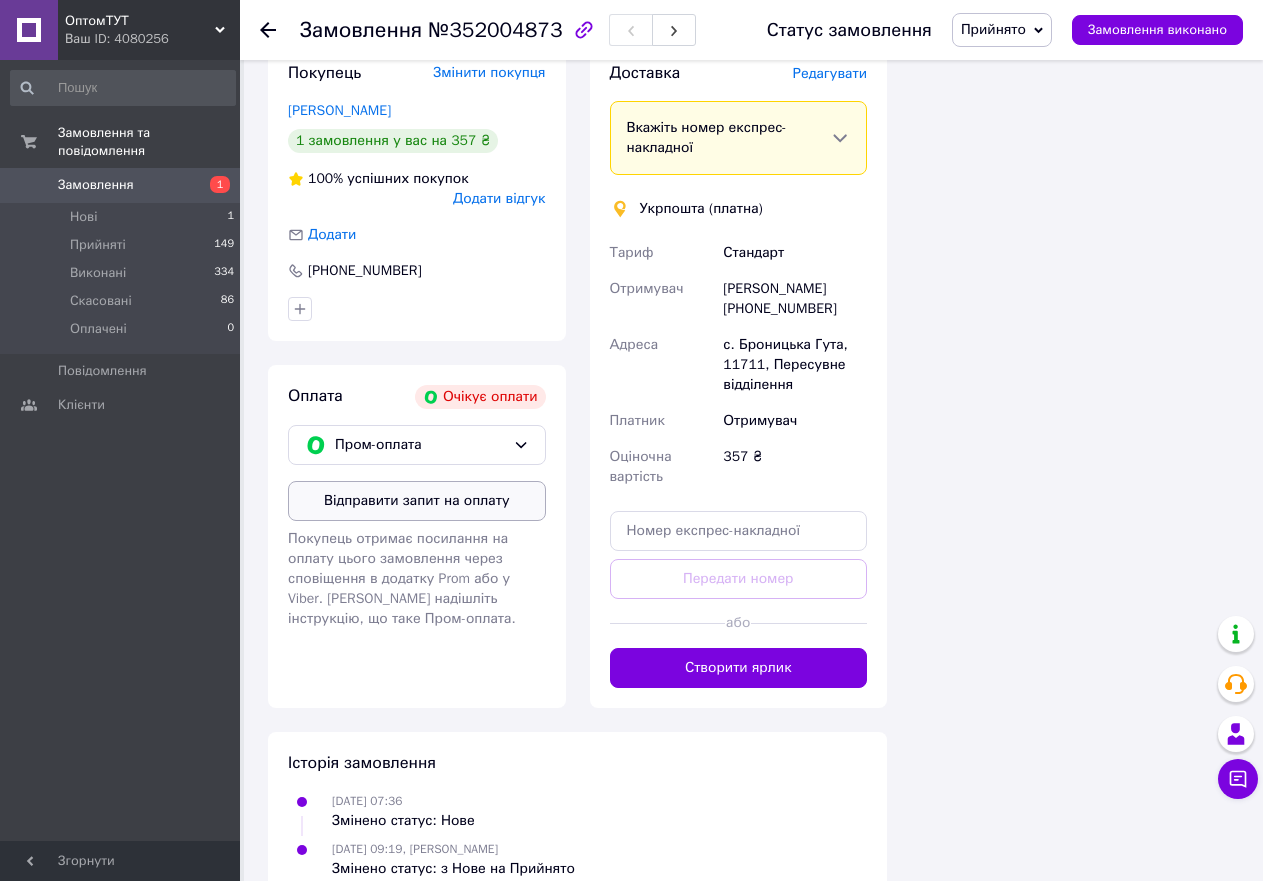 click on "Відправити запит на оплату" at bounding box center (417, 501) 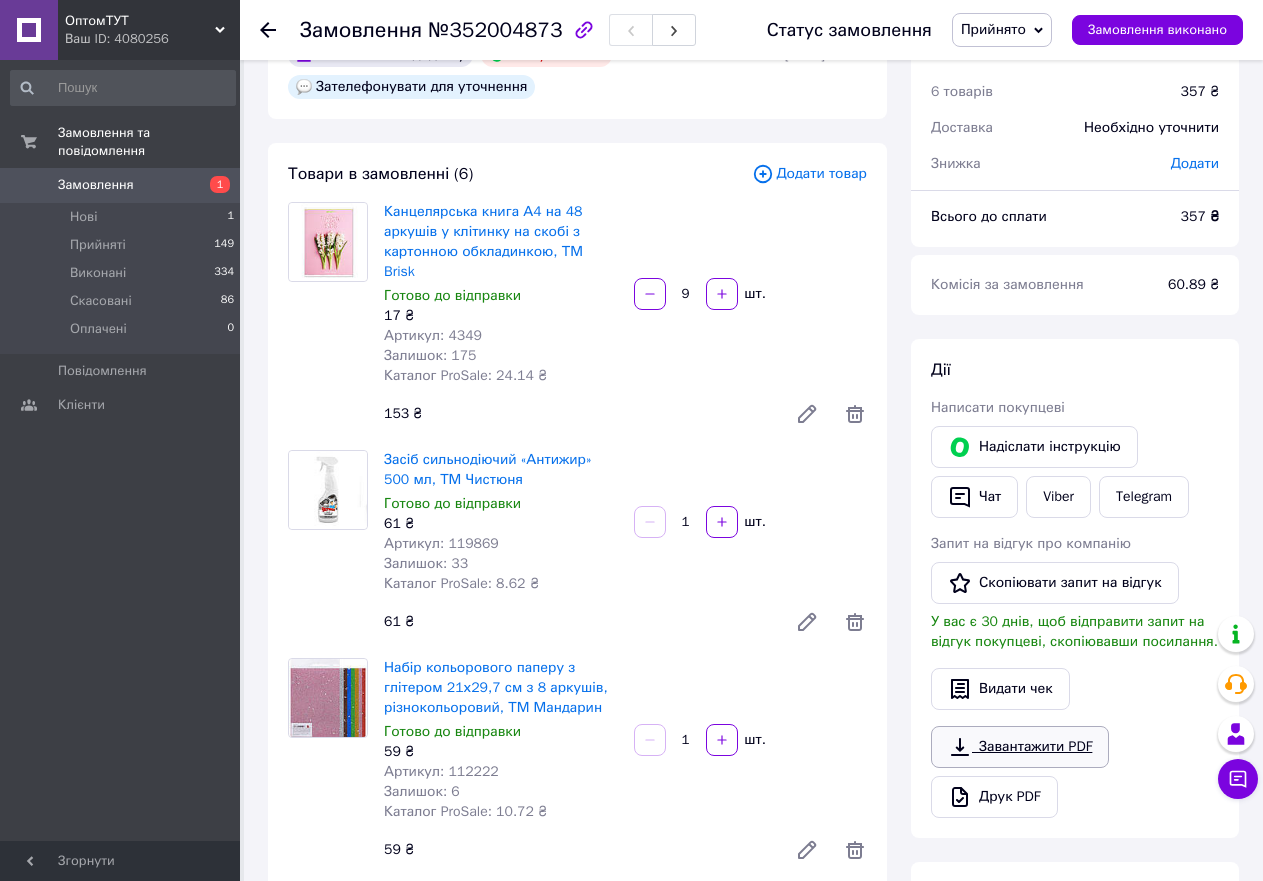 scroll, scrollTop: 0, scrollLeft: 0, axis: both 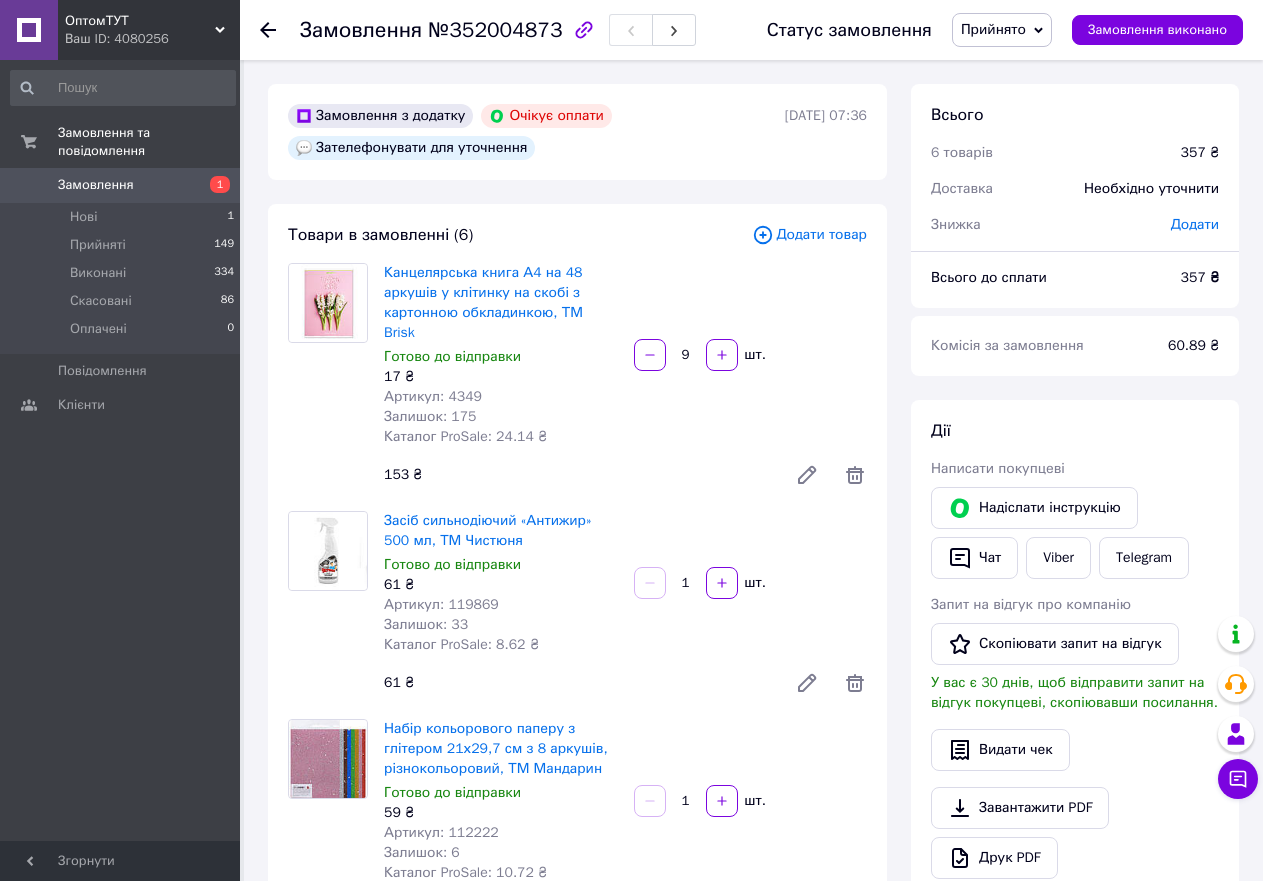 click 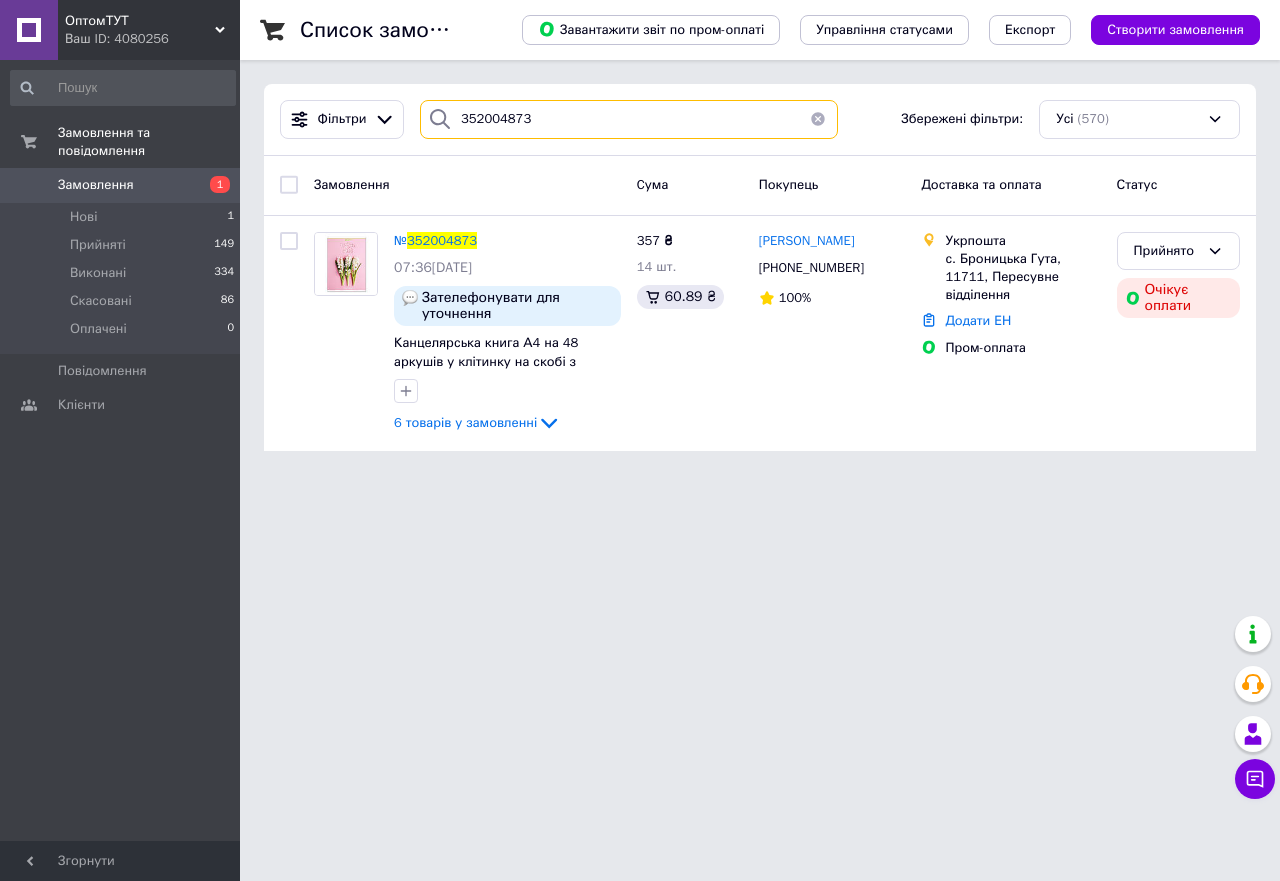 click on "352004873" at bounding box center (629, 119) 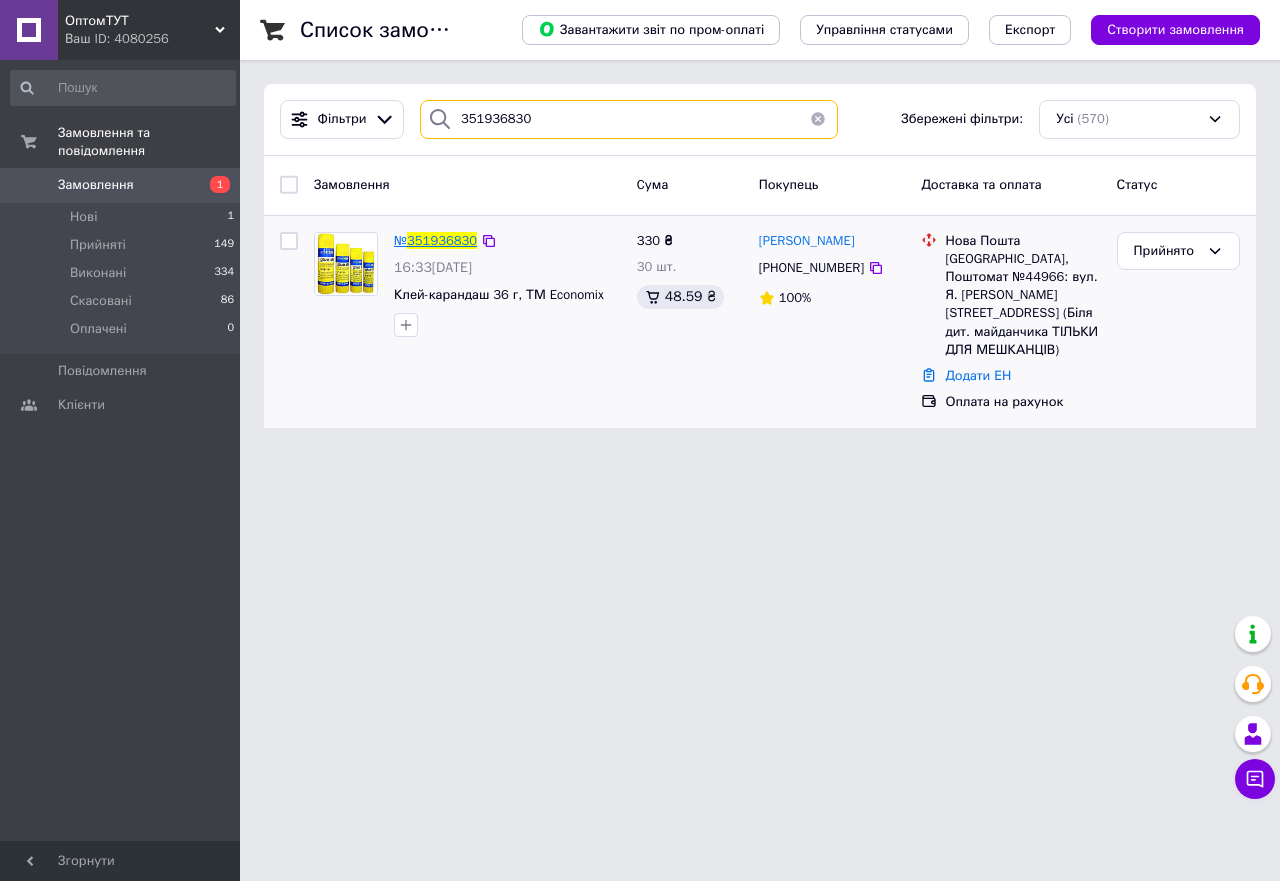 type on "351936830" 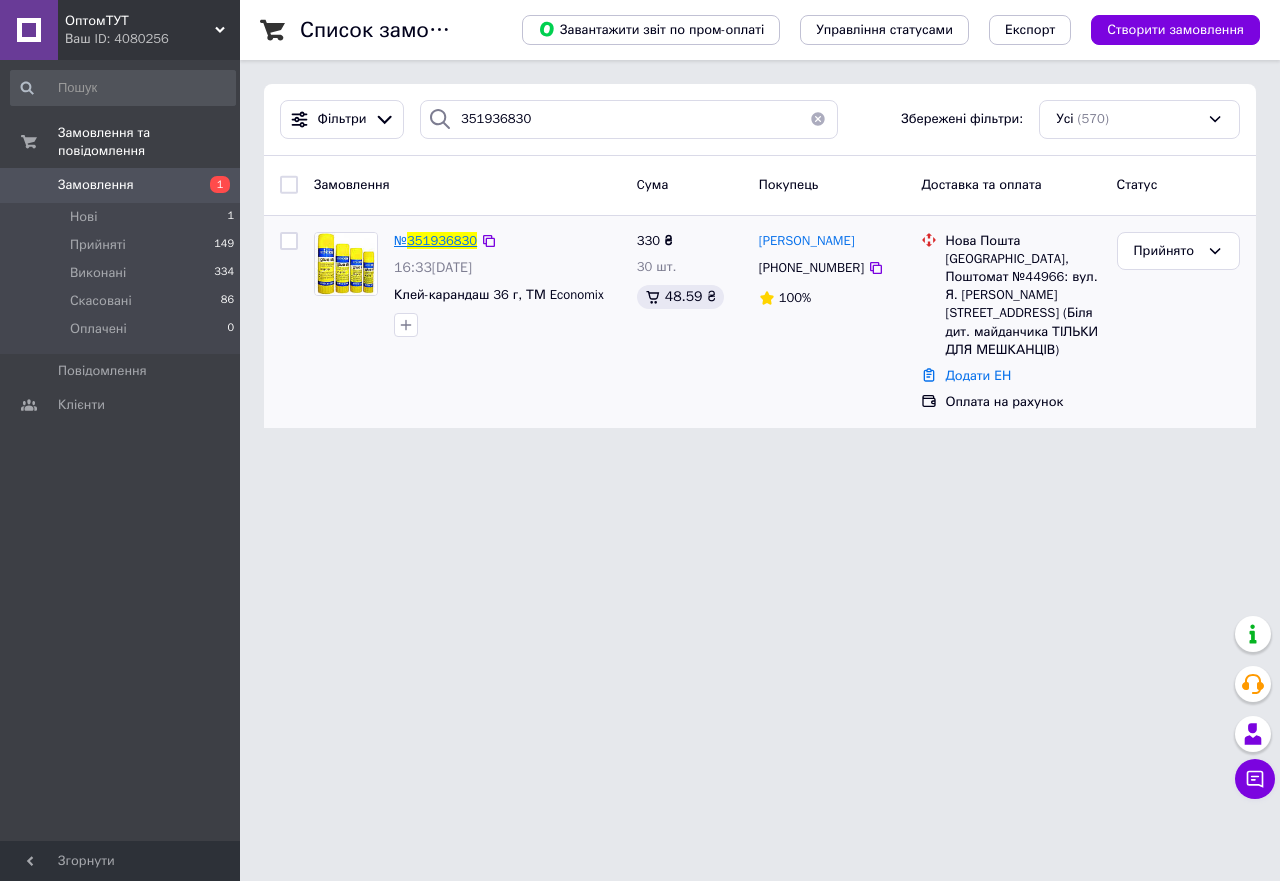 click on "351936830" at bounding box center (442, 240) 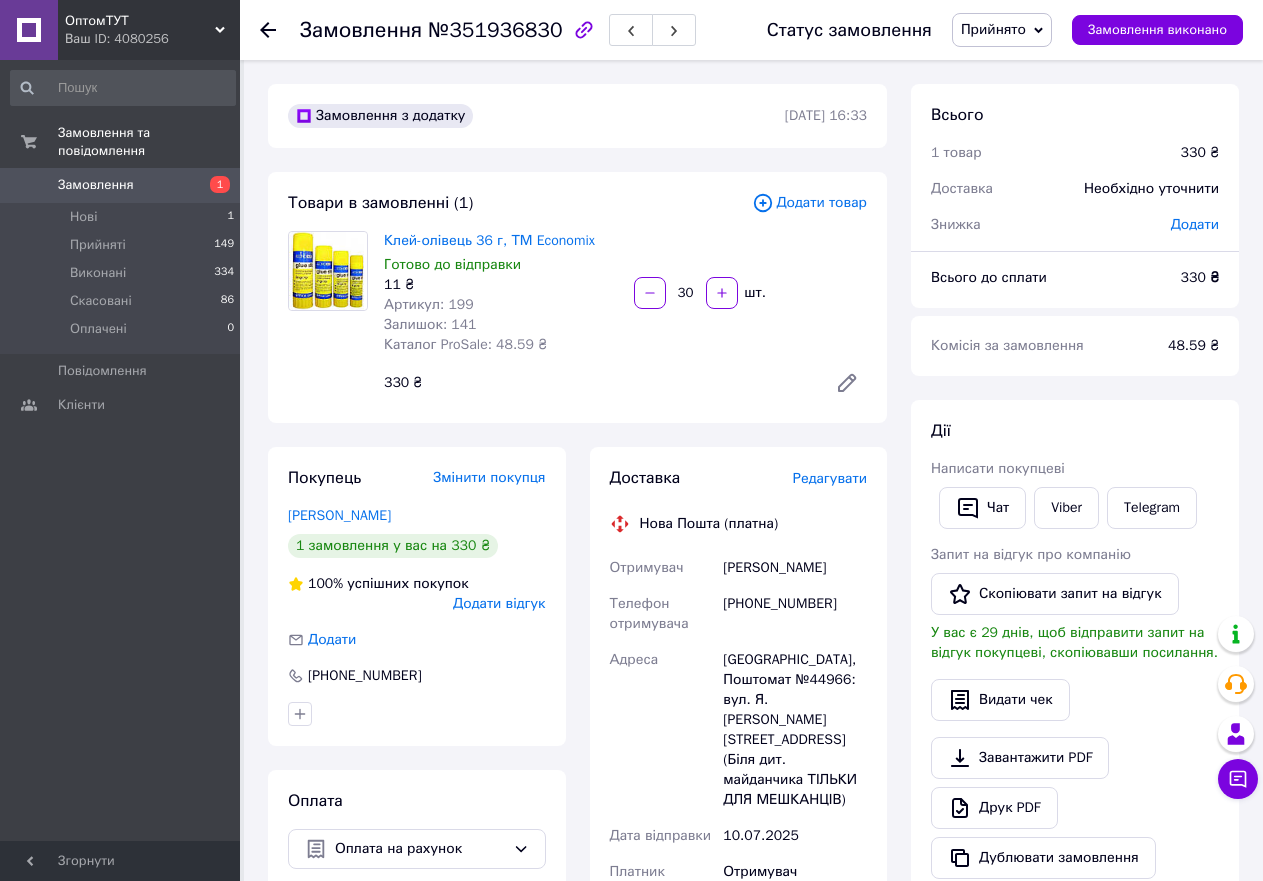 click on "Ваш ID: 4080256" at bounding box center [152, 39] 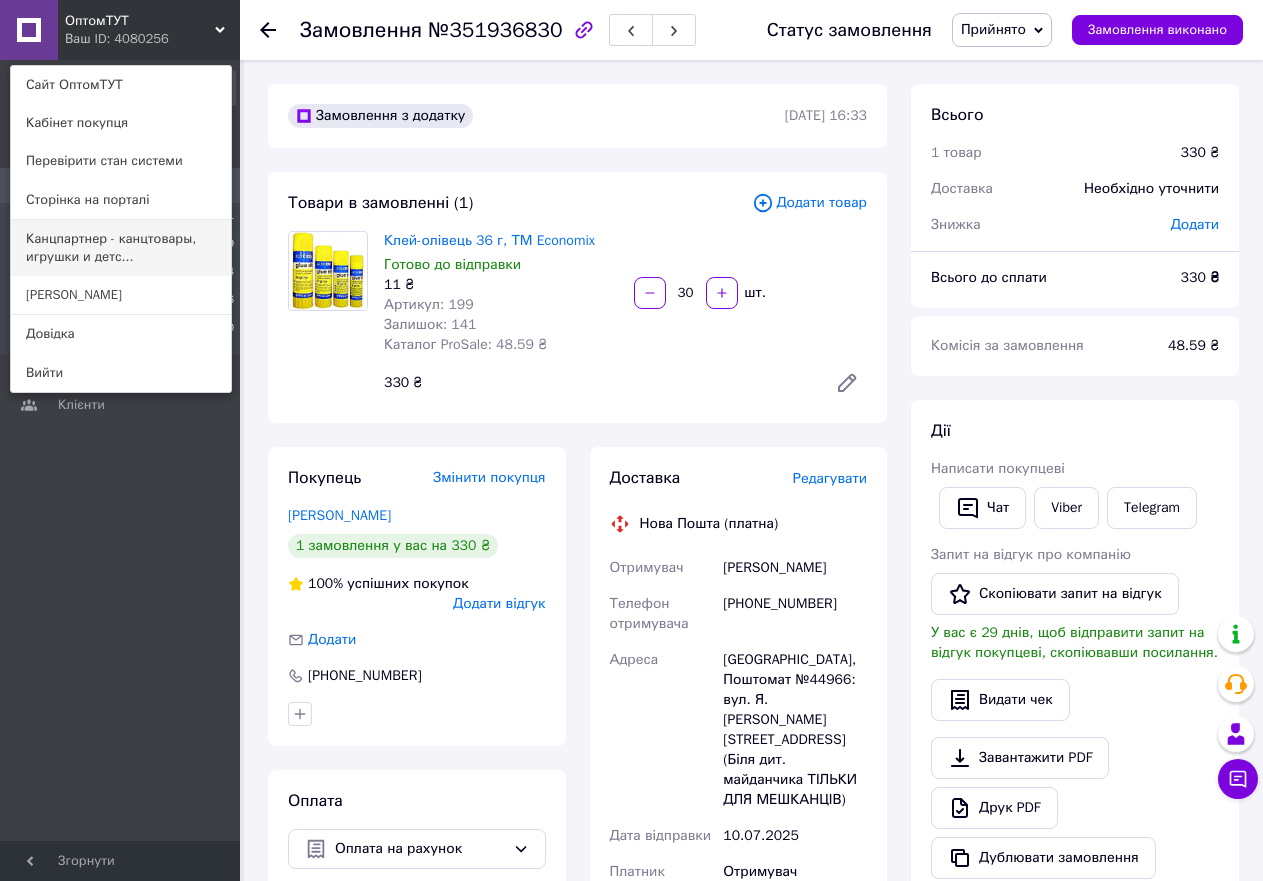 click on "Канцпартнер - канцтовары, игрушки и детс..." at bounding box center [121, 248] 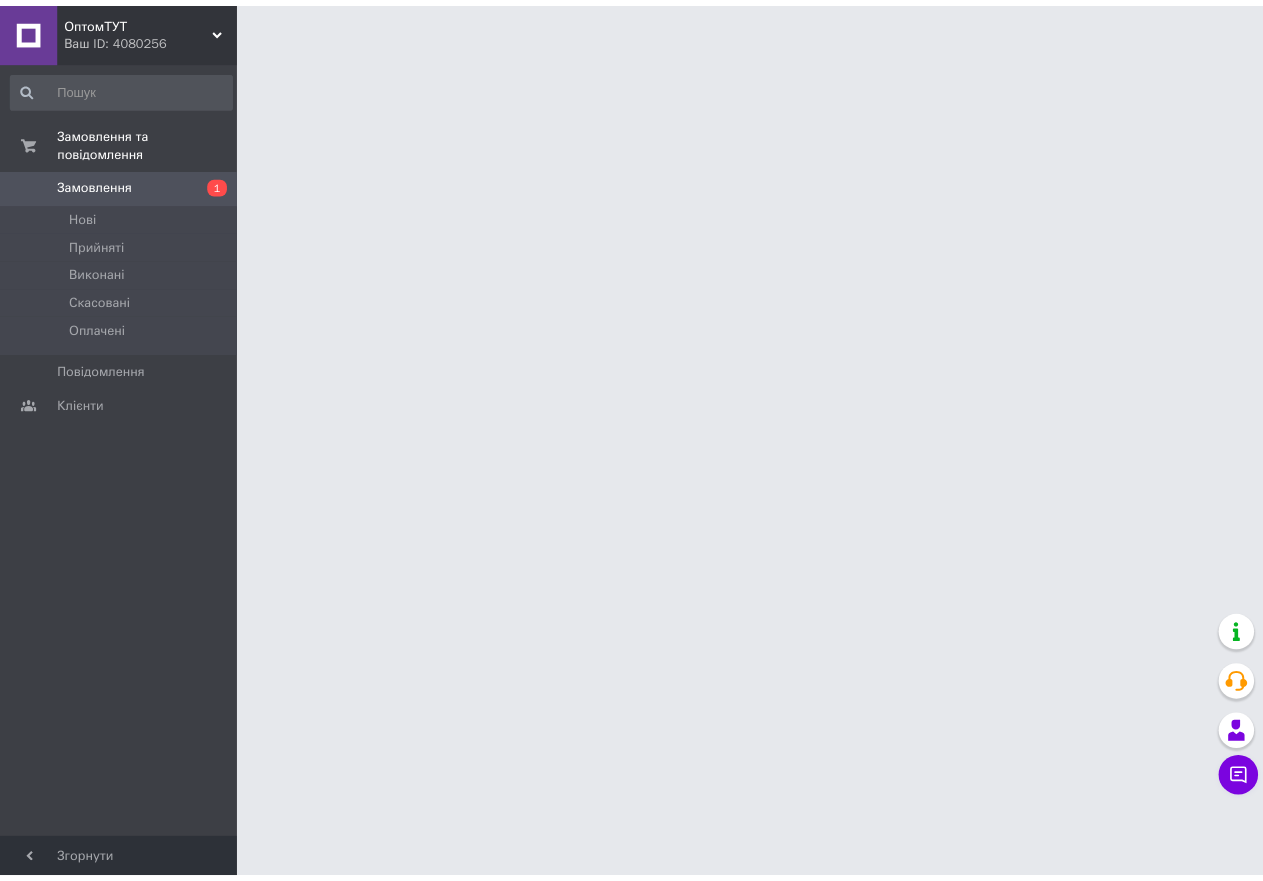 scroll, scrollTop: 0, scrollLeft: 0, axis: both 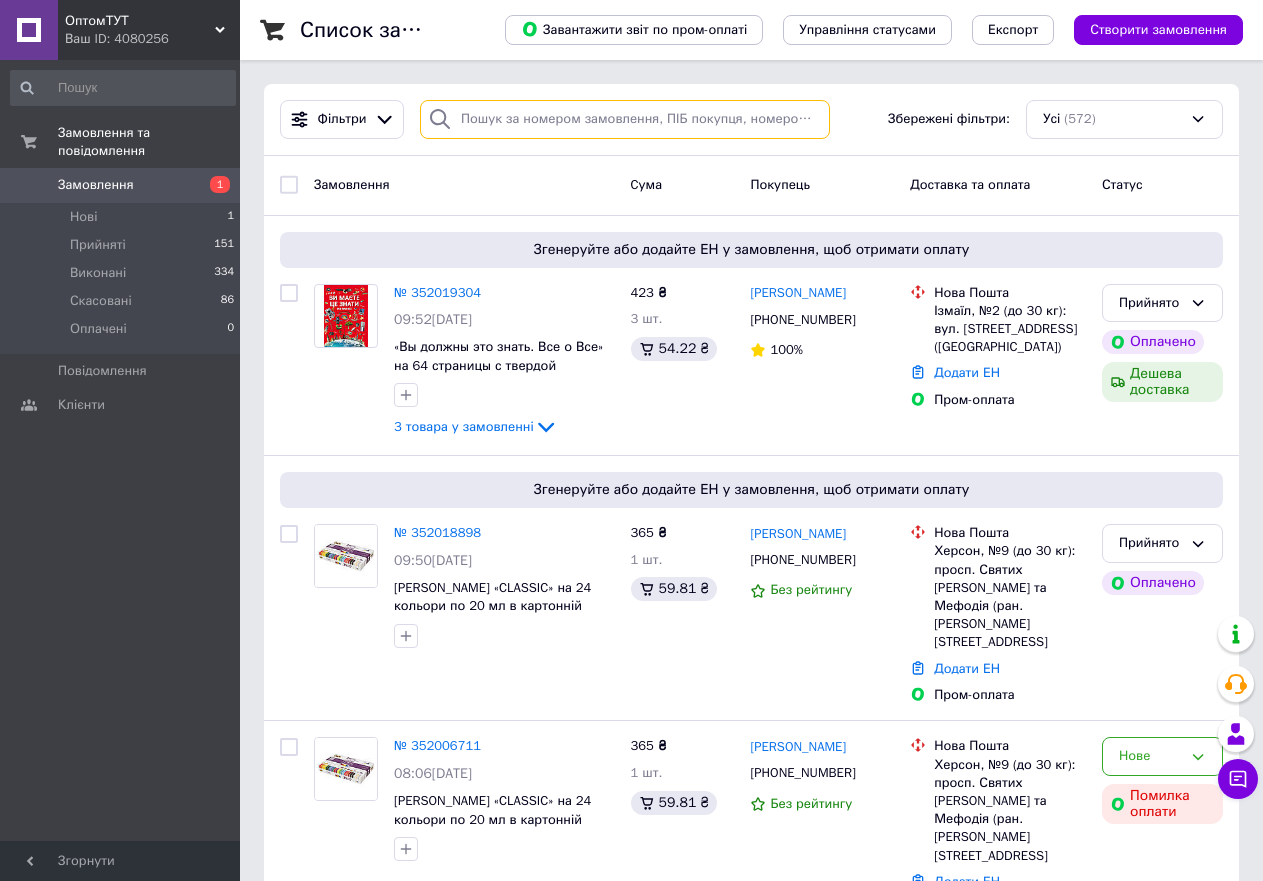 click at bounding box center (625, 119) 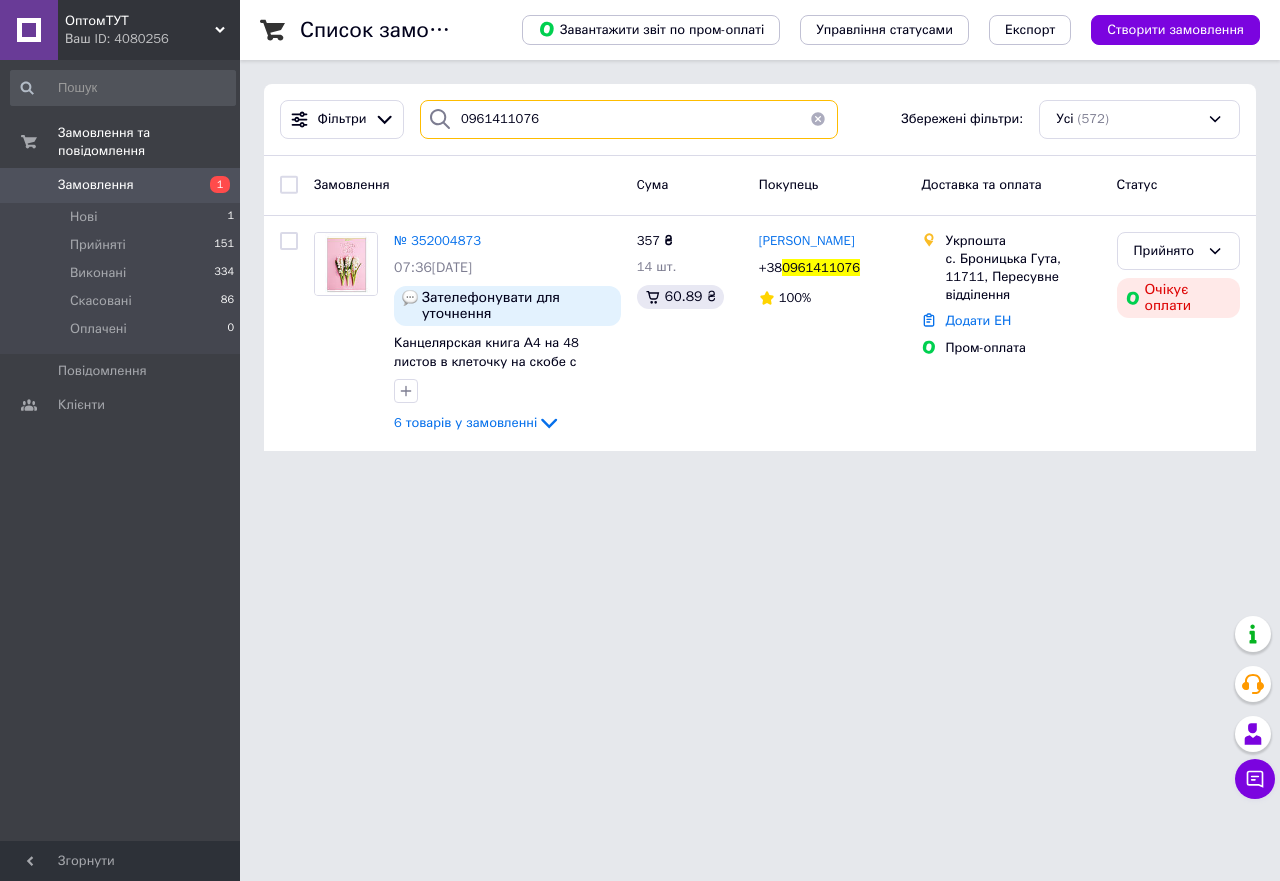 type on "0961411076" 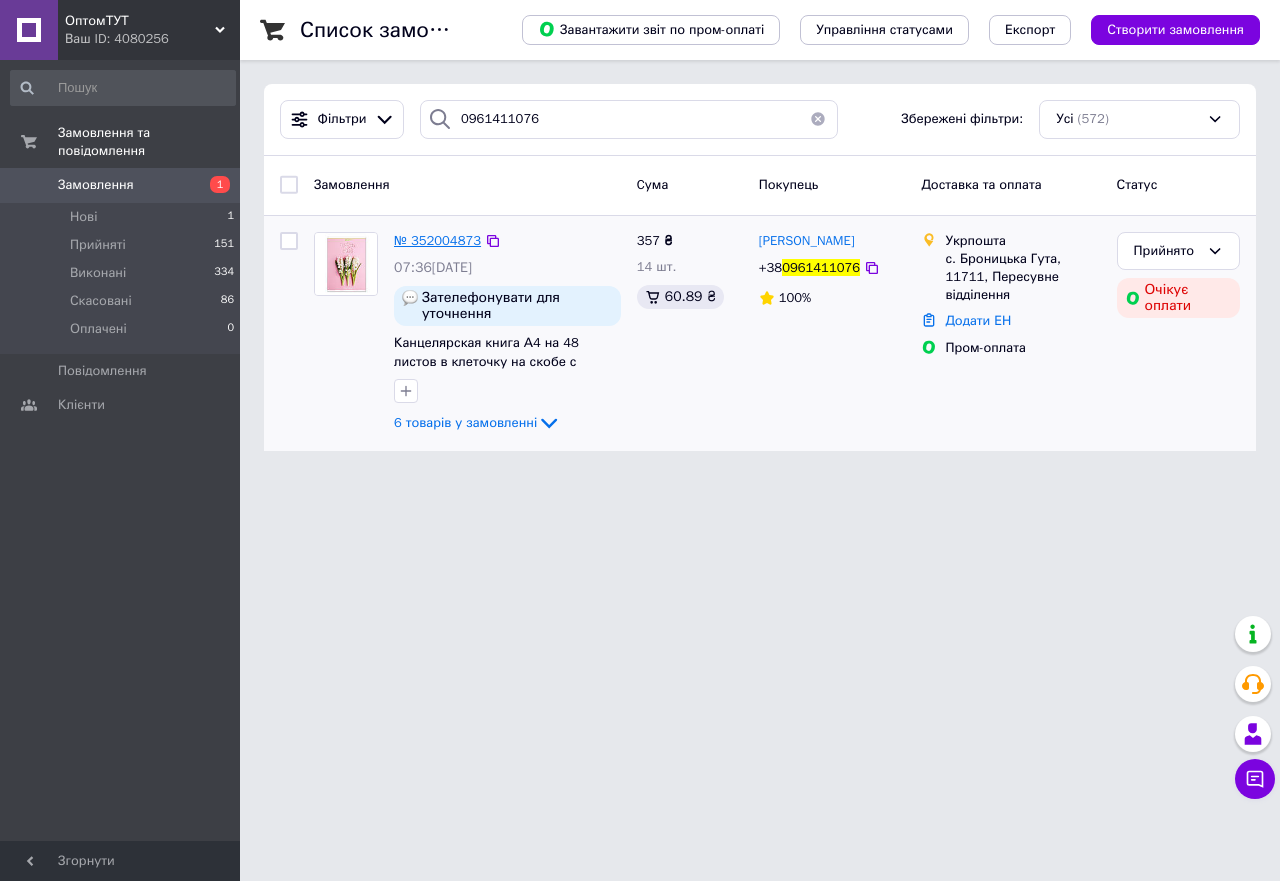 click on "№ 352004873" at bounding box center [437, 240] 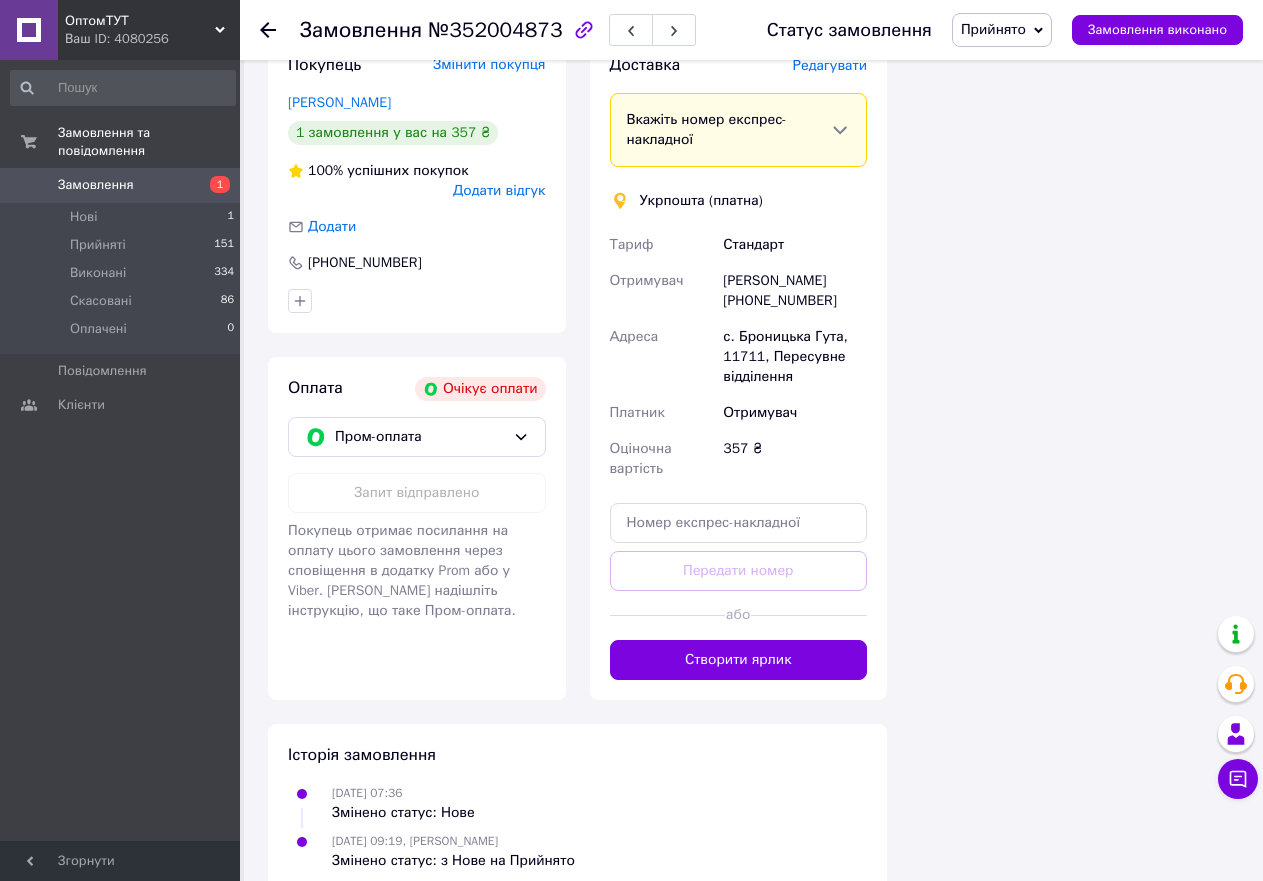 scroll, scrollTop: 1455, scrollLeft: 0, axis: vertical 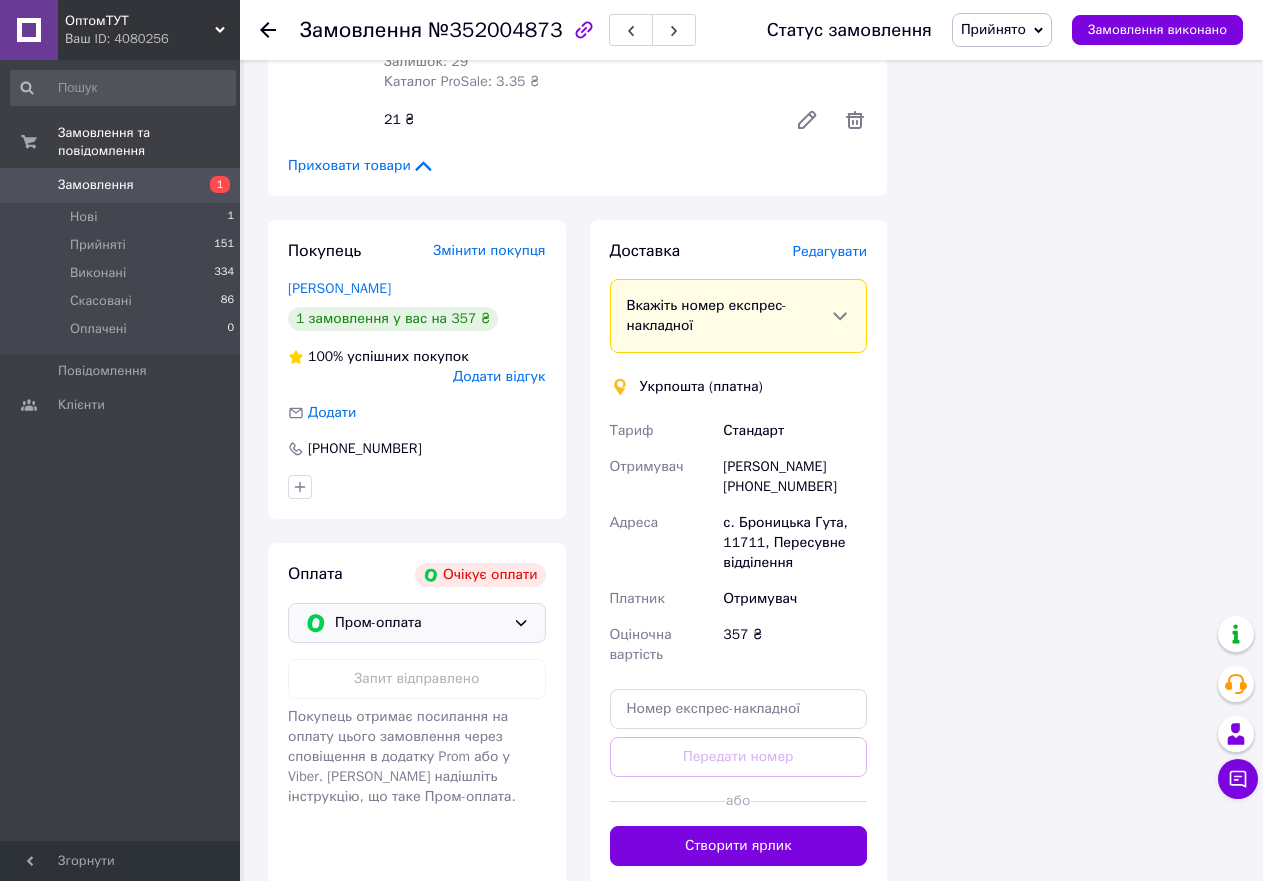 click on "Пром-оплата" at bounding box center (420, 623) 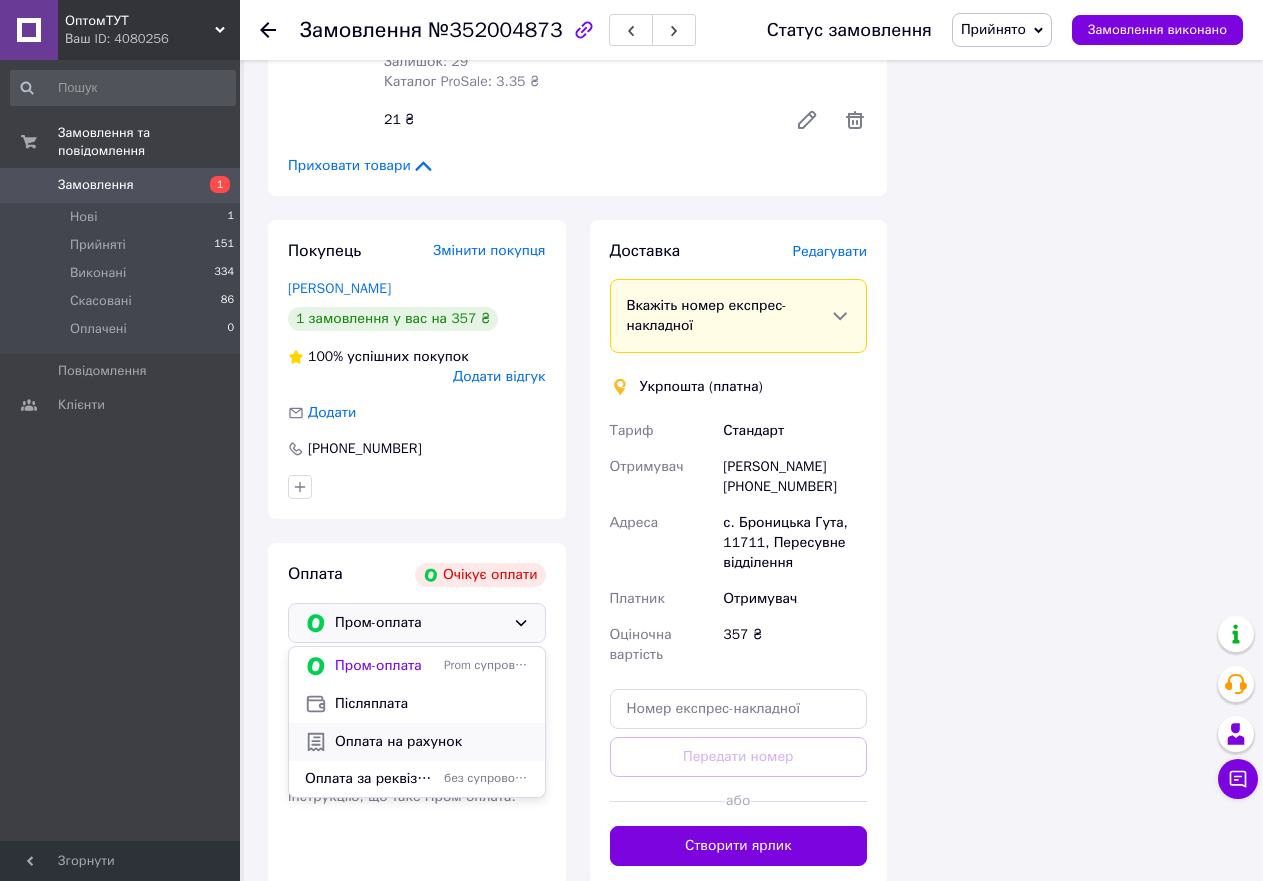 click on "Оплата на рахунок" at bounding box center (432, 742) 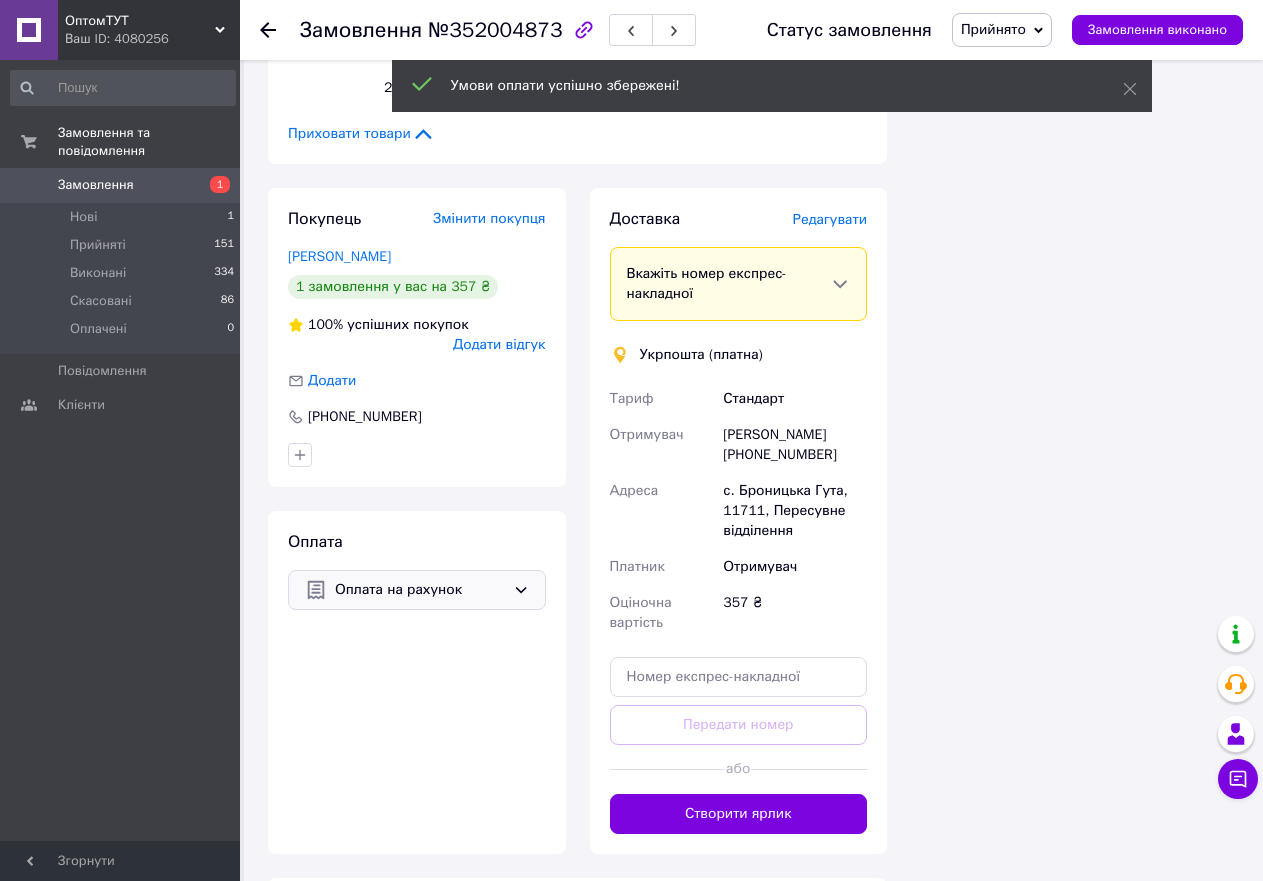 scroll, scrollTop: 1423, scrollLeft: 0, axis: vertical 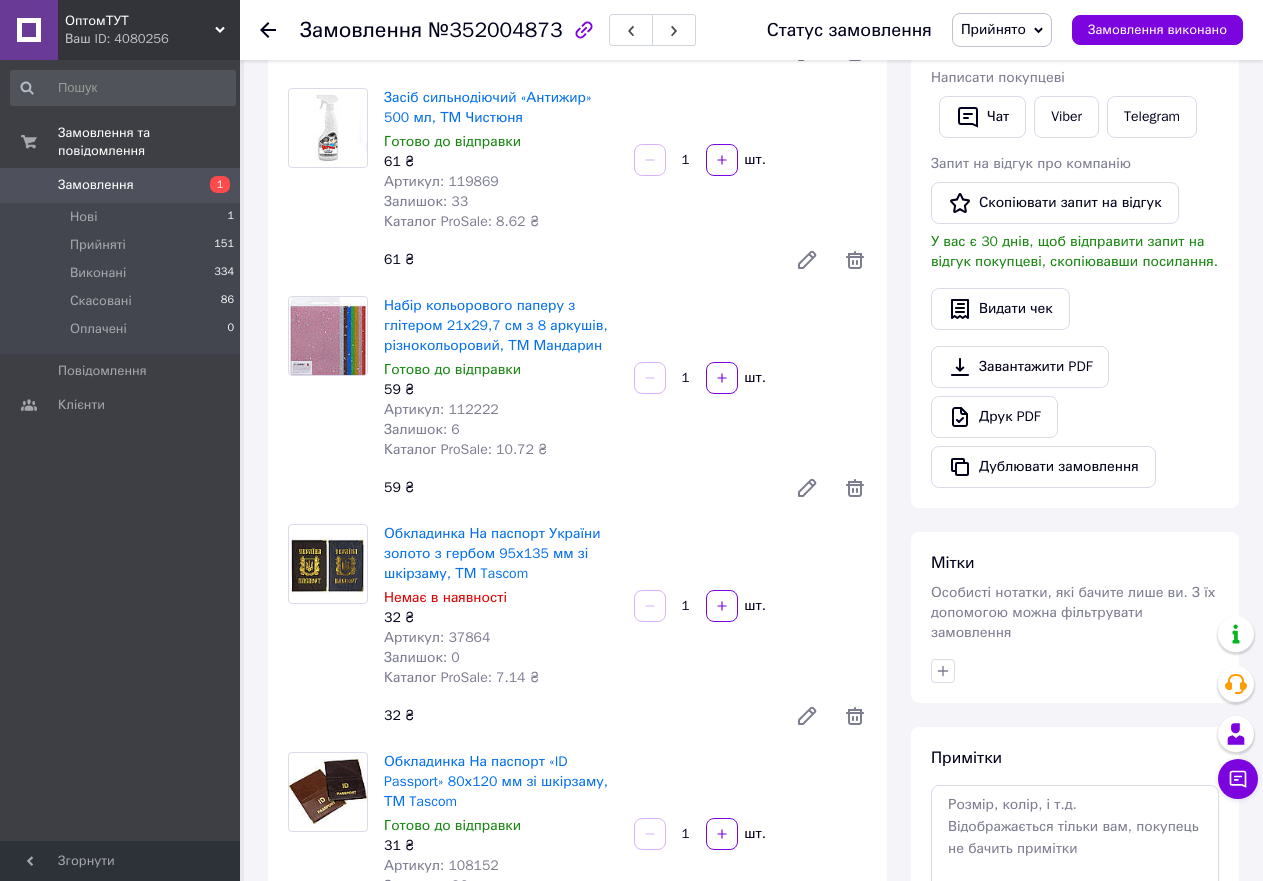 click on "Замовлення №352004873 Статус замовлення Прийнято Виконано Скасовано Оплачено Замовлення виконано" at bounding box center (751, 30) 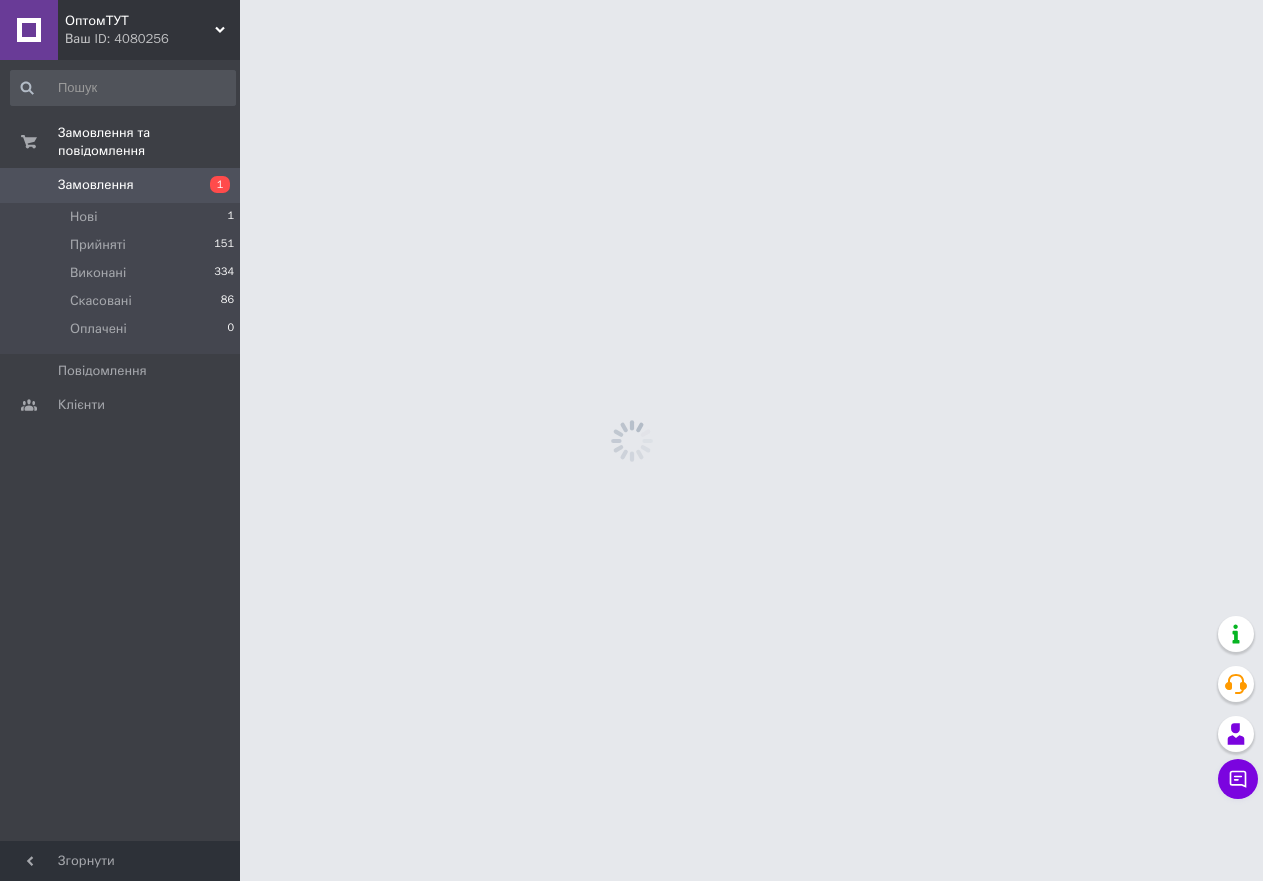 scroll, scrollTop: 0, scrollLeft: 0, axis: both 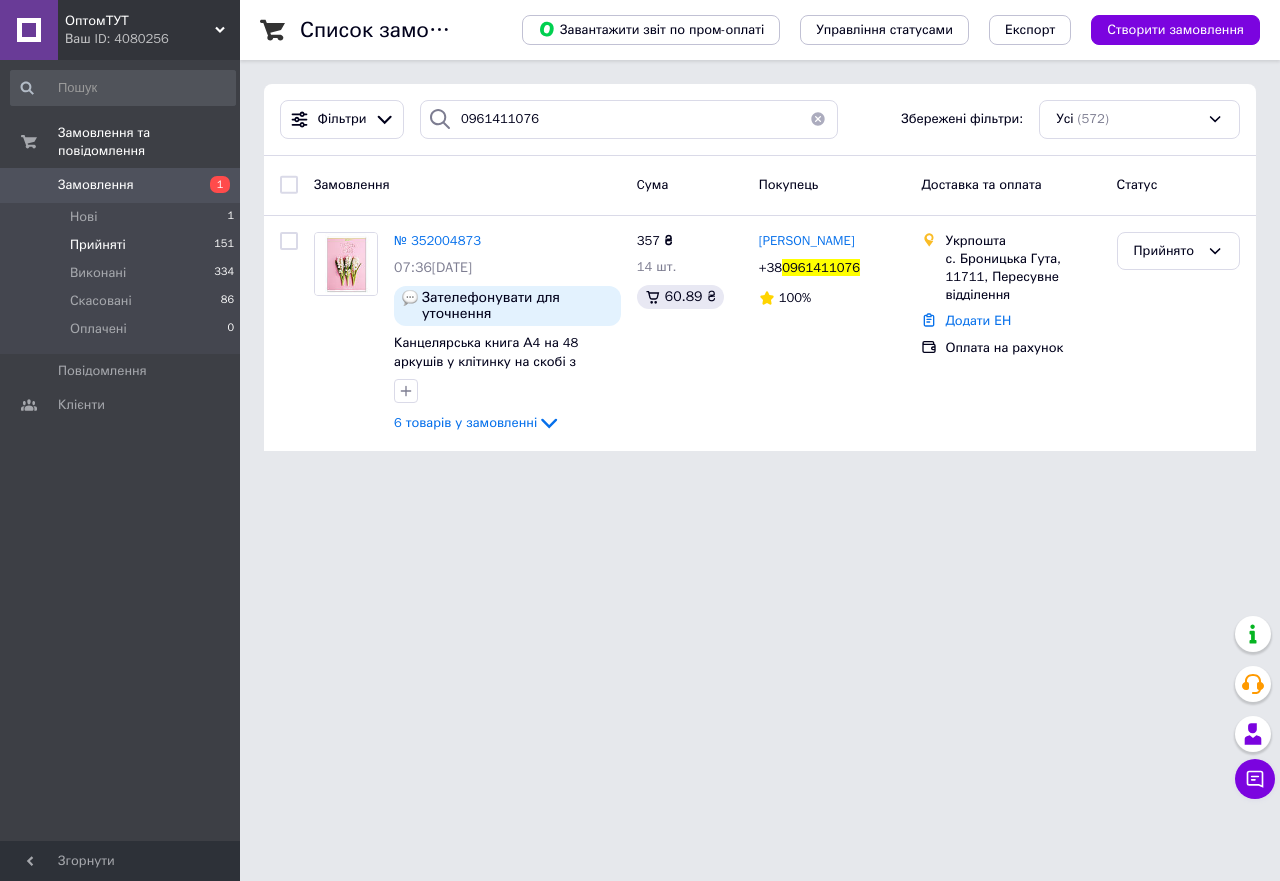 click on "Прийняті" at bounding box center [98, 245] 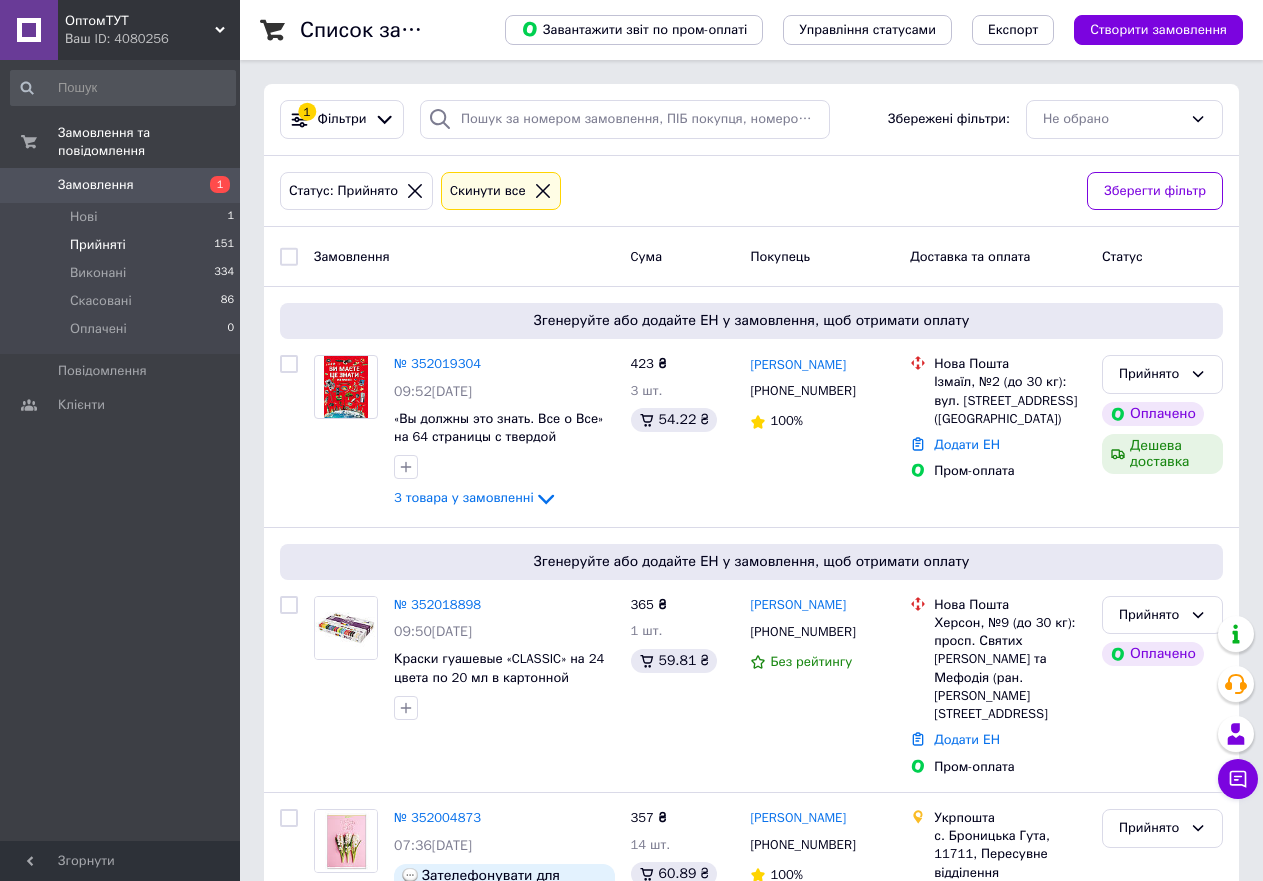 click 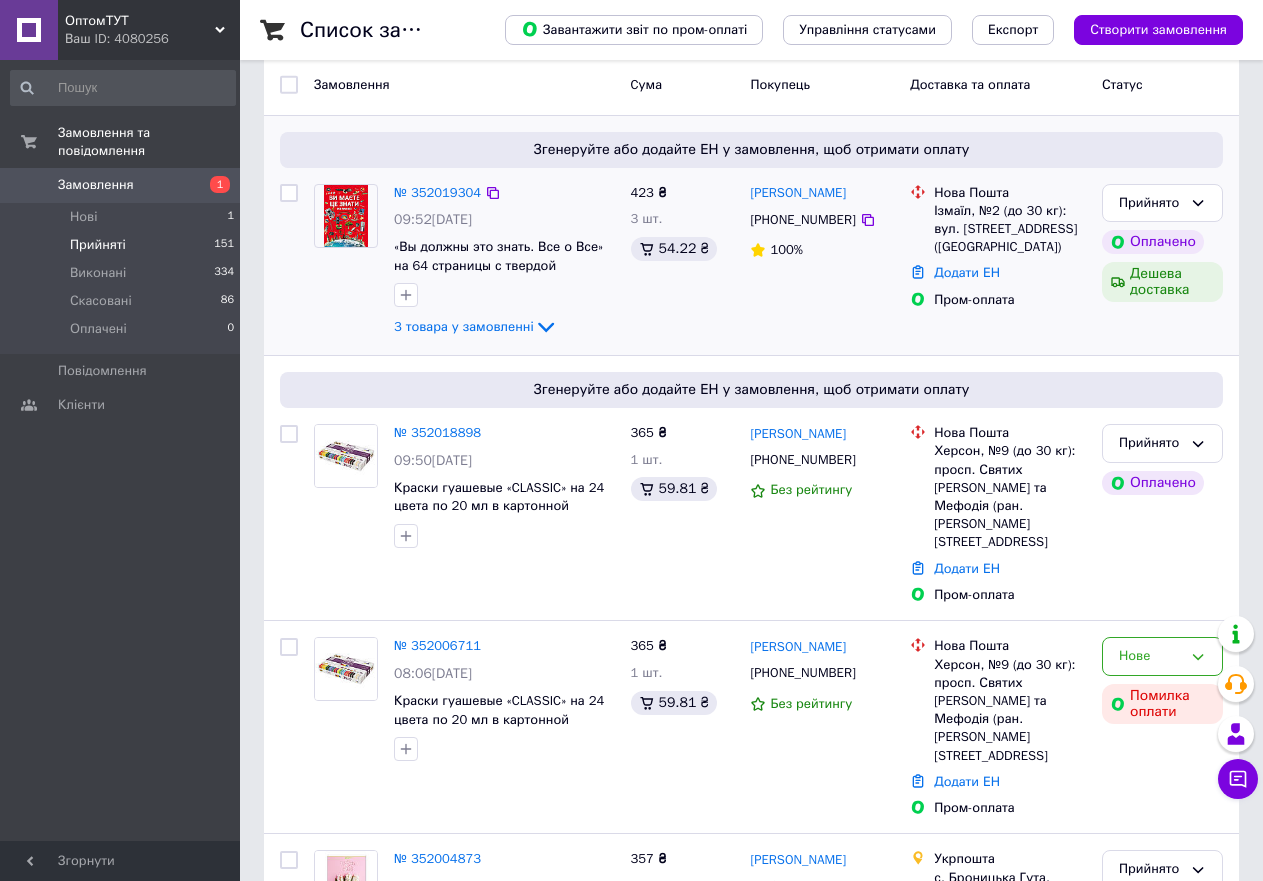 scroll, scrollTop: 300, scrollLeft: 0, axis: vertical 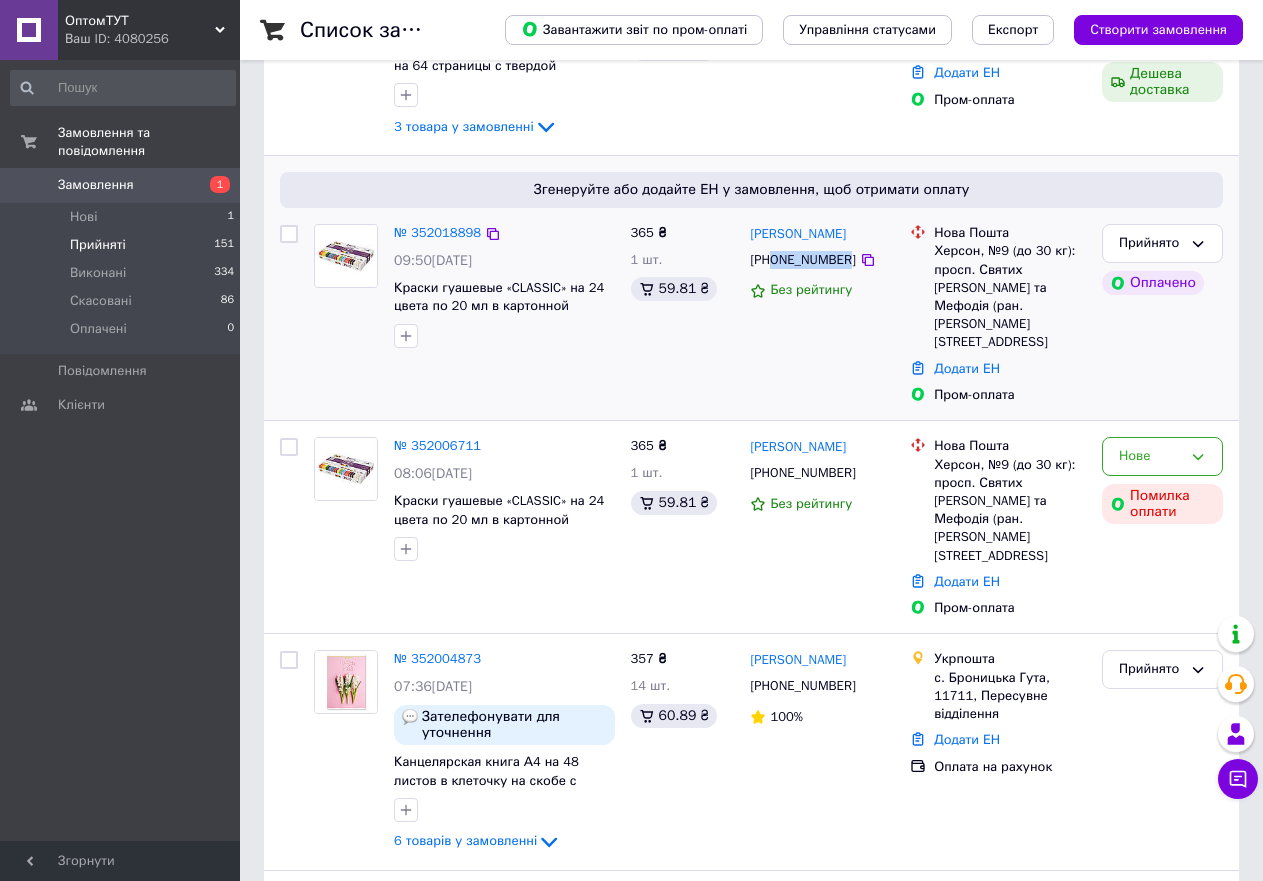 drag, startPoint x: 841, startPoint y: 264, endPoint x: 774, endPoint y: 270, distance: 67.26812 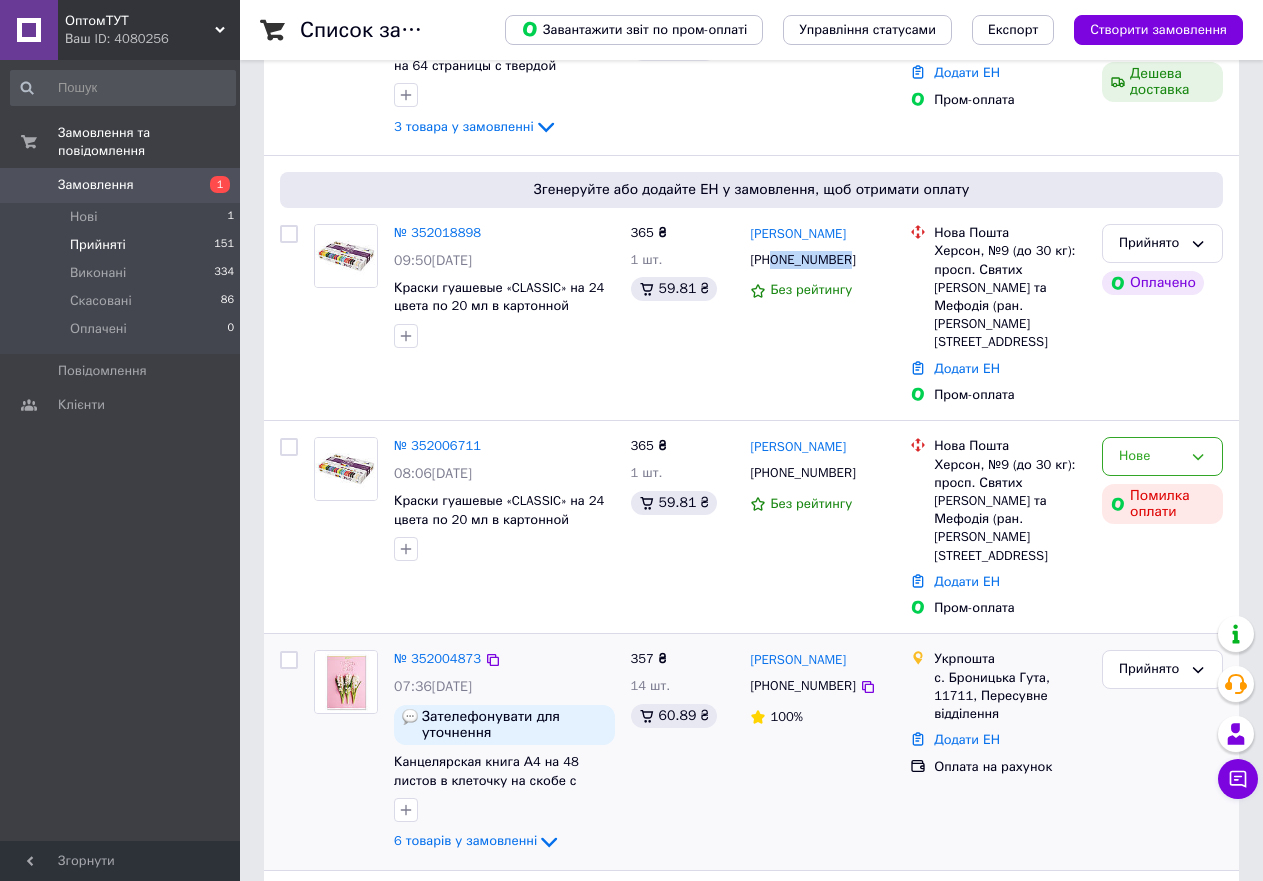 copy on "0970829253" 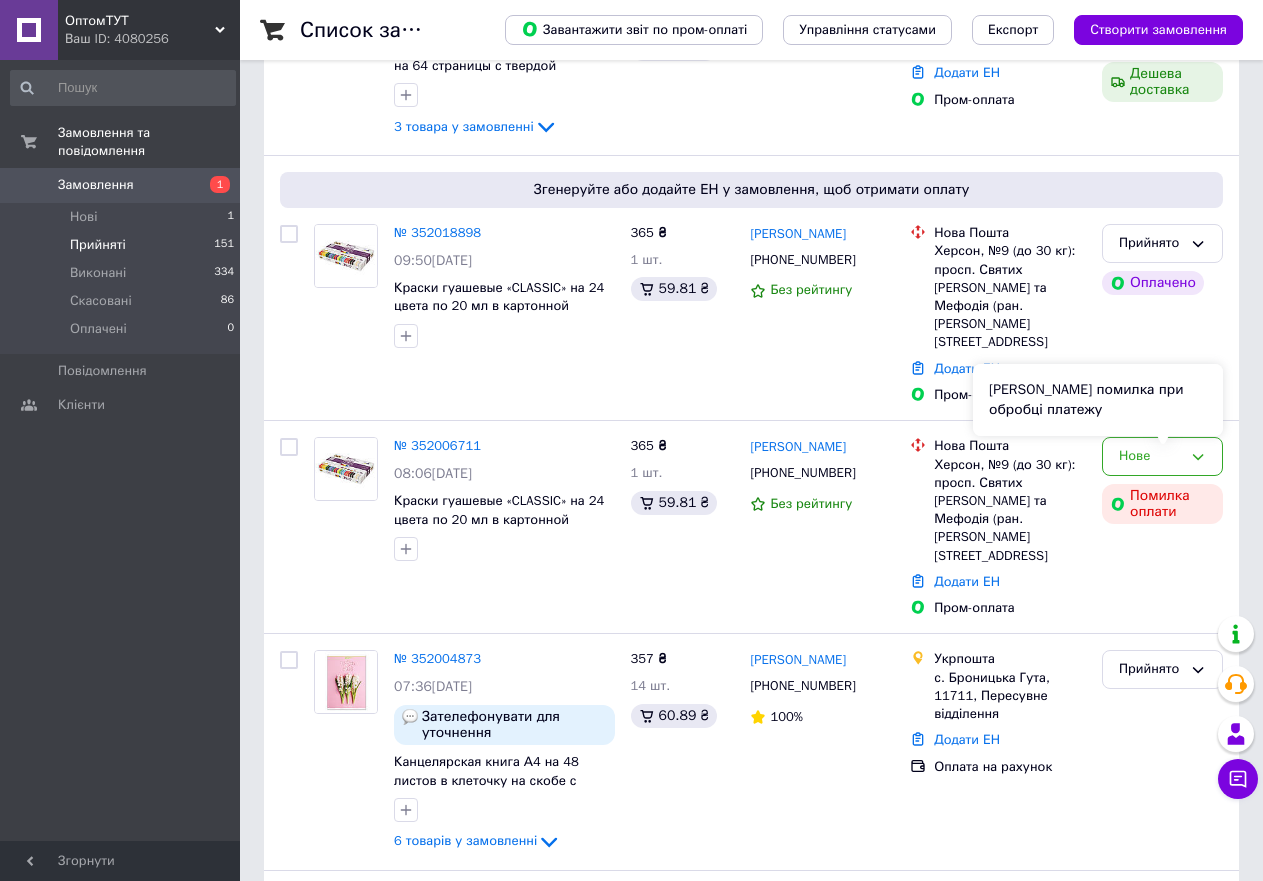 click on "Сталася помилка при обробці платежу" at bounding box center (1098, 400) 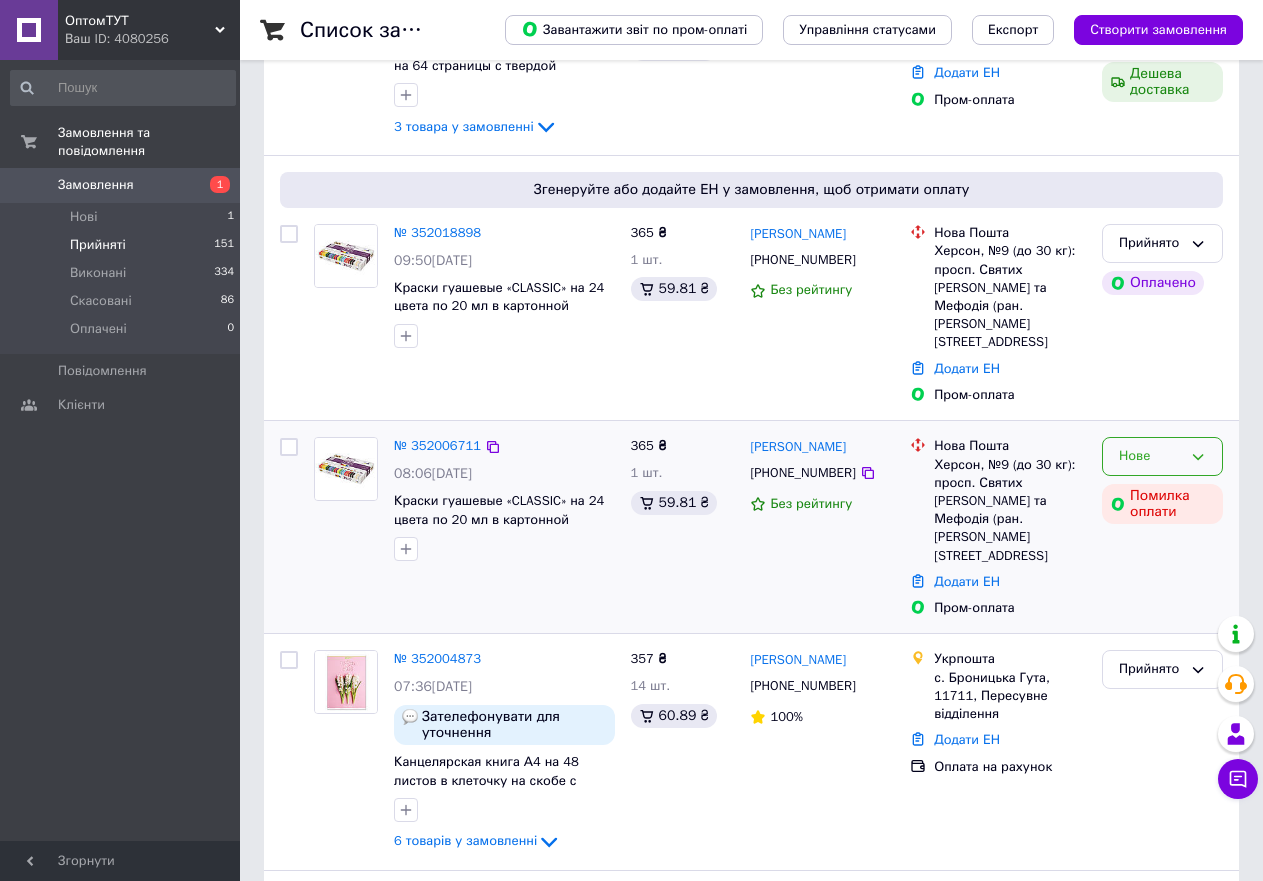 drag, startPoint x: 1246, startPoint y: 500, endPoint x: 1210, endPoint y: 438, distance: 71.693794 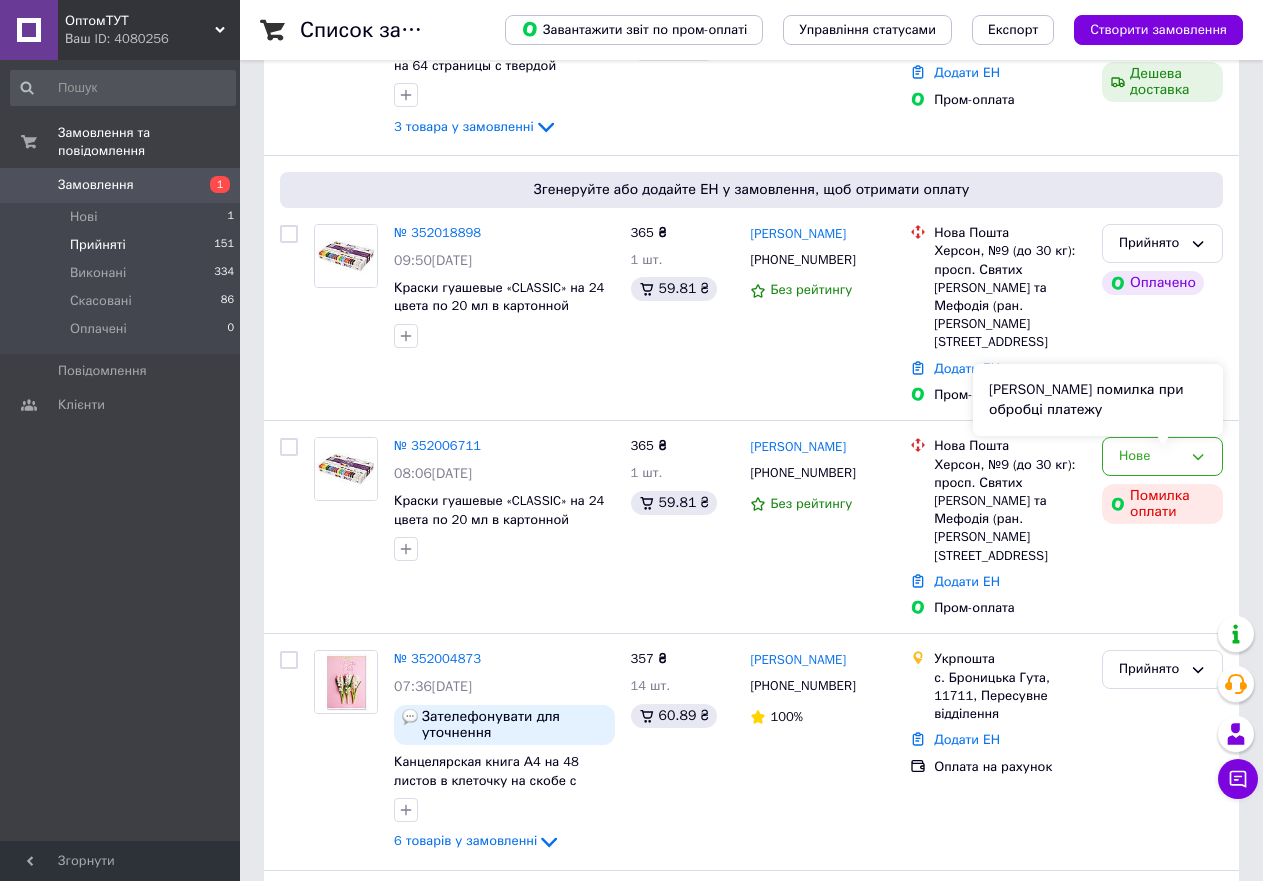click on "Сталася помилка при обробці платежу" at bounding box center (1098, 400) 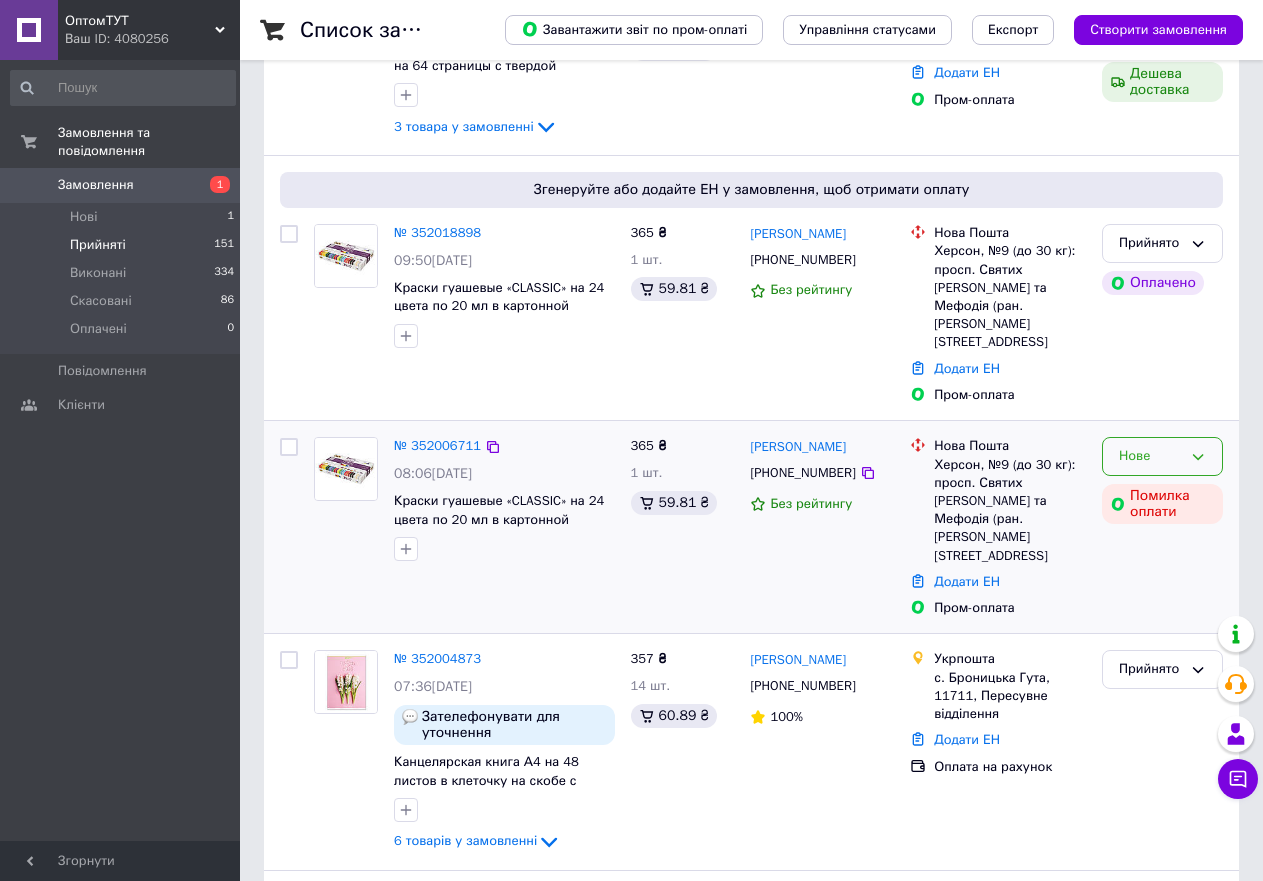 click on "Нове" at bounding box center [1162, 456] 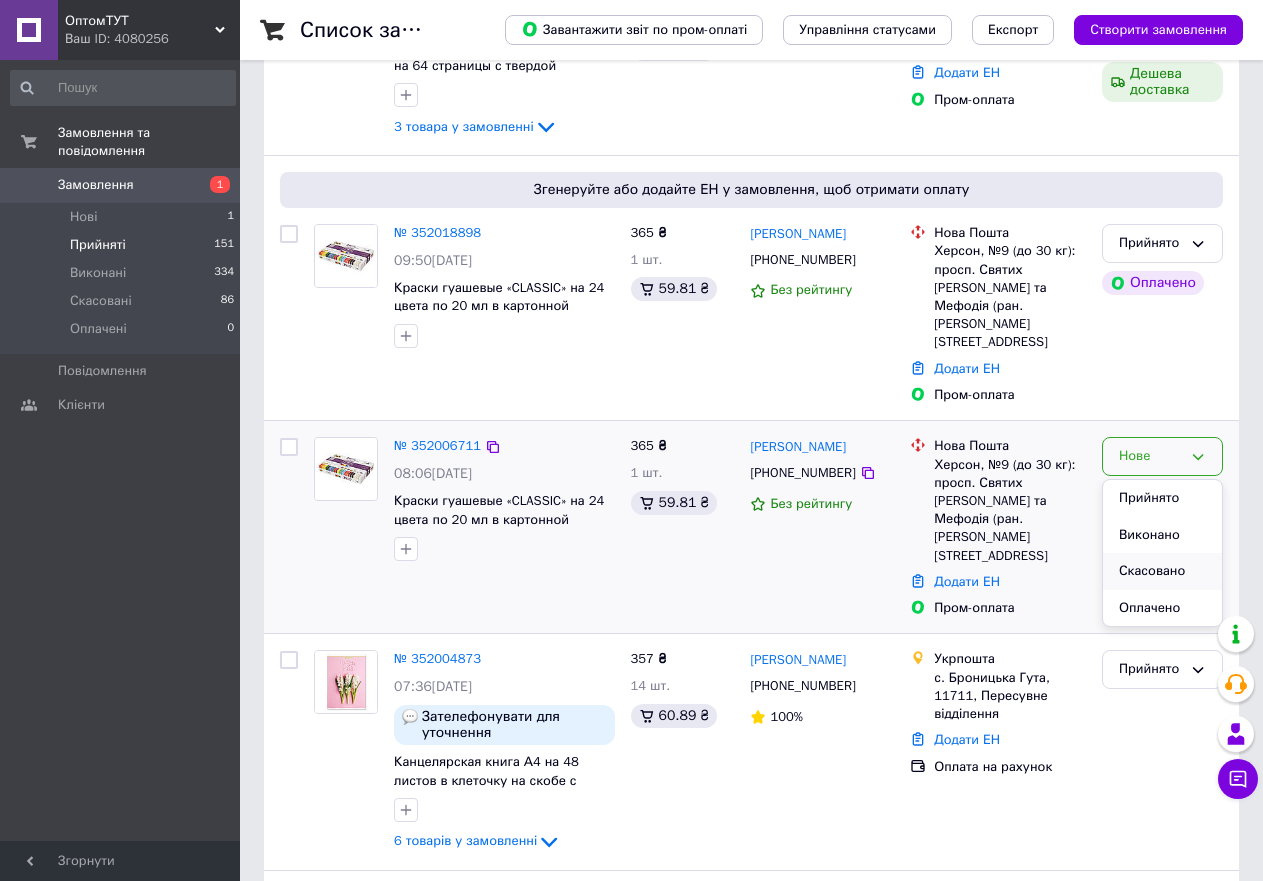 click on "Скасовано" at bounding box center [1162, 571] 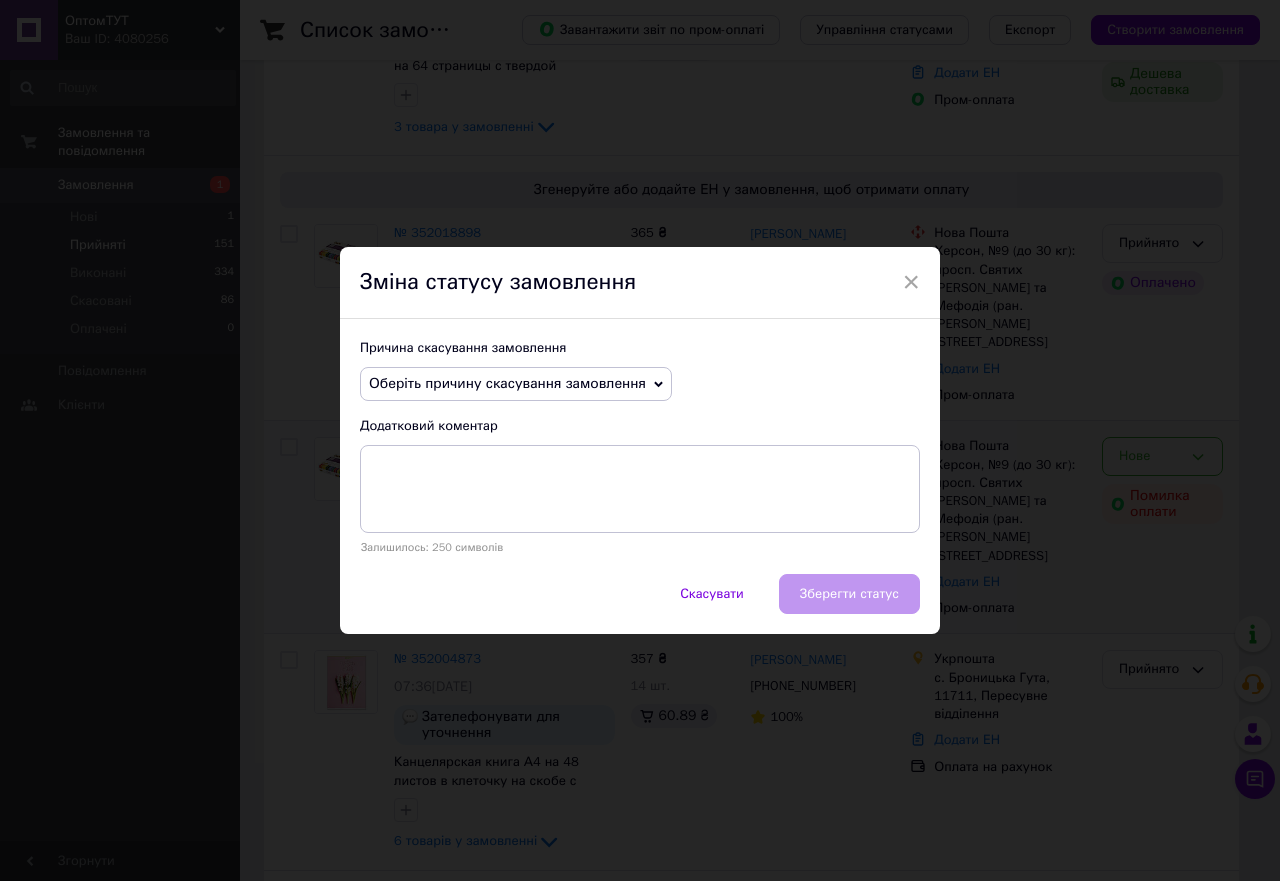 click on "Оберіть причину скасування замовлення" at bounding box center [507, 383] 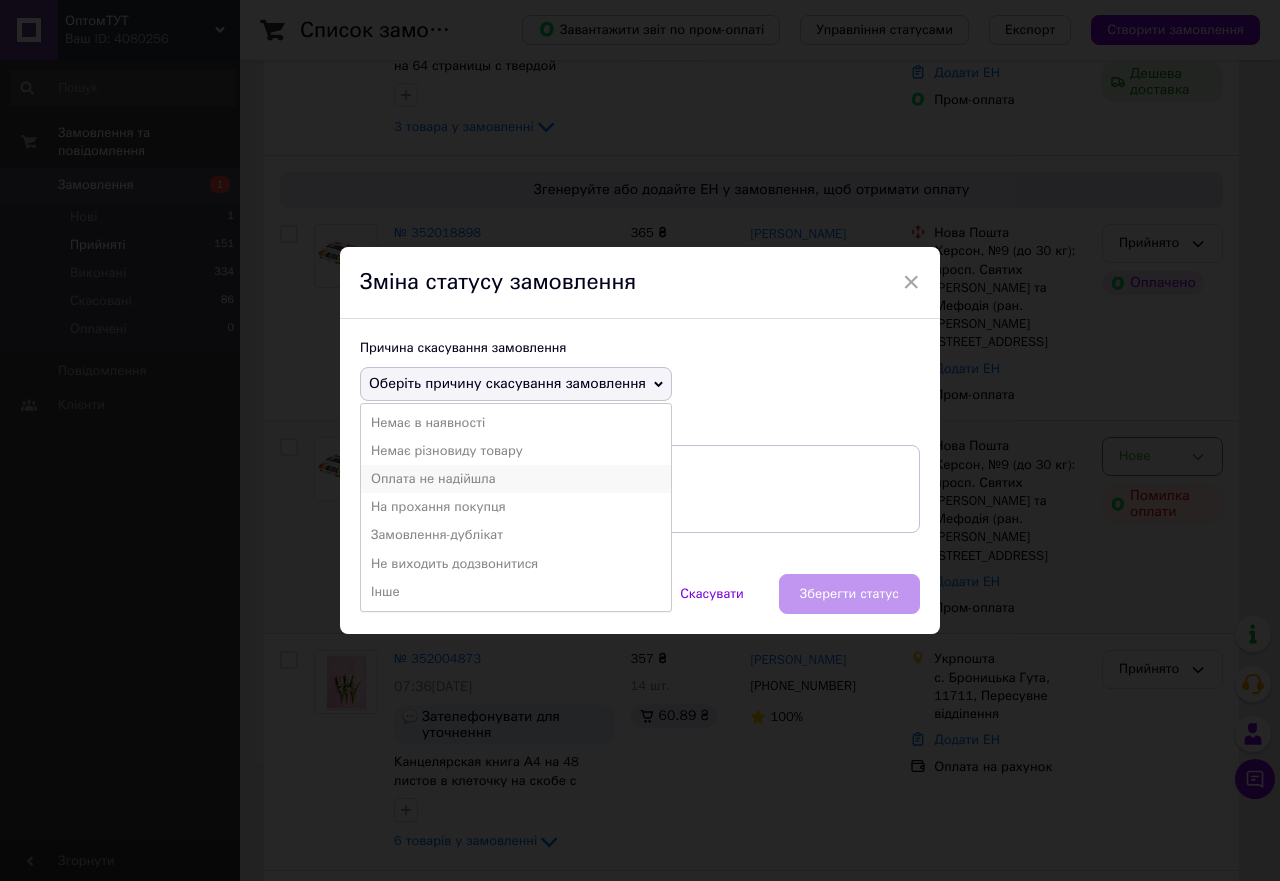 click on "Оплата не надійшла" at bounding box center [516, 479] 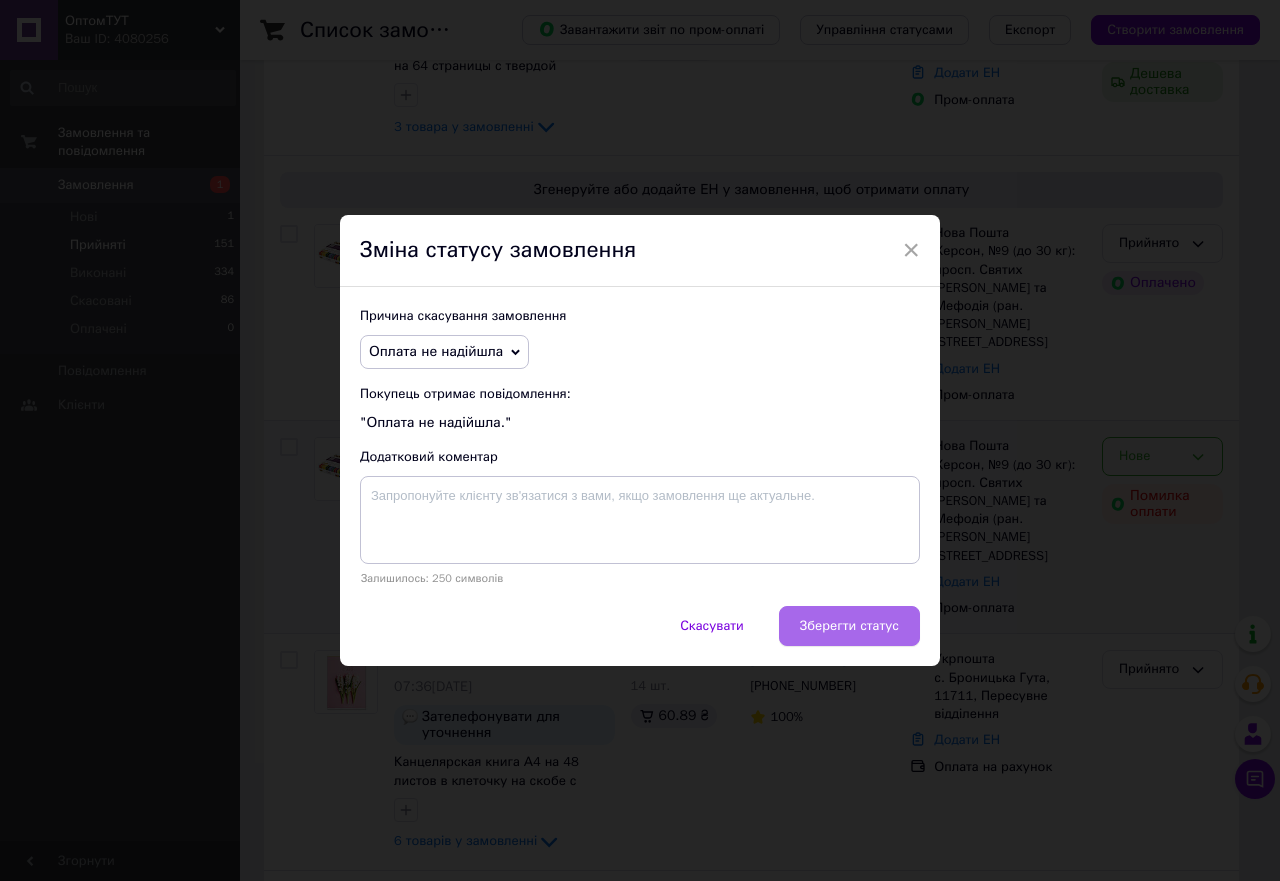click on "Зберегти статус" at bounding box center (849, 626) 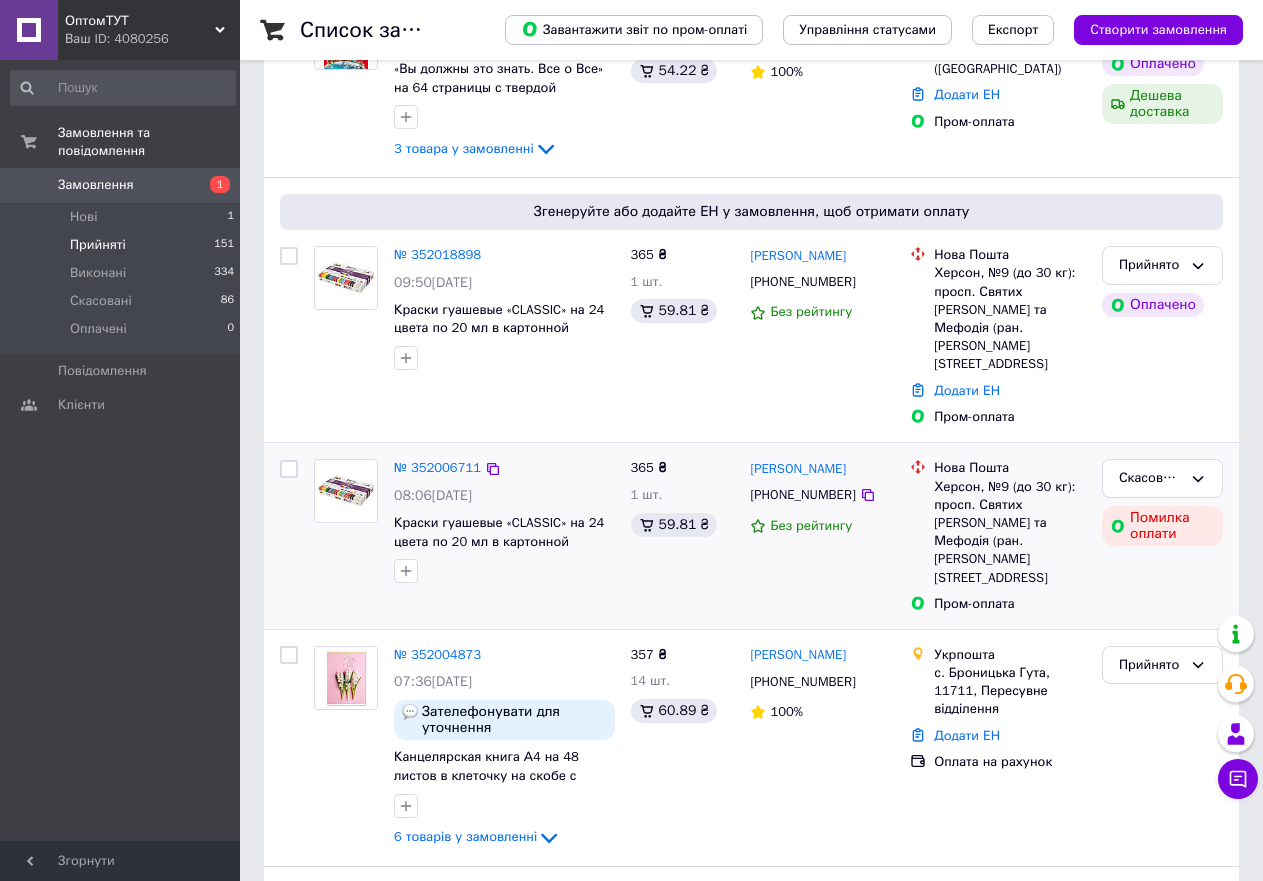 scroll, scrollTop: 0, scrollLeft: 0, axis: both 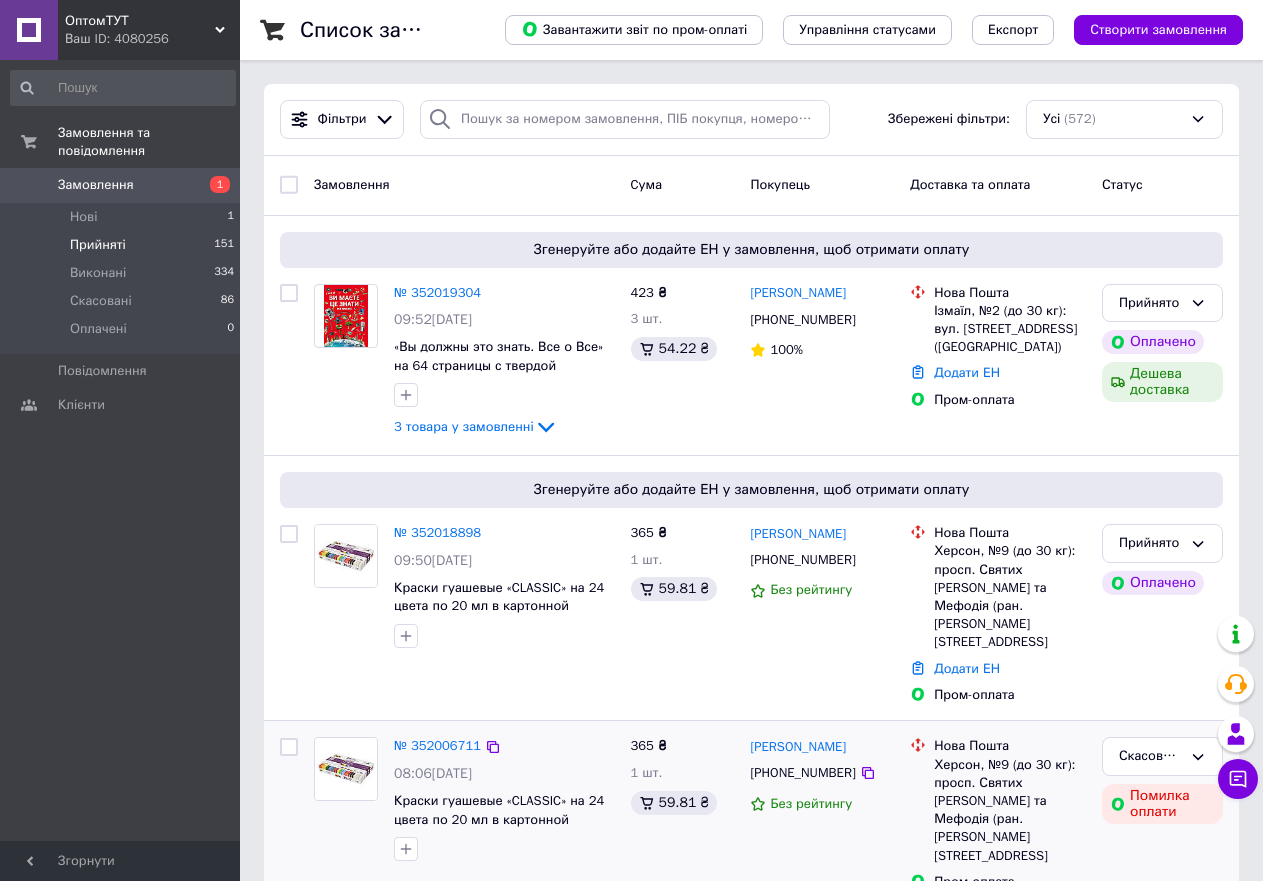 click on "Ваш ID: 4080256" at bounding box center [152, 39] 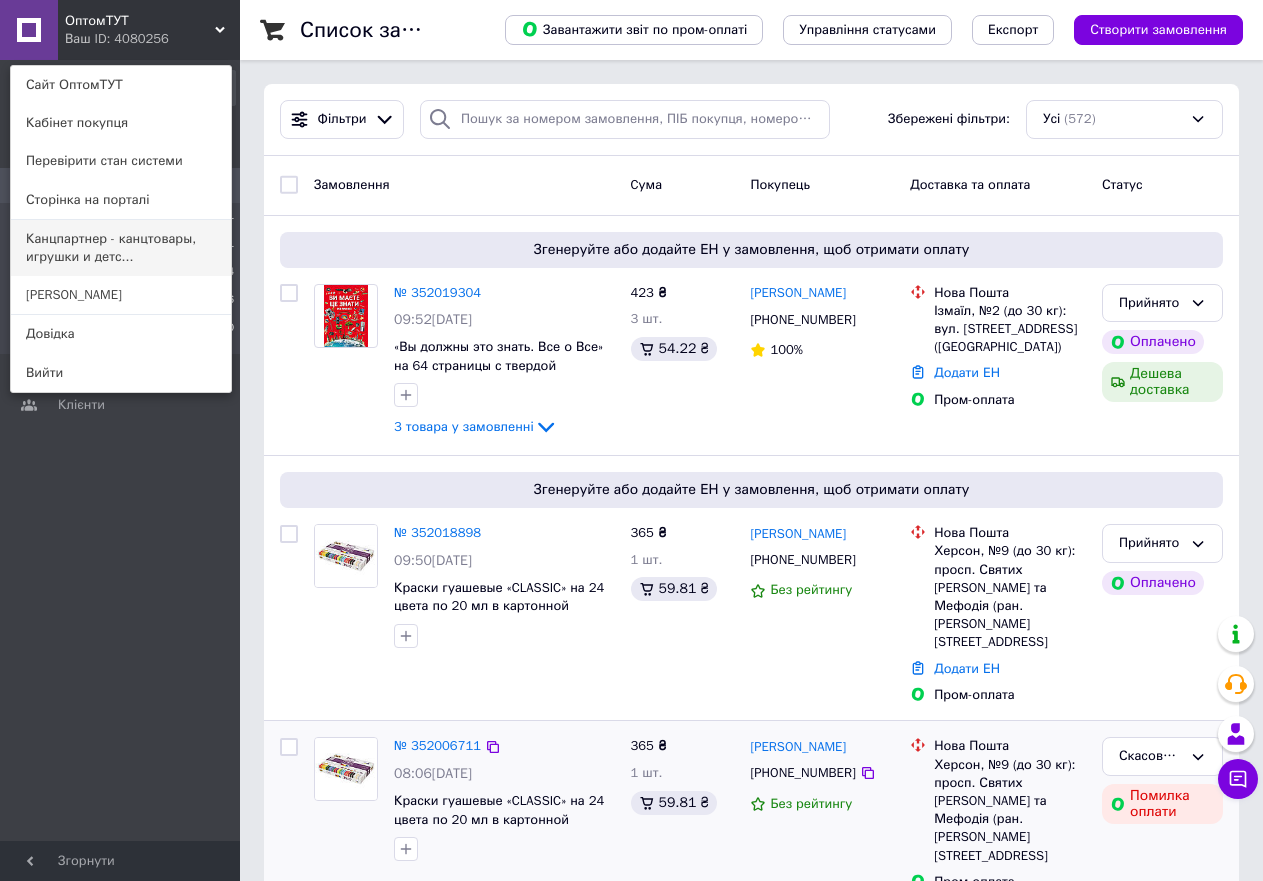 click on "Канцпартнер - канцтовары, игрушки и детс..." at bounding box center (121, 248) 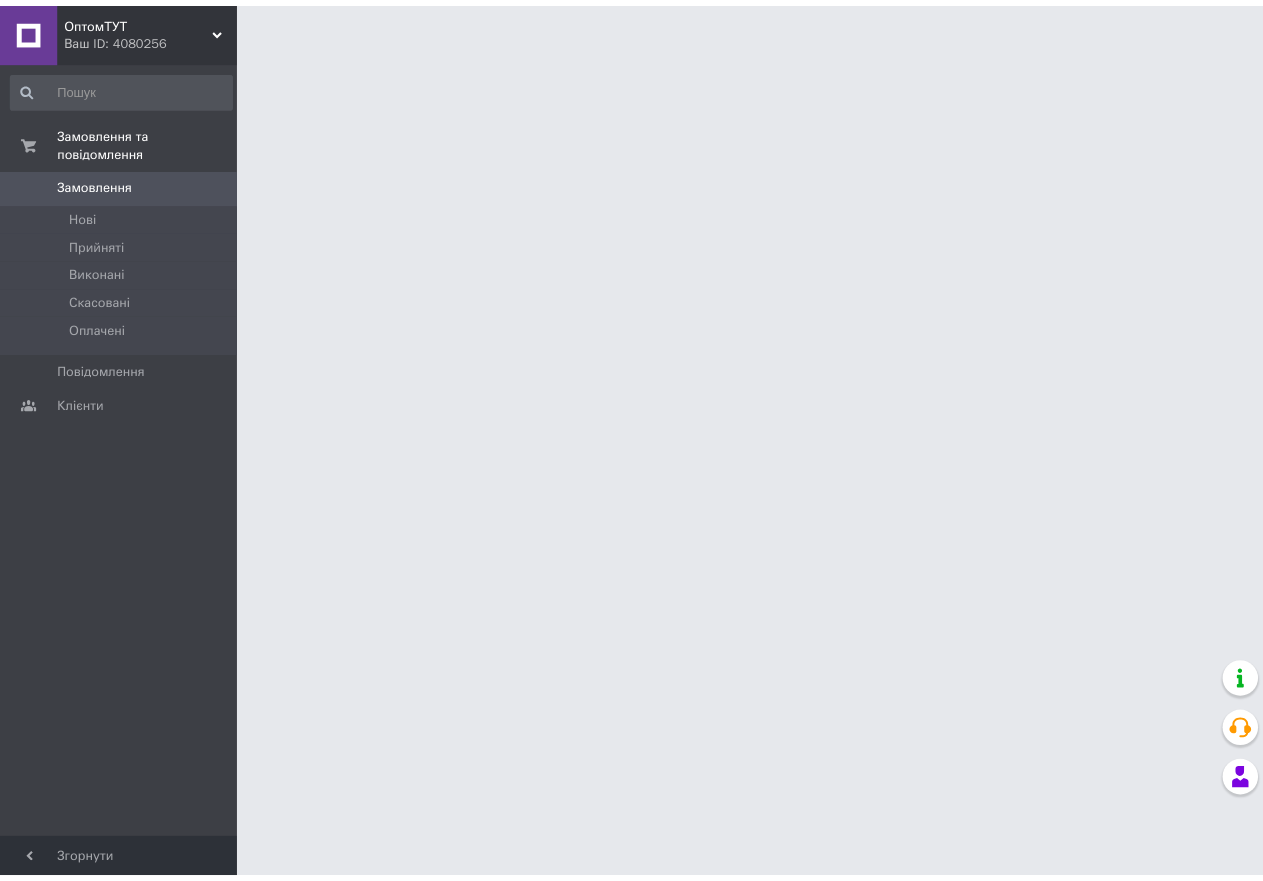 scroll, scrollTop: 0, scrollLeft: 0, axis: both 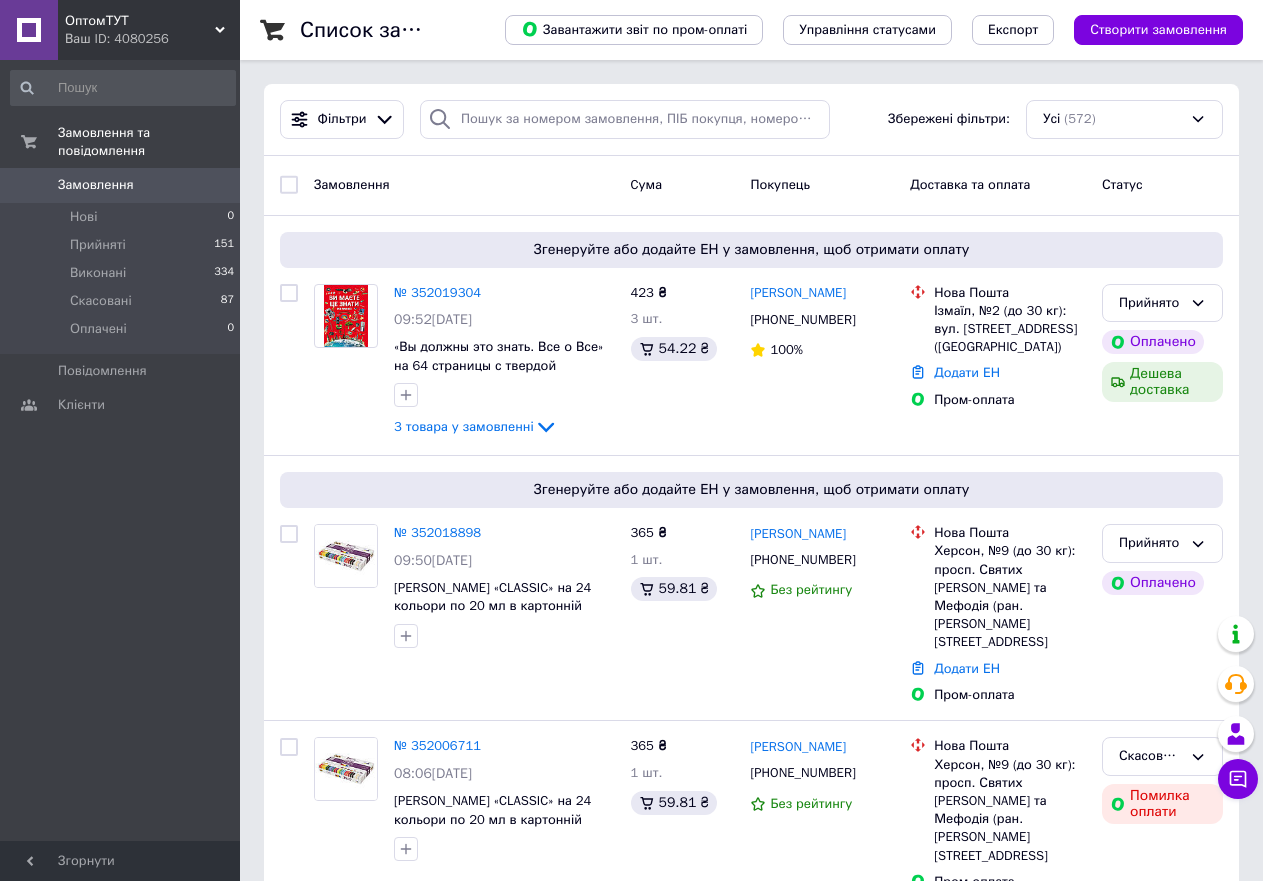 click on "Замовлення та повідомлення Замовлення 0 Нові 0 Прийняті 151 Виконані 334 Скасовані 87 Оплачені 0 Повідомлення 0 Клієнти" at bounding box center (123, 453) 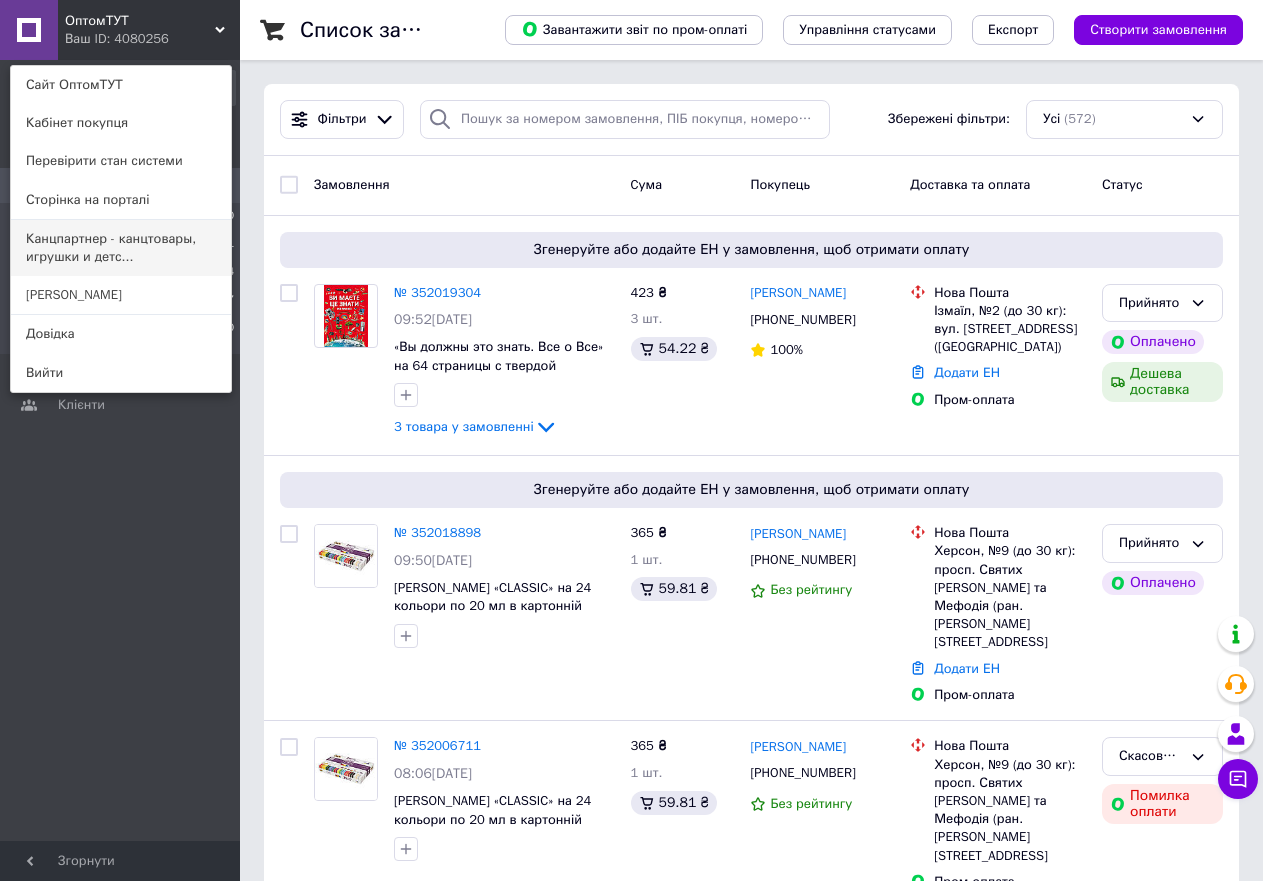 click on "Канцпартнер - канцтовары, игрушки и детс..." at bounding box center [121, 248] 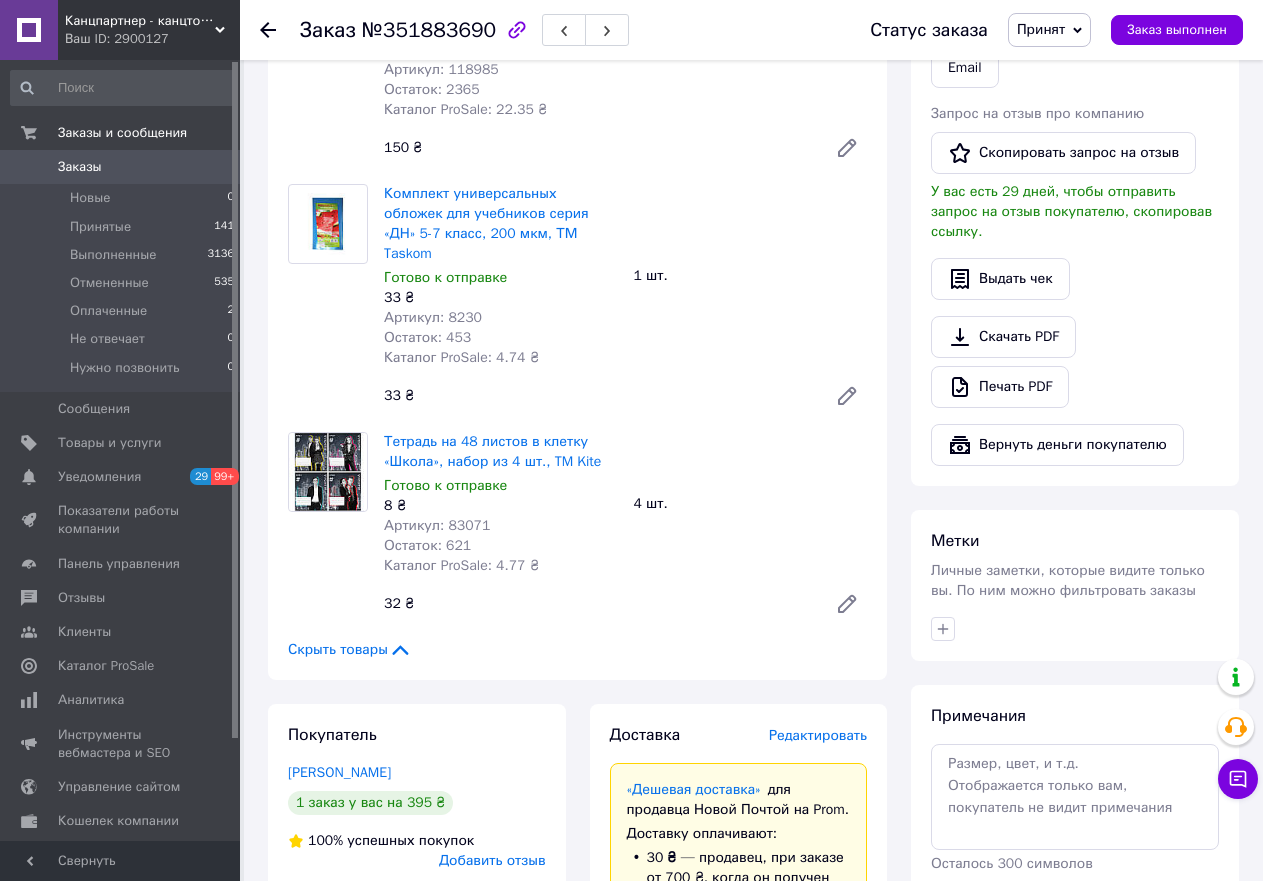scroll, scrollTop: 1400, scrollLeft: 0, axis: vertical 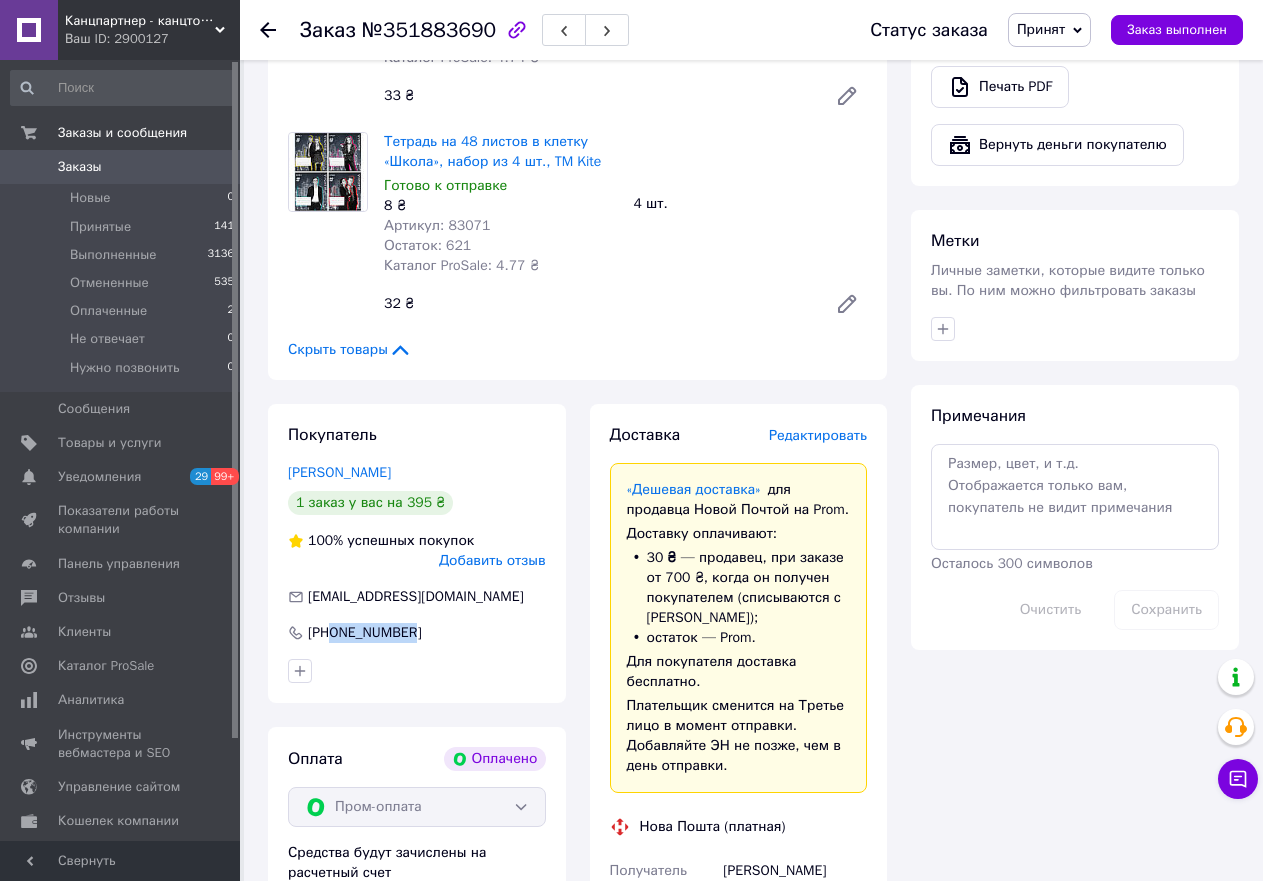 drag, startPoint x: 404, startPoint y: 556, endPoint x: 336, endPoint y: 555, distance: 68.007355 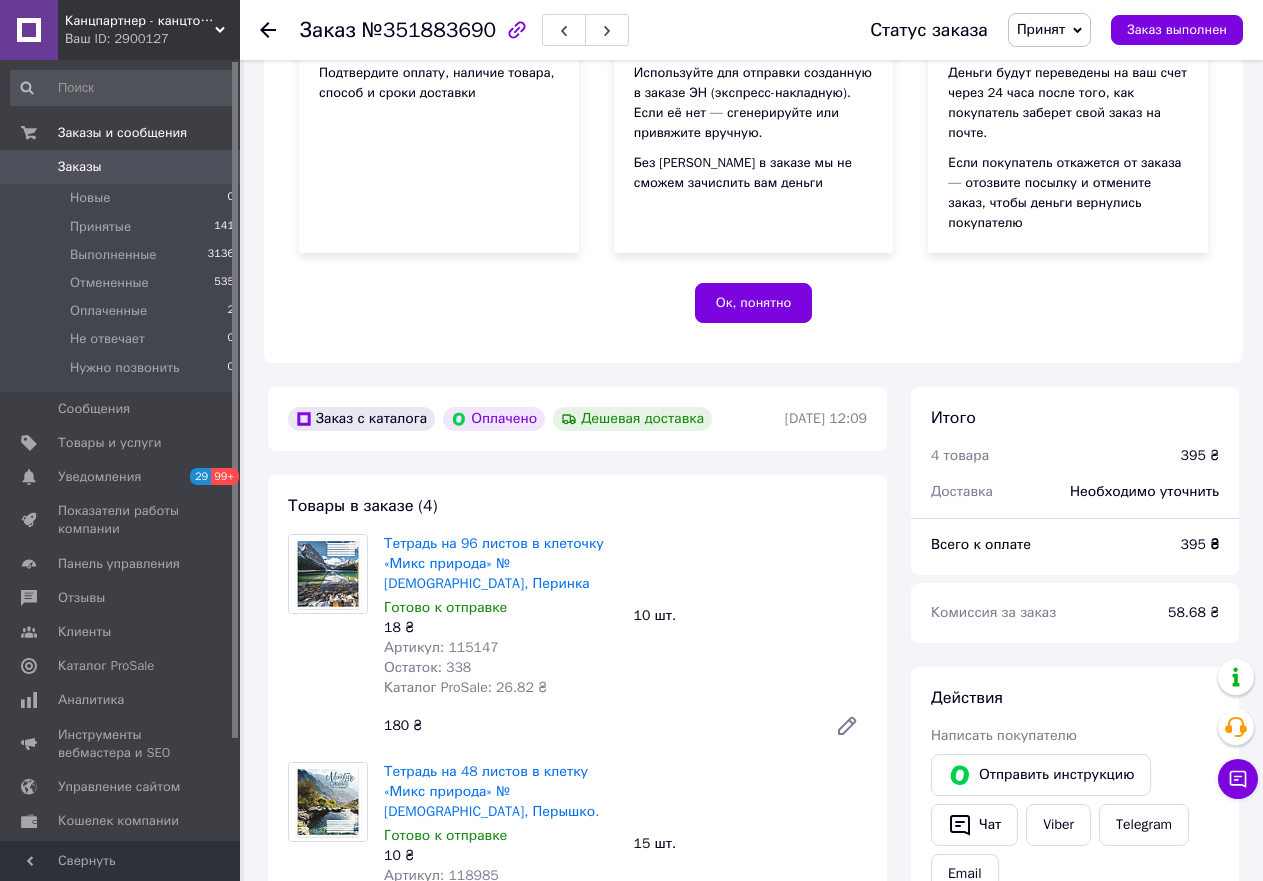 scroll, scrollTop: 600, scrollLeft: 0, axis: vertical 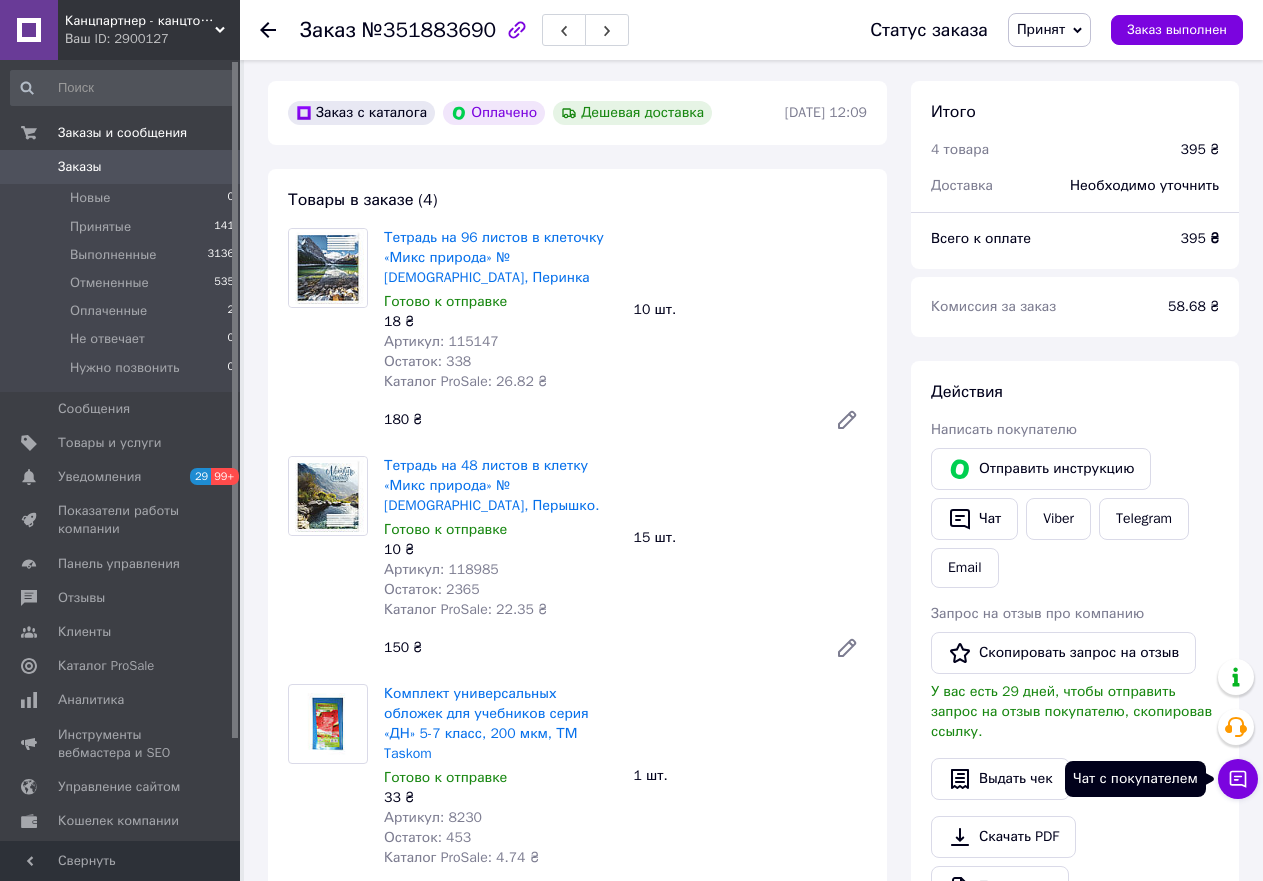 click on "Чат с покупателем" at bounding box center [1238, 779] 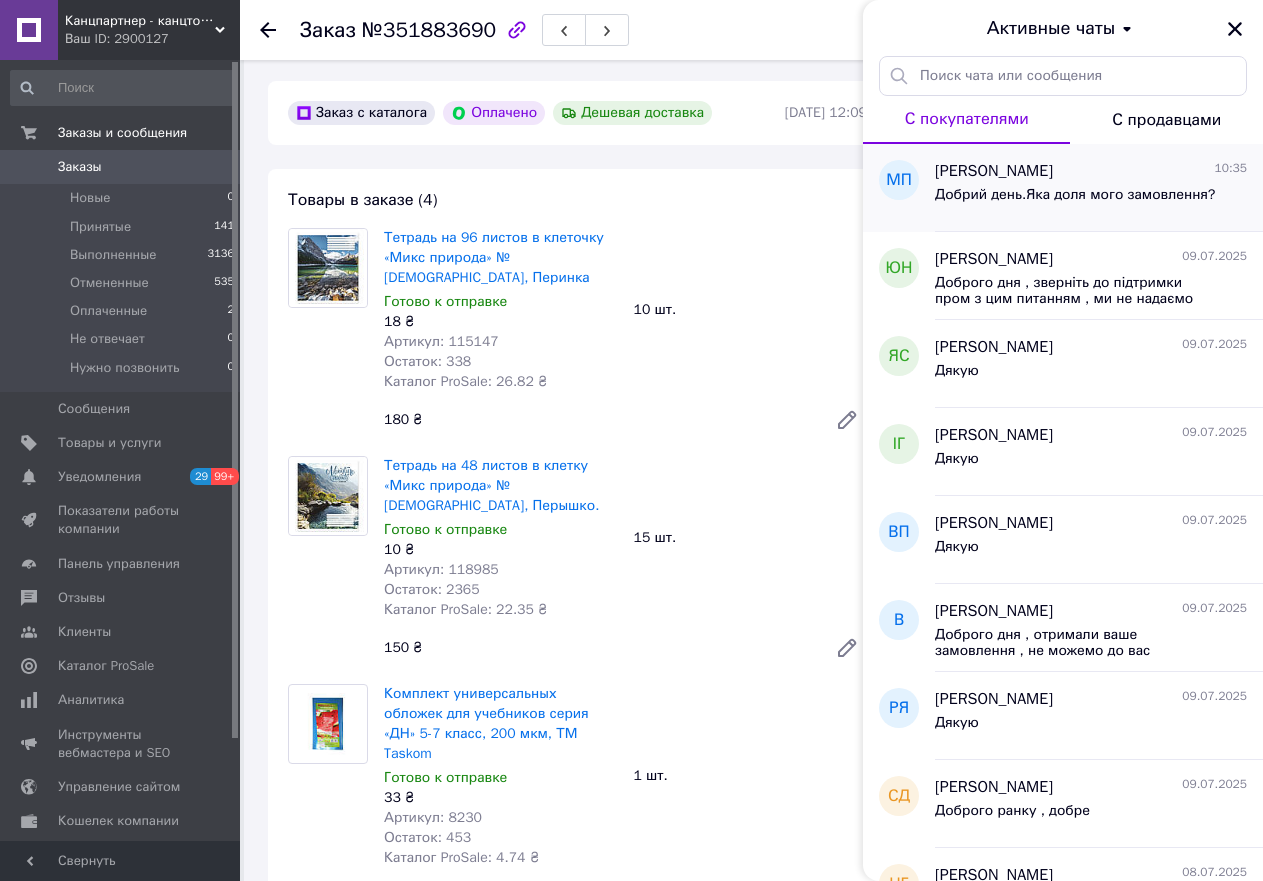 click on "[PERSON_NAME]" at bounding box center [994, 171] 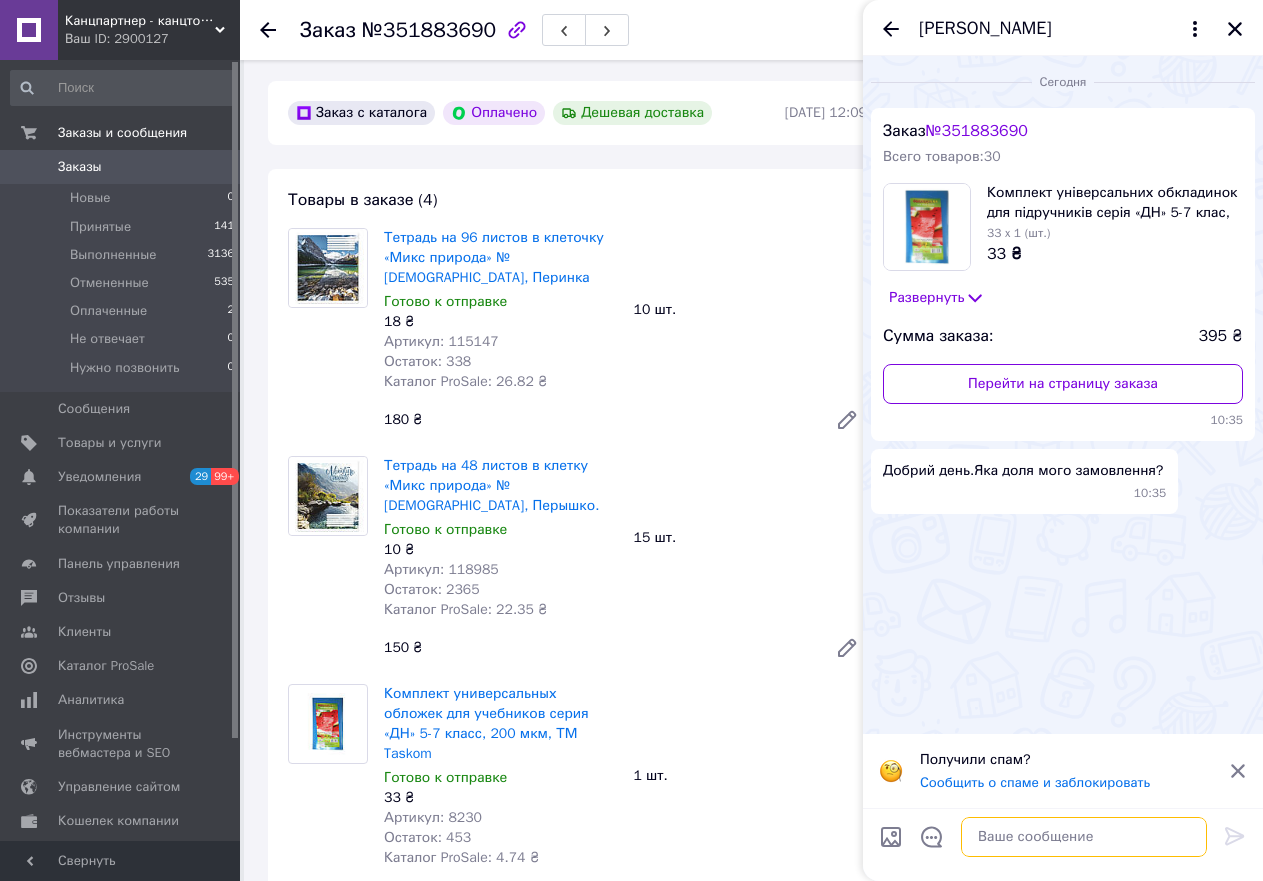 click at bounding box center [1084, 837] 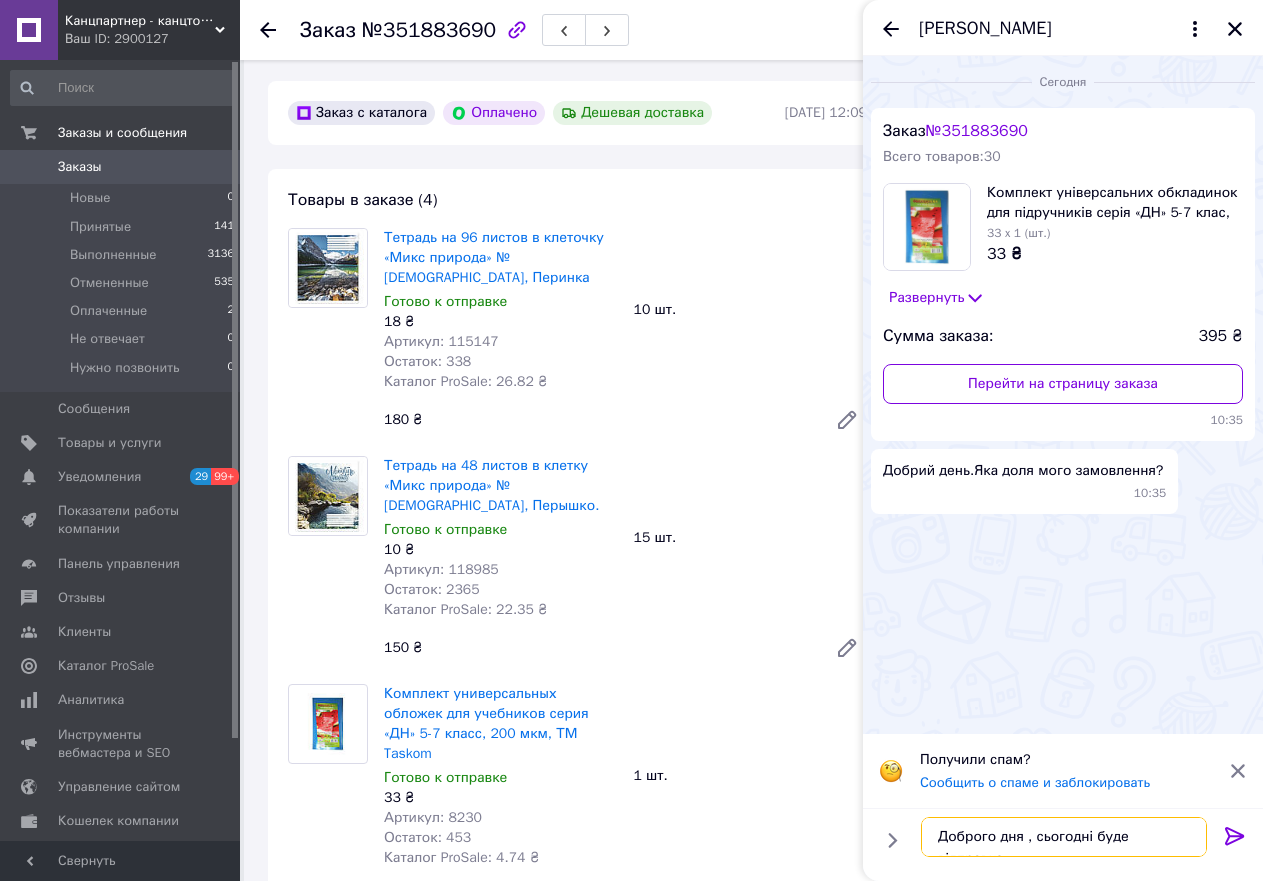 type on "Доброго дня , сьогодні буде відправка" 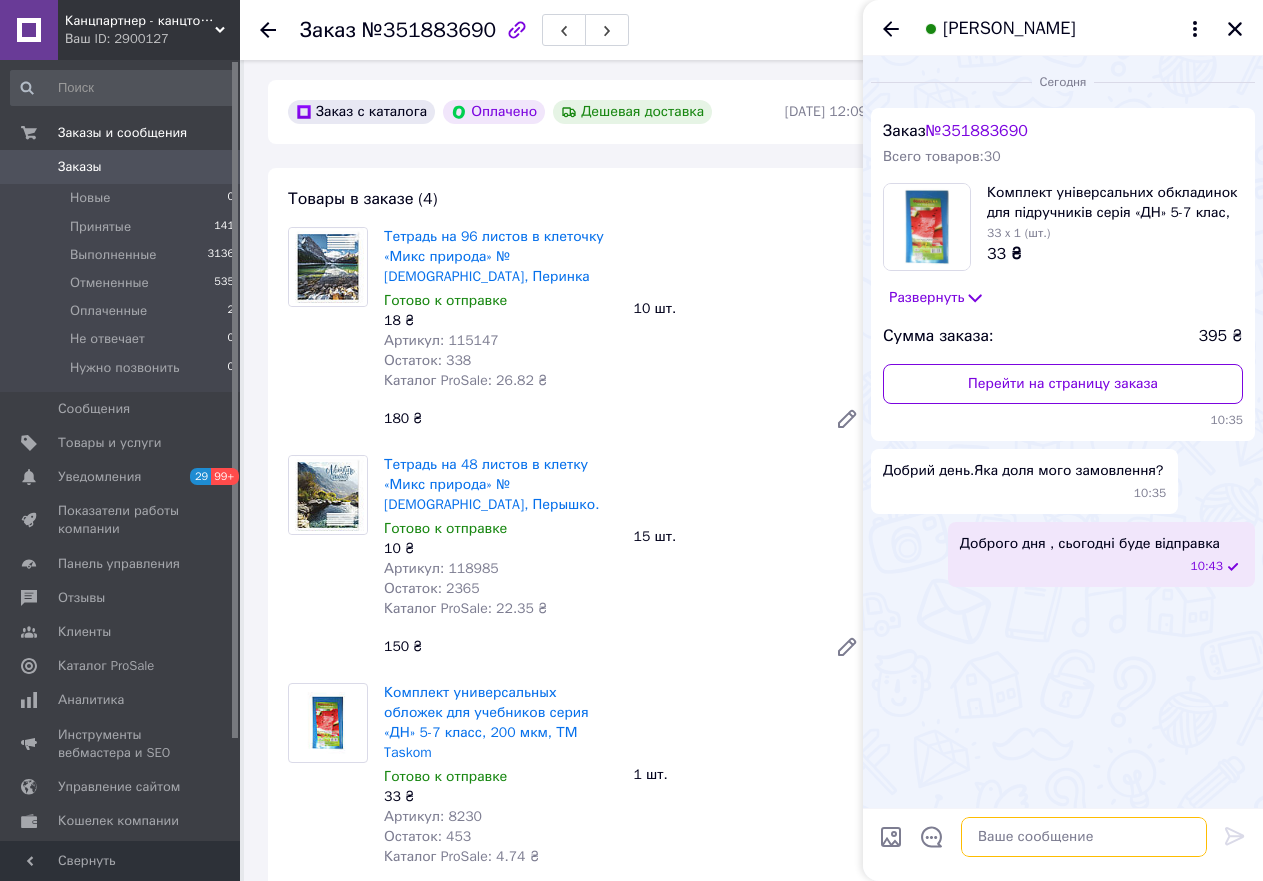 scroll, scrollTop: 1300, scrollLeft: 0, axis: vertical 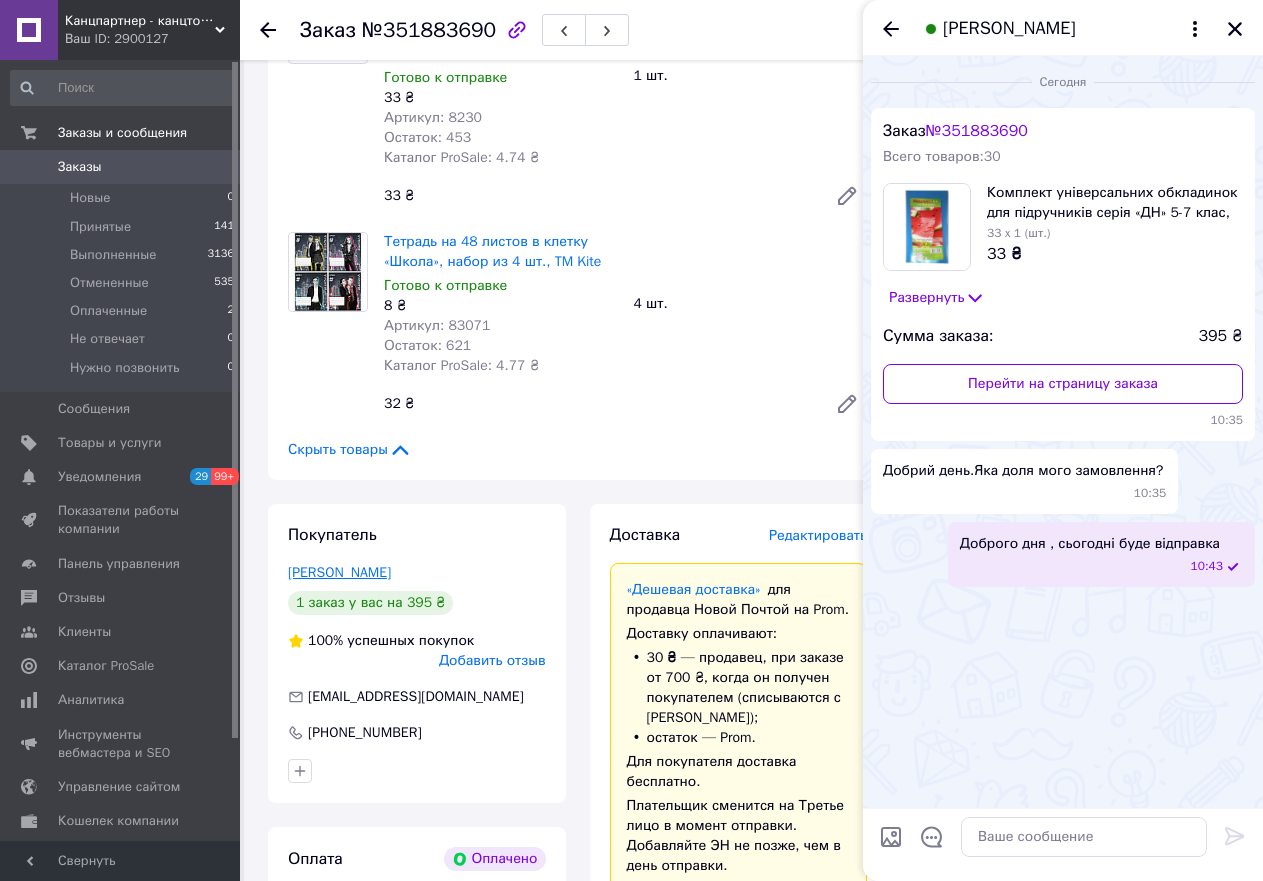 drag, startPoint x: 402, startPoint y: 490, endPoint x: 291, endPoint y: 502, distance: 111.64677 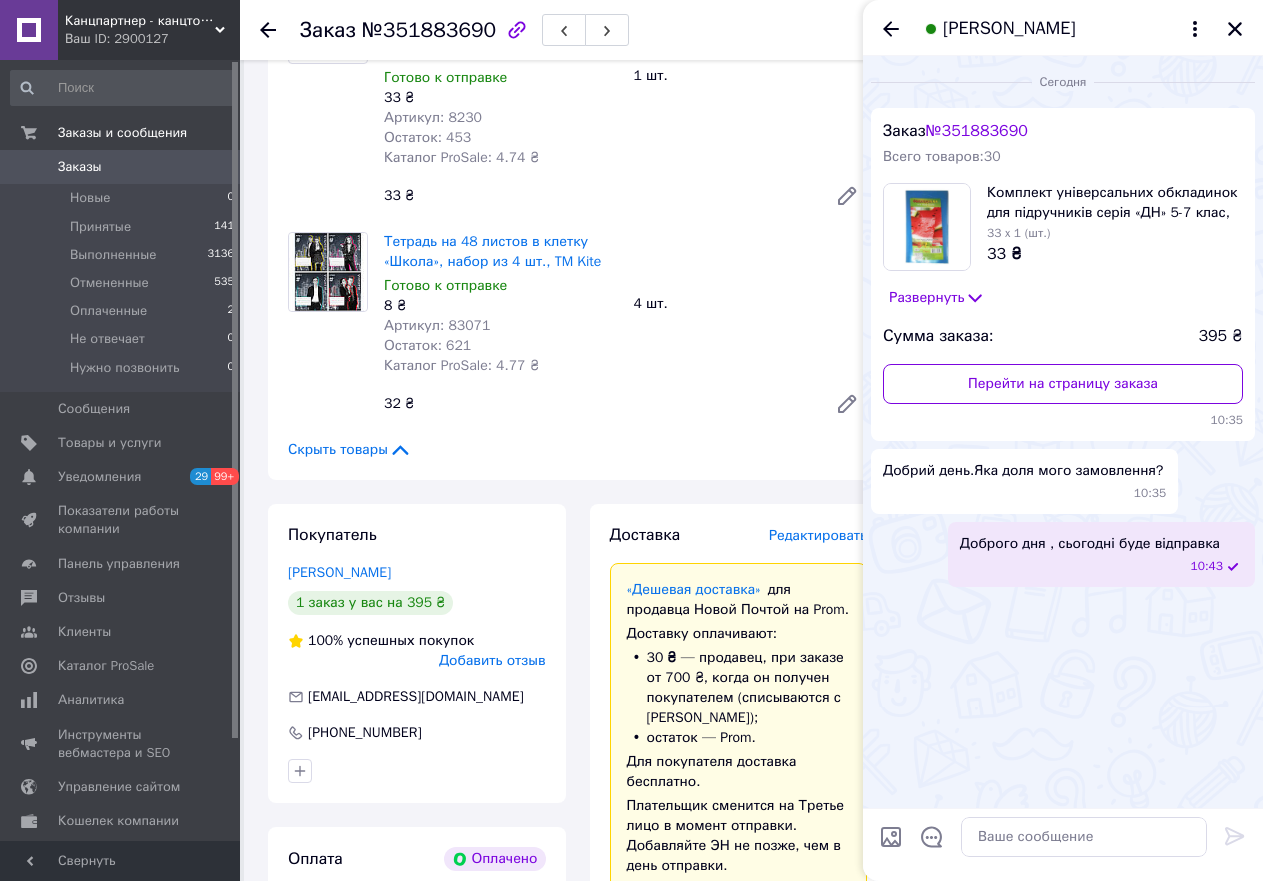 click 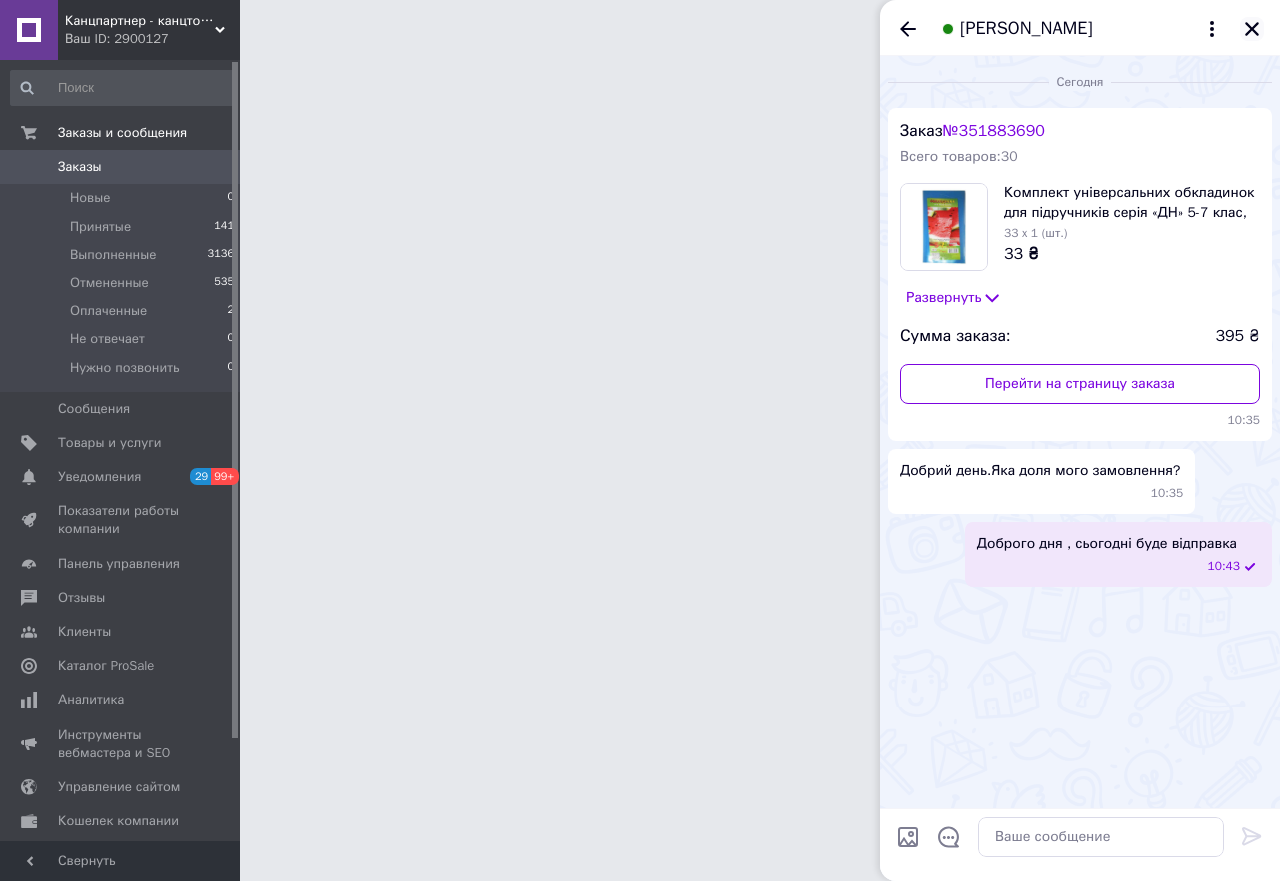 click on "Майя Панасенко" at bounding box center [1080, 28] 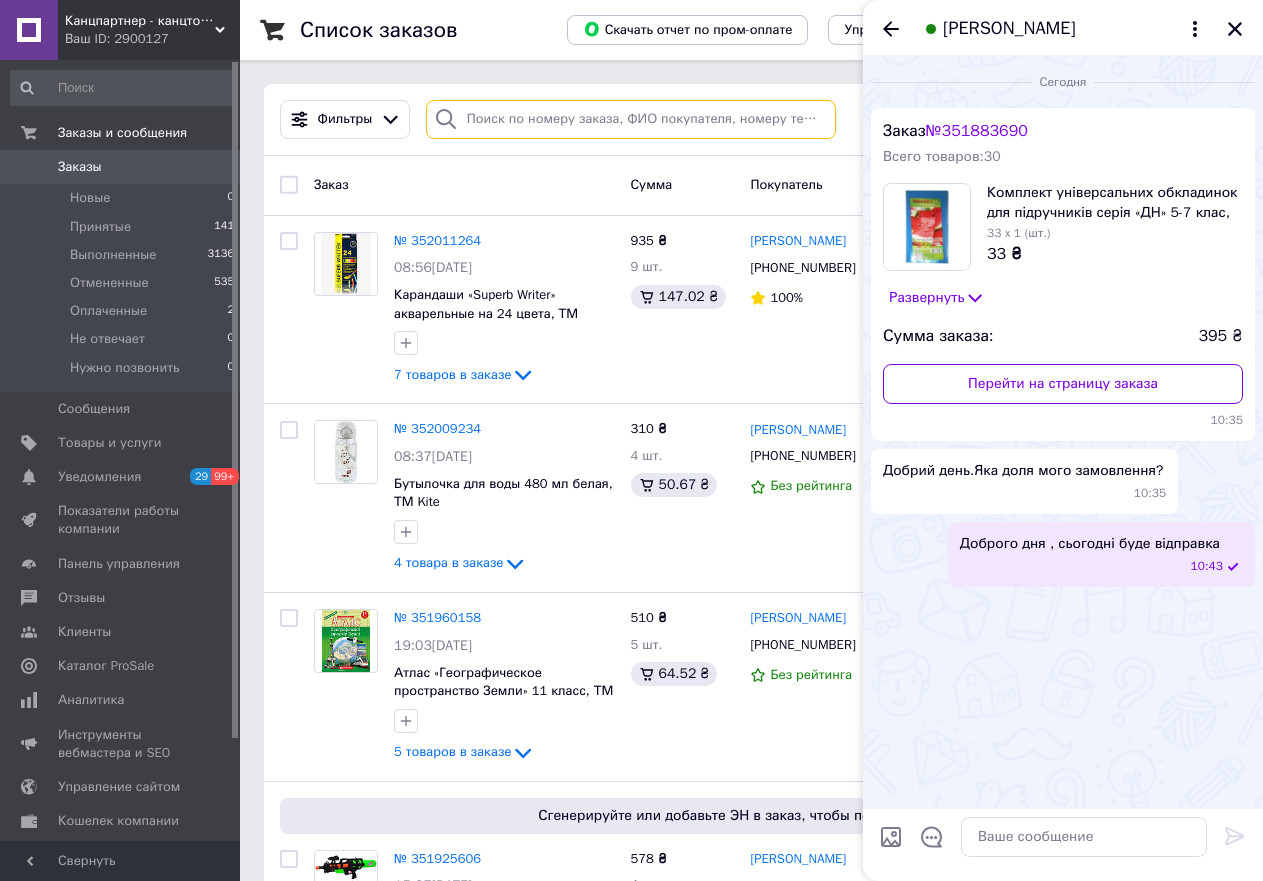 click at bounding box center (631, 119) 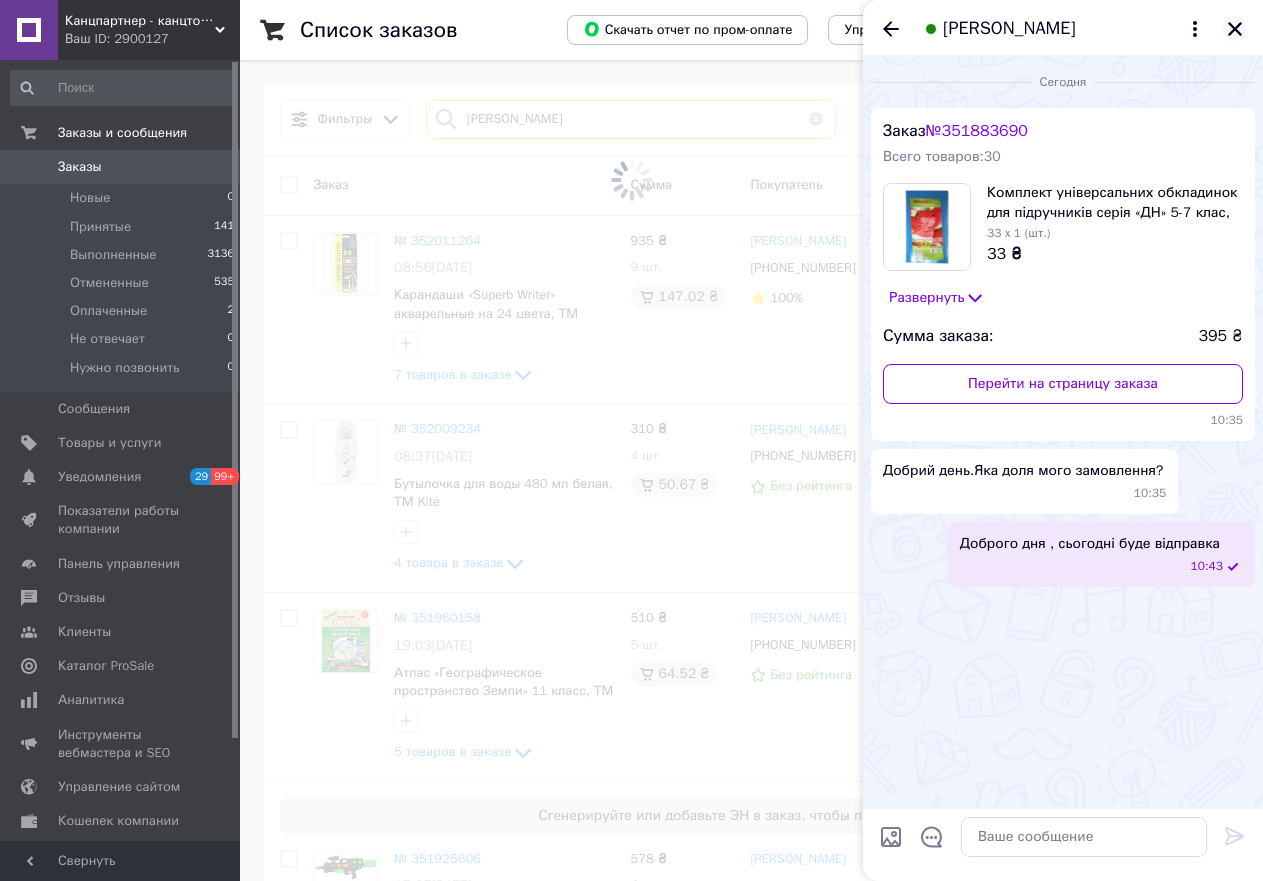type on "[PERSON_NAME]" 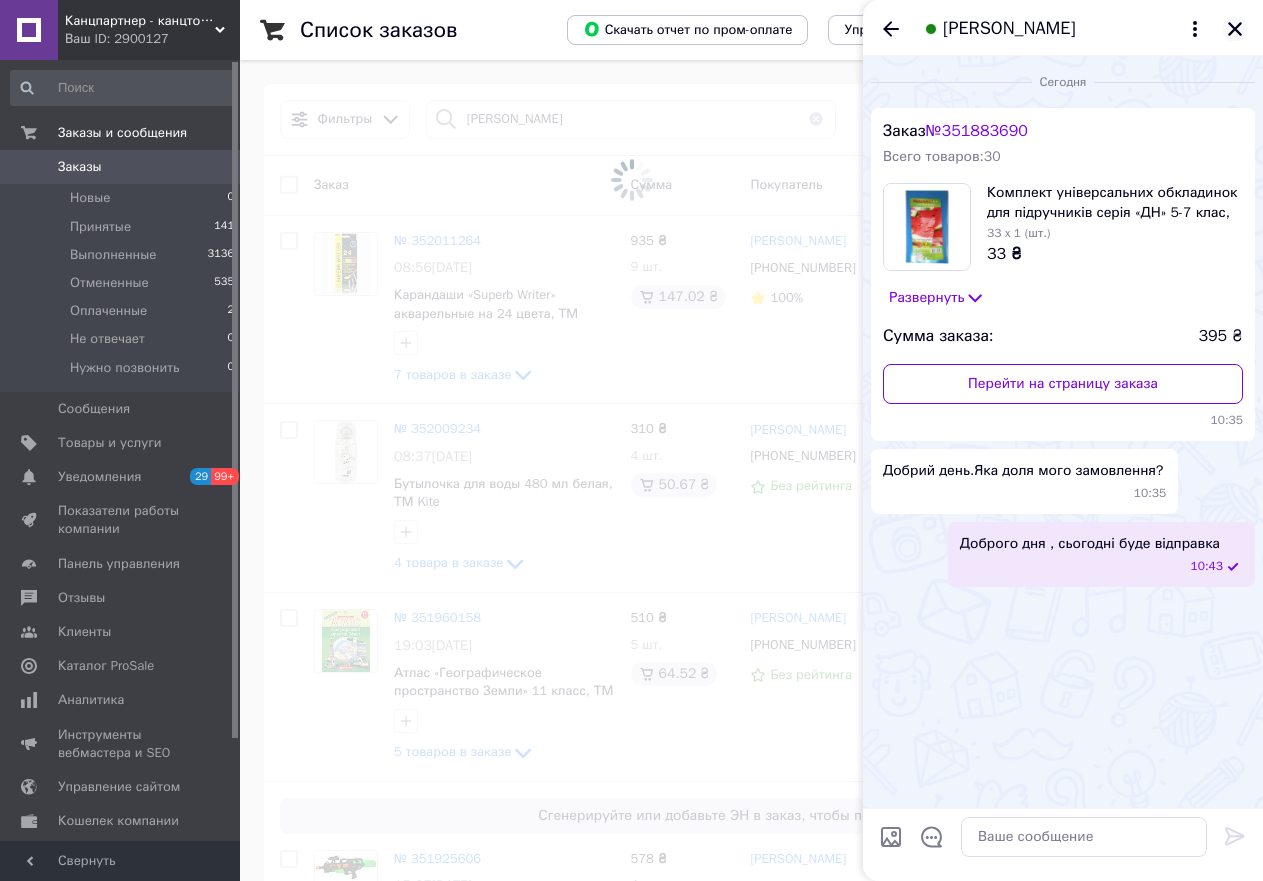 click 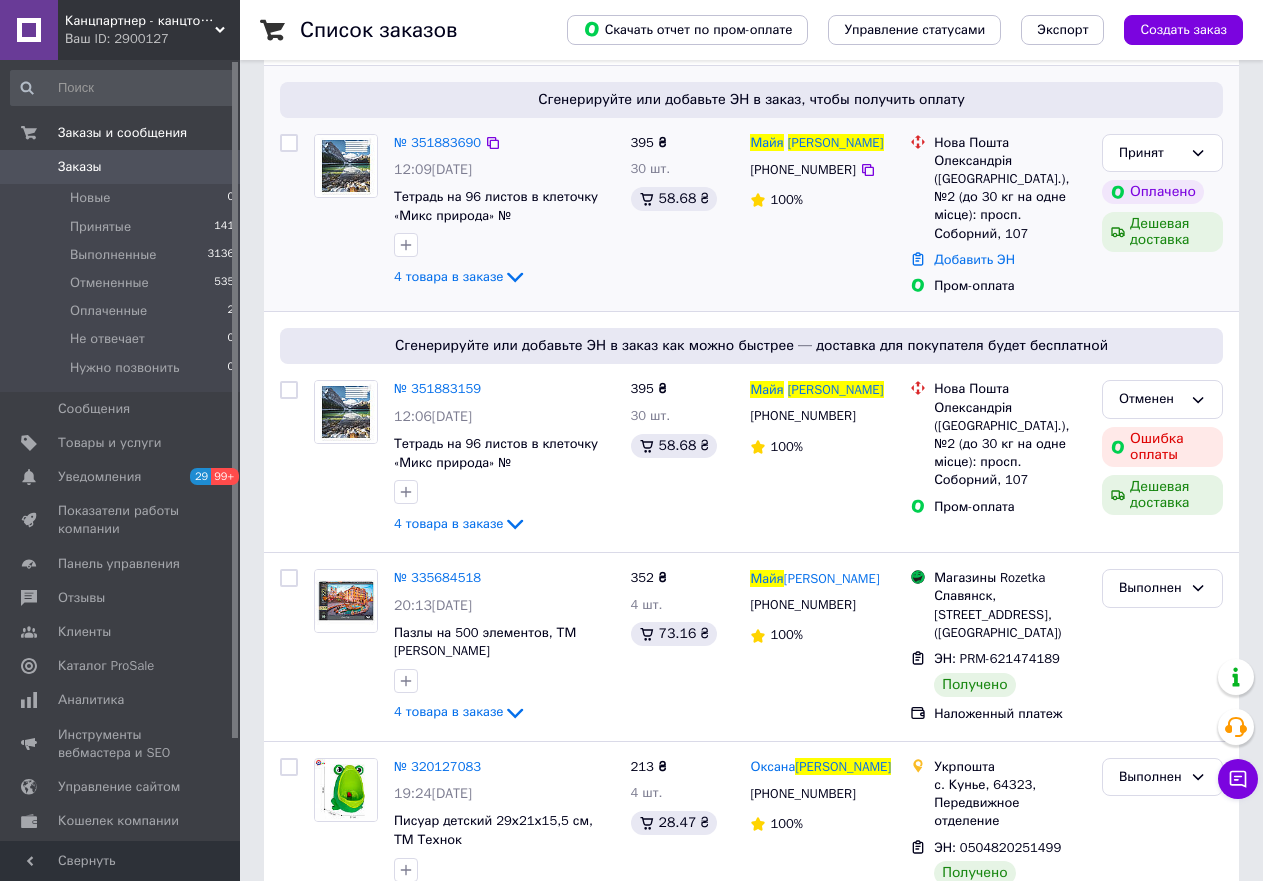 scroll, scrollTop: 100, scrollLeft: 0, axis: vertical 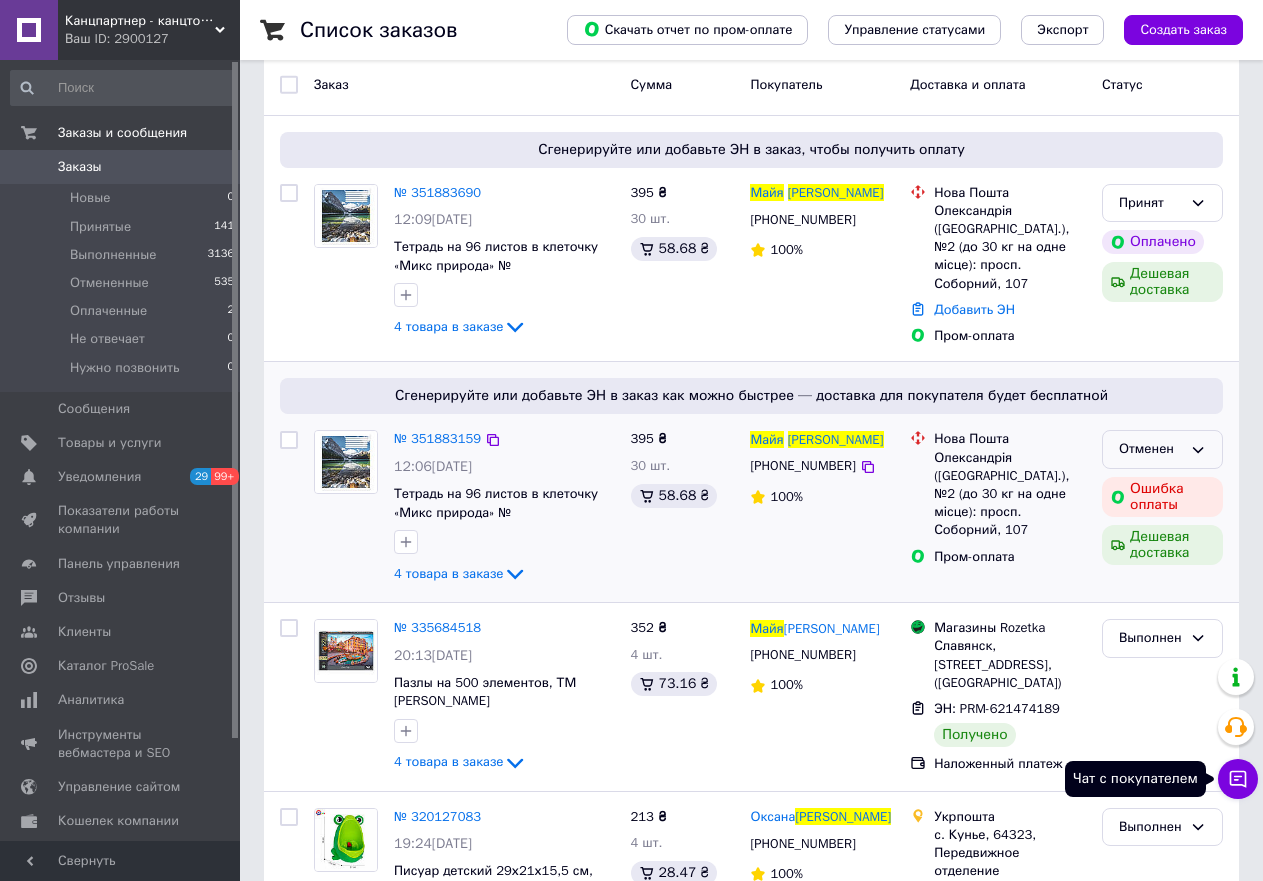 click 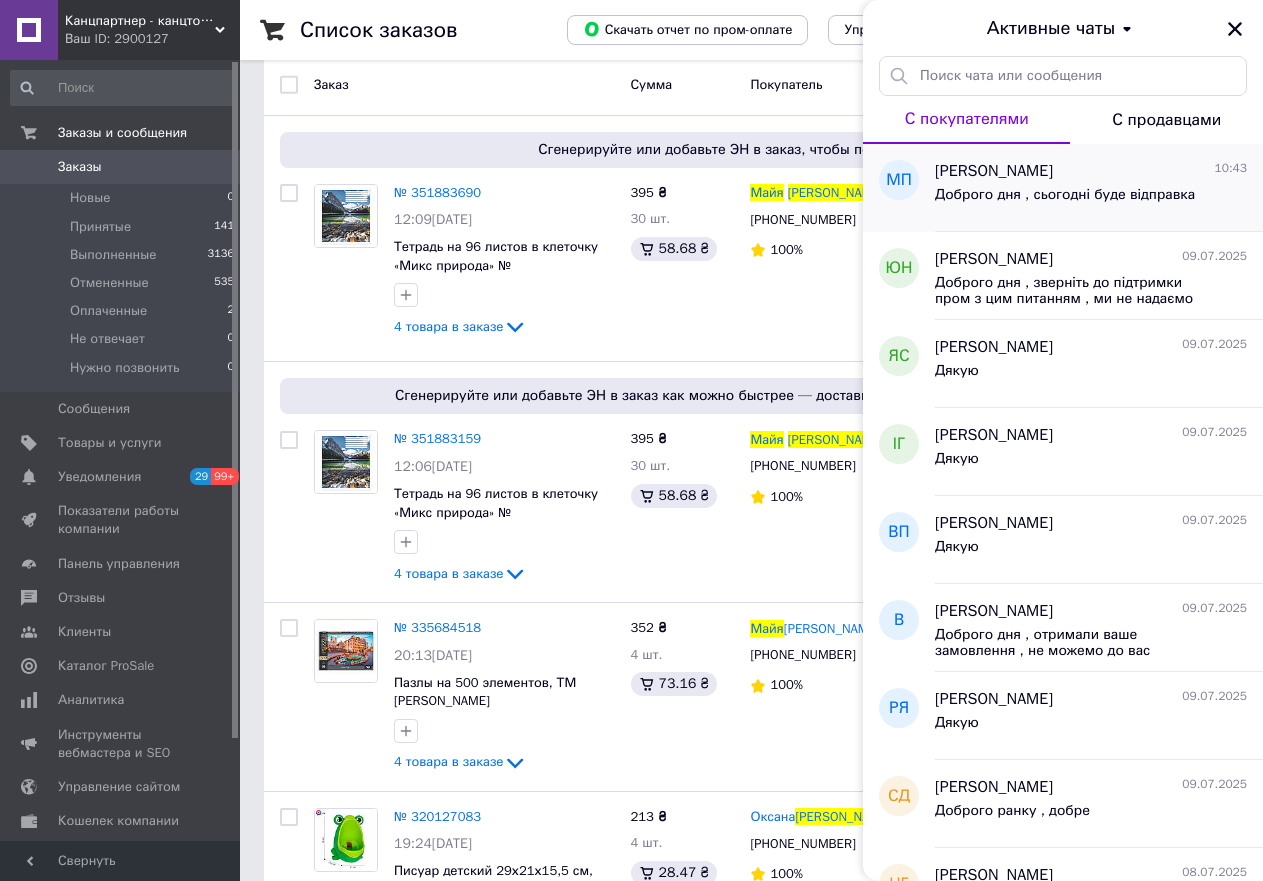 click on "Доброго дня , сьогодні буде відправка" at bounding box center (1065, 195) 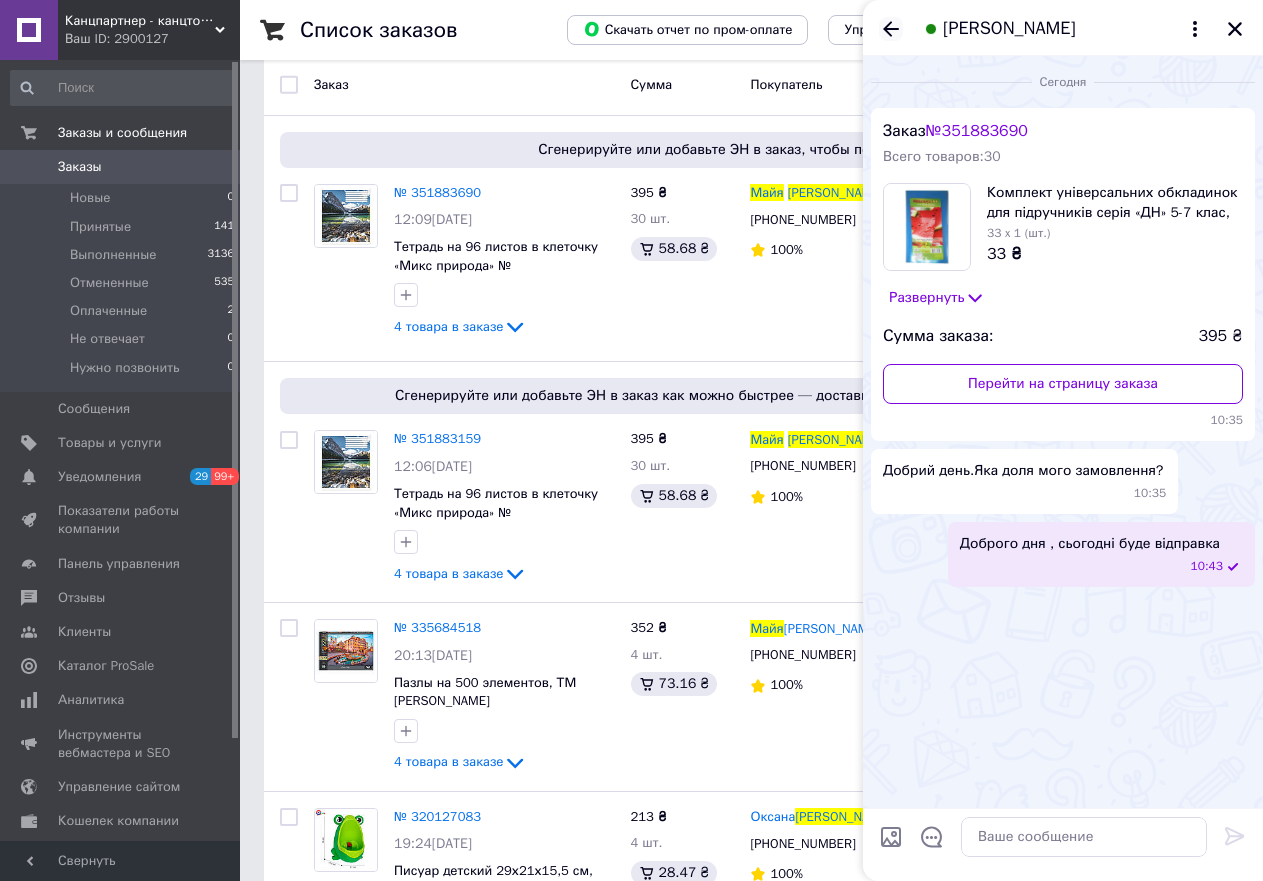 click 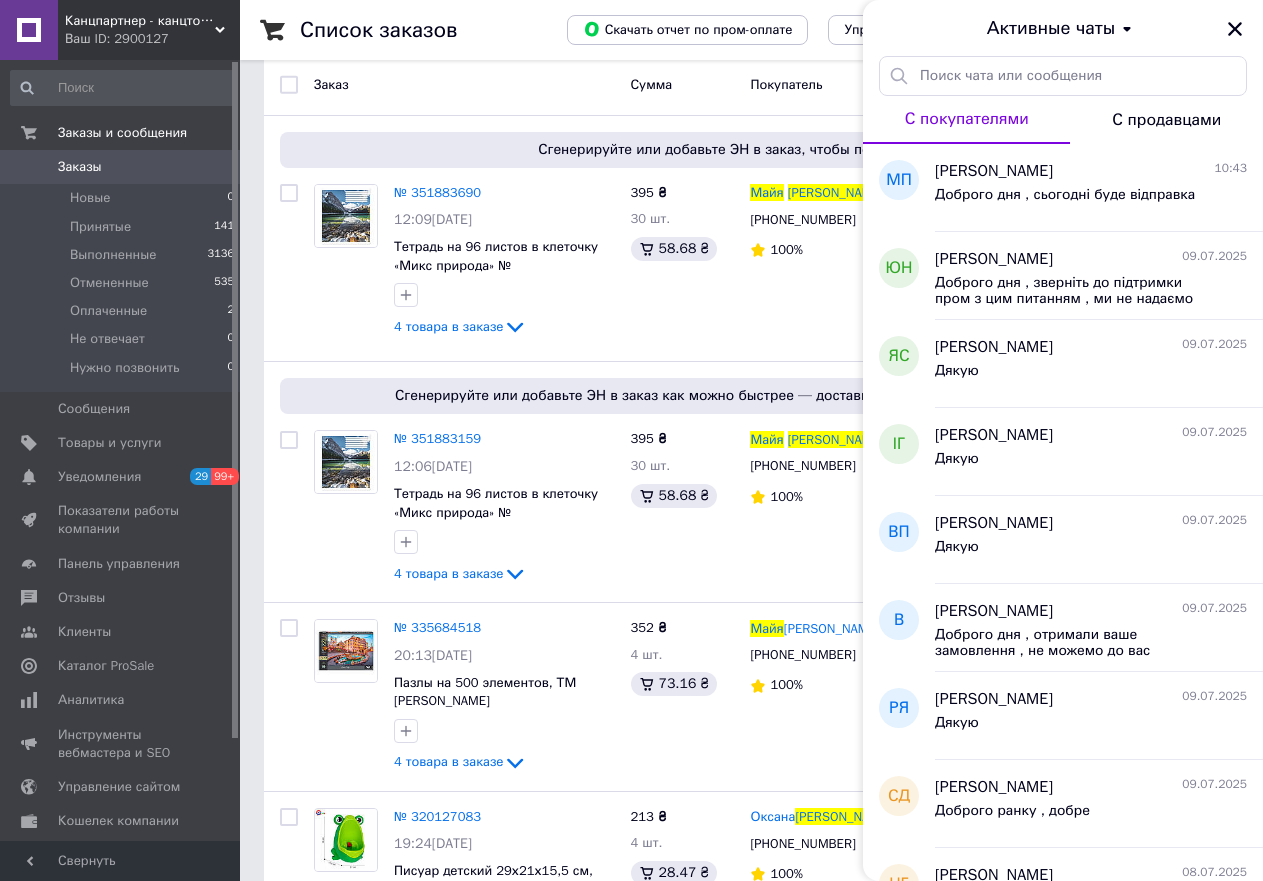 click on "Канцпартнер - канцтовары, игрушки и детская книга" at bounding box center (140, 21) 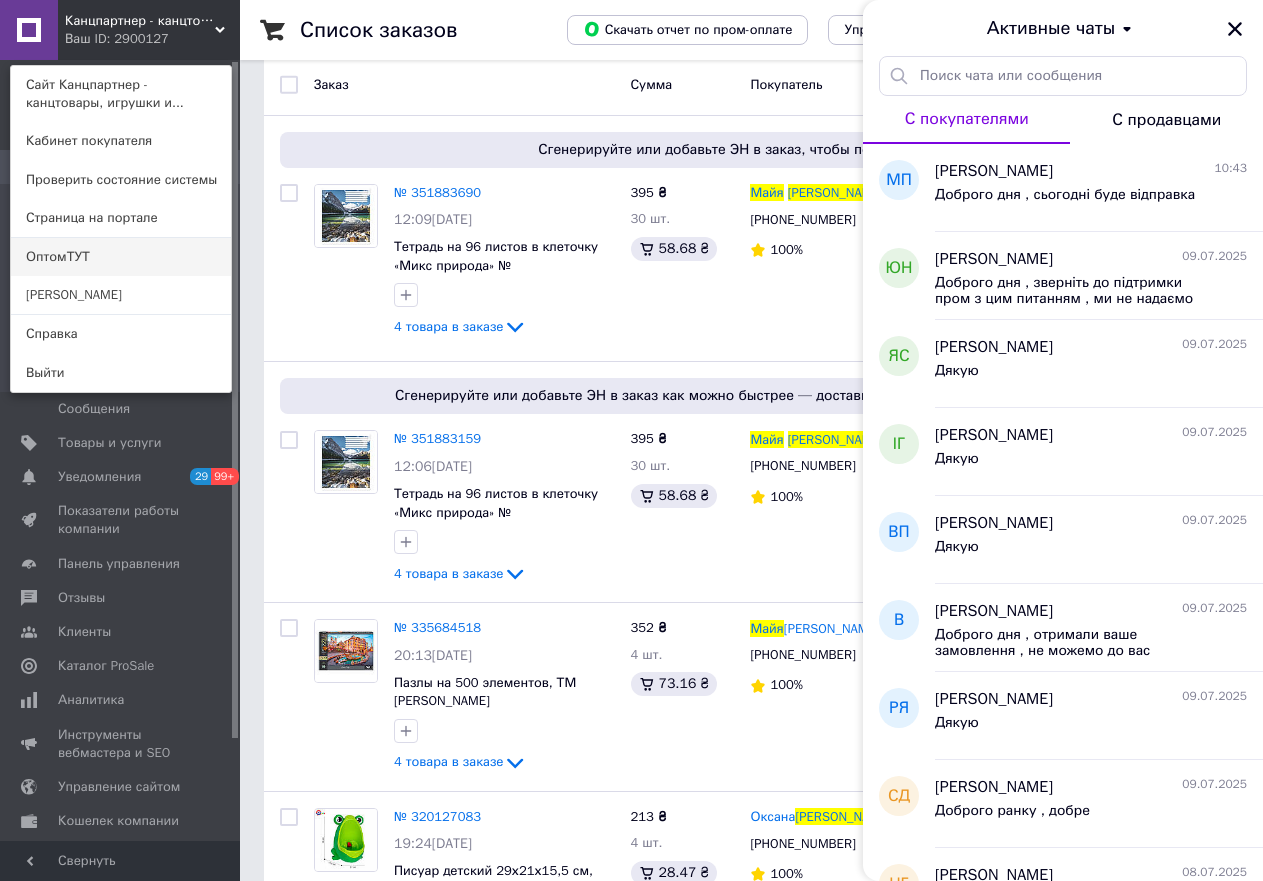 click on "ОптомТУТ" at bounding box center [121, 257] 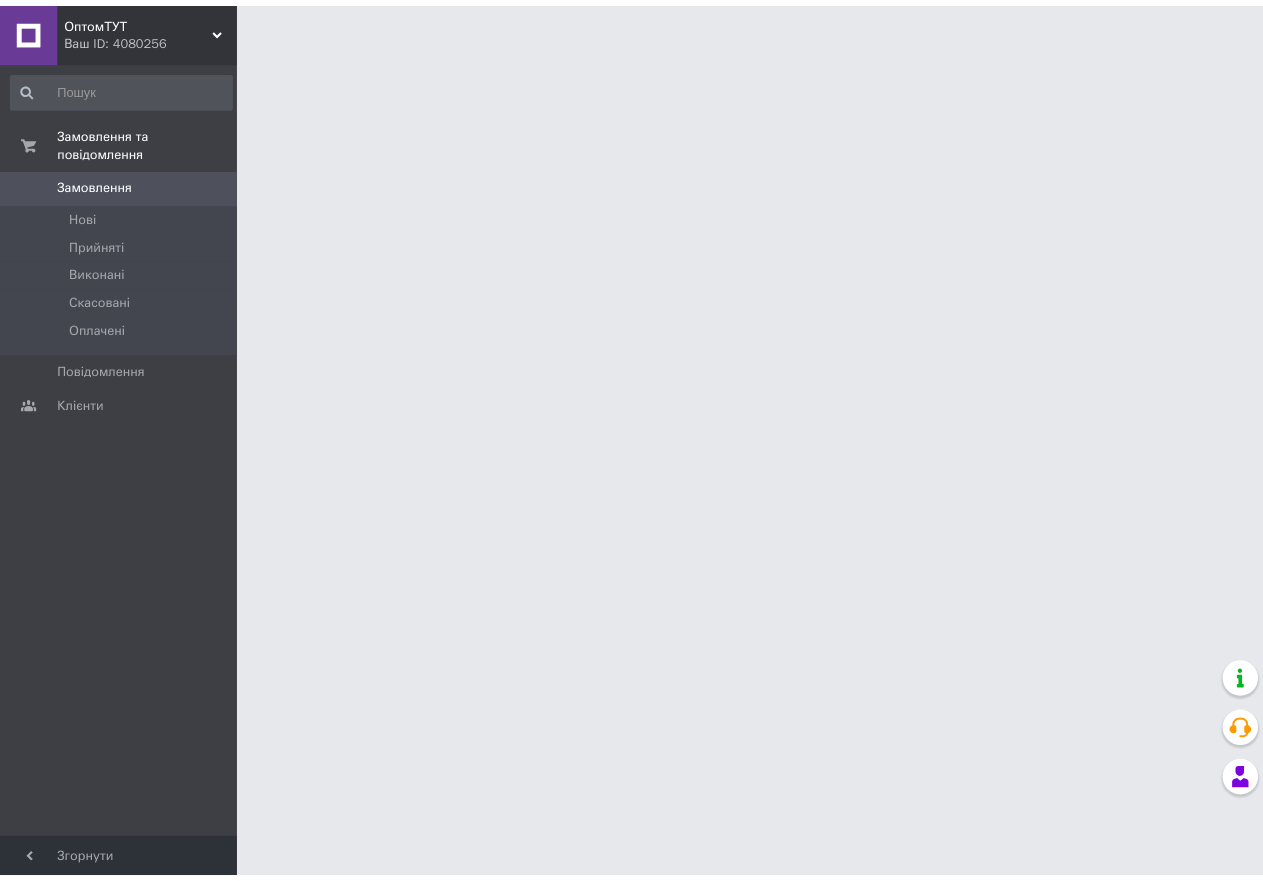 scroll, scrollTop: 0, scrollLeft: 0, axis: both 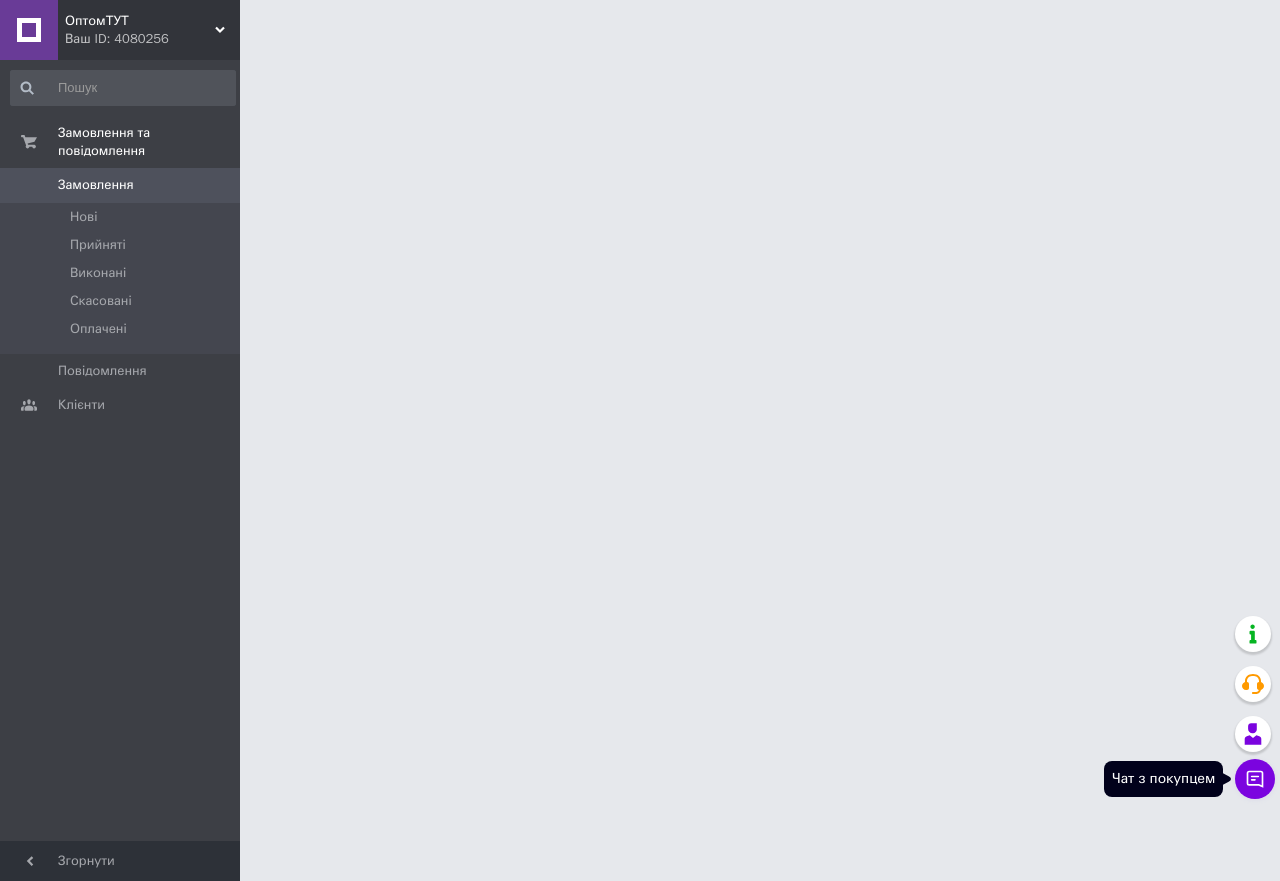 click 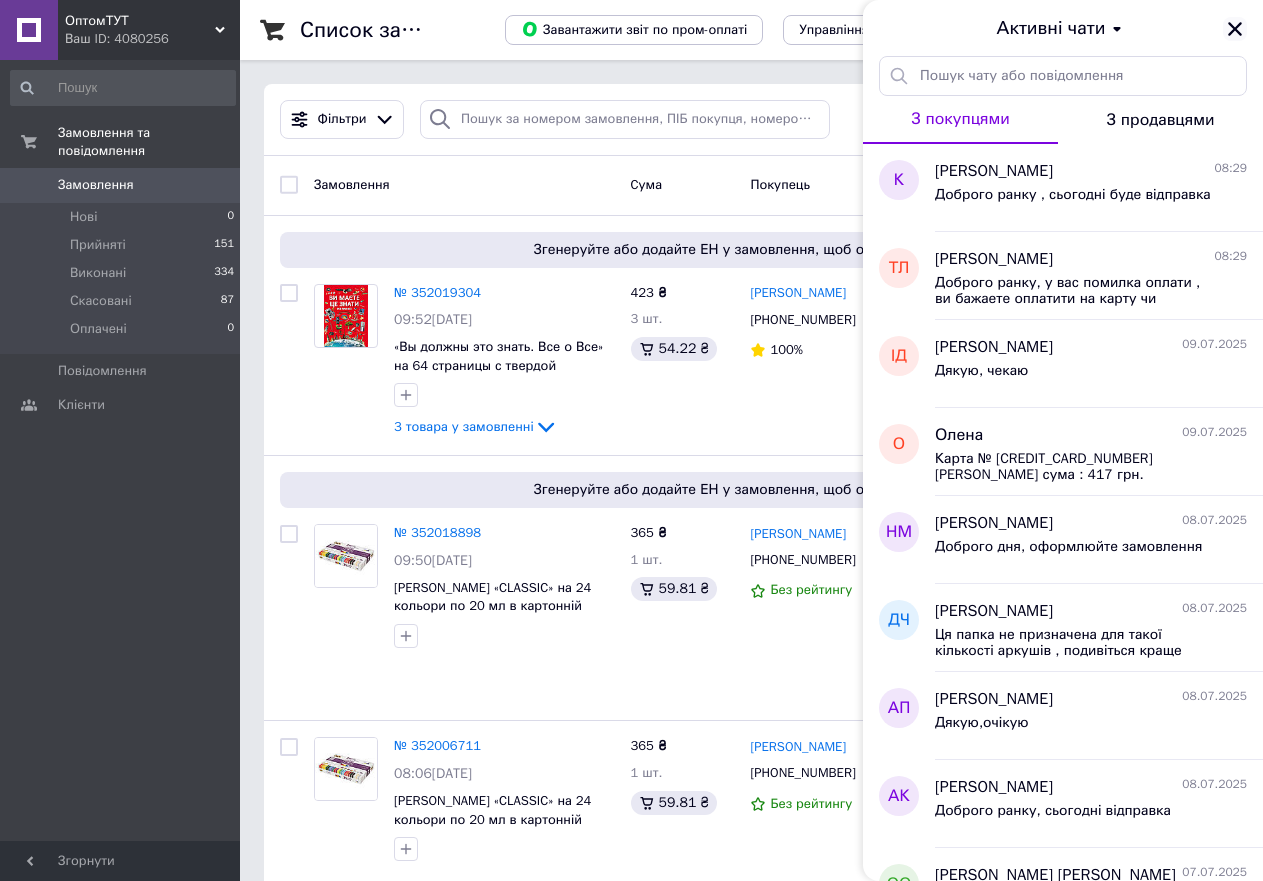 click at bounding box center (1235, 29) 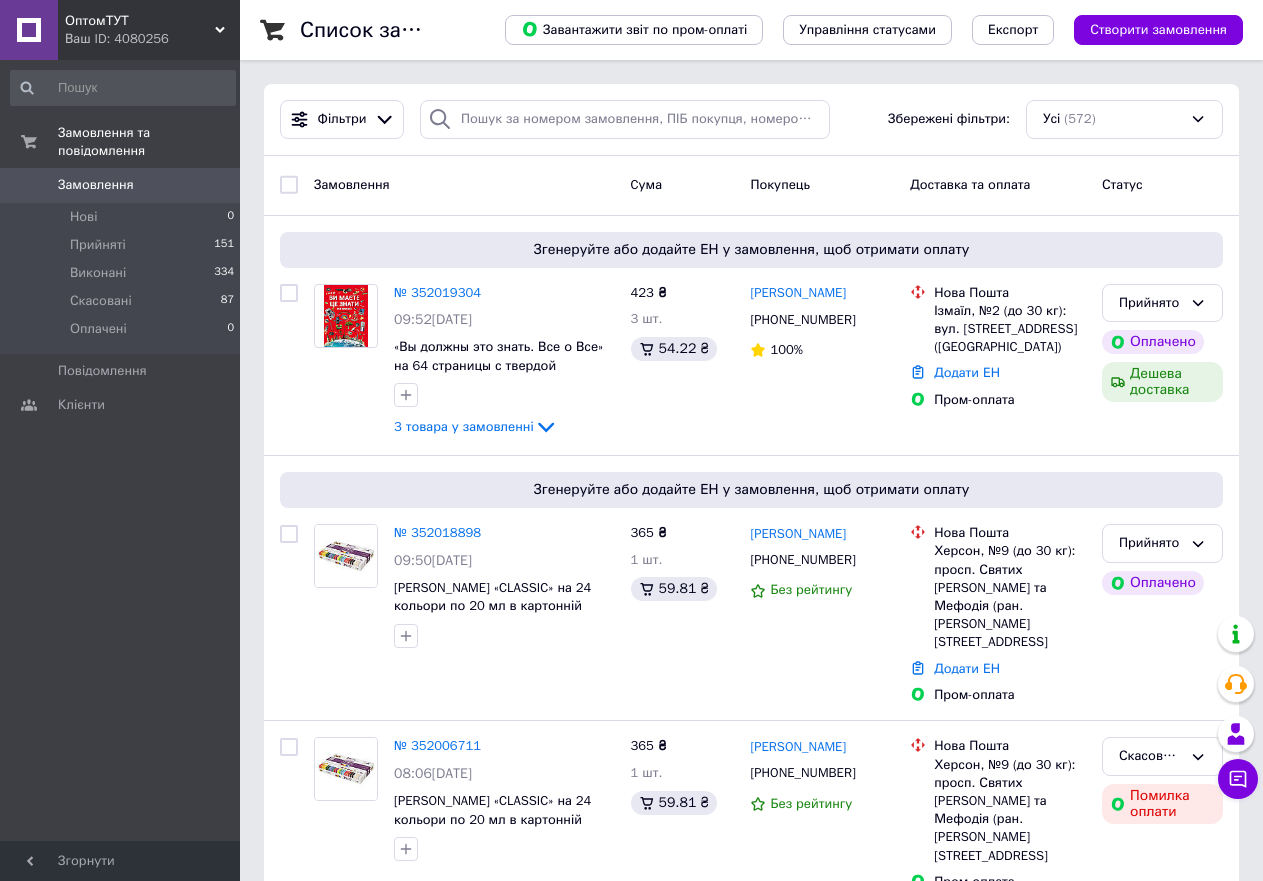 click on "Ваш ID: 4080256" at bounding box center (152, 39) 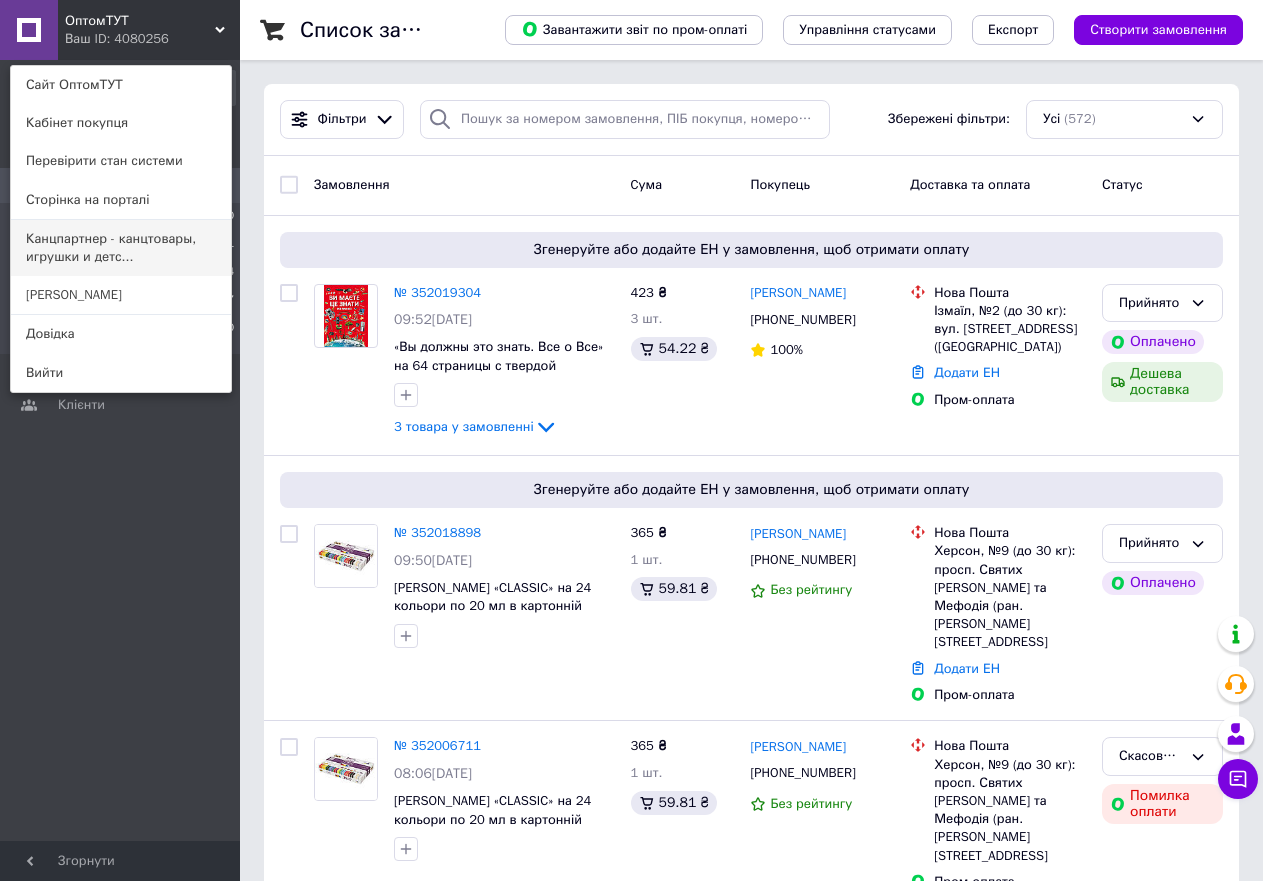 click on "Канцпартнер - канцтовары, игрушки и детс..." at bounding box center (121, 248) 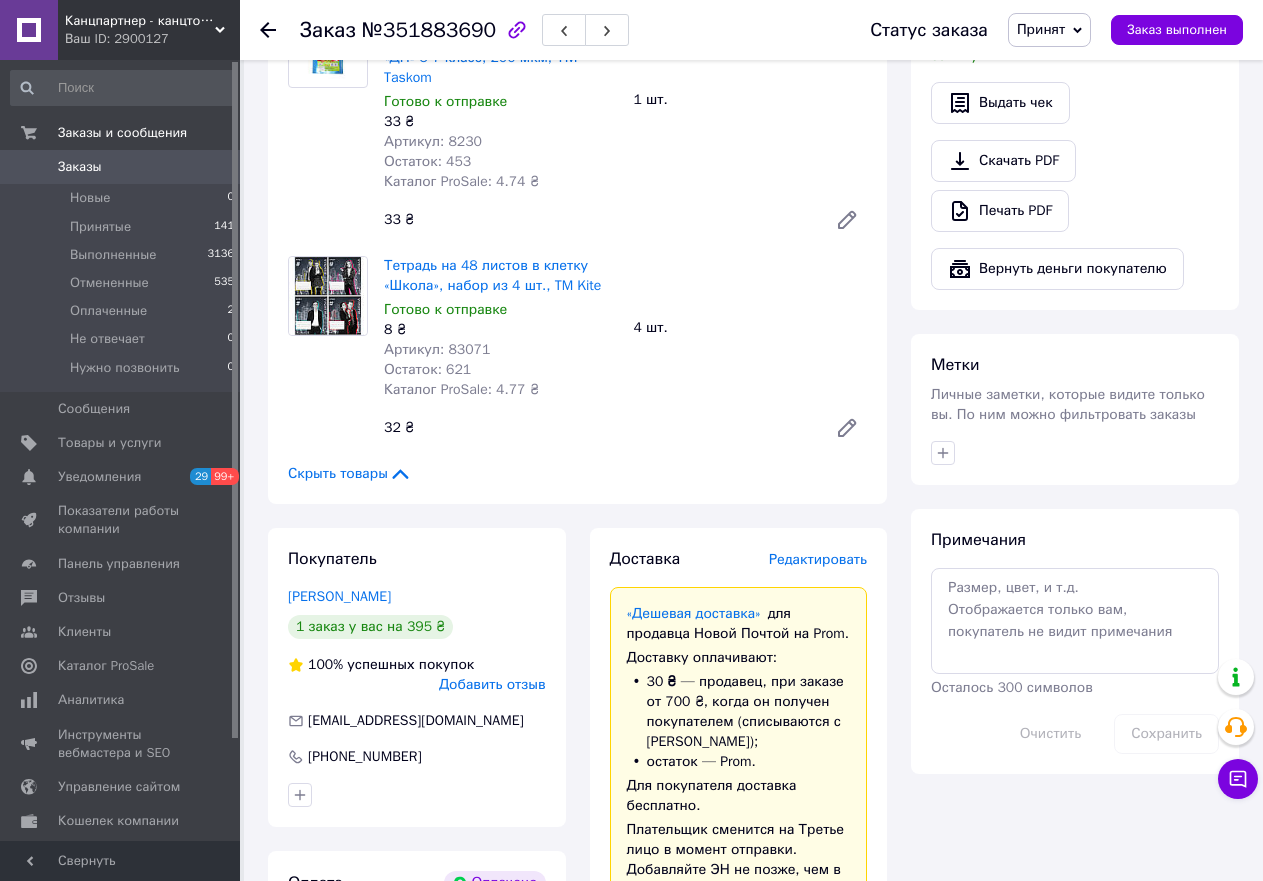 scroll, scrollTop: 1555, scrollLeft: 0, axis: vertical 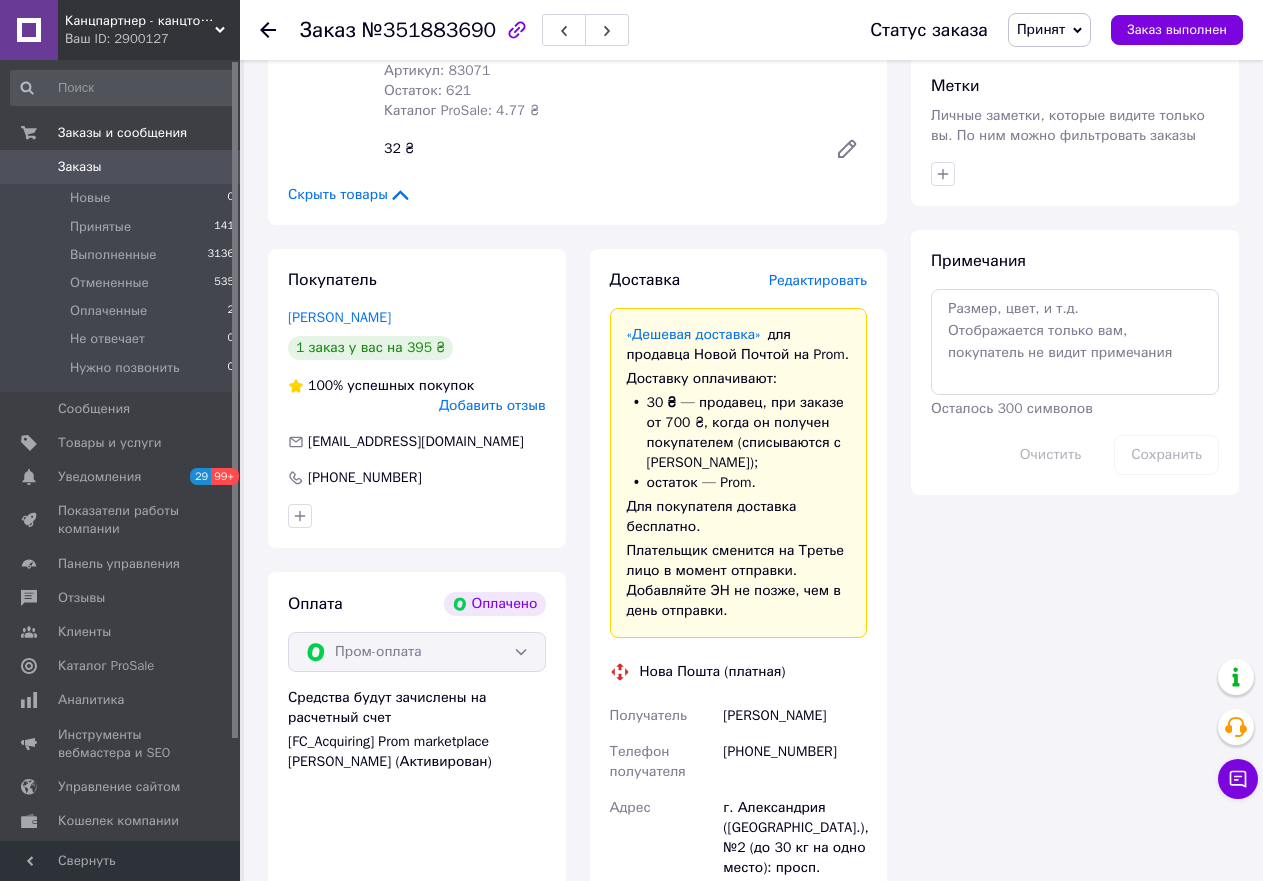 click on "г. Александрия ([GEOGRAPHIC_DATA].), №2 (до 30 кг на одно место): просп. [STREET_ADDRESS]" at bounding box center (795, 848) 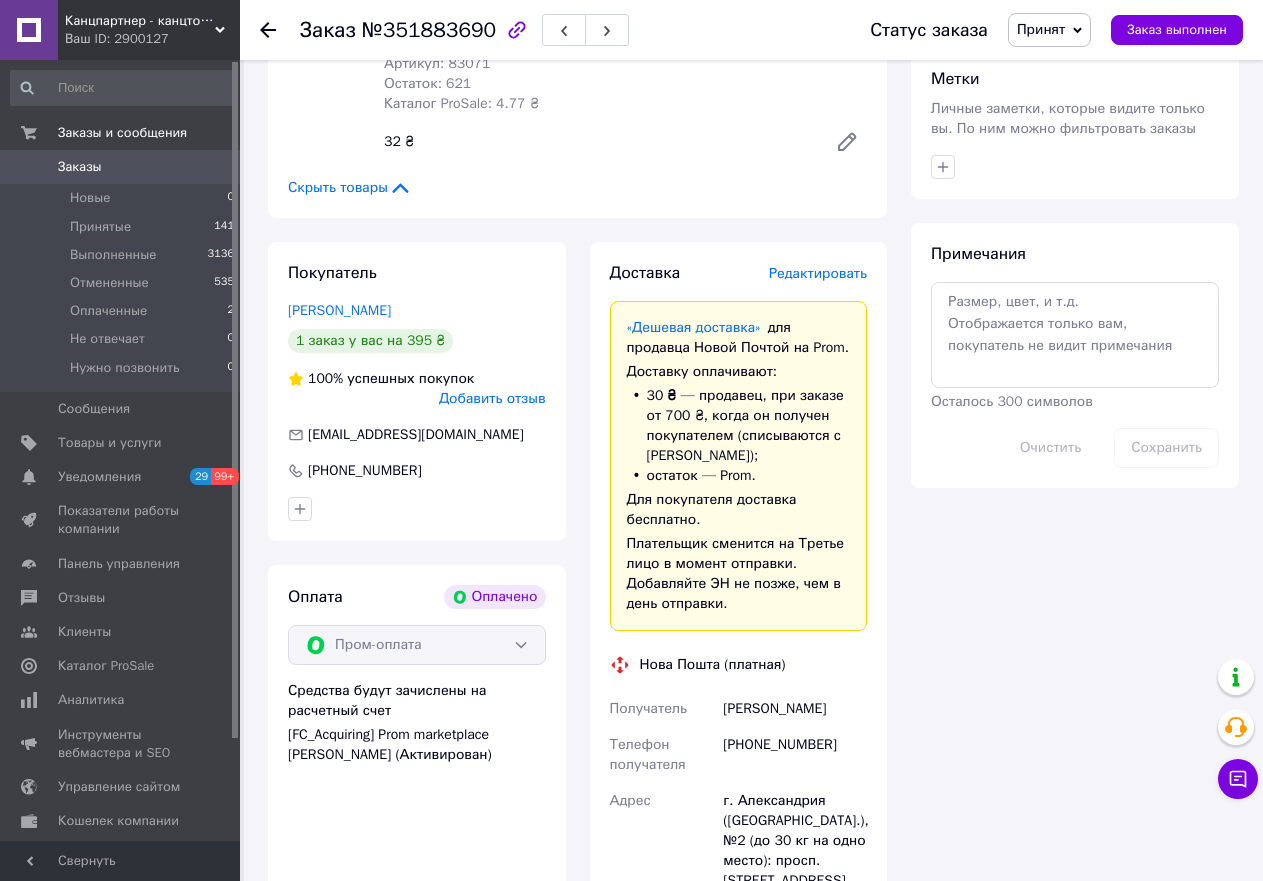 scroll, scrollTop: 1555, scrollLeft: 0, axis: vertical 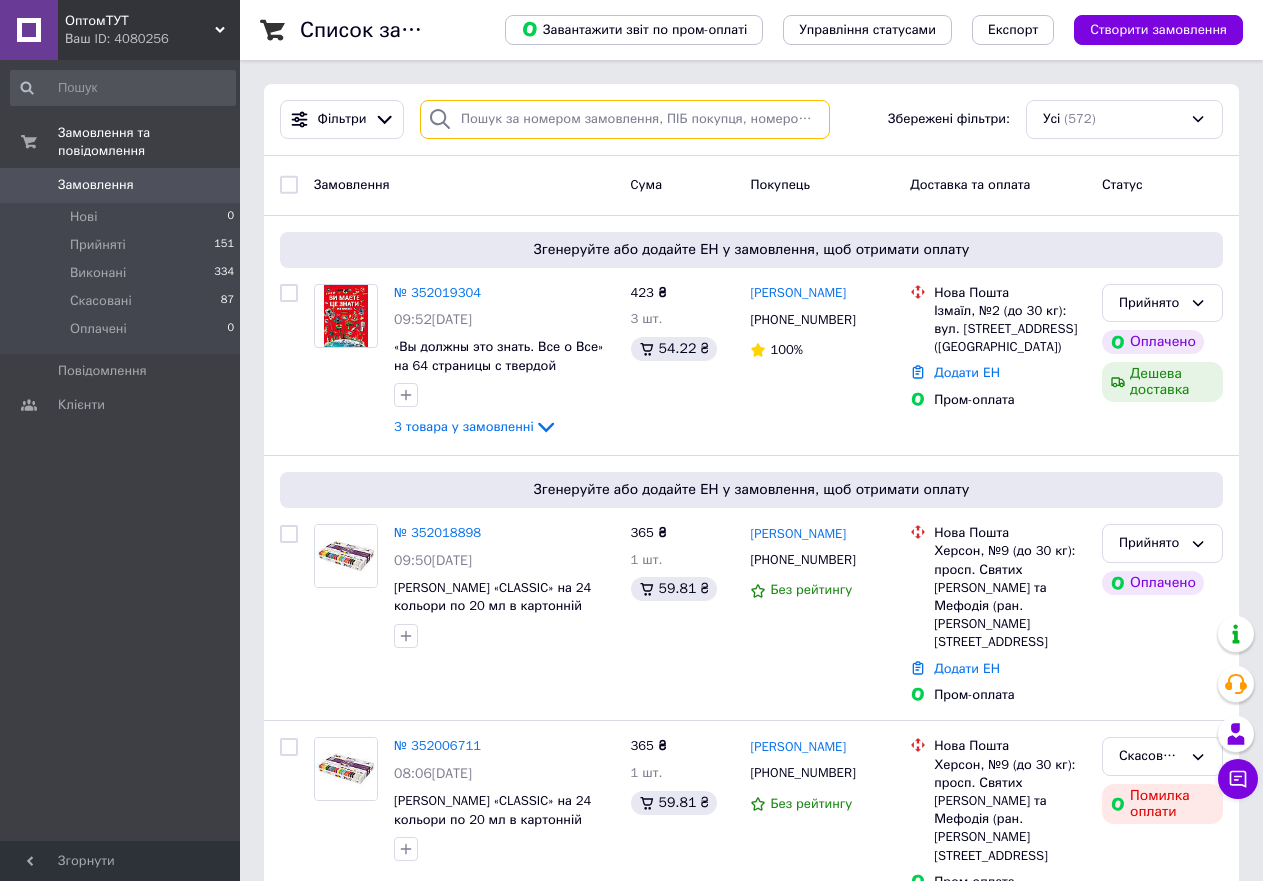 click at bounding box center [625, 119] 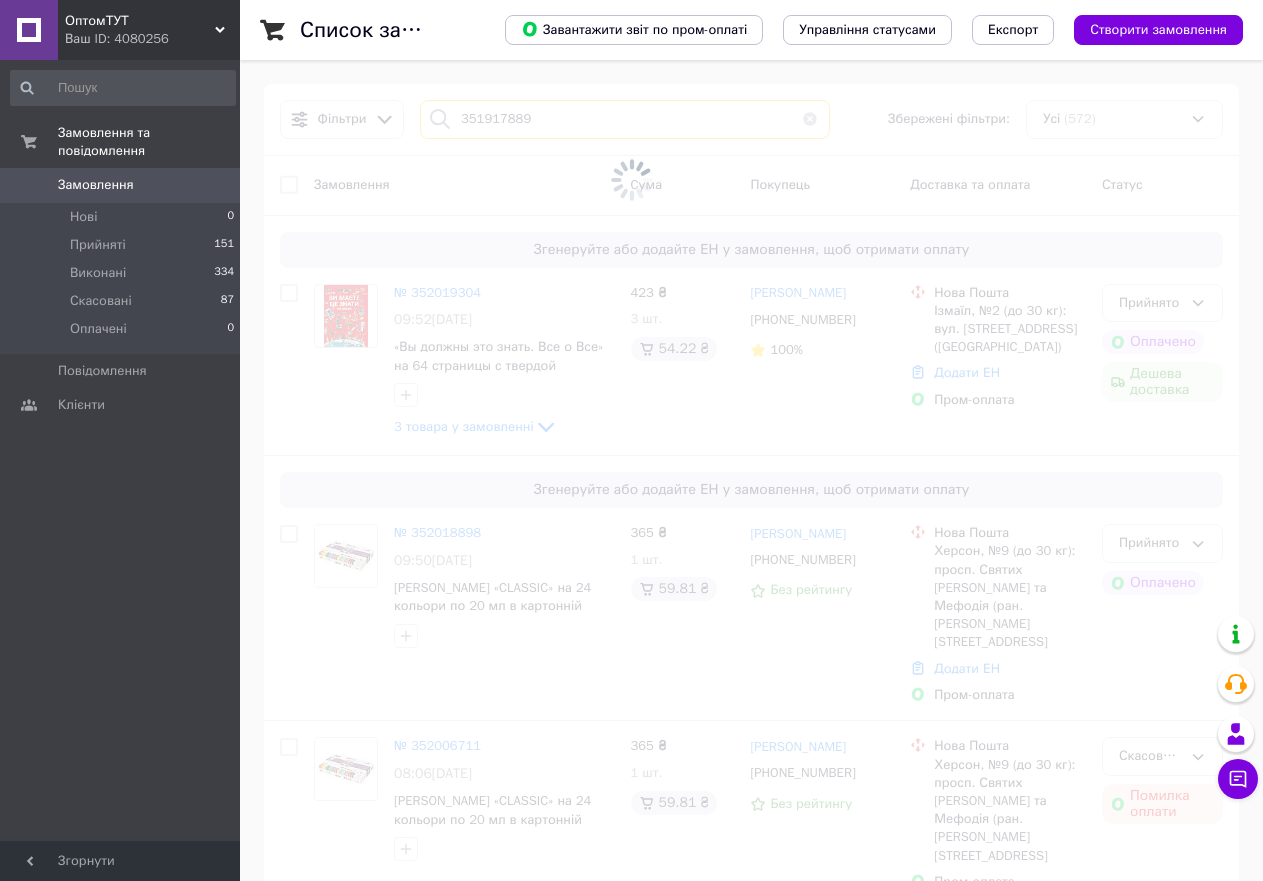 type on "351917889" 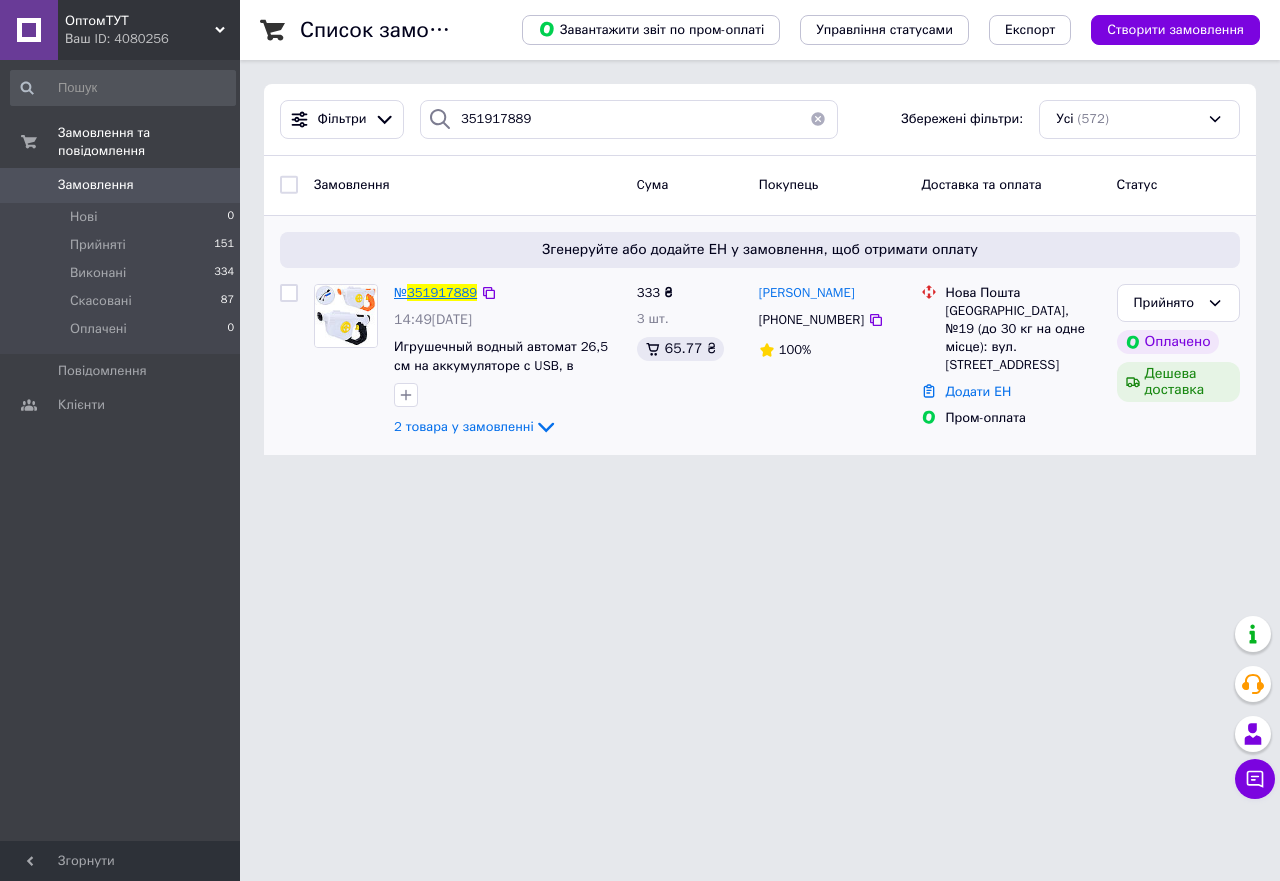 click on "351917889" at bounding box center [442, 292] 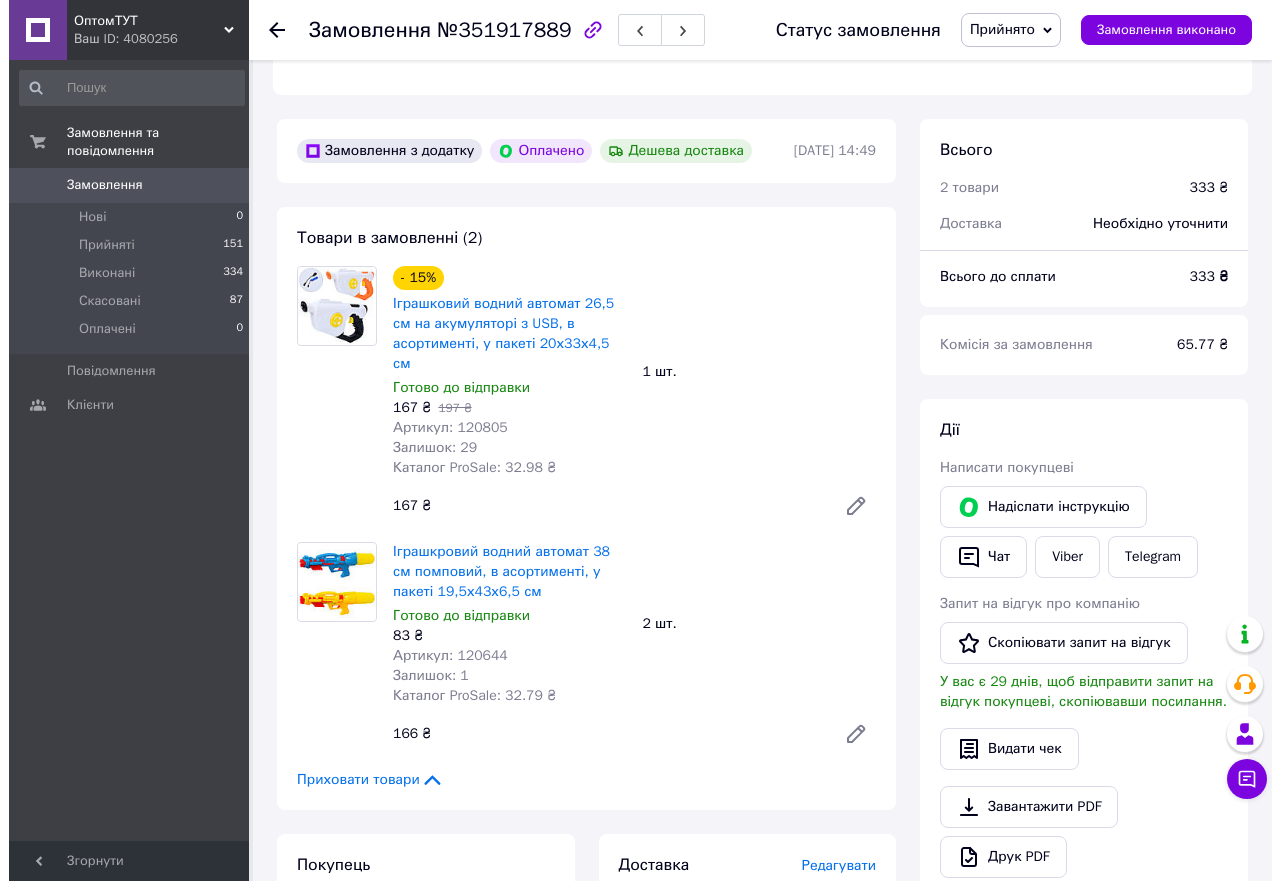 scroll, scrollTop: 900, scrollLeft: 0, axis: vertical 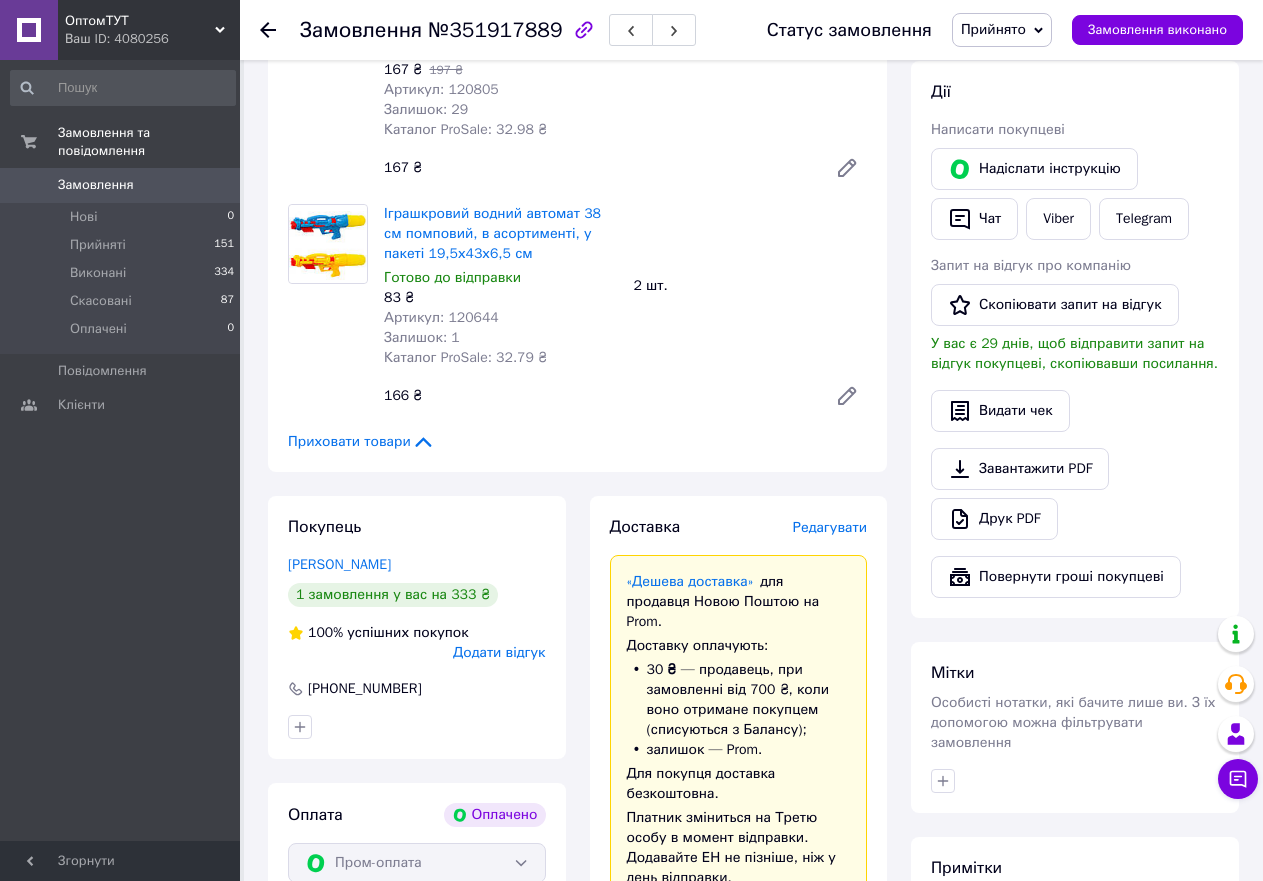 click on "Редагувати" at bounding box center (830, 527) 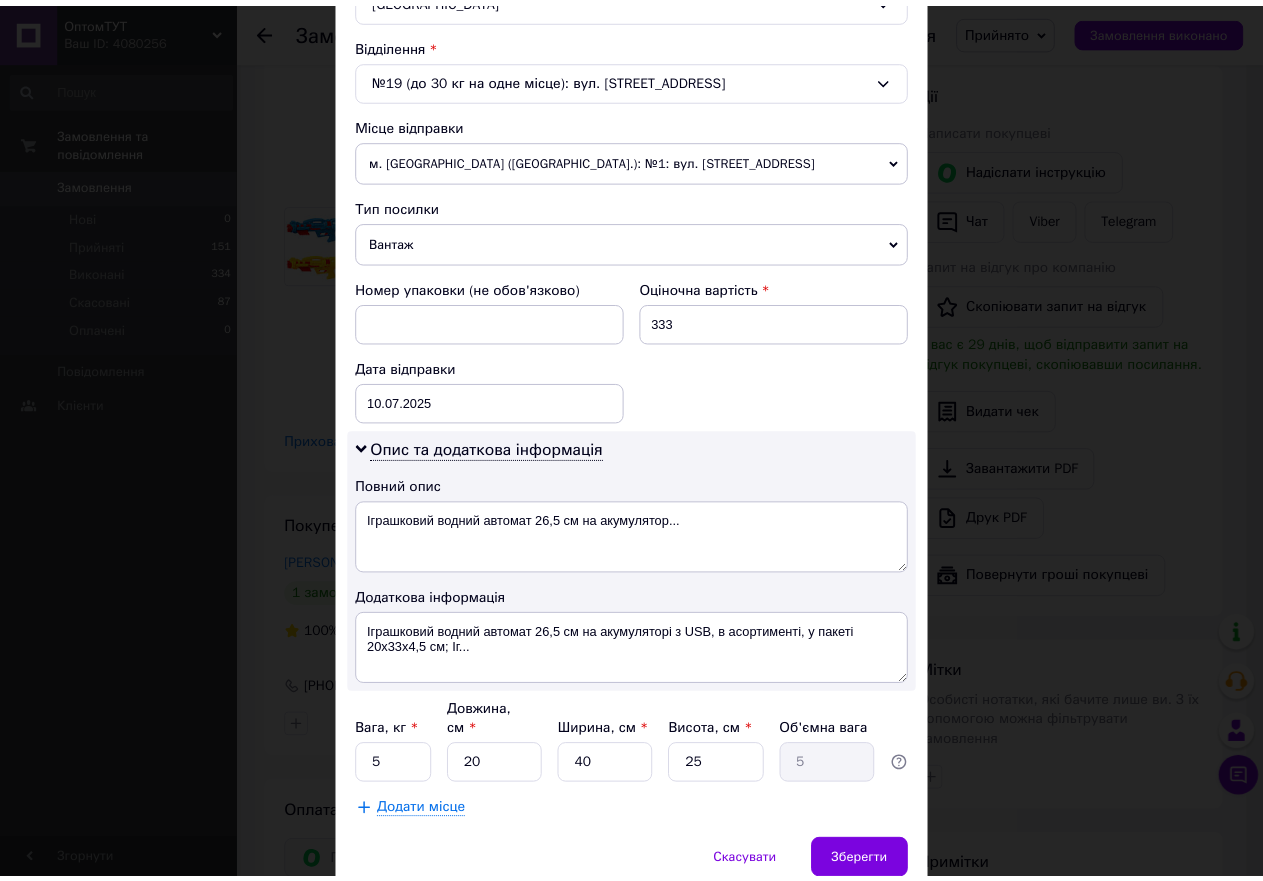 scroll, scrollTop: 671, scrollLeft: 0, axis: vertical 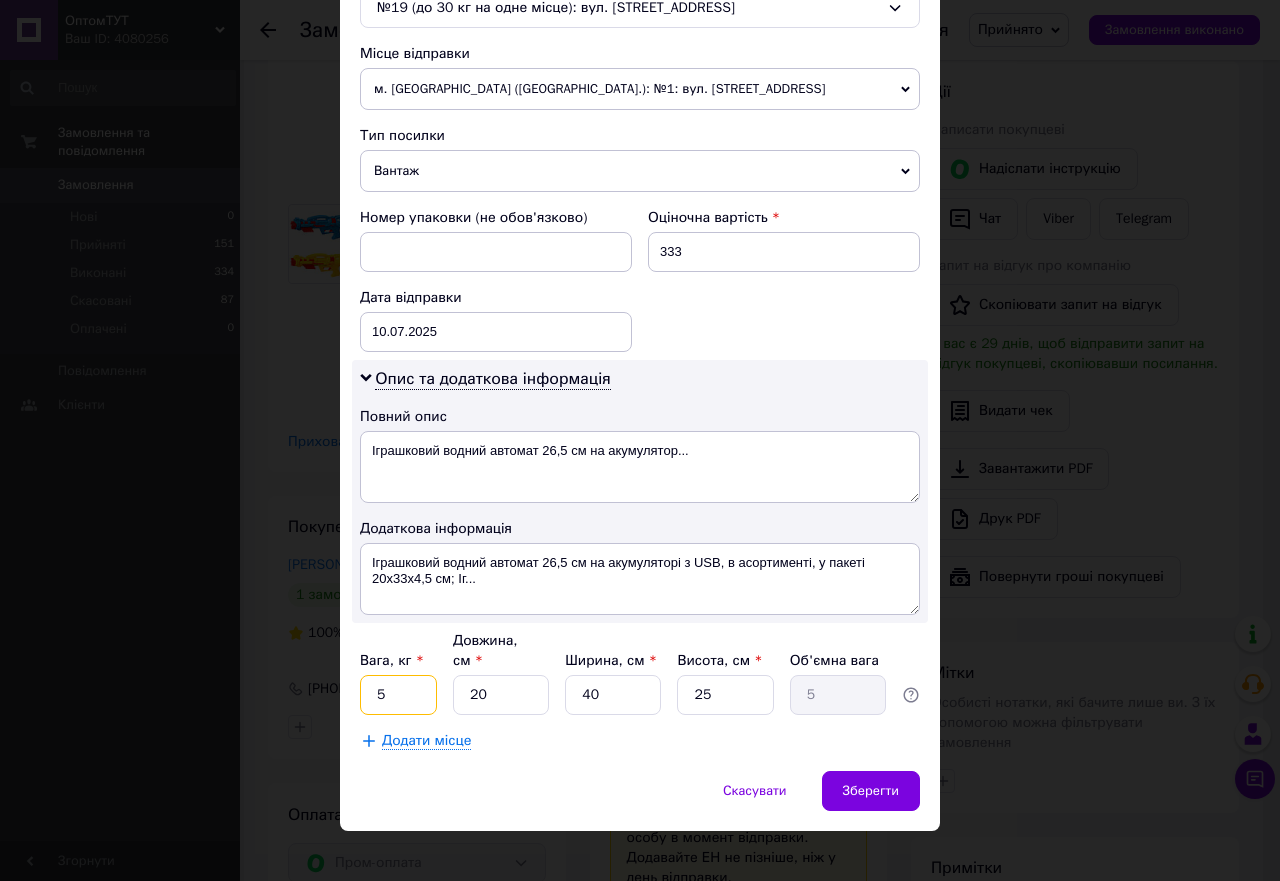 click on "5" at bounding box center [398, 695] 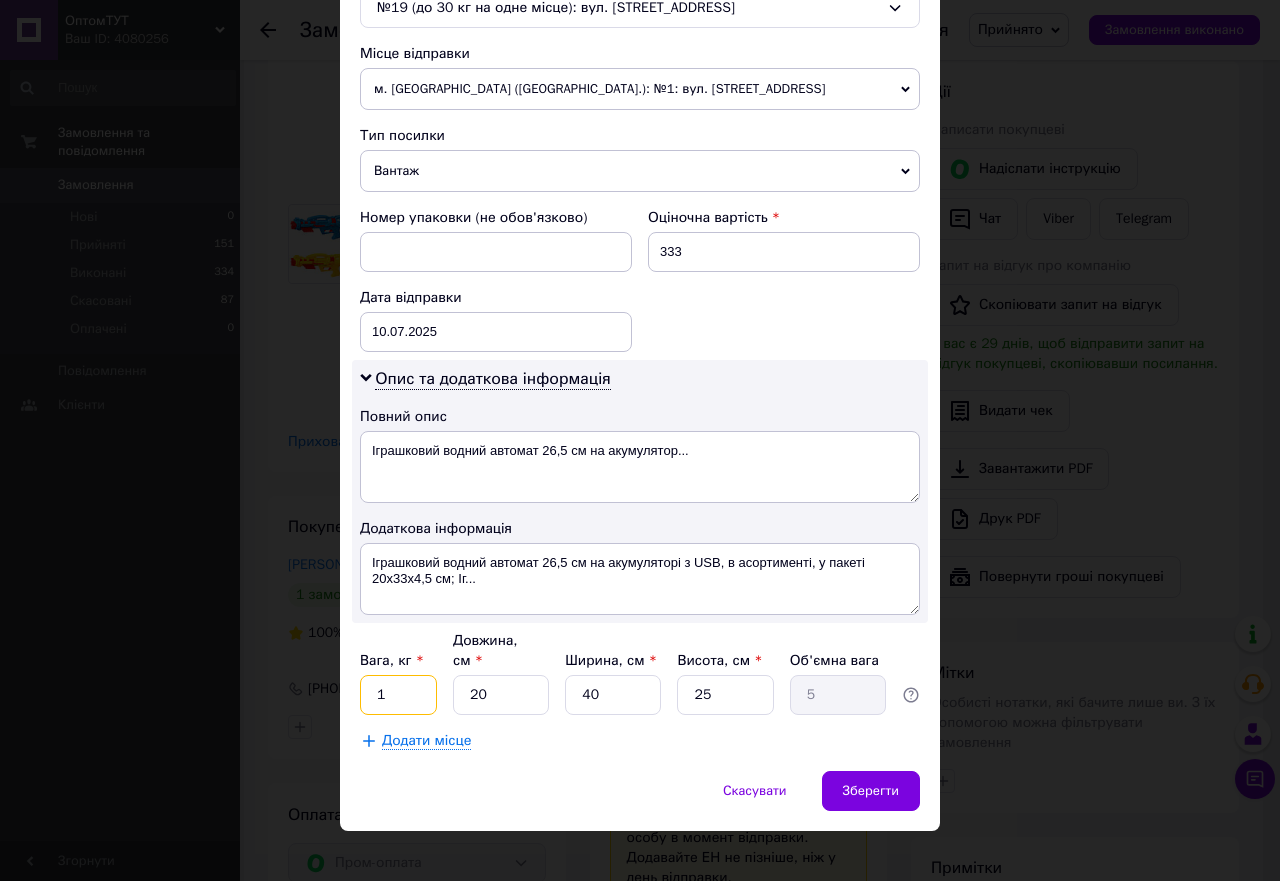 type on "1" 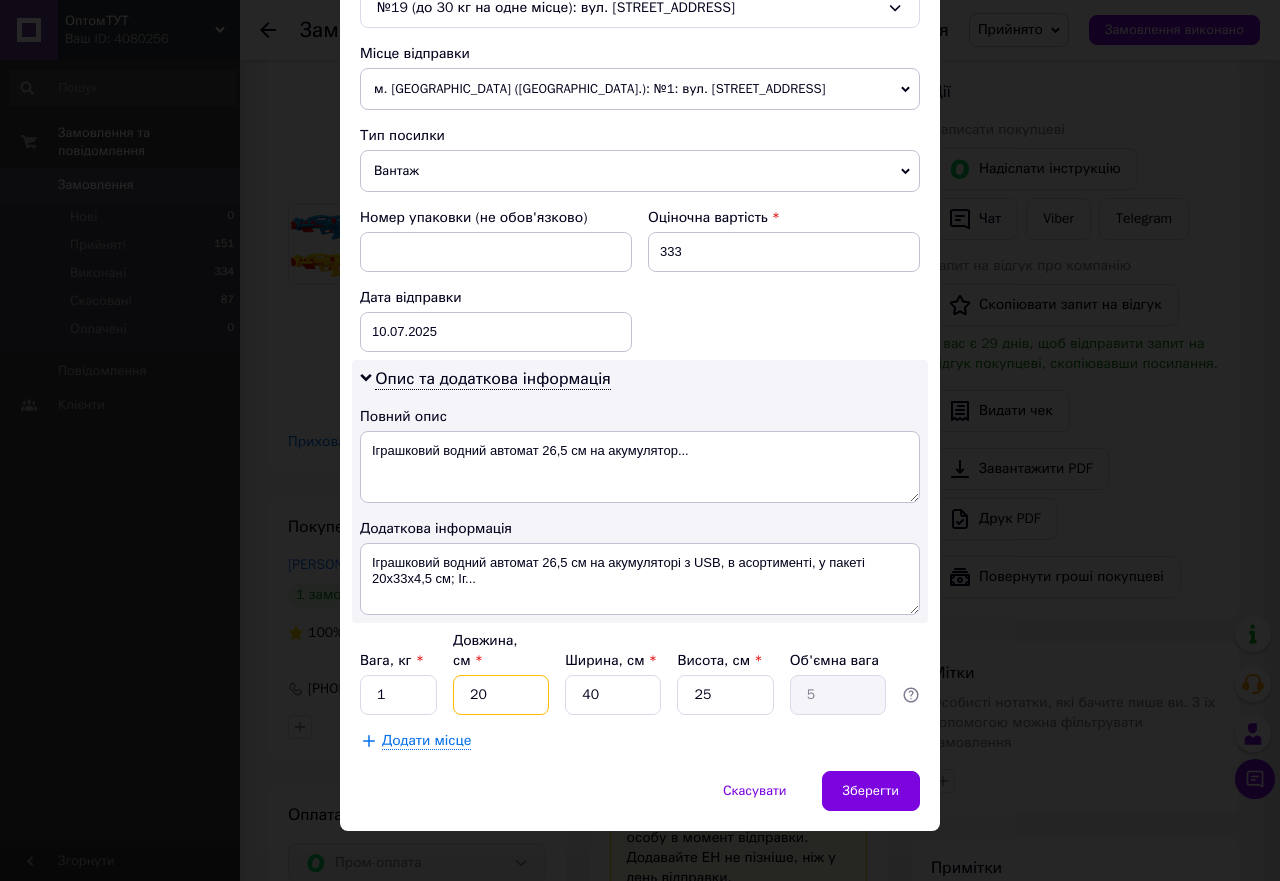 click on "20" at bounding box center (501, 695) 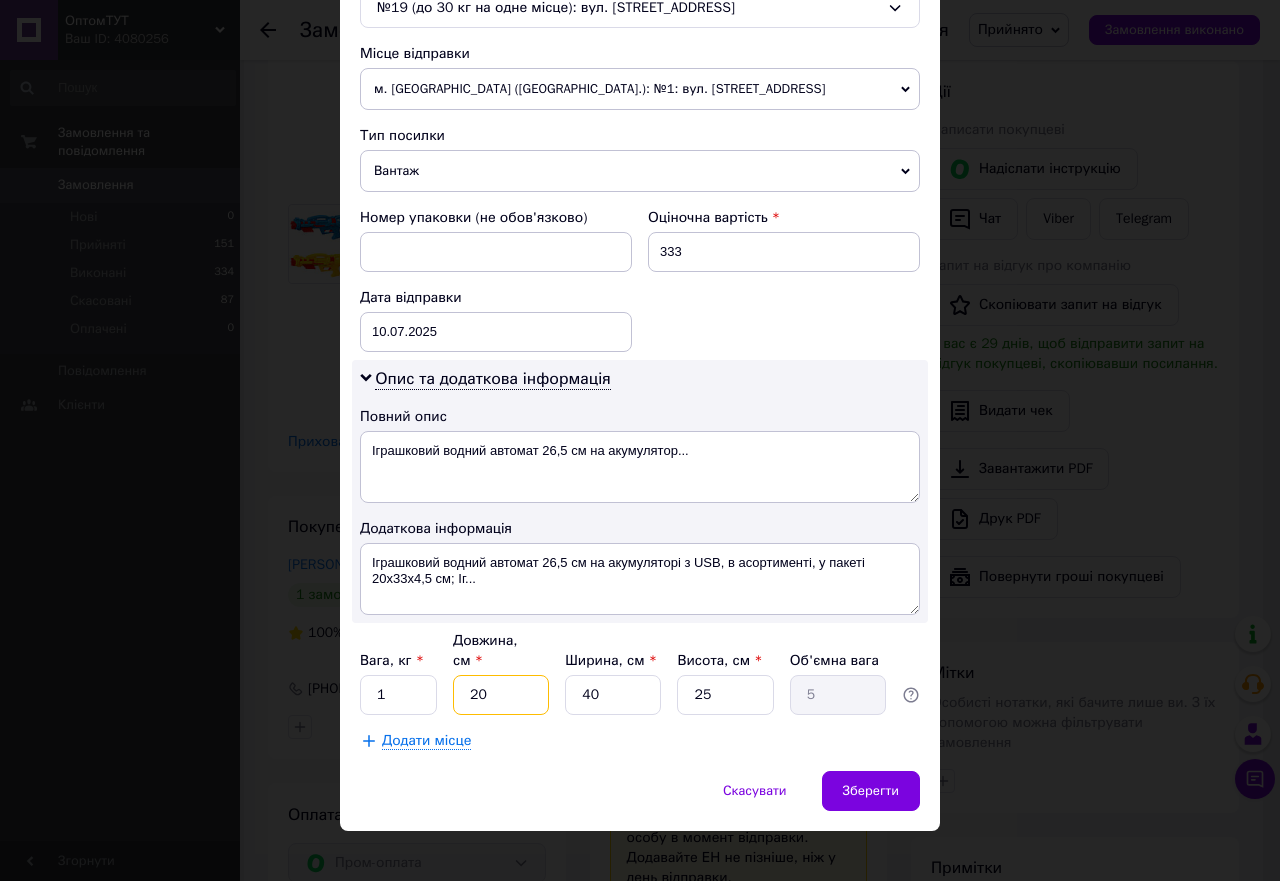 type on "3" 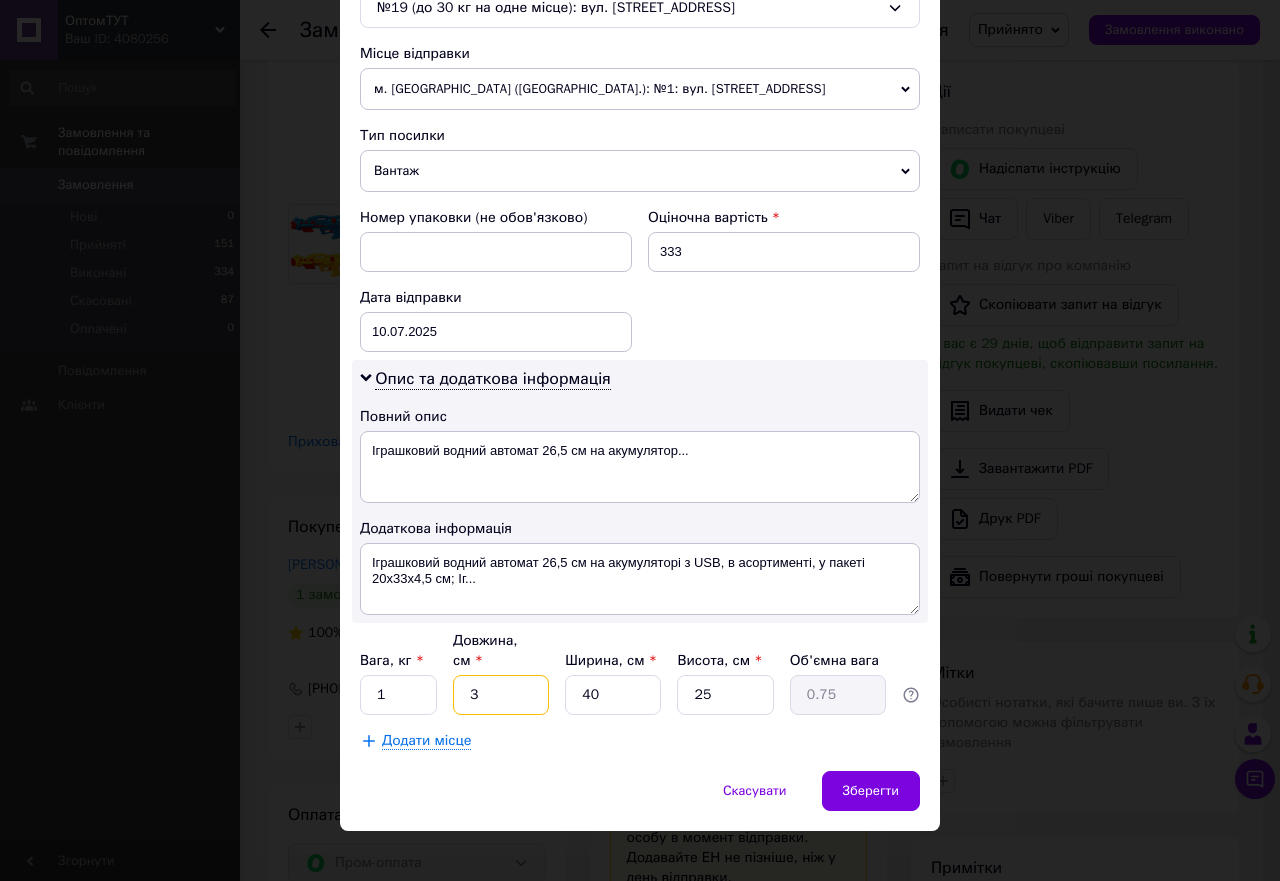 type on "37" 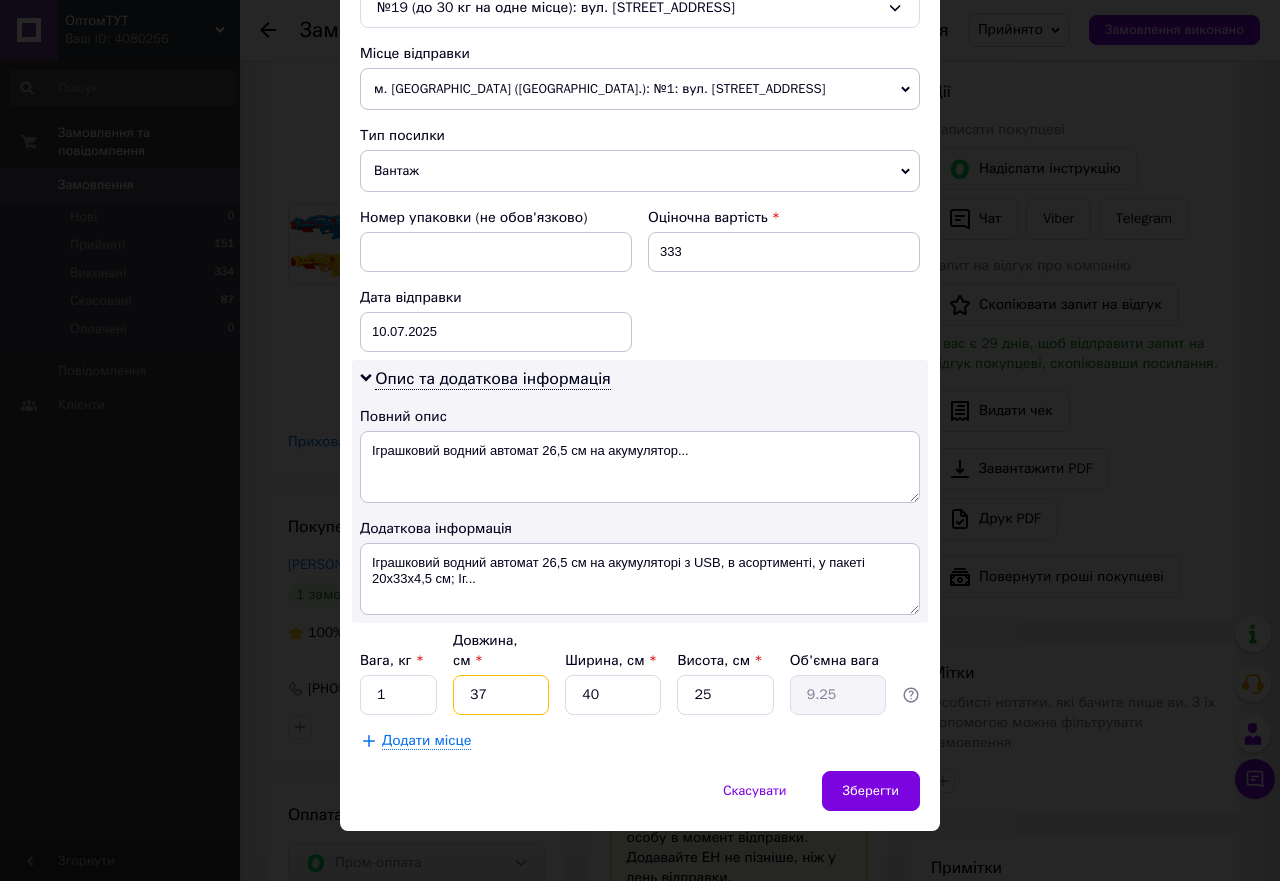 type on "37" 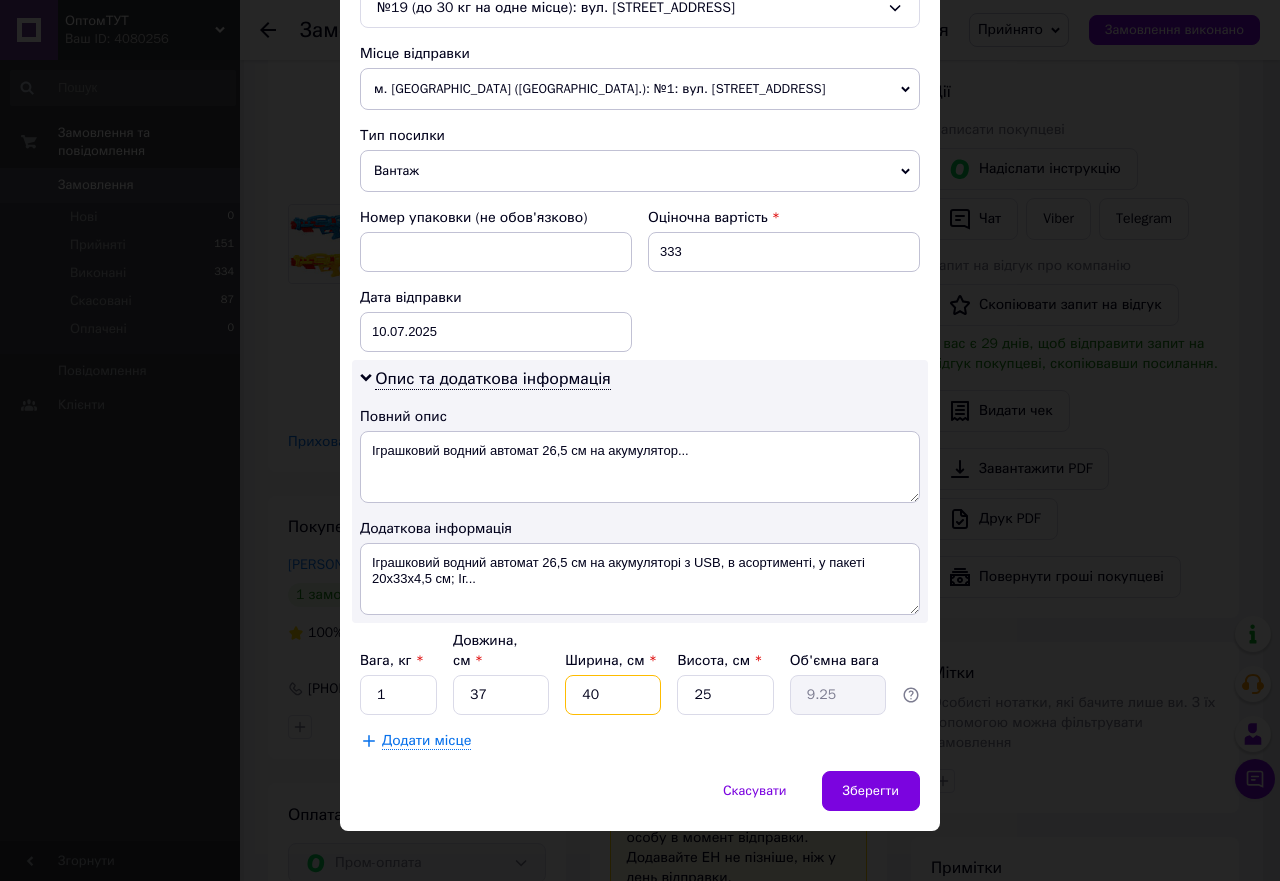 click on "40" at bounding box center [613, 695] 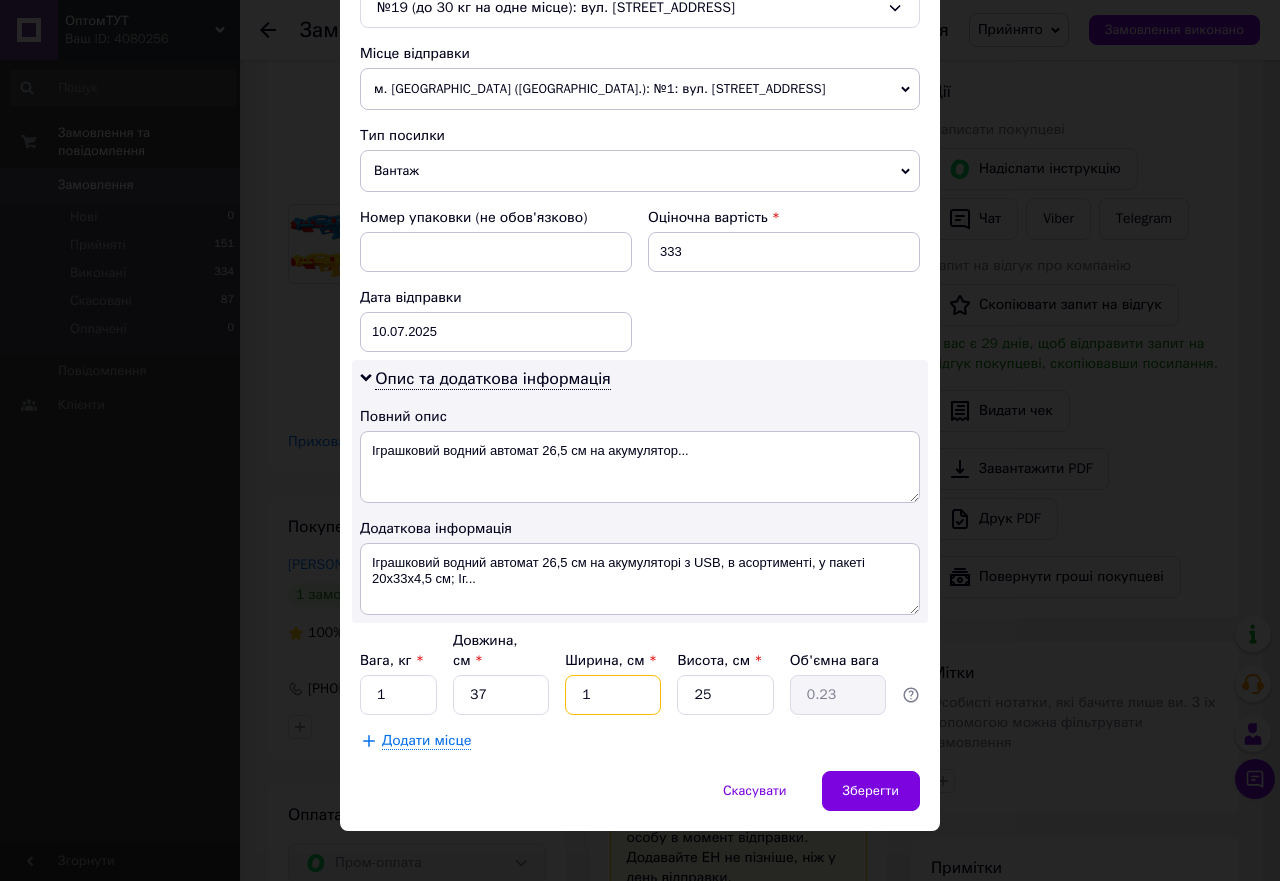 type on "18" 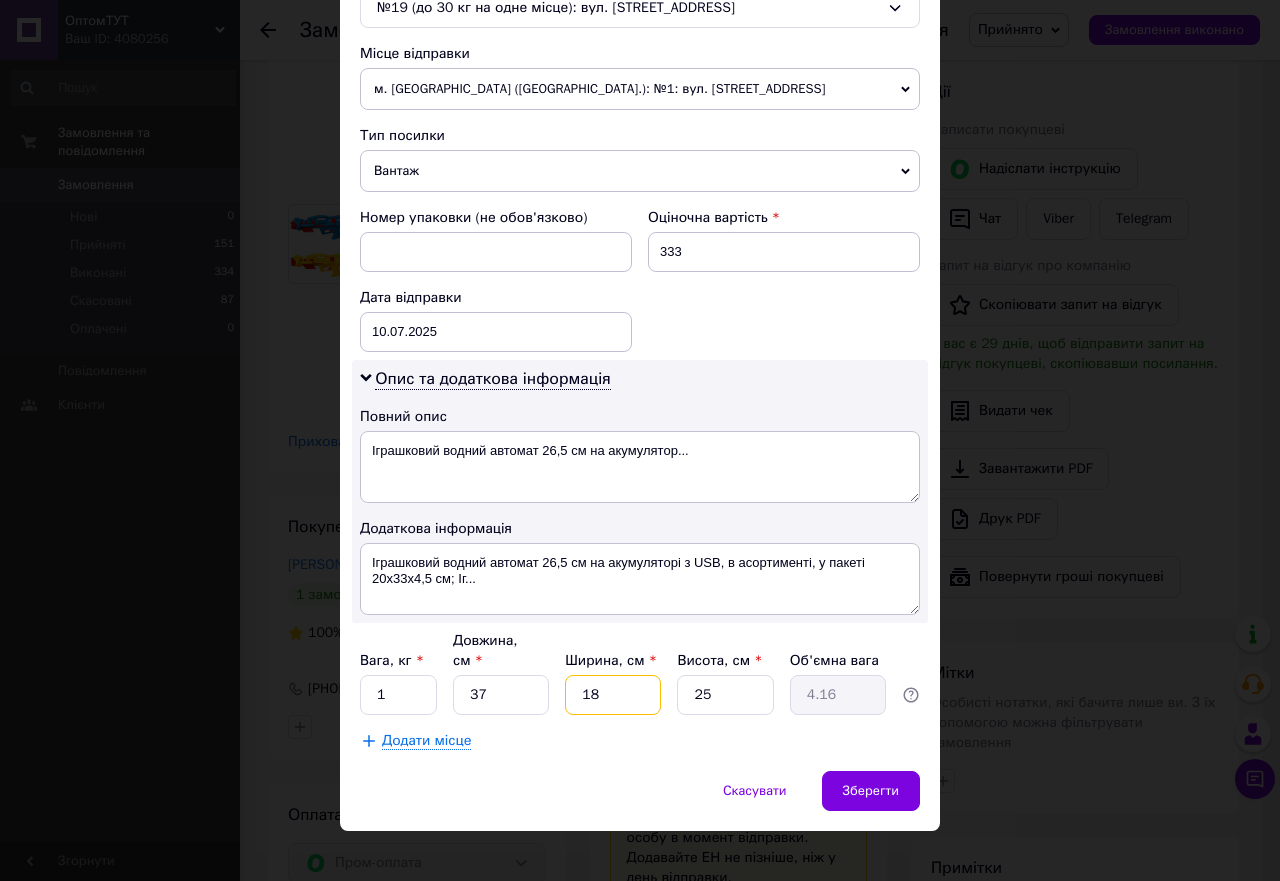 type on "18" 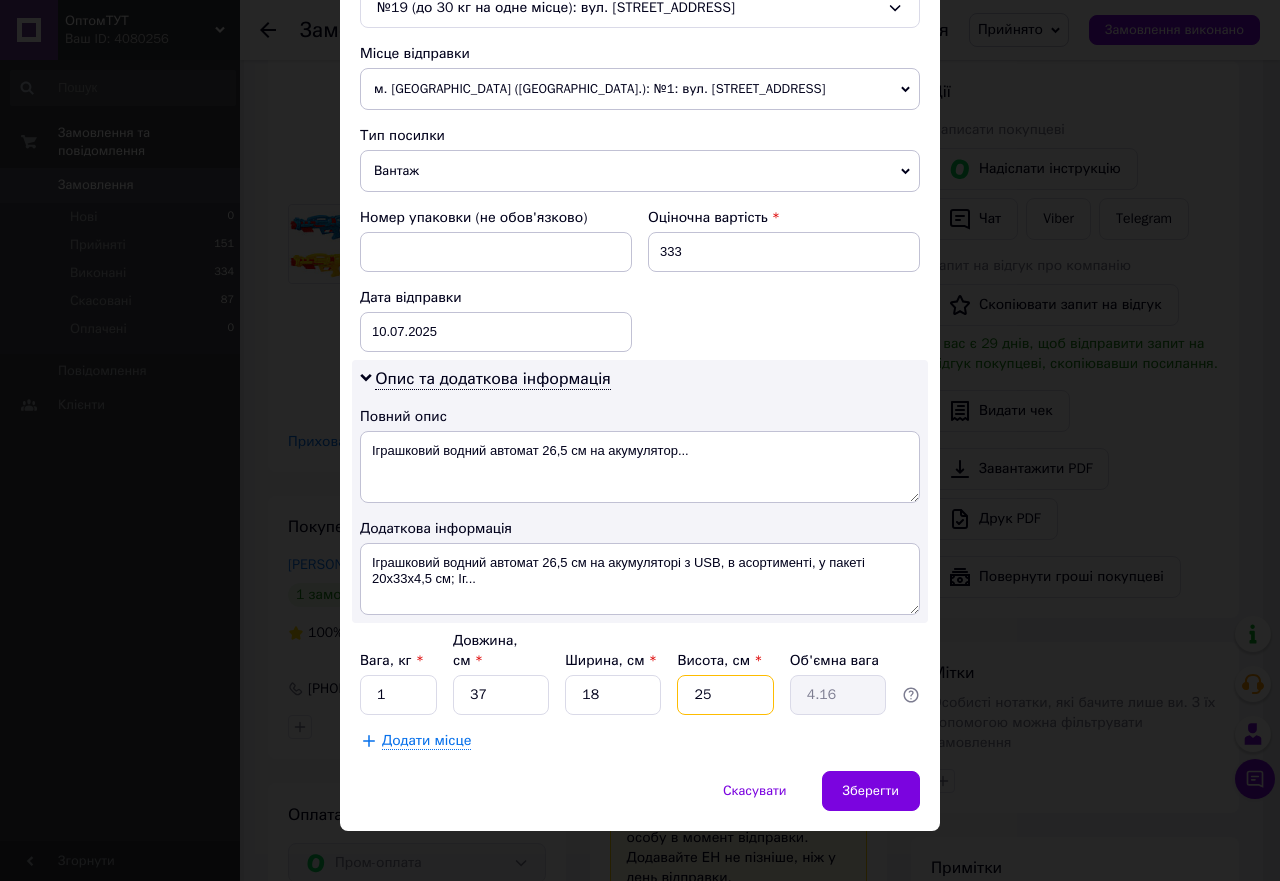 click on "25" at bounding box center (725, 695) 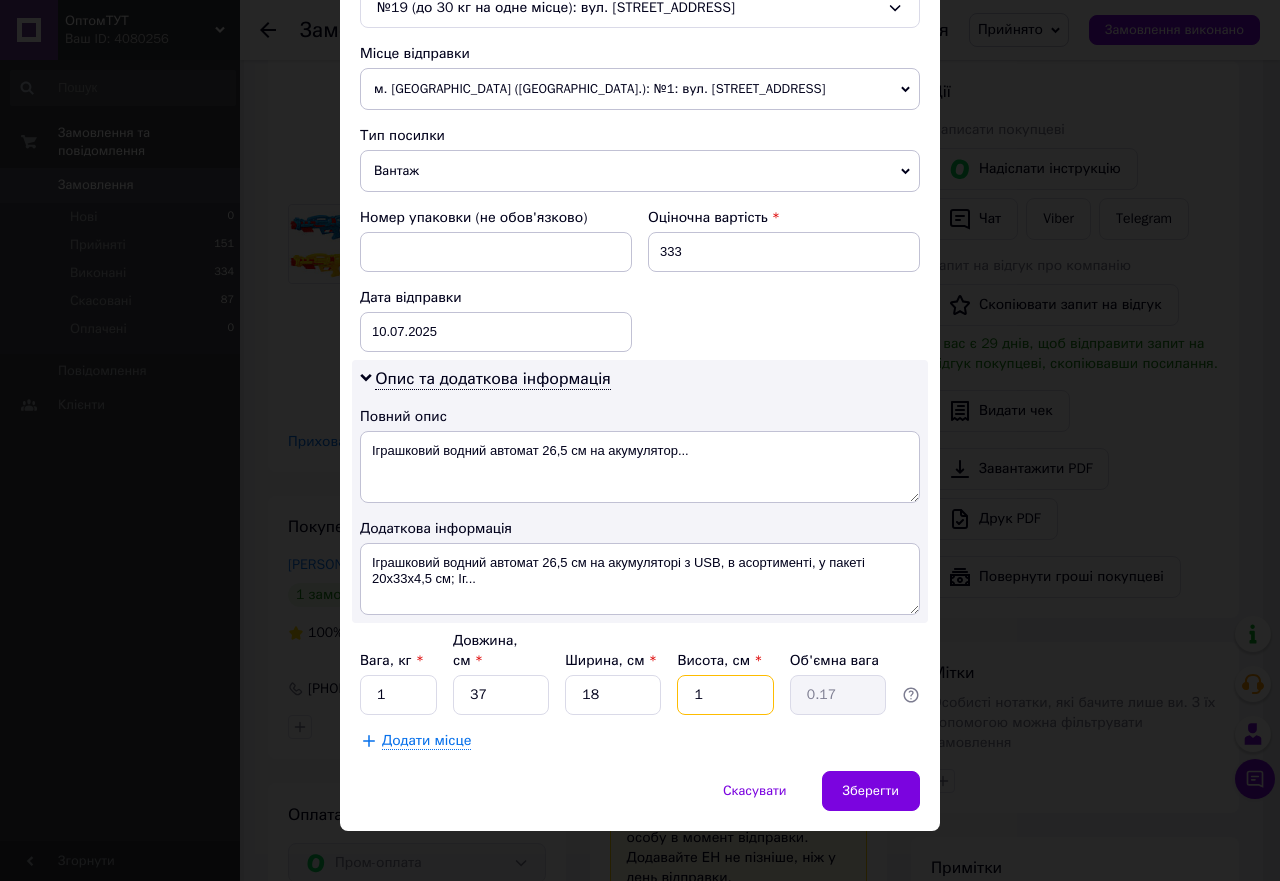 type on "17" 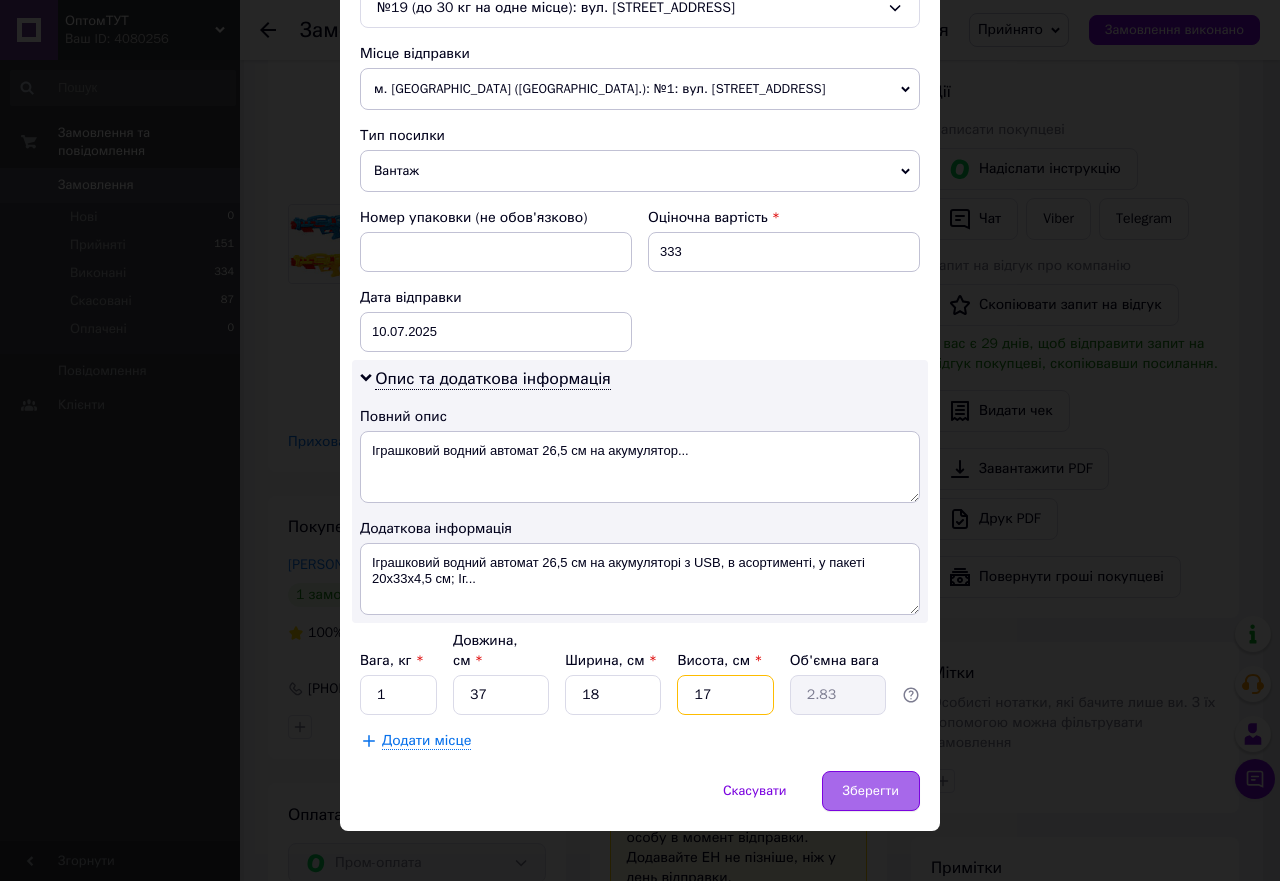 type on "17" 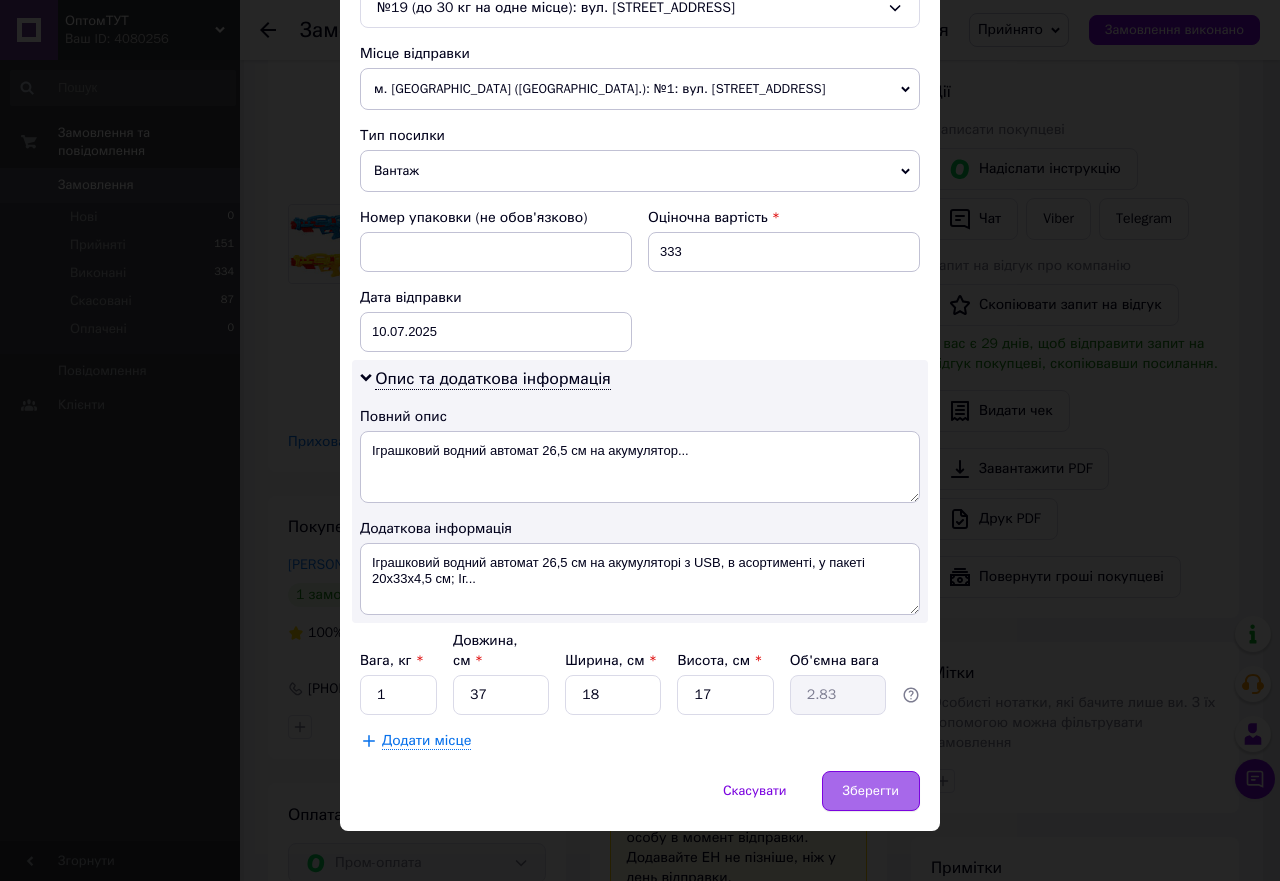 click on "Зберегти" at bounding box center (871, 791) 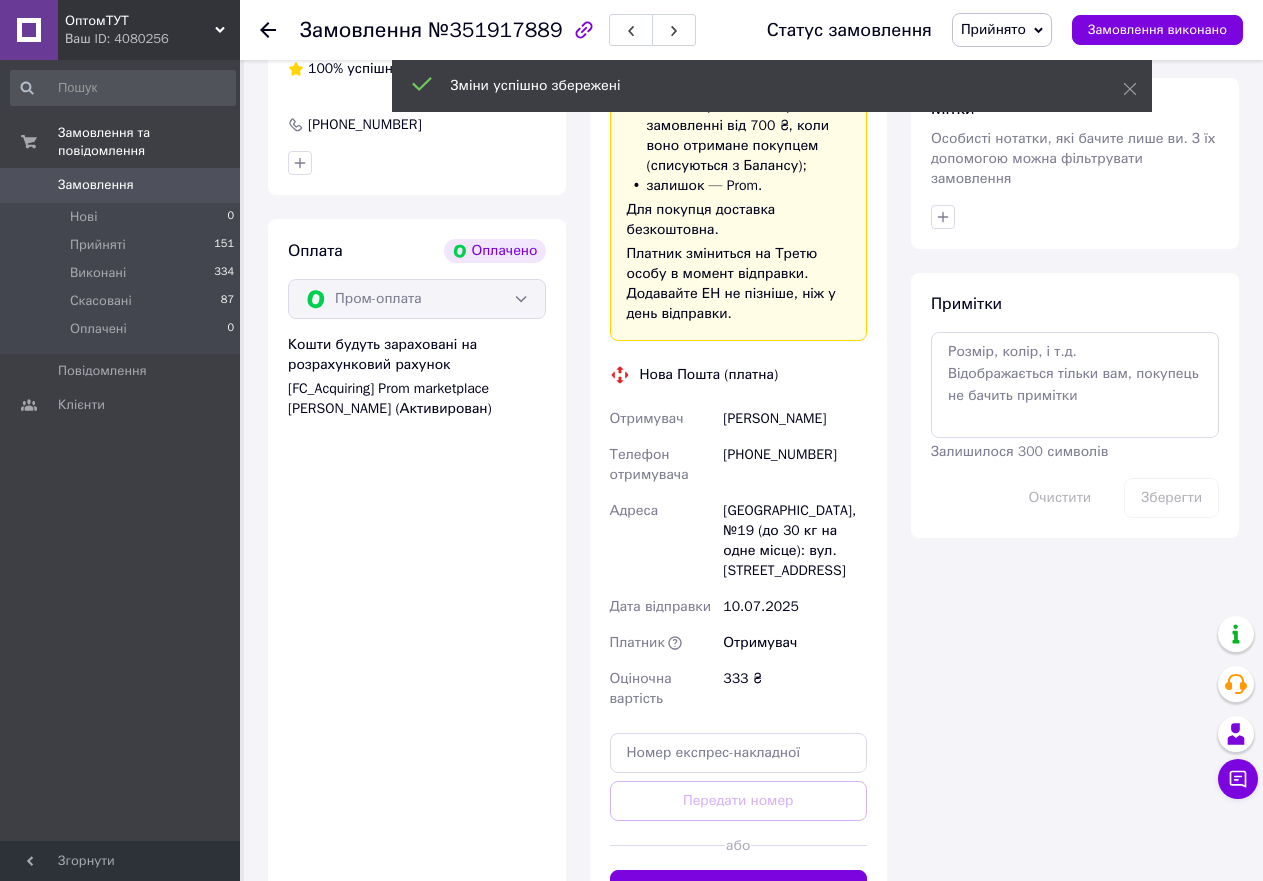 scroll, scrollTop: 1500, scrollLeft: 0, axis: vertical 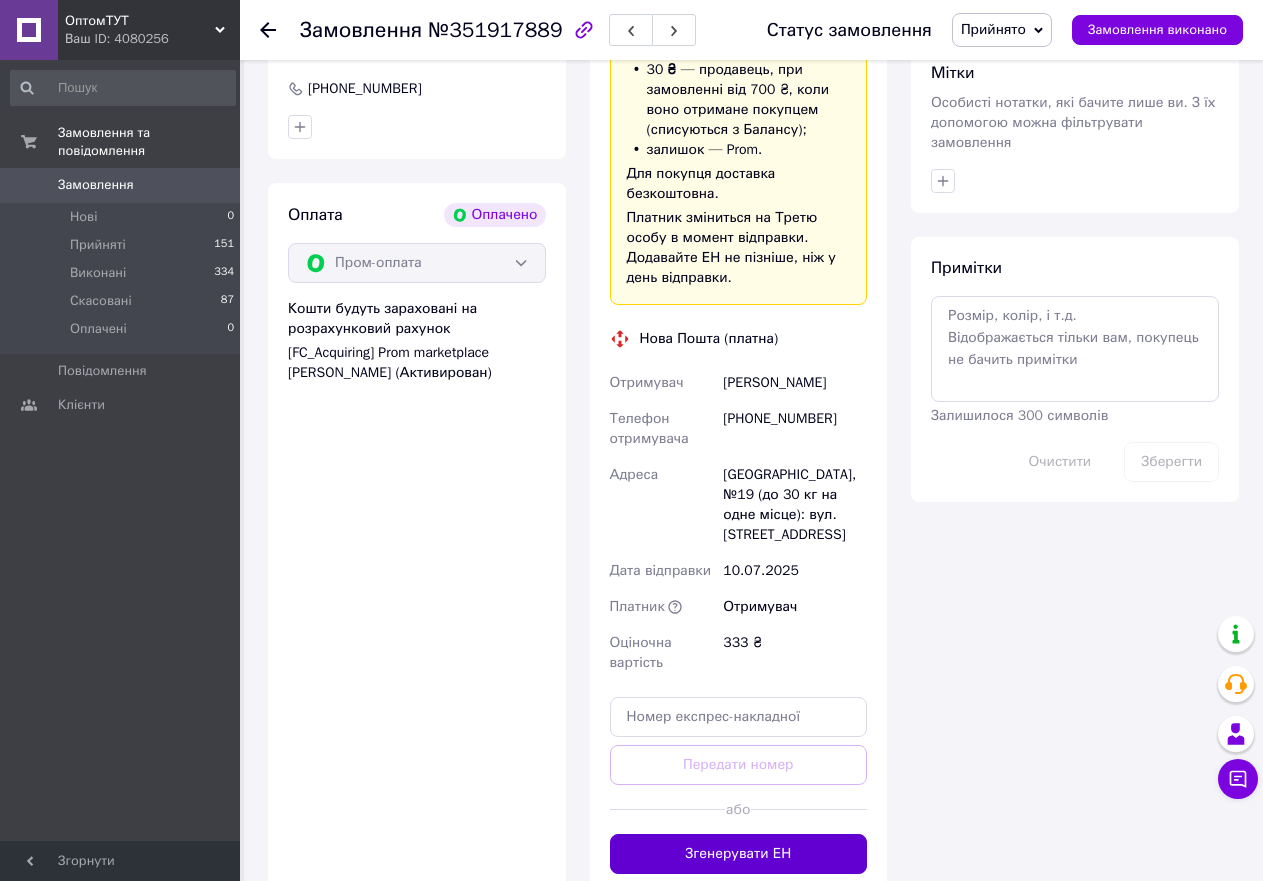 click on "Згенерувати ЕН" at bounding box center (739, 854) 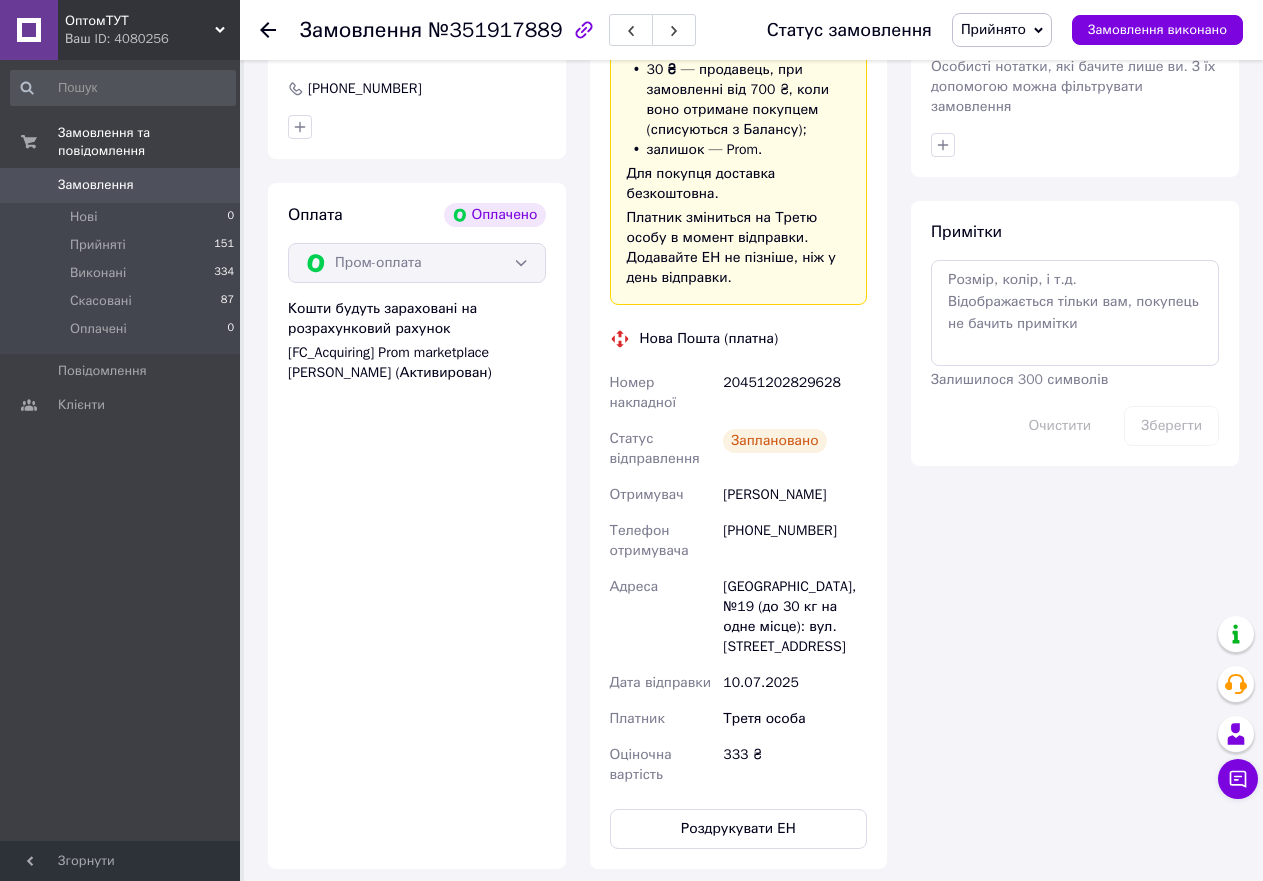 click on "Історія замовлення" at bounding box center [577, 924] 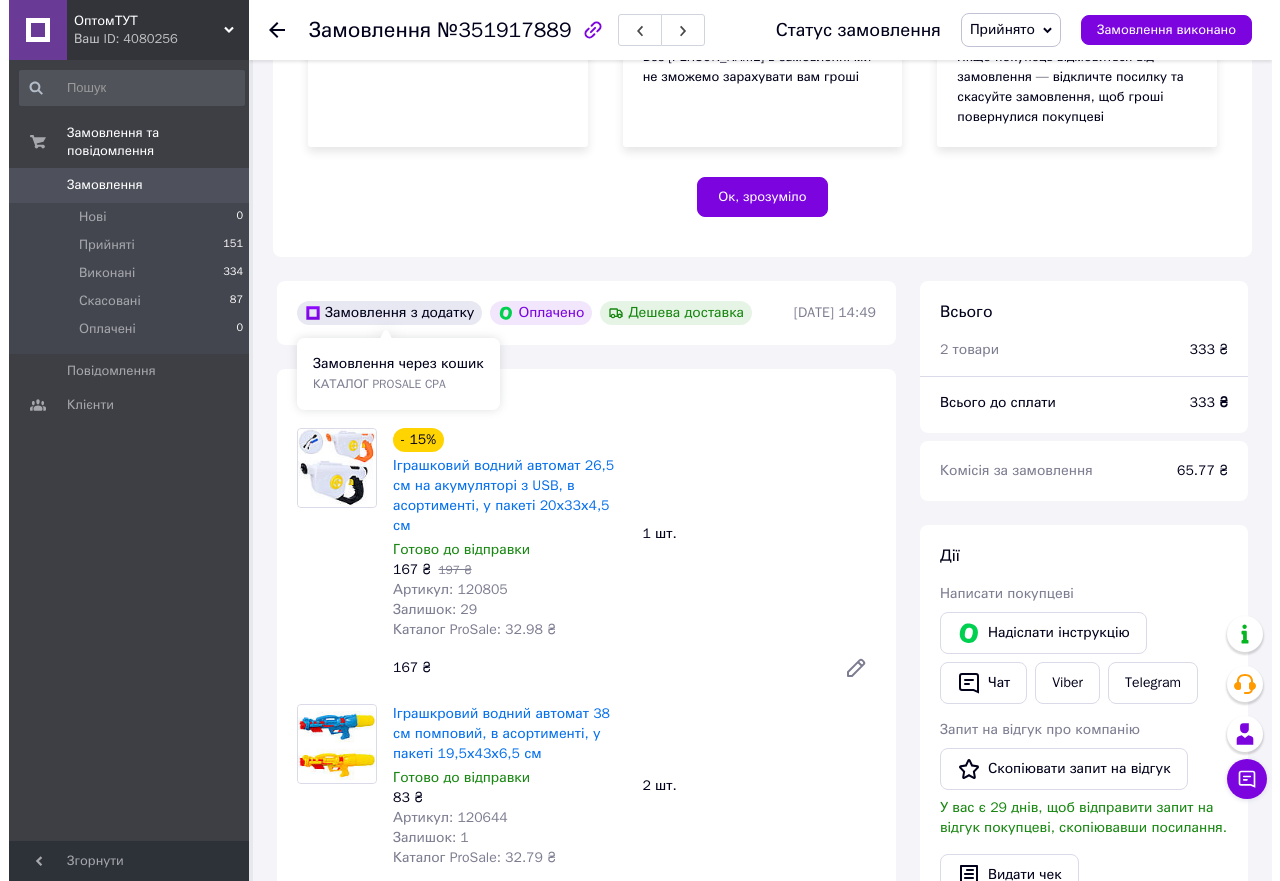 scroll, scrollTop: 0, scrollLeft: 0, axis: both 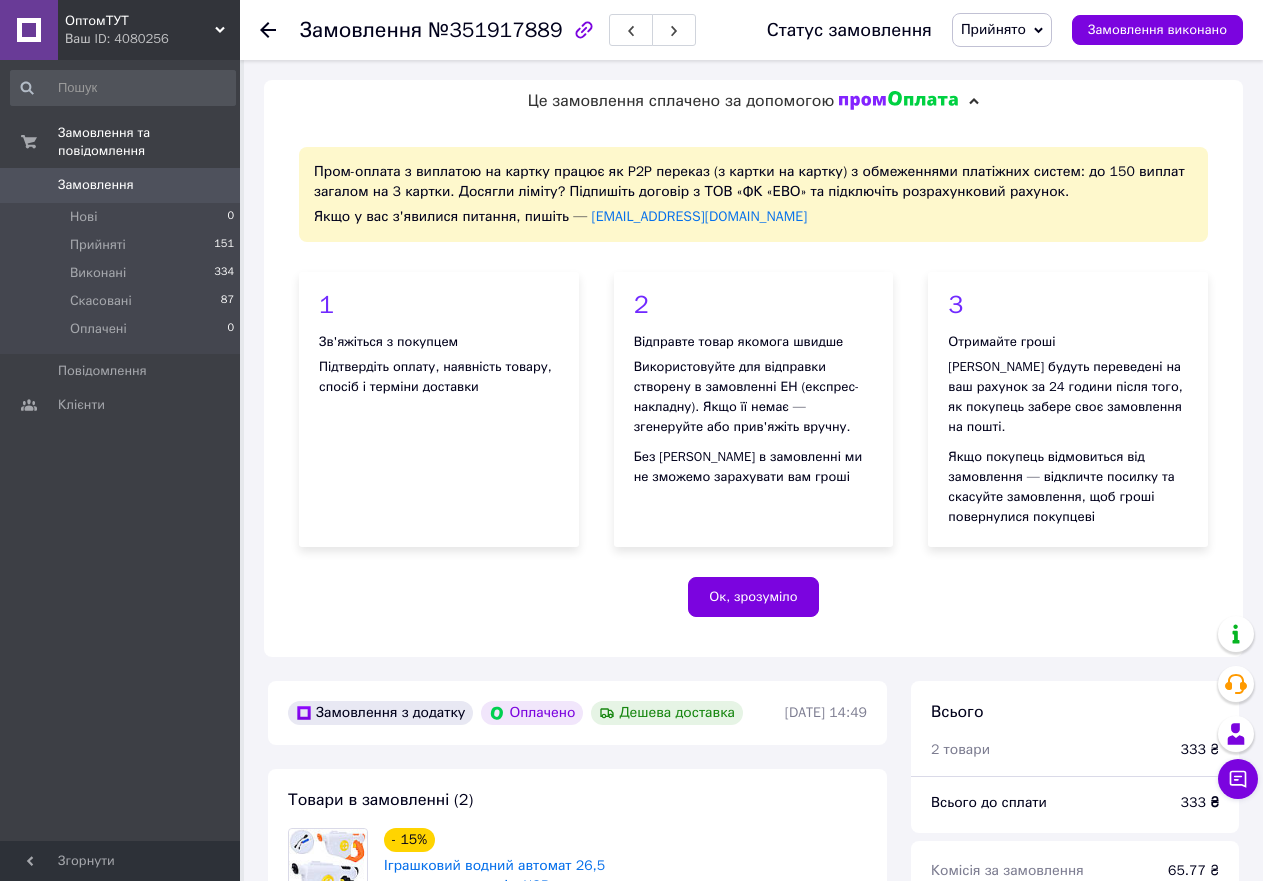 click on "Замовлення №351917889 Статус замовлення Прийнято Виконано Скасовано Оплачено Замовлення виконано" at bounding box center (751, 30) 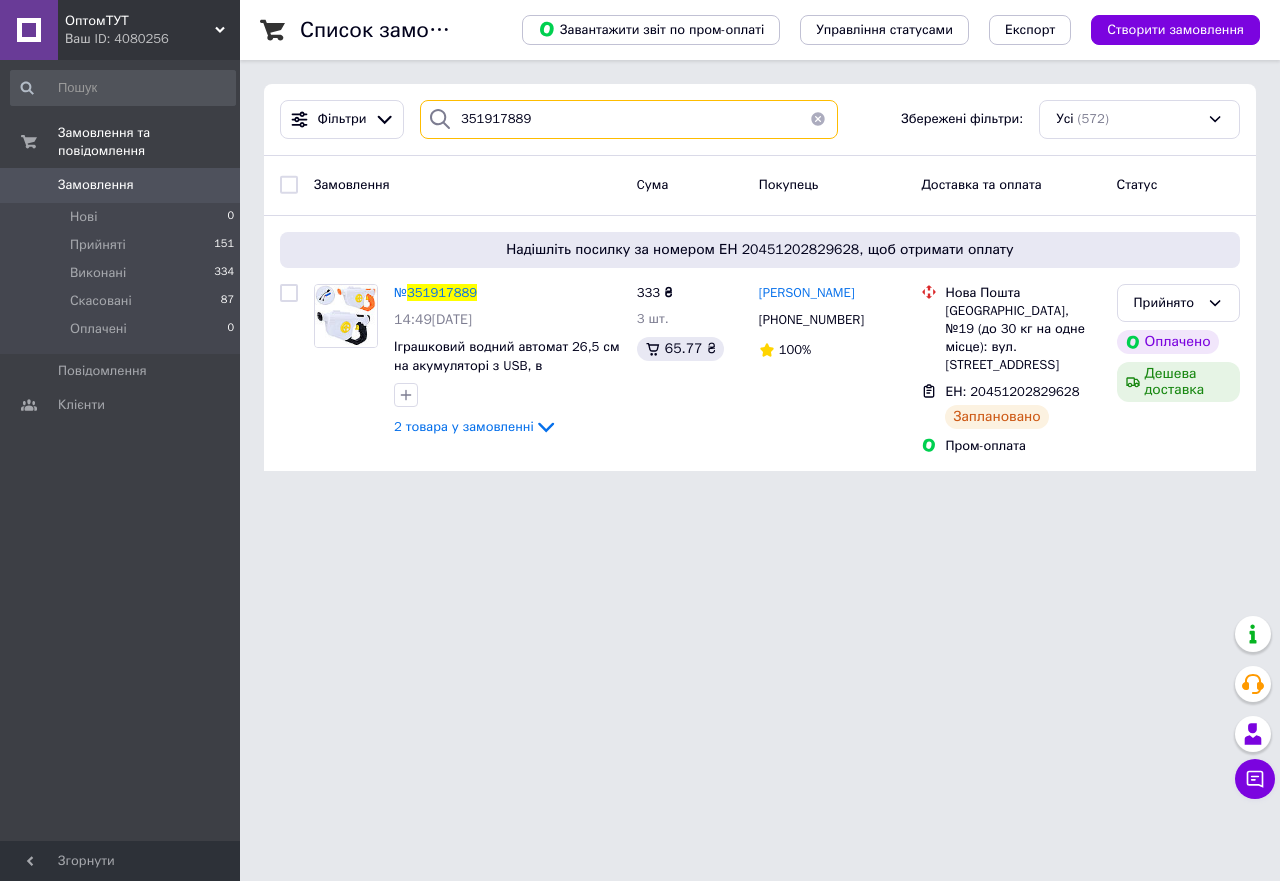 click on "351917889" at bounding box center (629, 119) 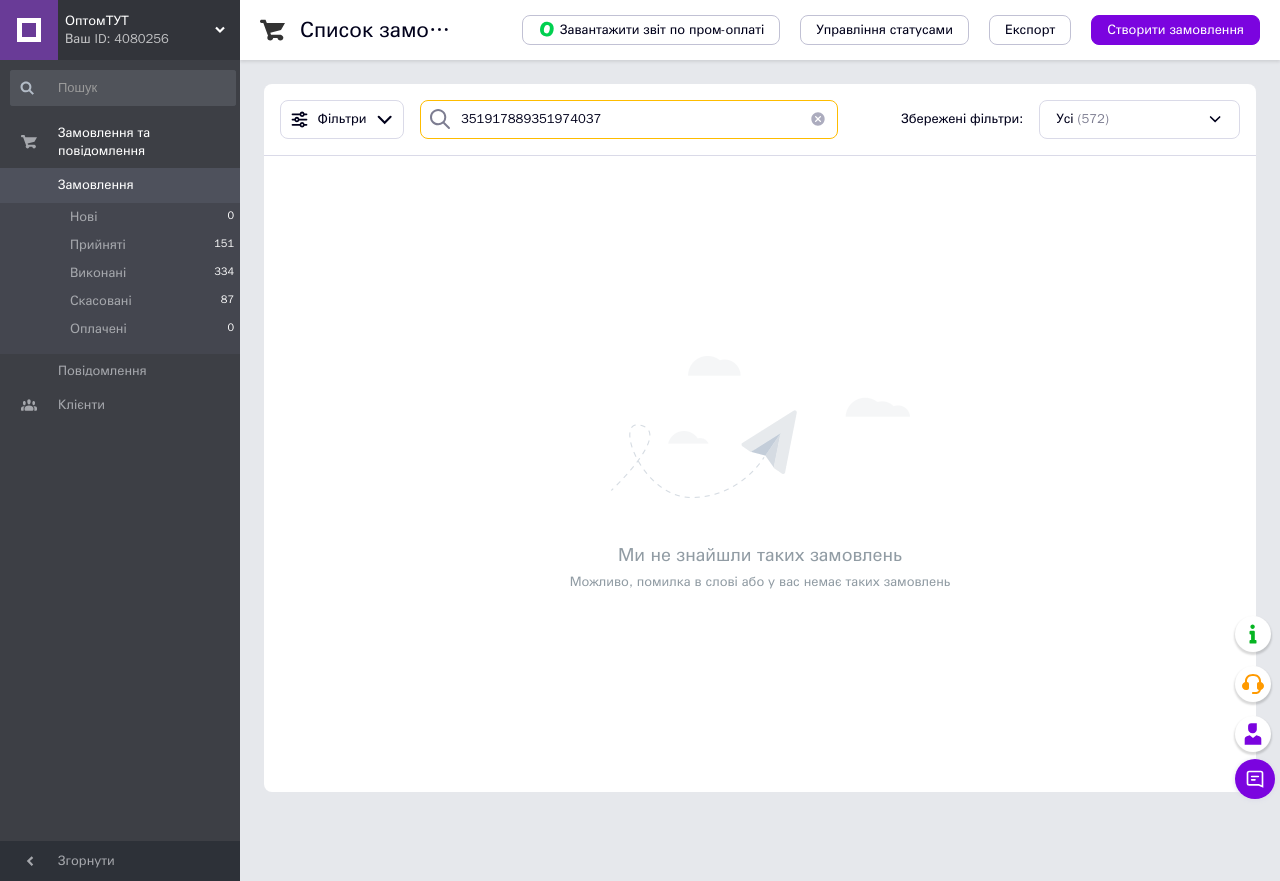 drag, startPoint x: 644, startPoint y: 119, endPoint x: 411, endPoint y: 114, distance: 233.05363 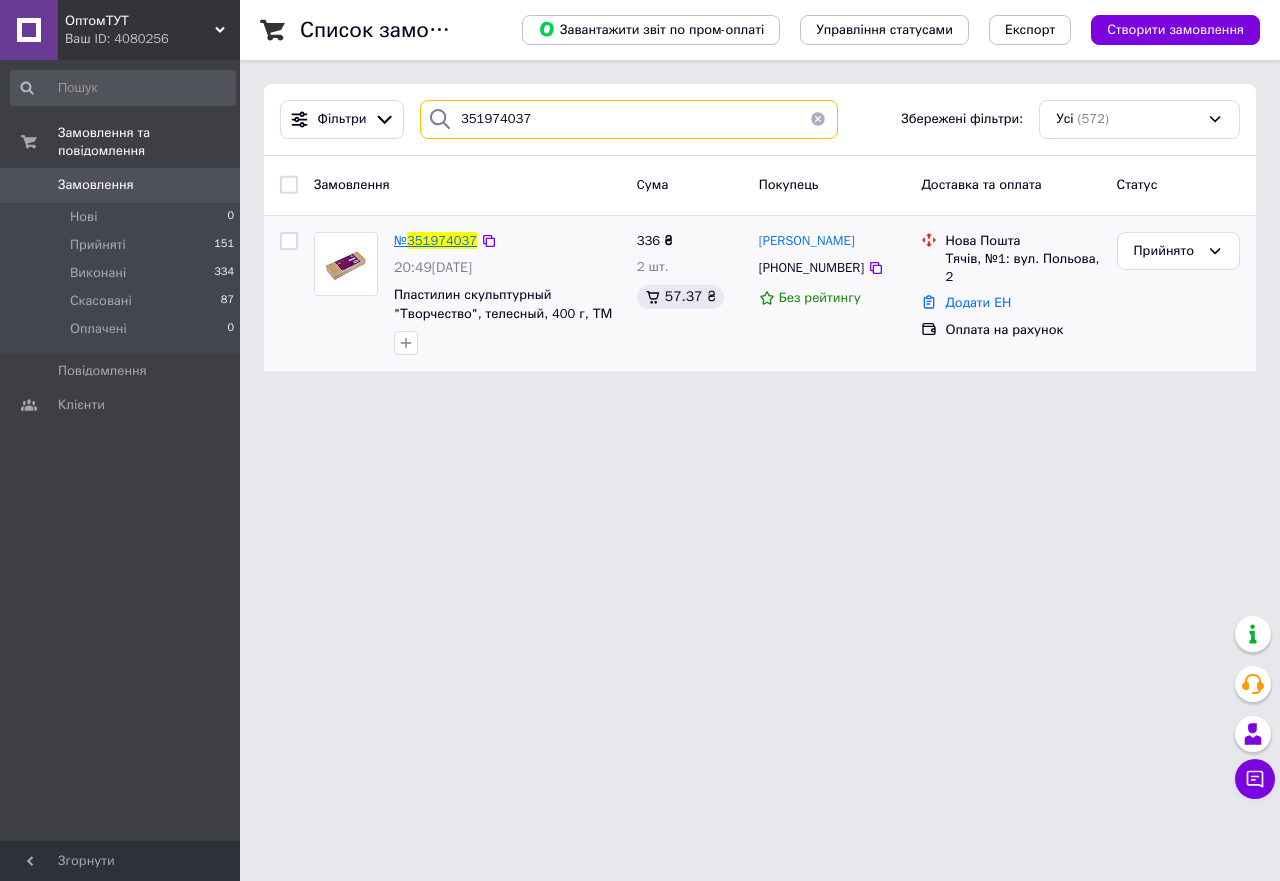 type on "351974037" 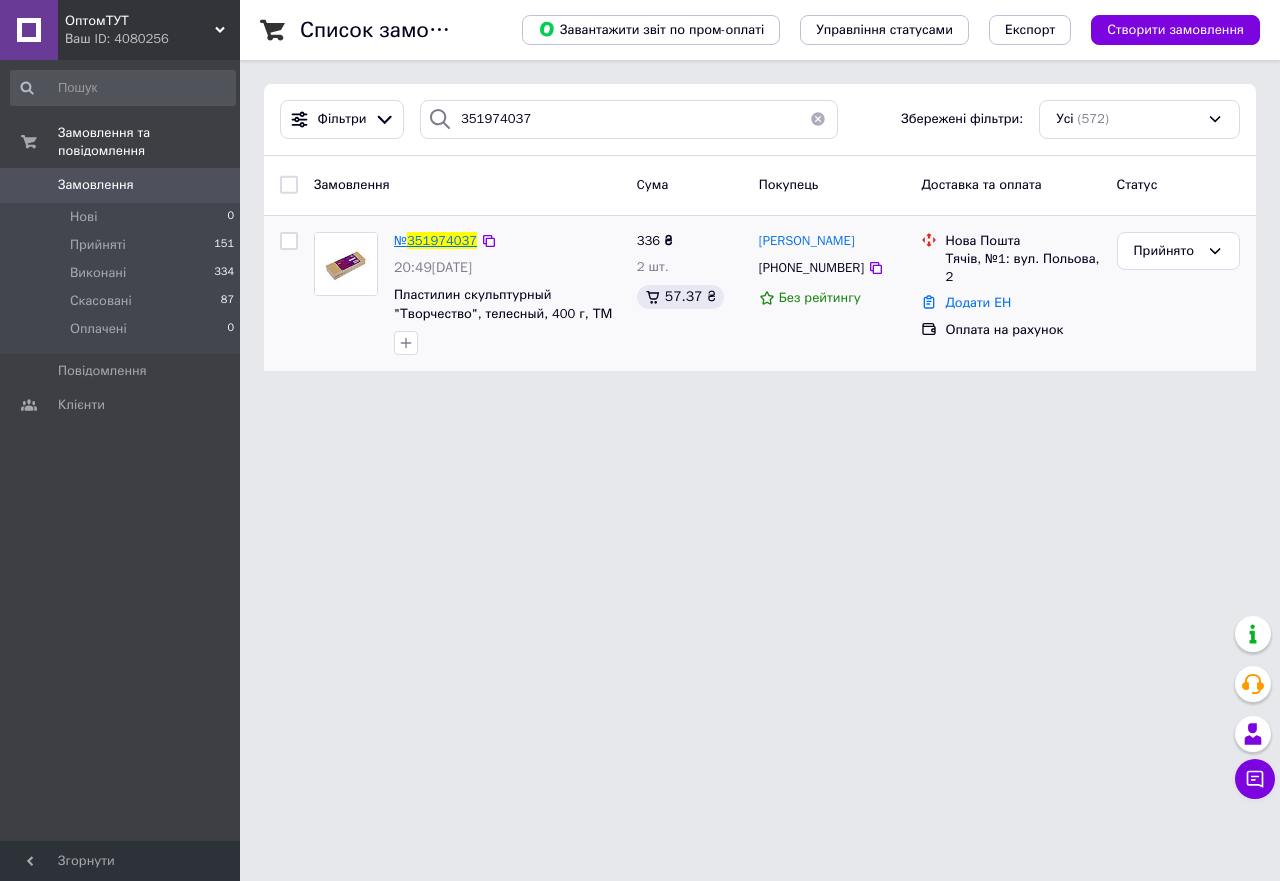 click on "351974037" at bounding box center (442, 240) 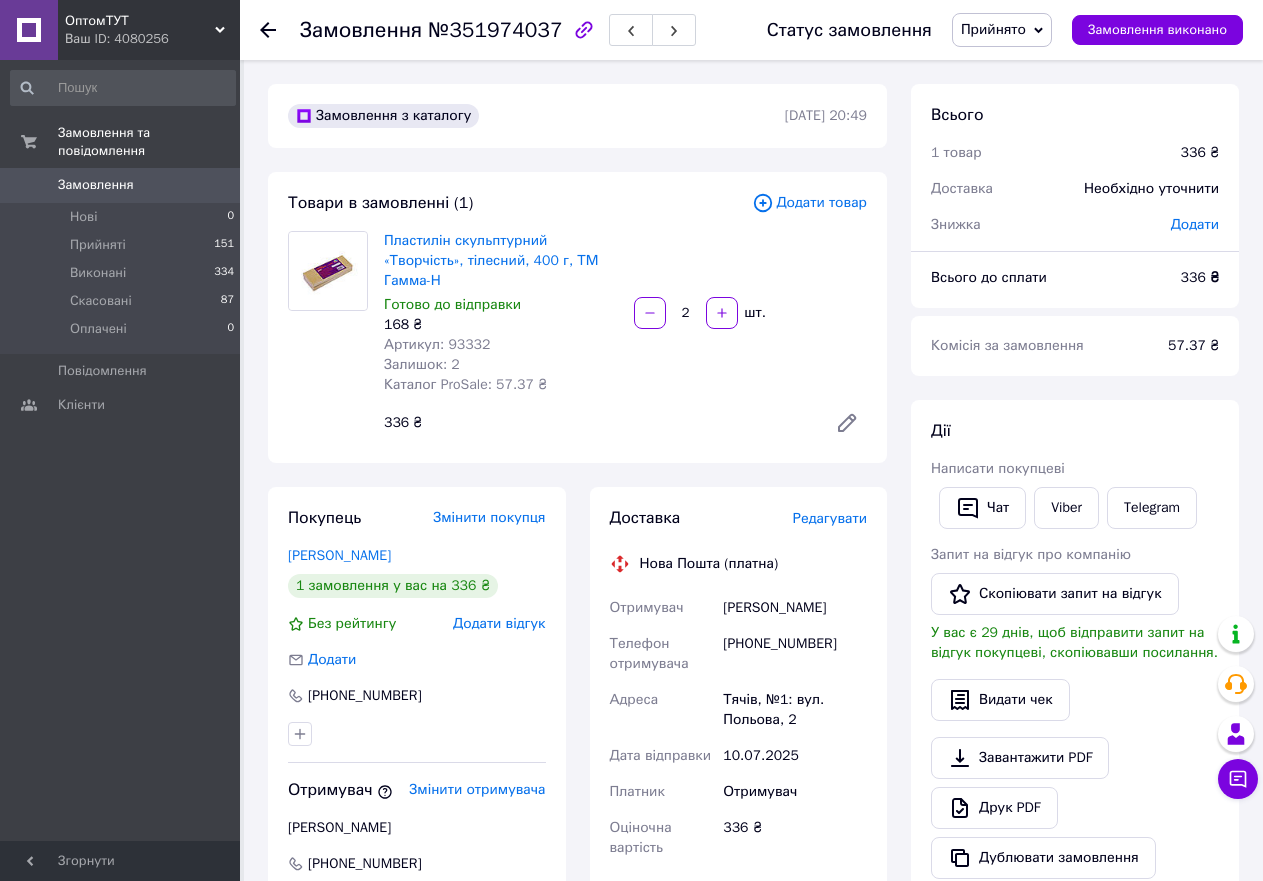 click on "Редагувати" at bounding box center [830, 518] 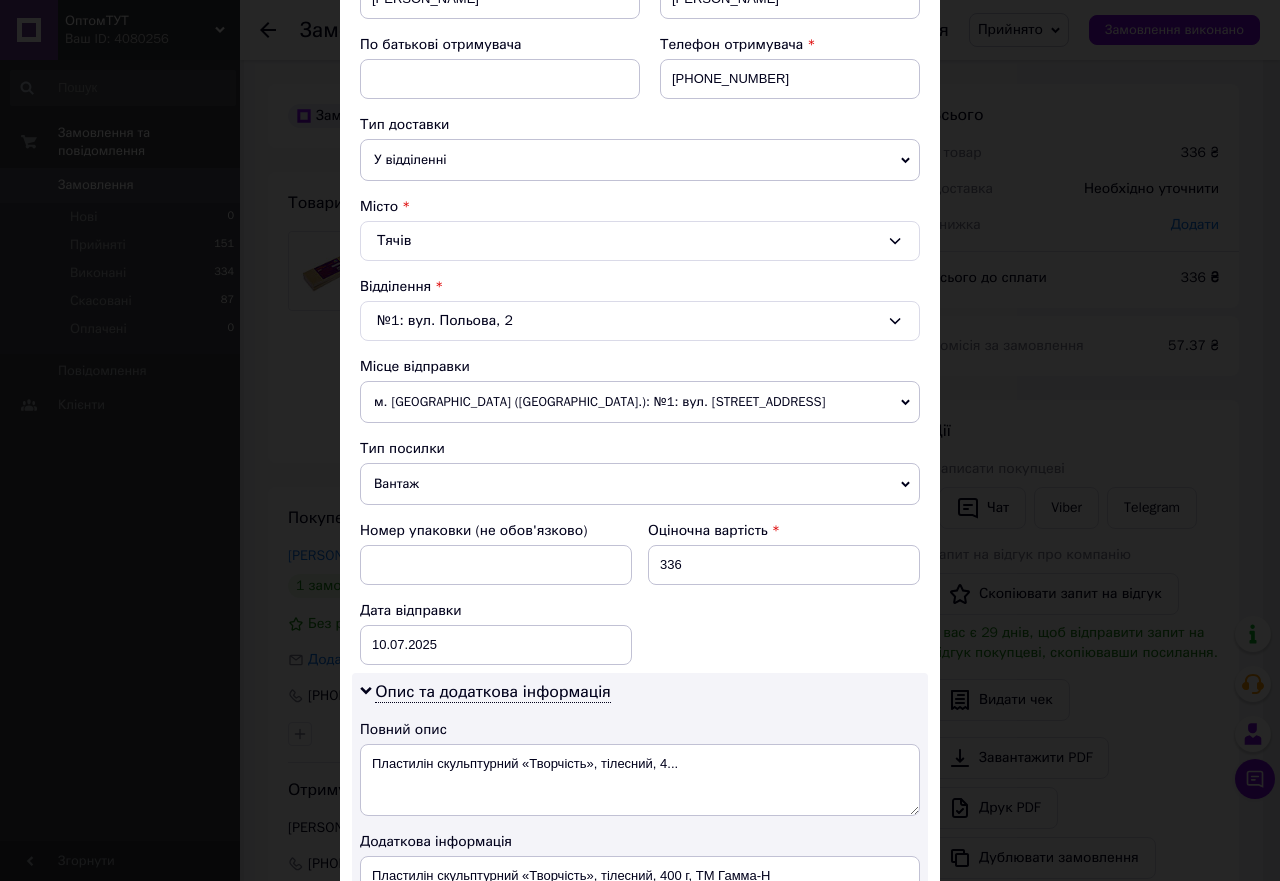 scroll, scrollTop: 400, scrollLeft: 0, axis: vertical 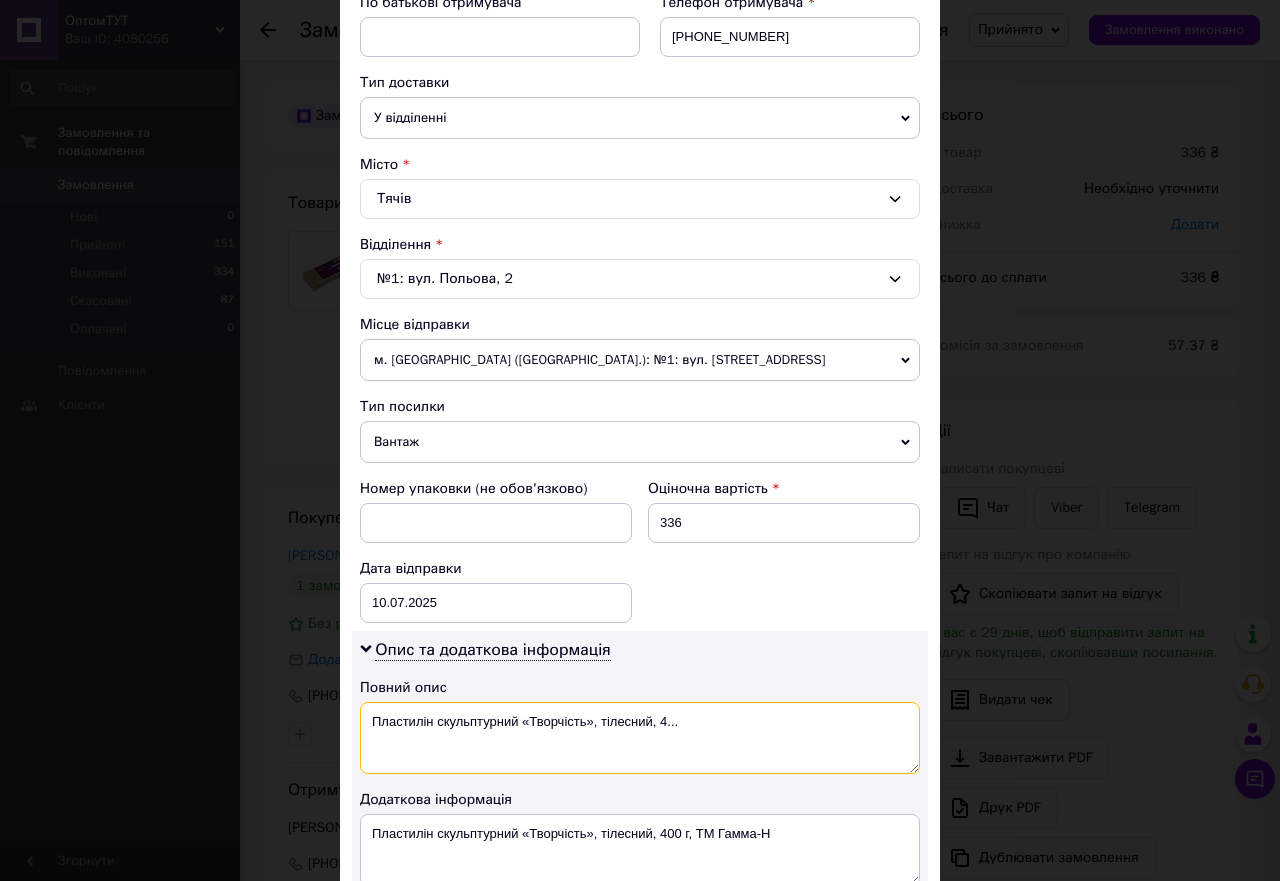 click on "Пластилін скульптурний «Творчість», тілесний, 4..." at bounding box center [640, 738] 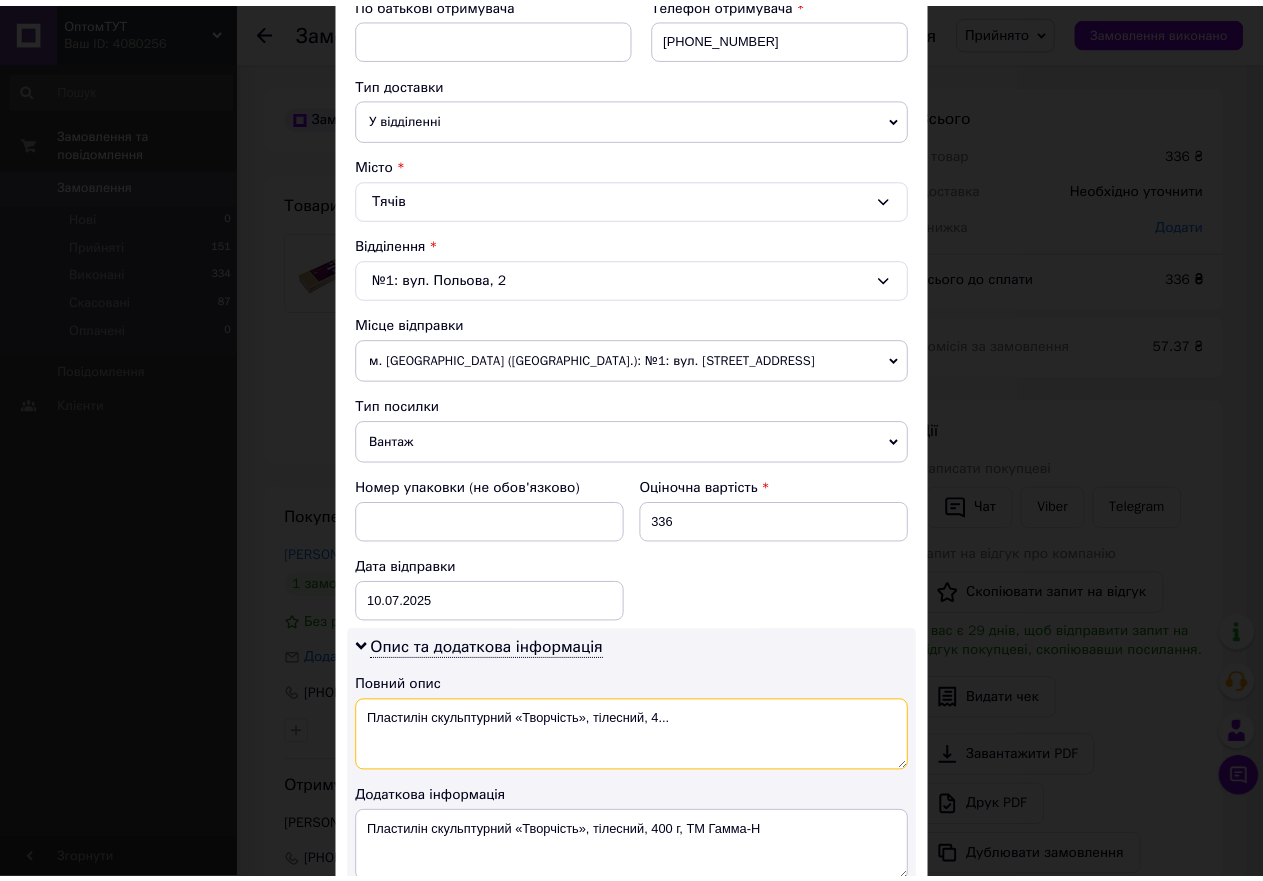 scroll, scrollTop: 707, scrollLeft: 0, axis: vertical 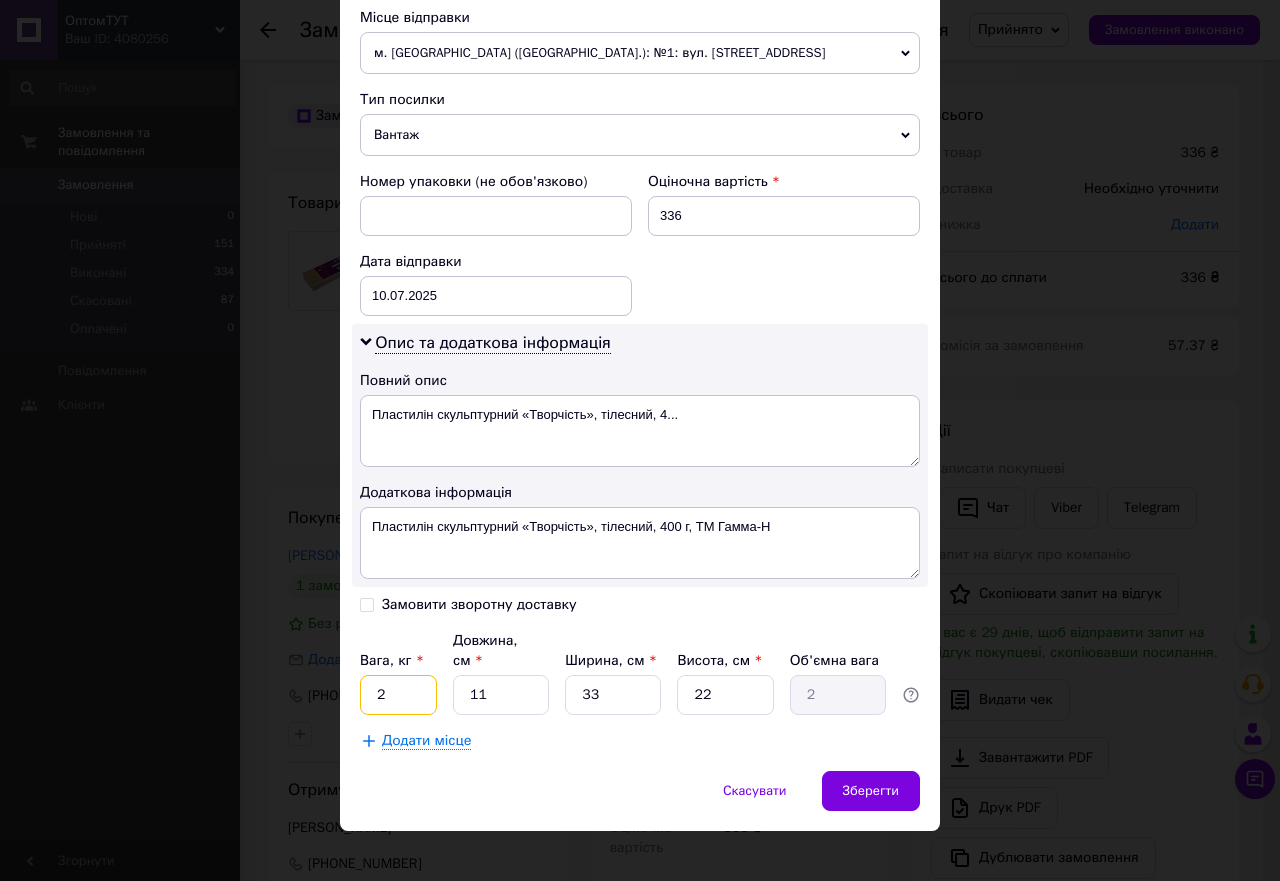click on "2" at bounding box center [398, 695] 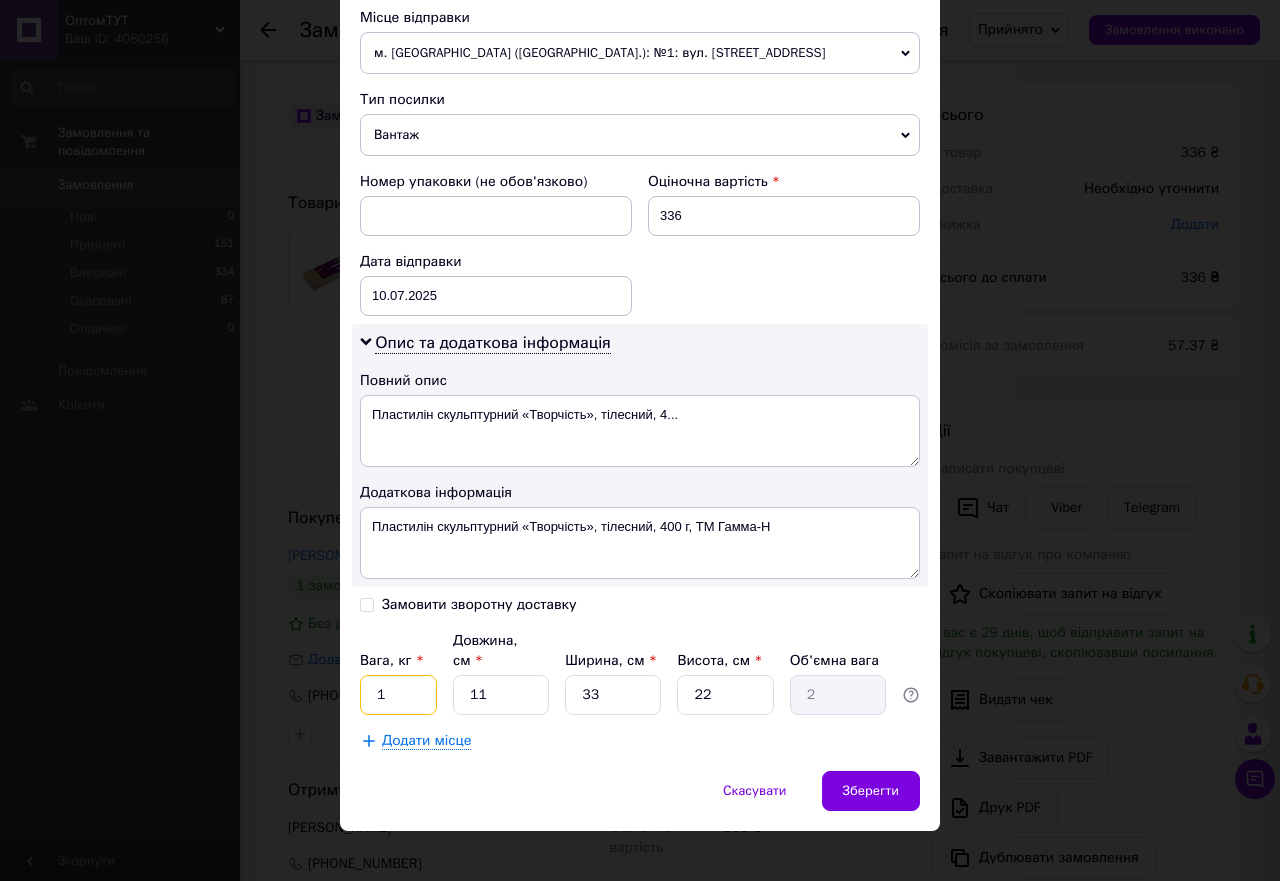 type on "1" 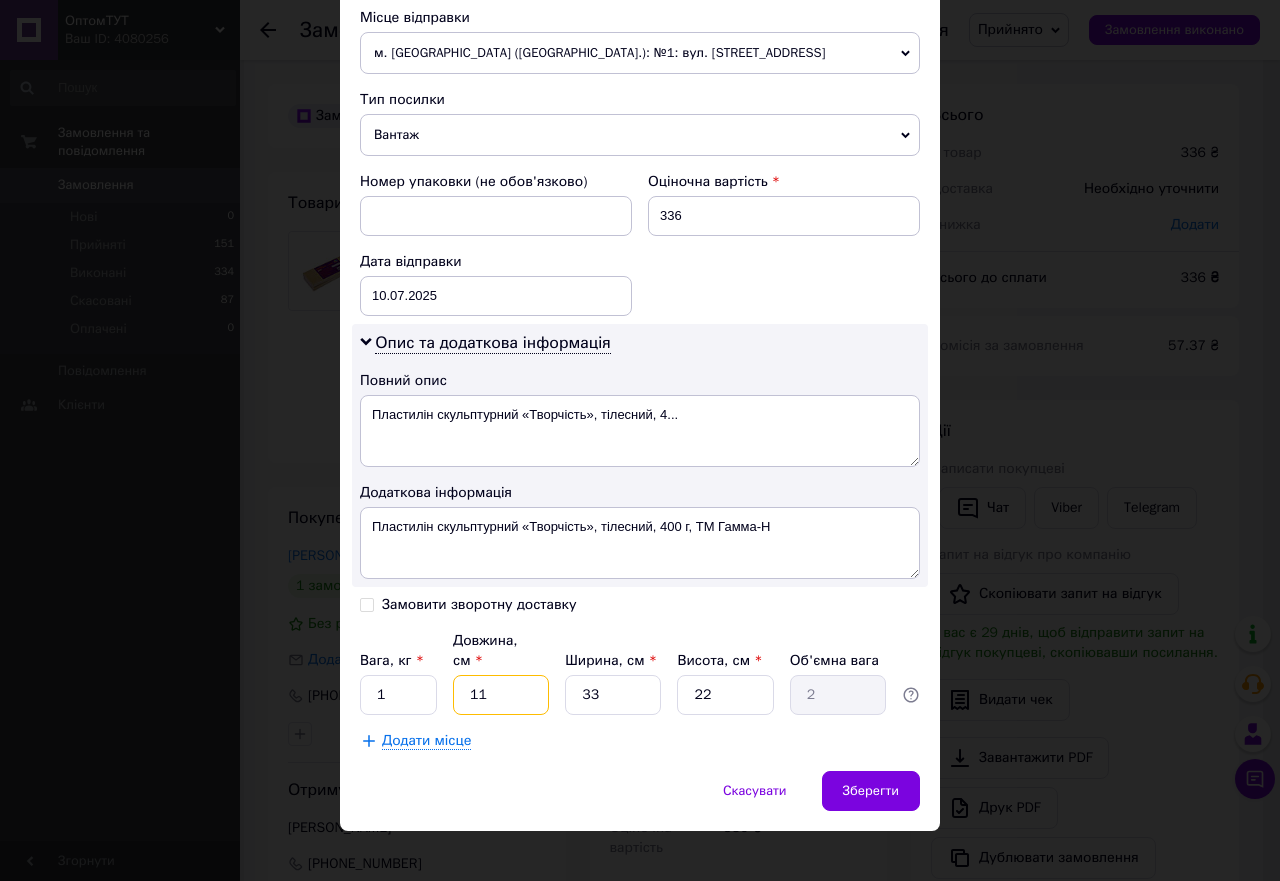 click on "11" at bounding box center (501, 695) 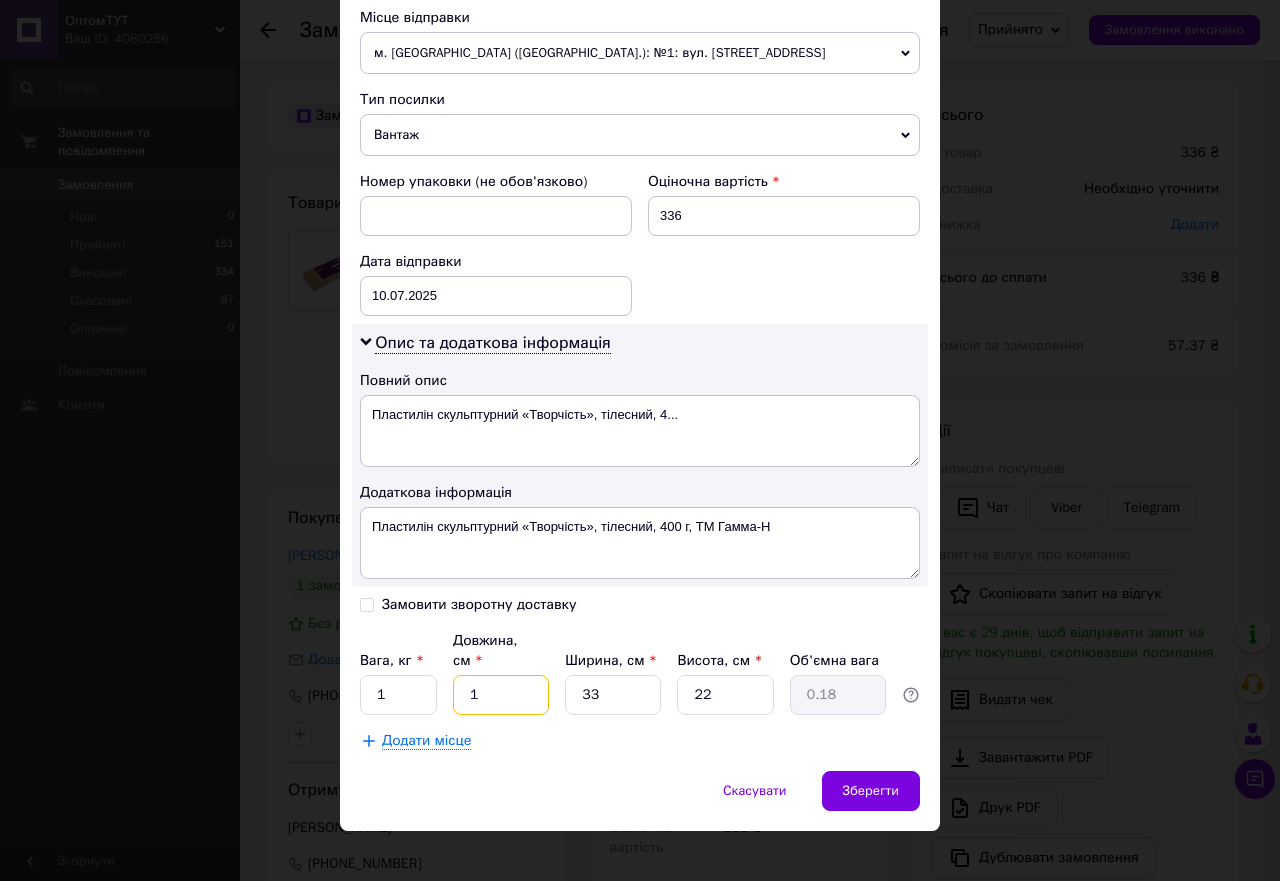 type on "19" 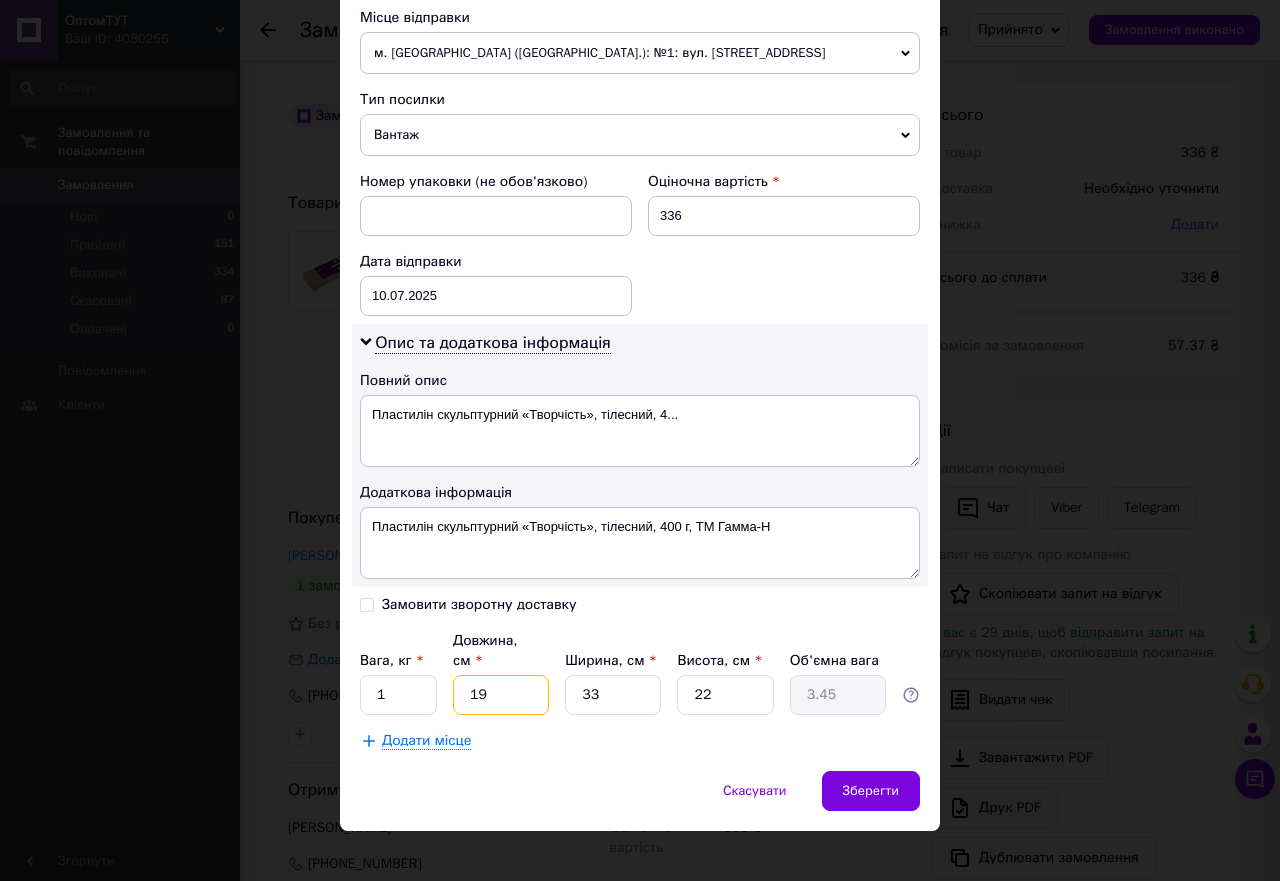 type on "19" 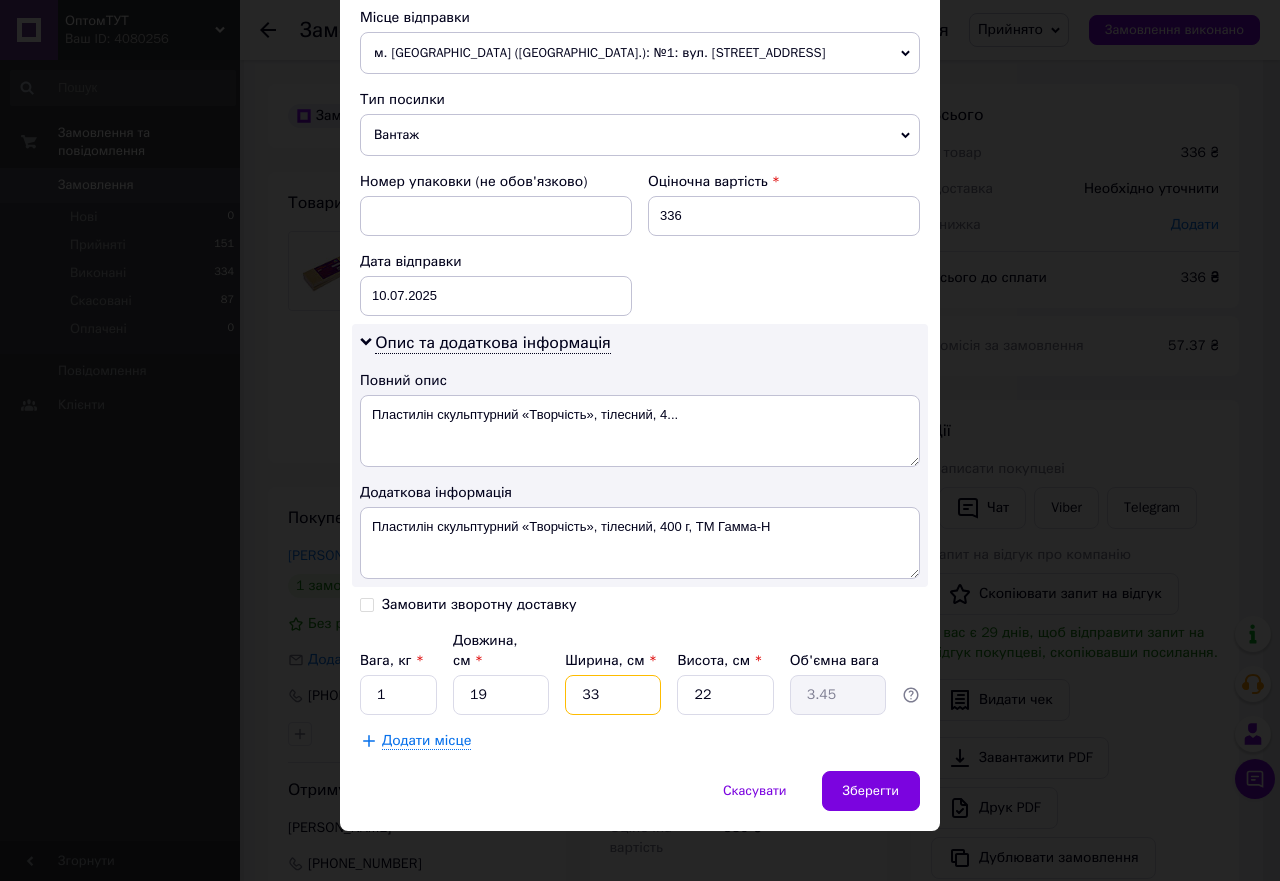 click on "33" at bounding box center [613, 695] 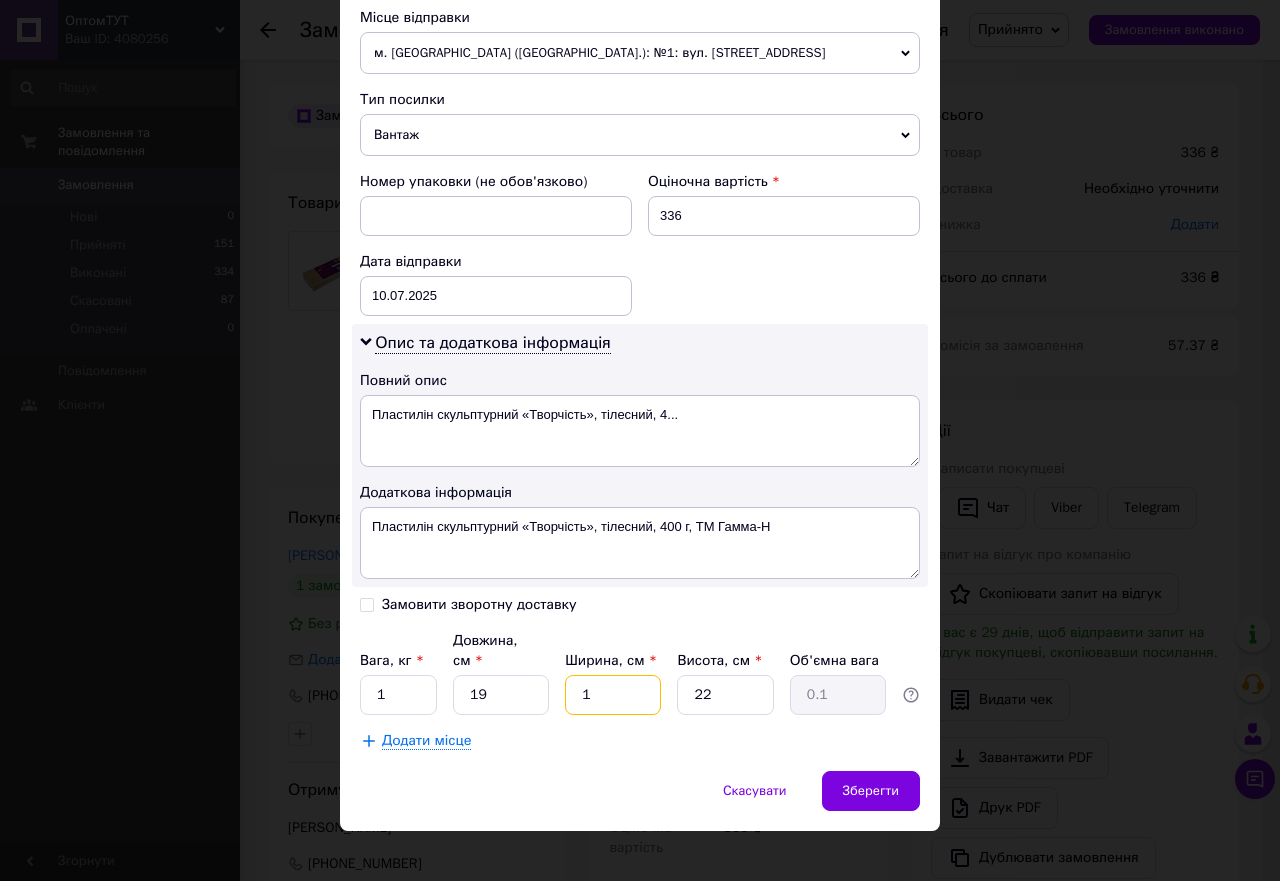 type on "10" 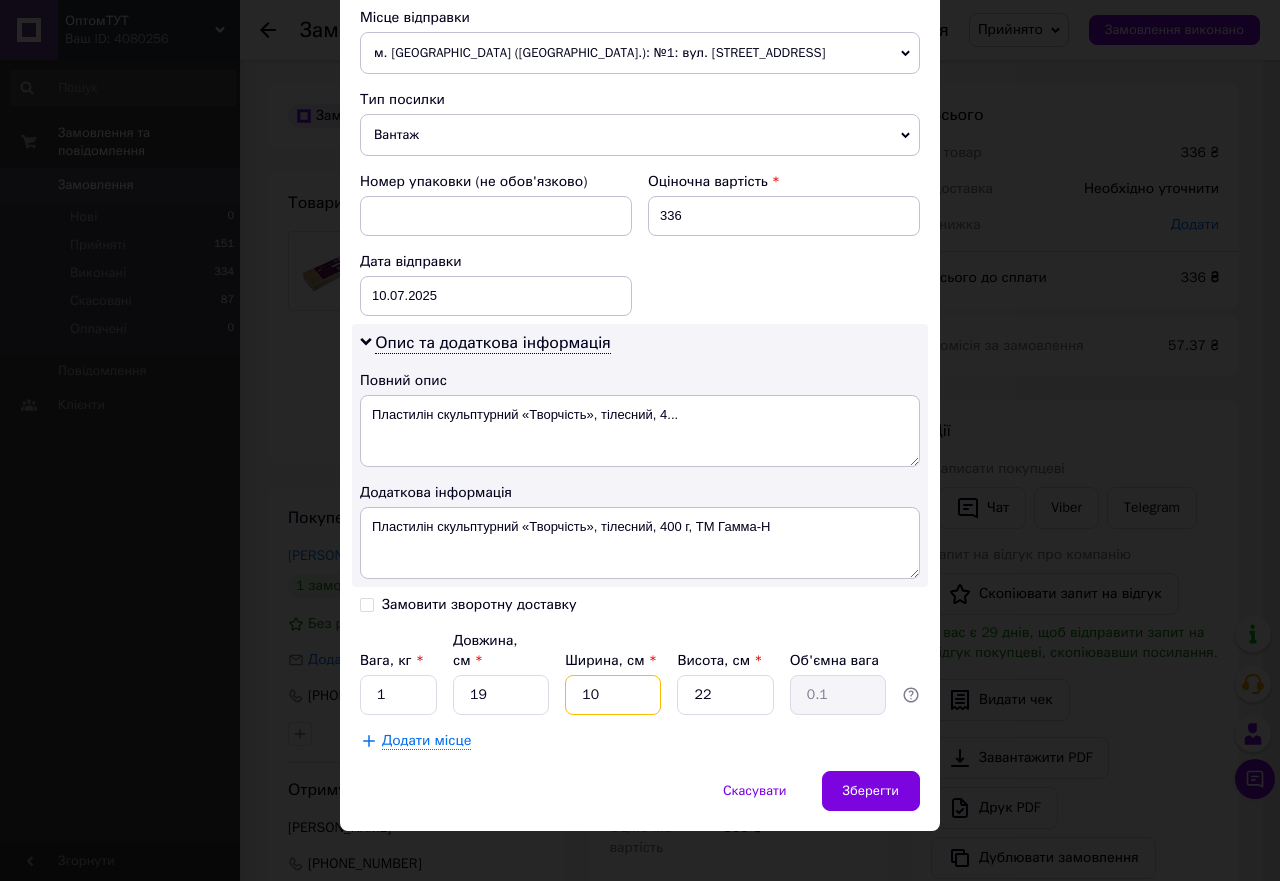 type on "1.05" 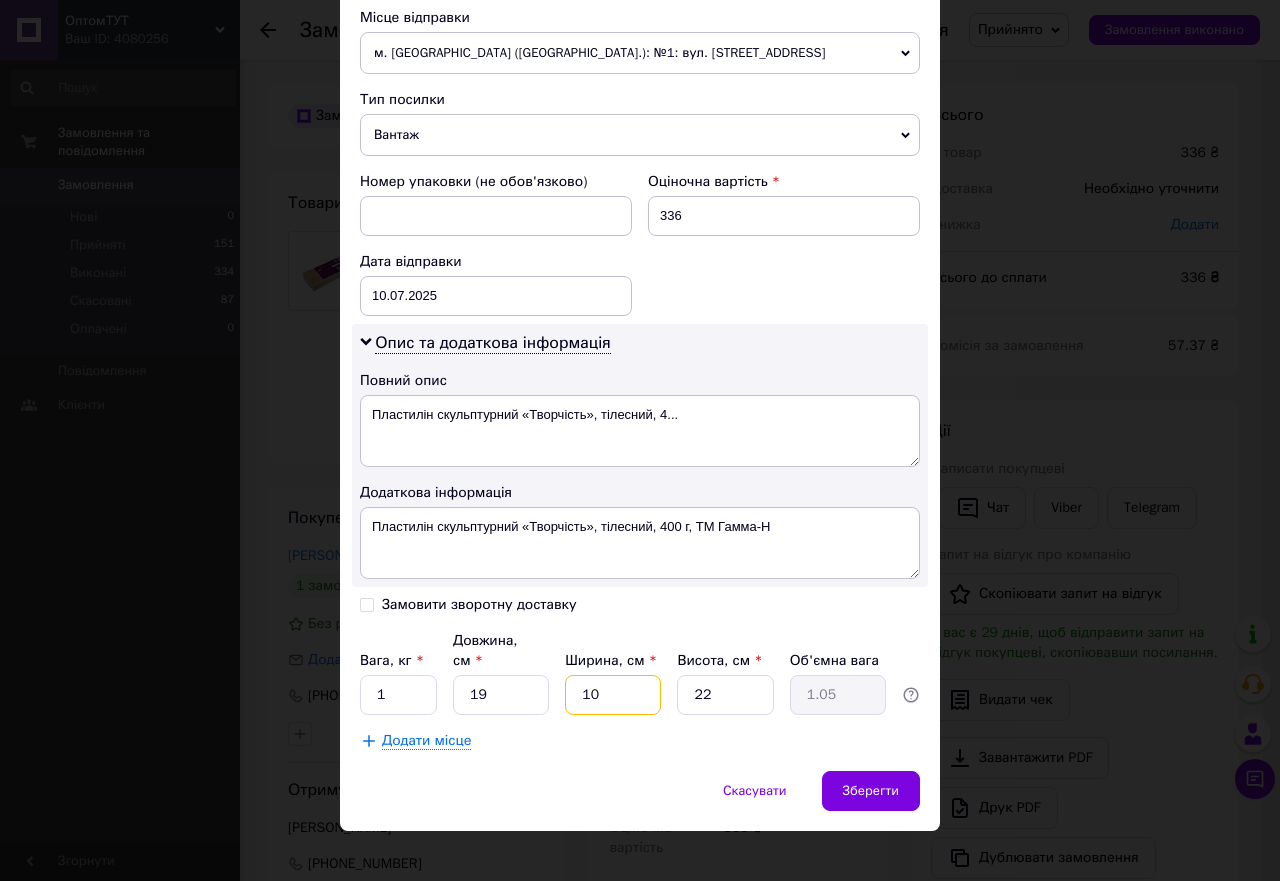 type on "10" 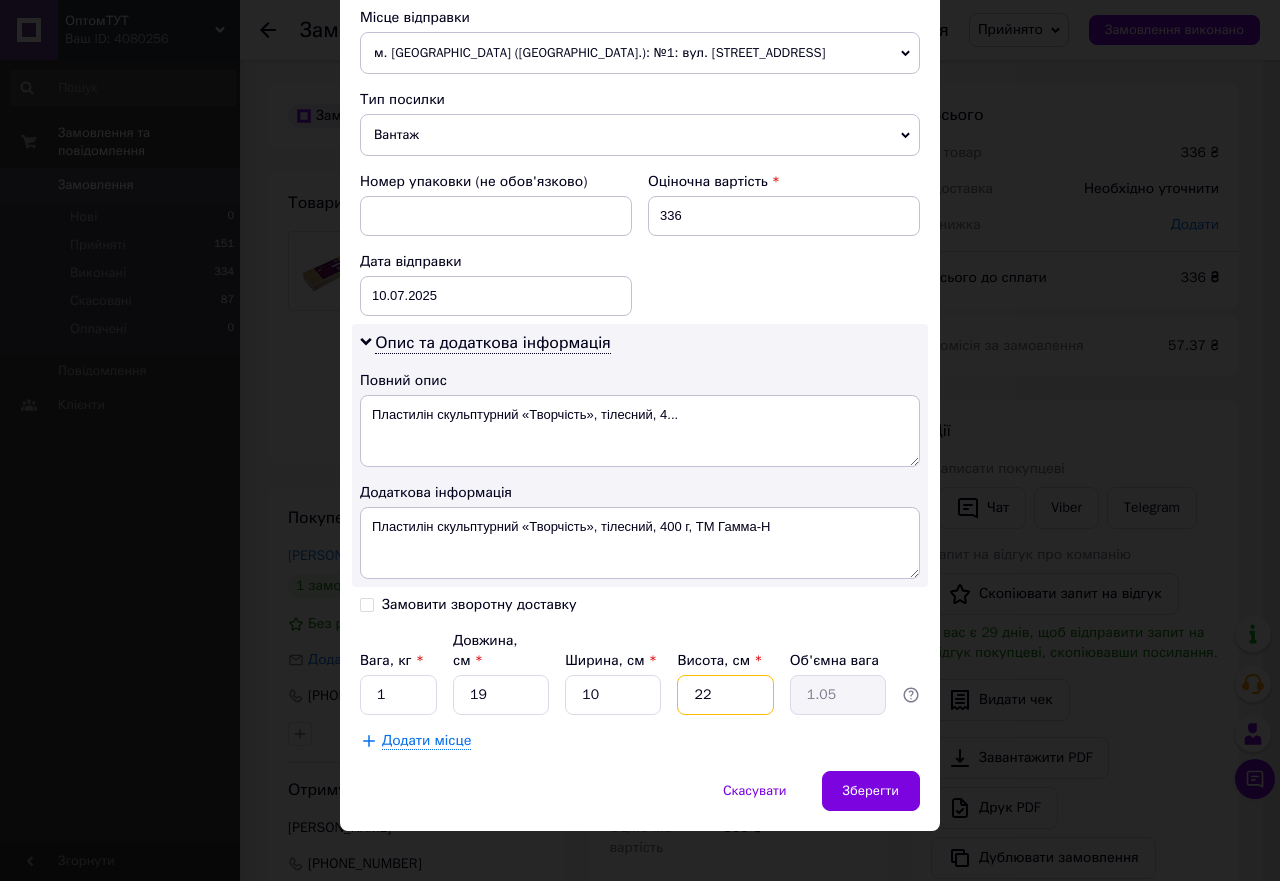 click on "22" at bounding box center (725, 695) 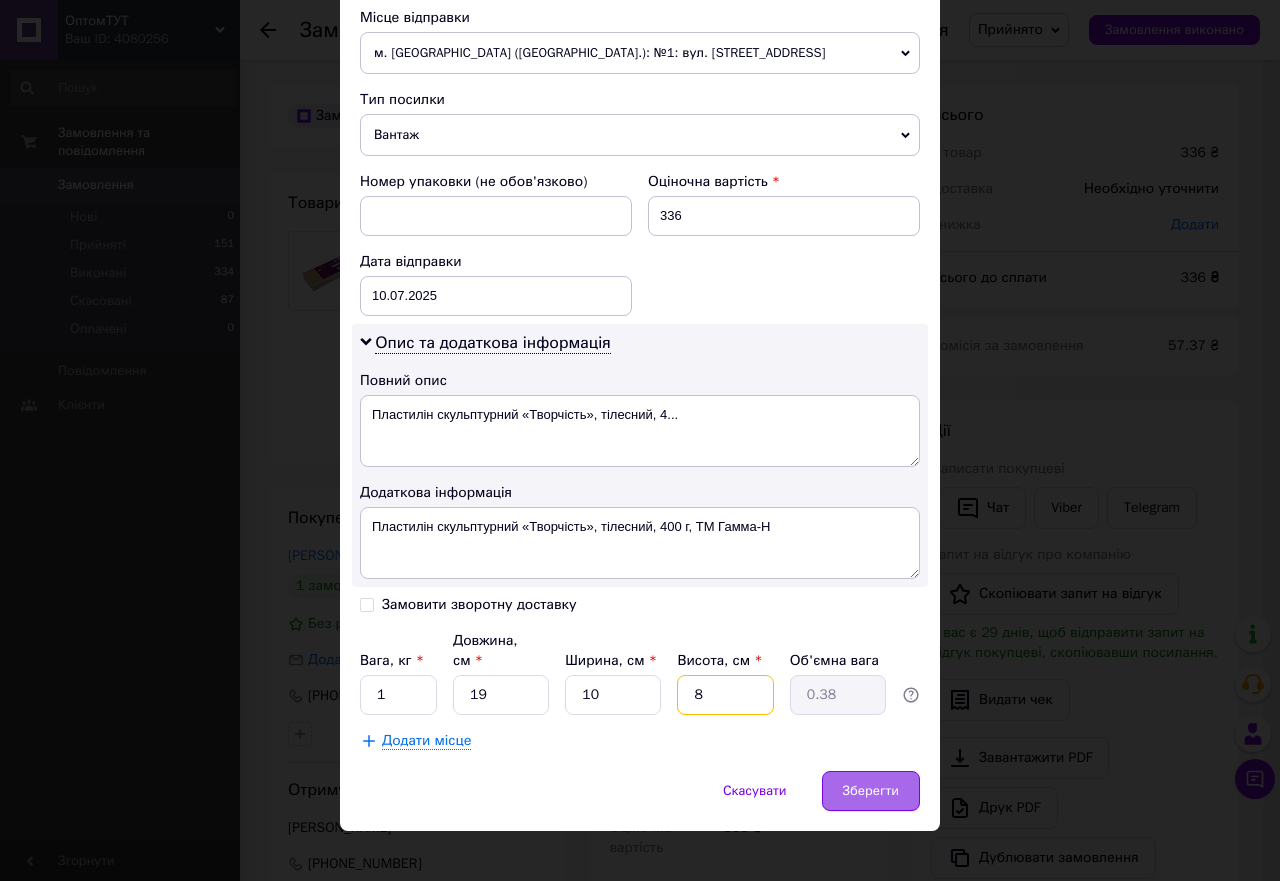 type on "8" 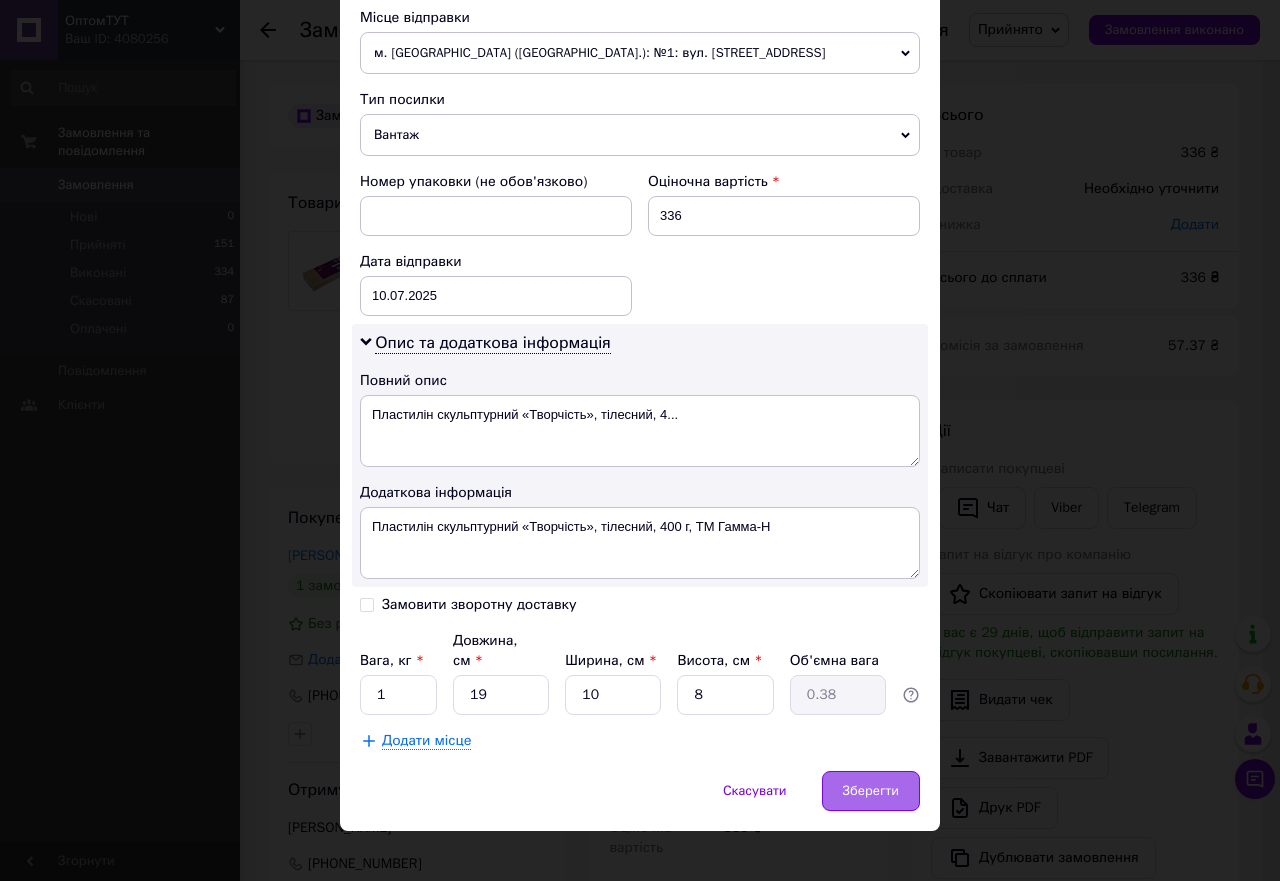click on "Зберегти" at bounding box center [871, 791] 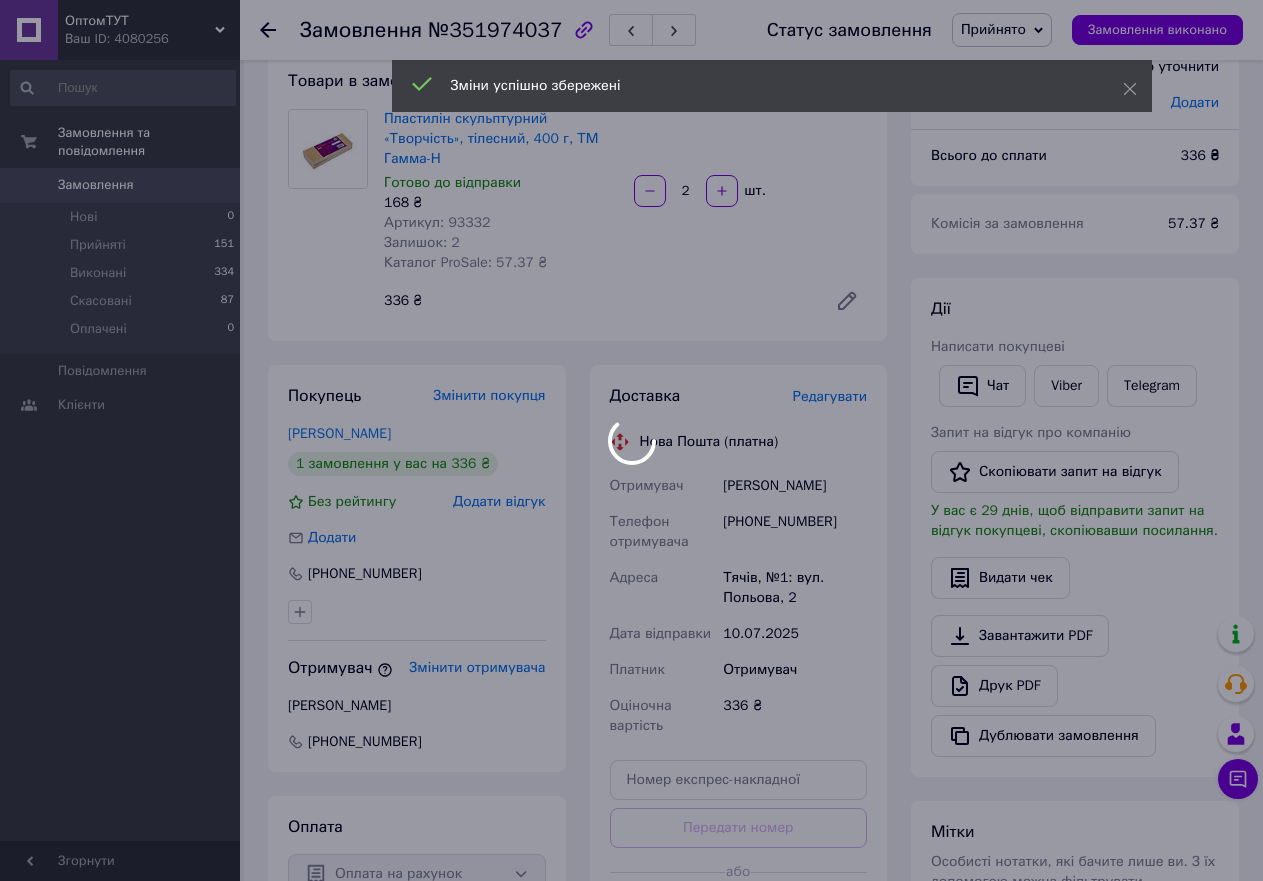 scroll, scrollTop: 400, scrollLeft: 0, axis: vertical 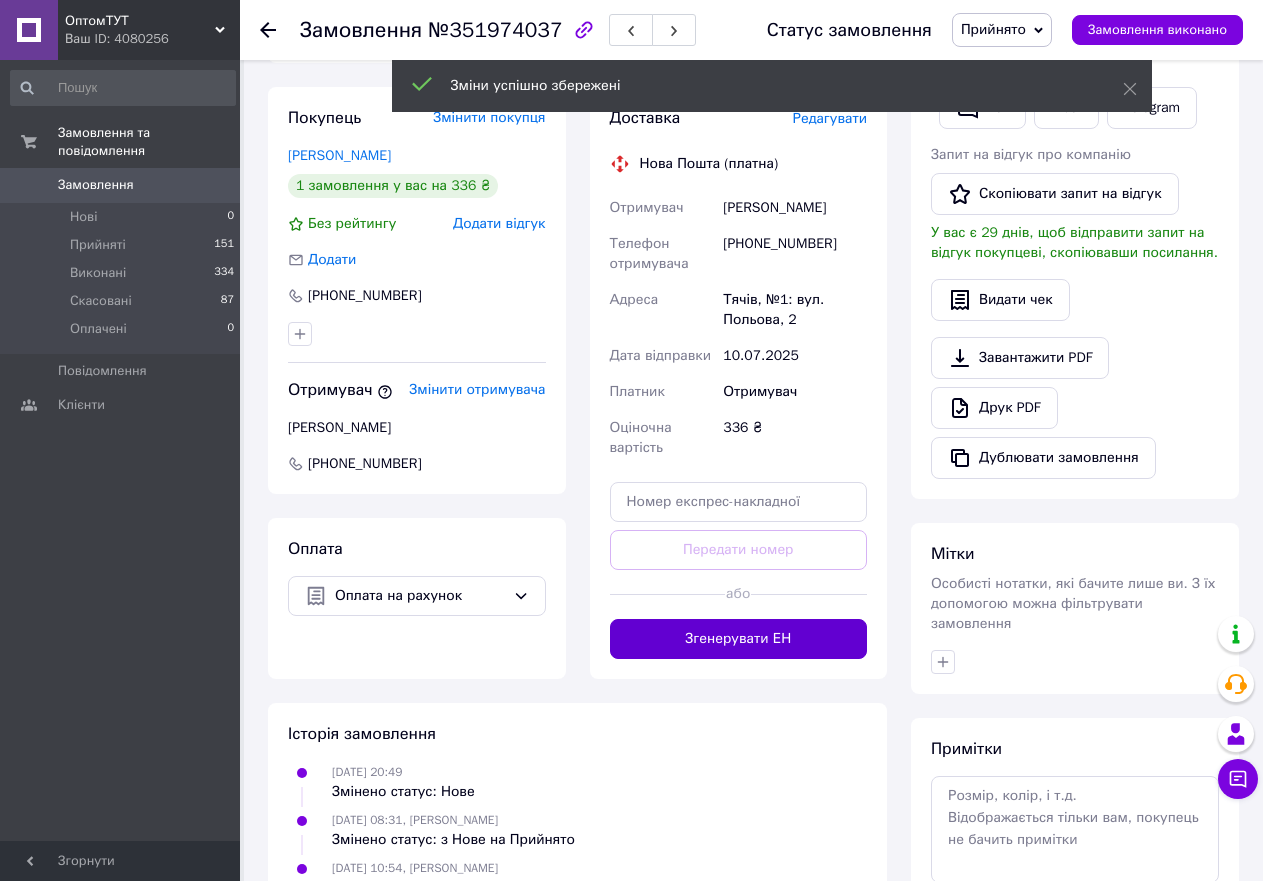 click on "Згенерувати ЕН" at bounding box center (739, 639) 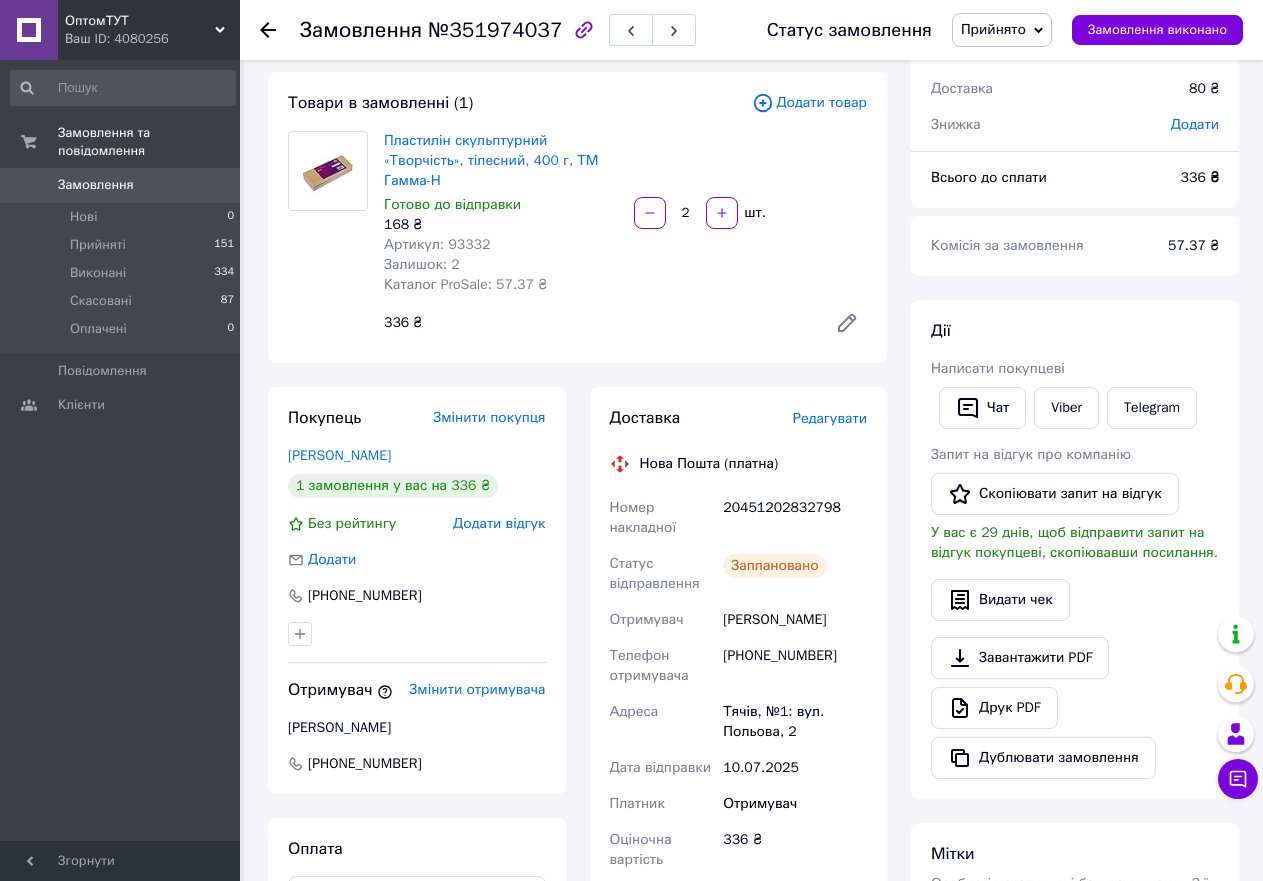 scroll, scrollTop: 0, scrollLeft: 0, axis: both 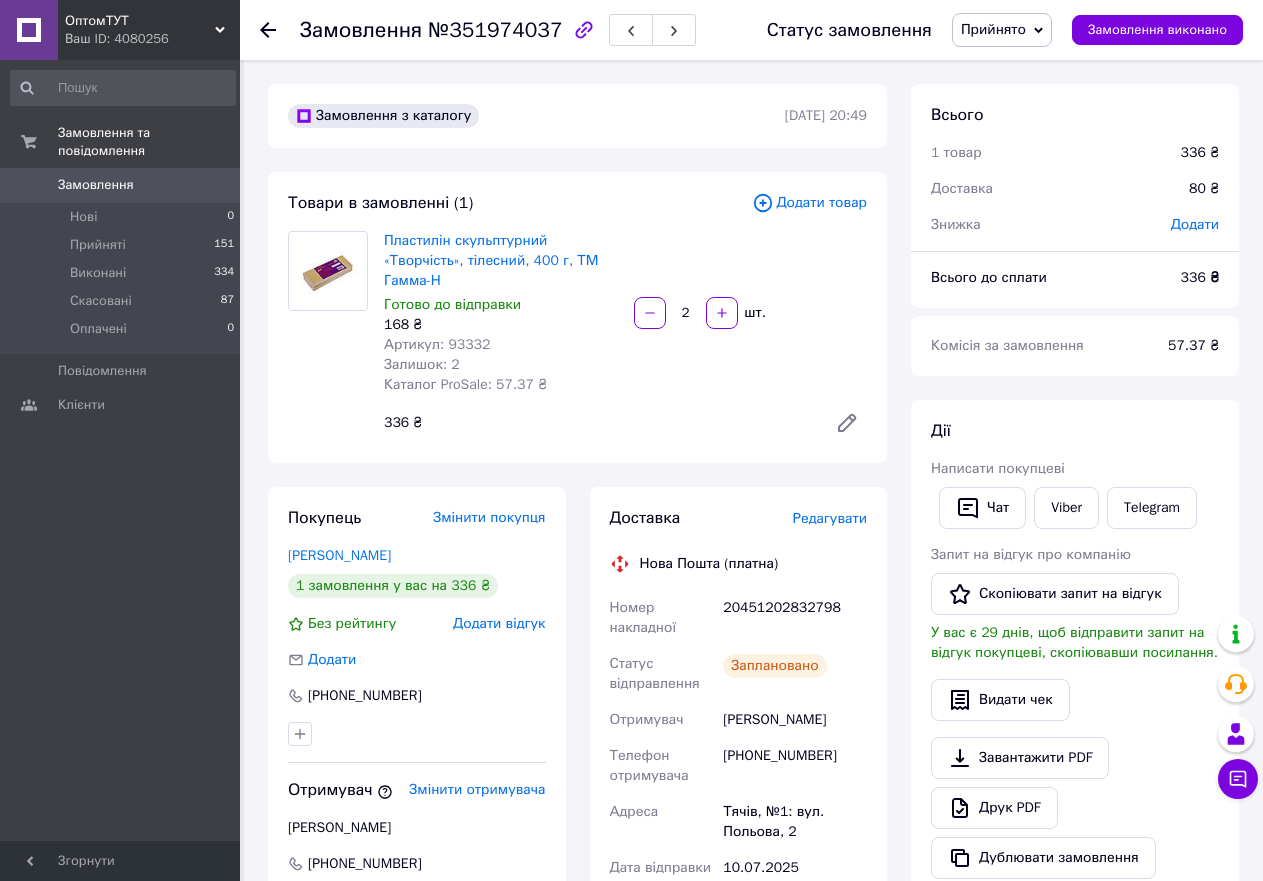 click on "Ваш ID: 4080256" at bounding box center [152, 39] 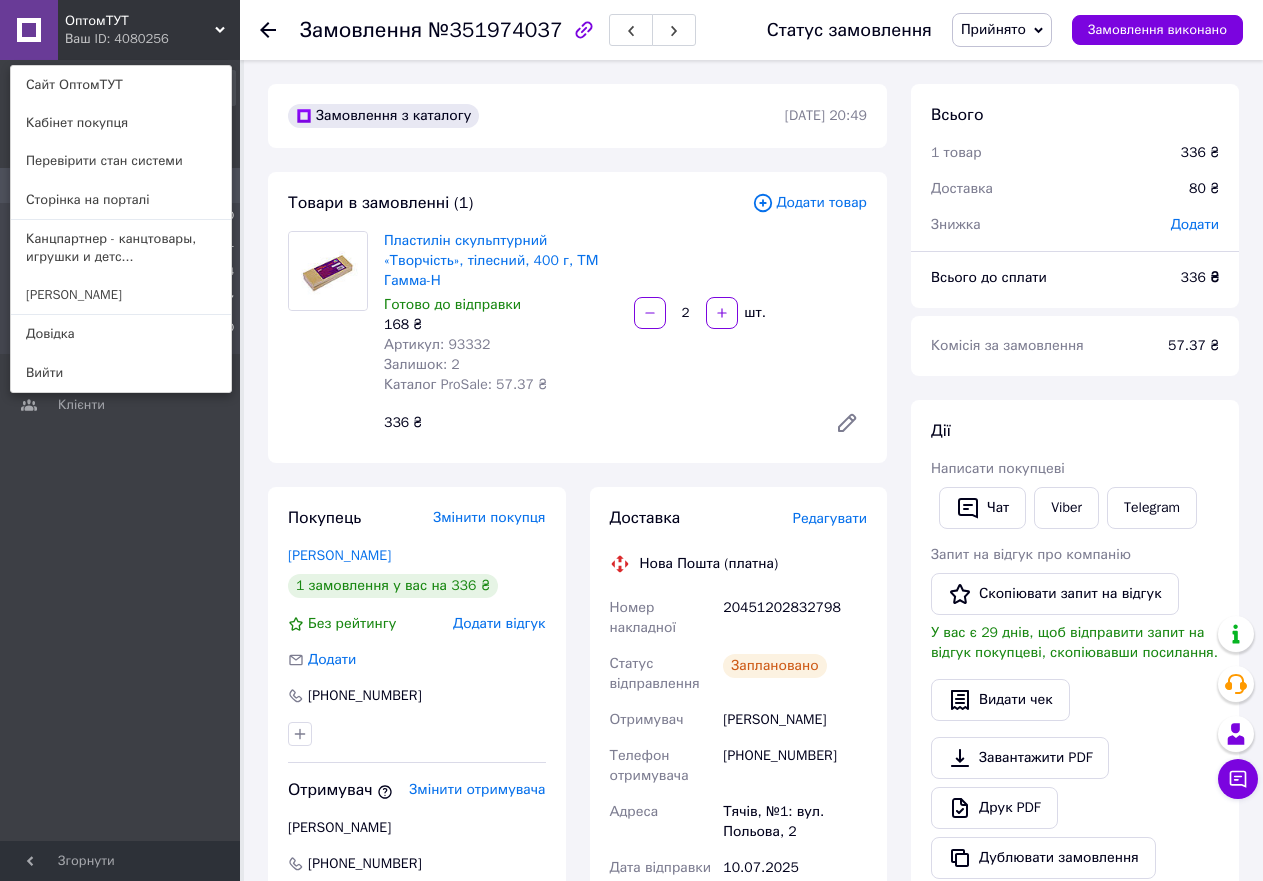 click 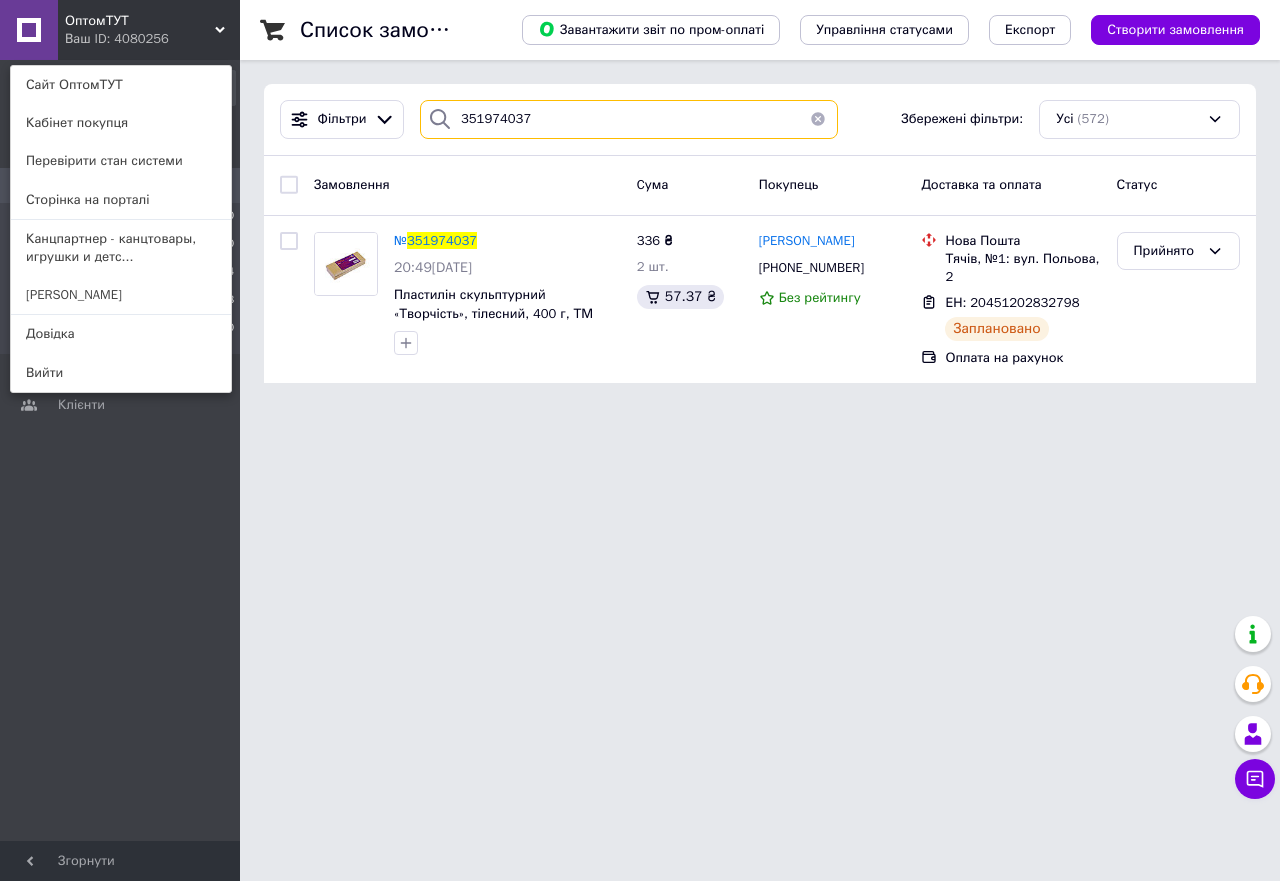 click on "351974037" at bounding box center (629, 119) 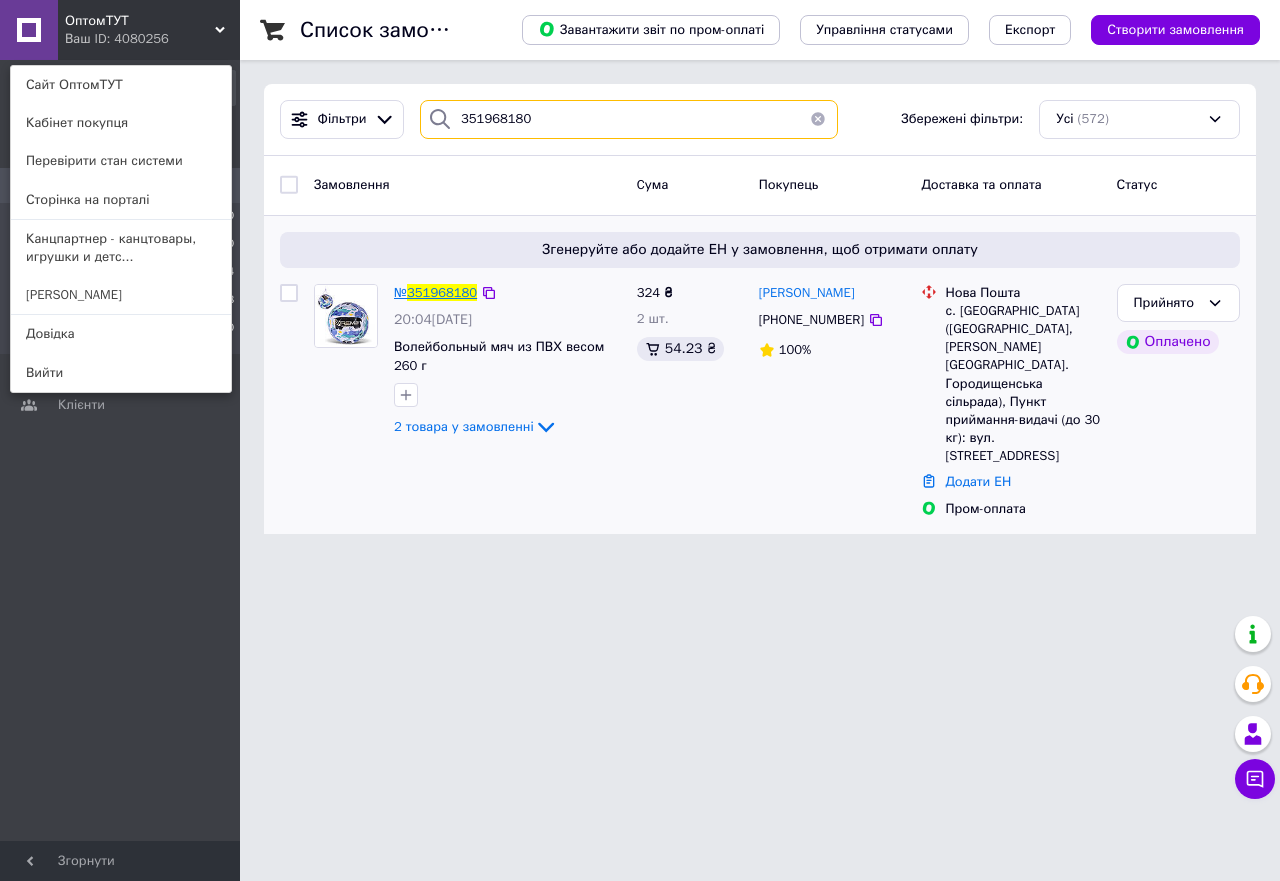 type on "351968180" 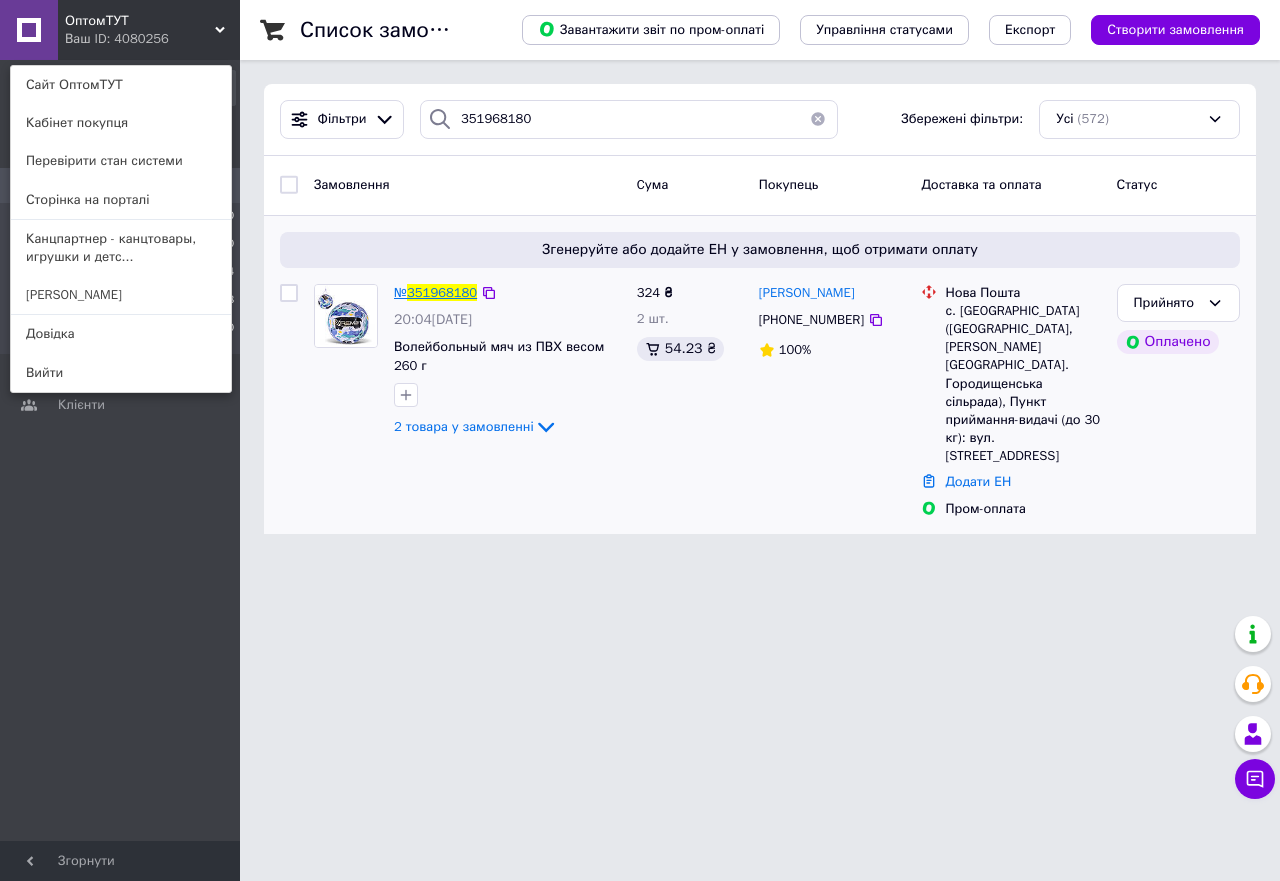 click on "351968180" at bounding box center (442, 292) 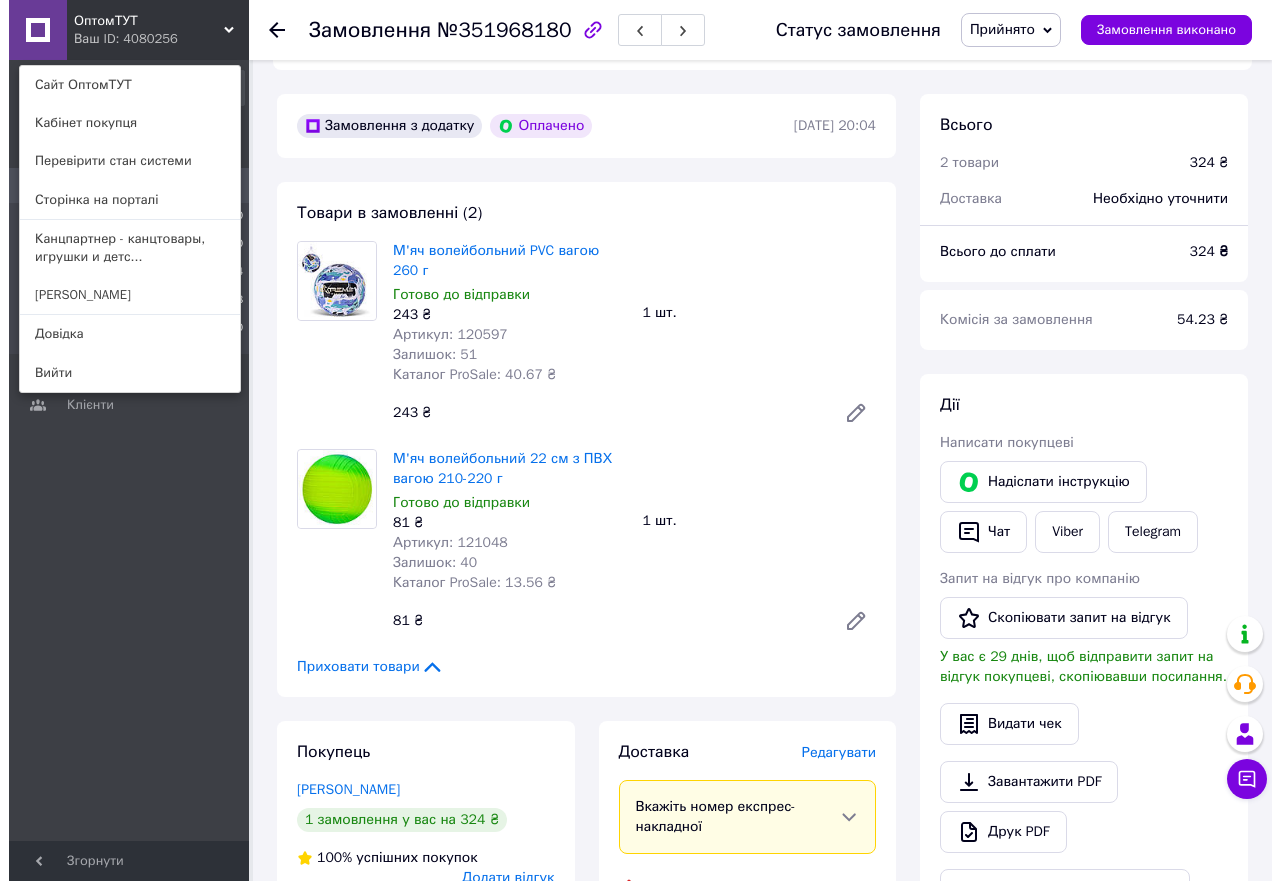 scroll, scrollTop: 900, scrollLeft: 0, axis: vertical 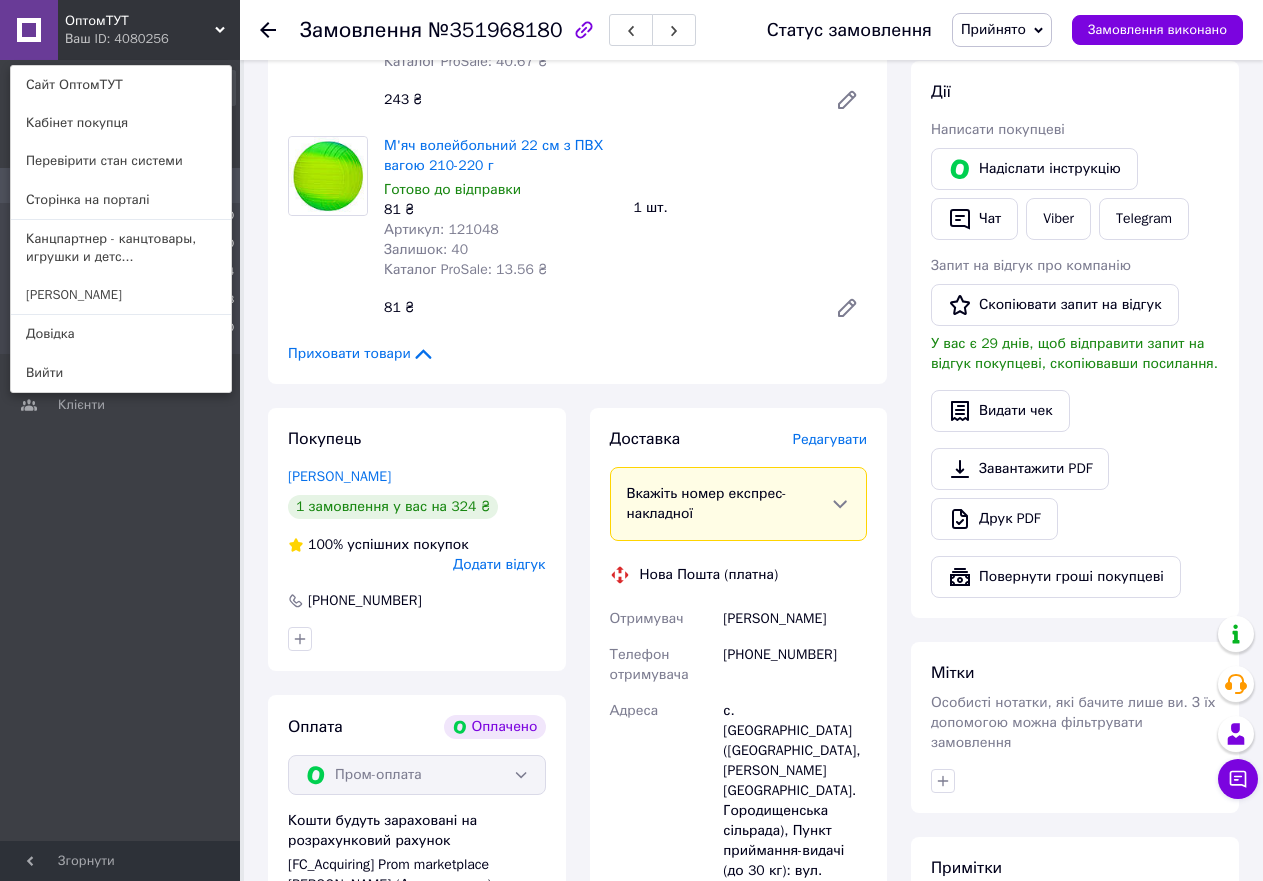 click on "Редагувати" at bounding box center [830, 439] 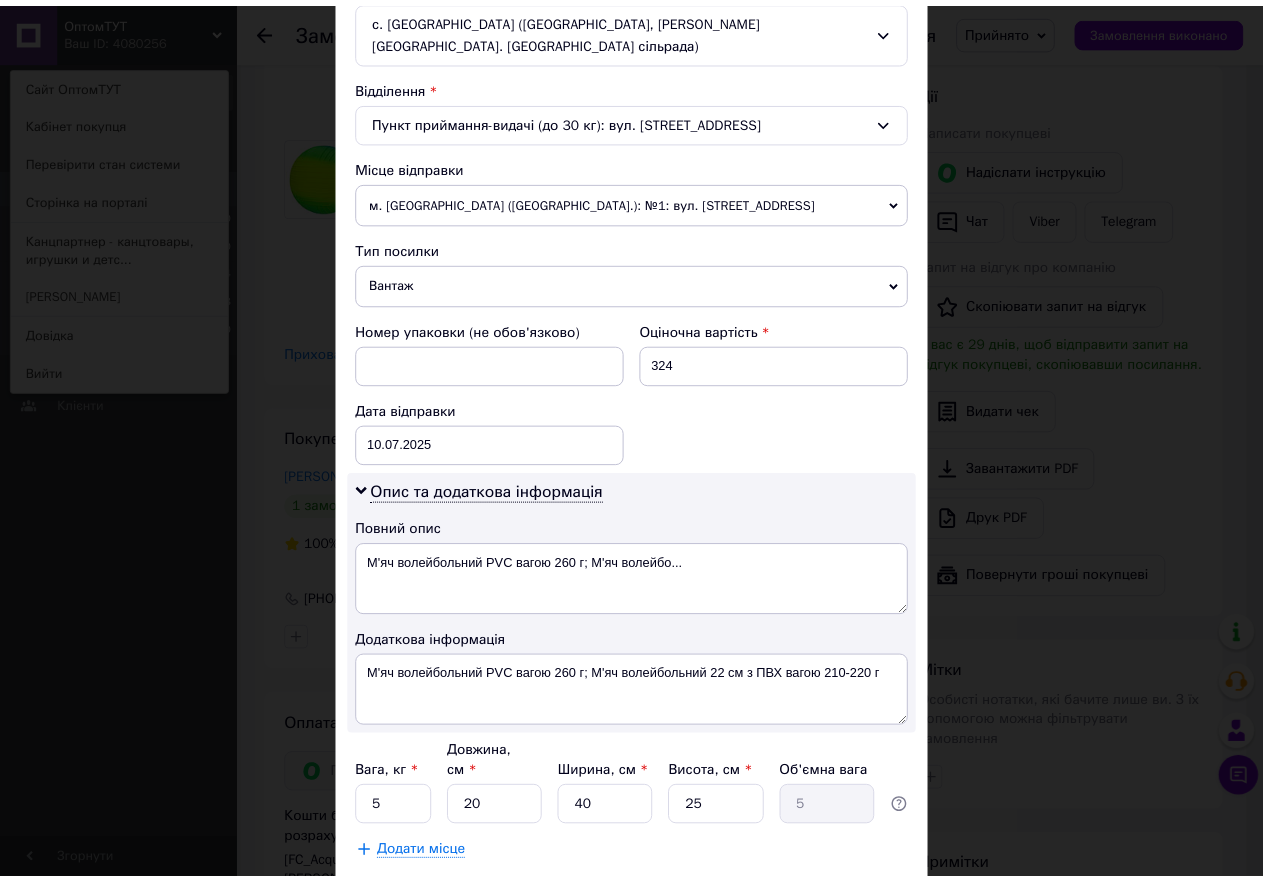 scroll, scrollTop: 600, scrollLeft: 0, axis: vertical 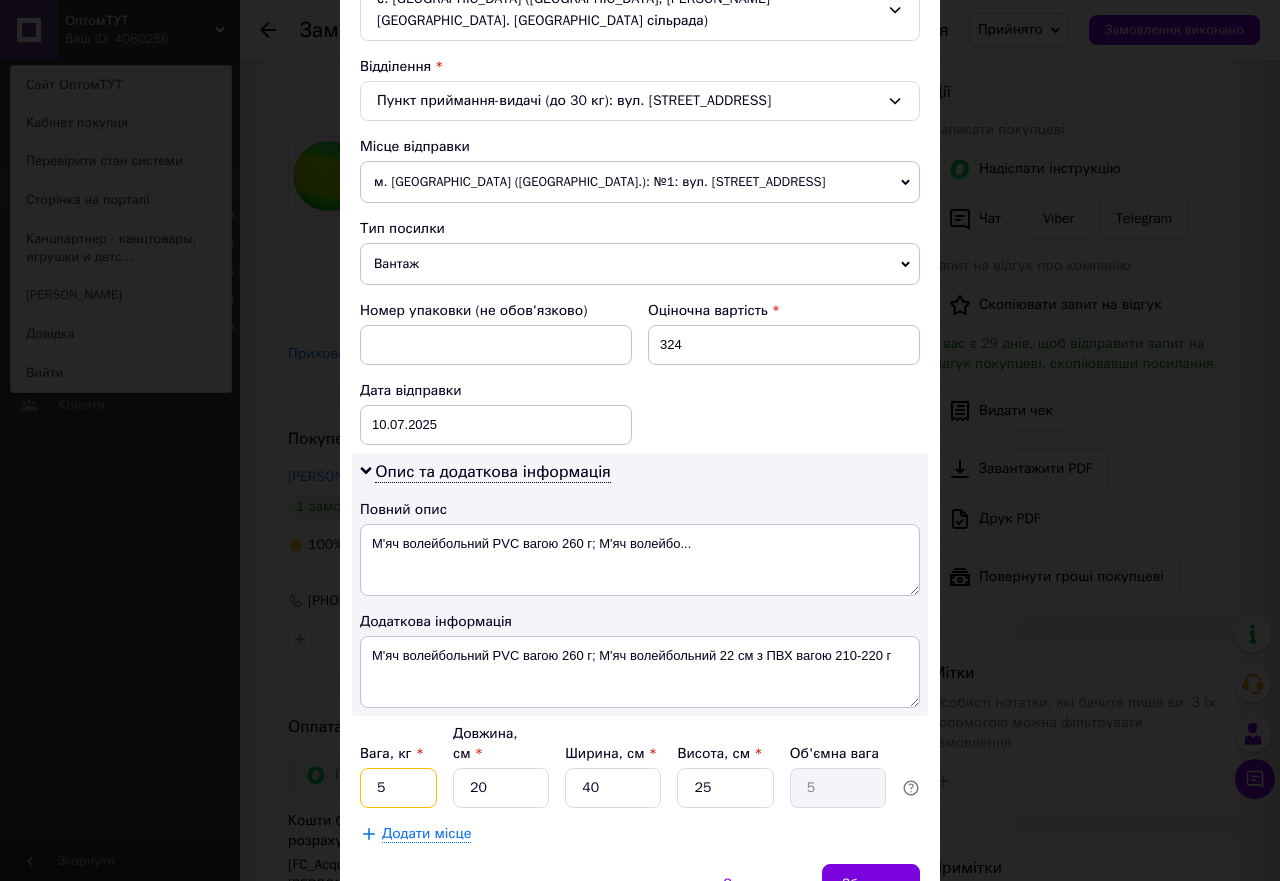 click on "5" at bounding box center (398, 788) 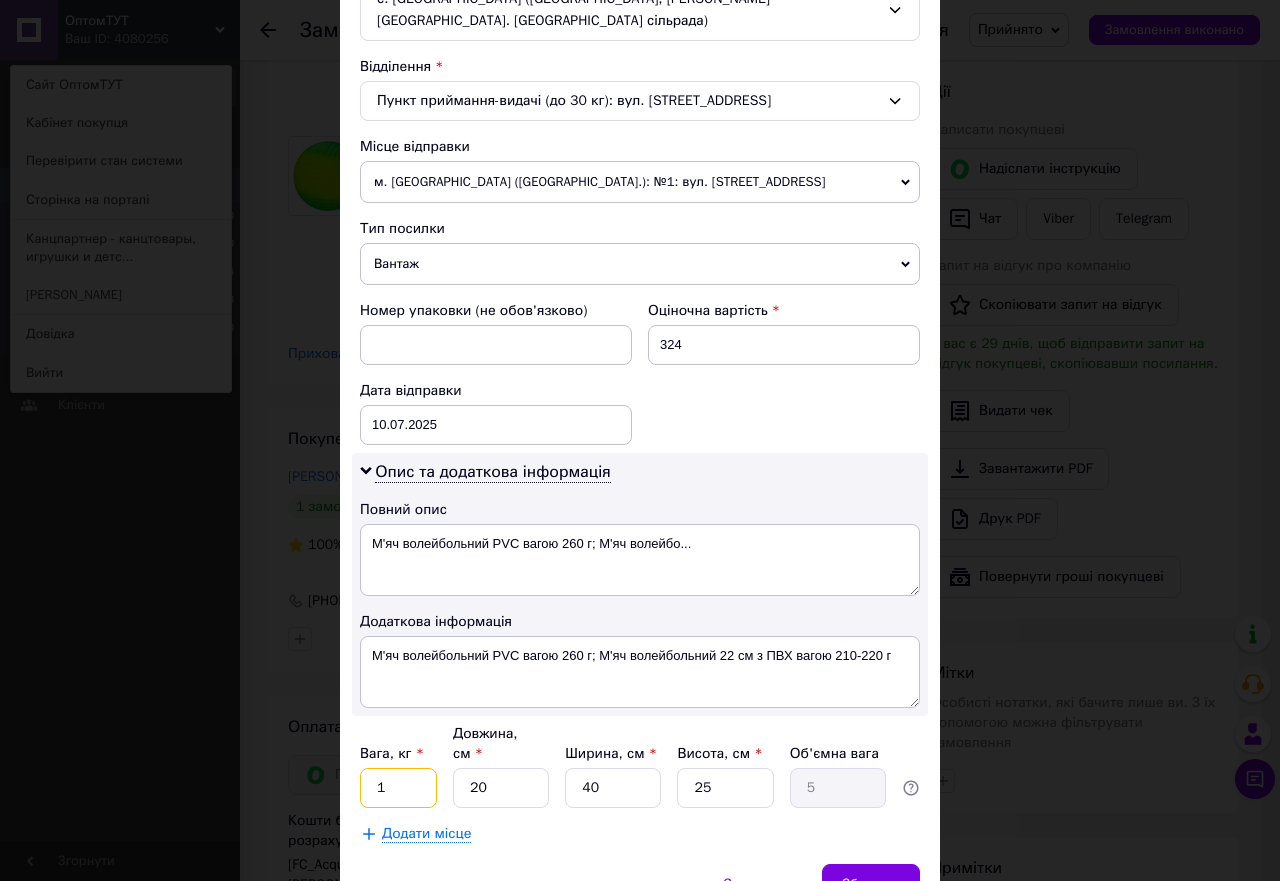 type on "1" 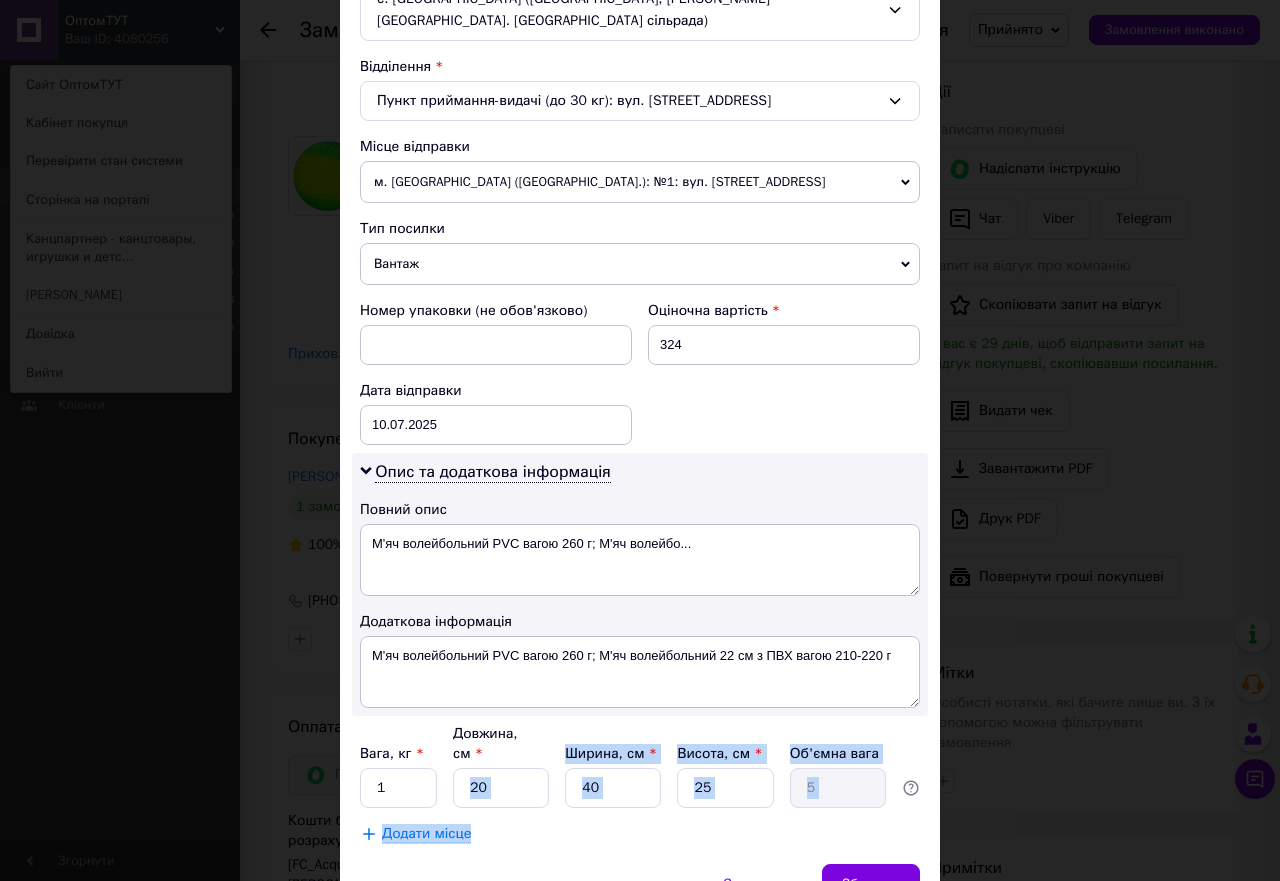 click on "Платник Отримувач Відправник Прізвище отримувача Лебідь Ім'я отримувача Катерина По батькові отримувача Телефон отримувача +380954628776 Тип доставки У відділенні Кур'єром В поштоматі Місто с. Орловець (Черкаська обл., Черкаський р-н. Городищенська сільрада) Відділення Пункт приймання-видачі (до 30 кг): вул. Смілянська, 21 Місце відправки м. Конотоп (Сумська обл.): №1: вул. Батуринська, 22а Немає збігів. Спробуйте змінити умови пошуку Додати ще місце відправки Тип посилки Вантаж Документи Номер упаковки (не обов'язково) Оціночна вартість 324 Дата відправки 10.07.2025 < 2025 >" at bounding box center [640, 237] 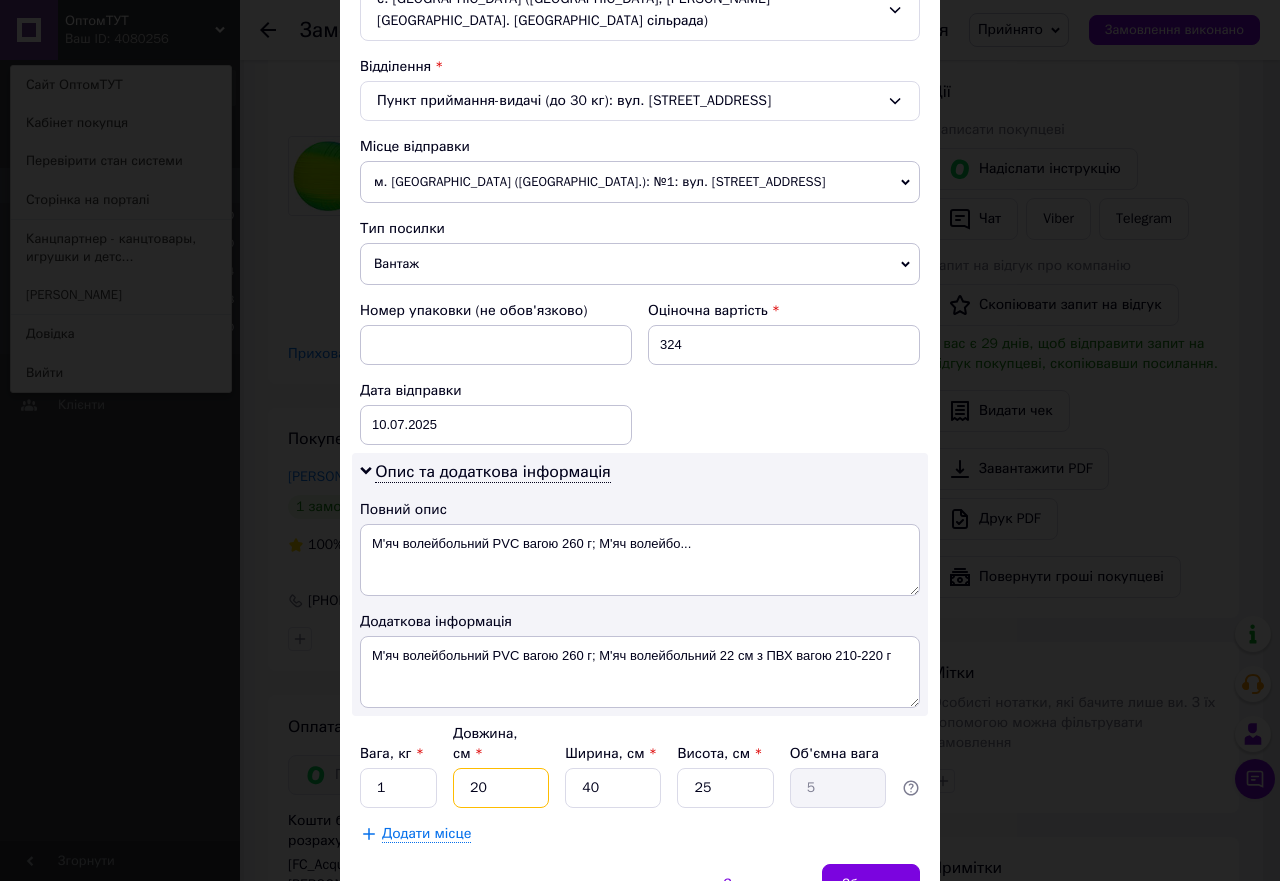 click on "20" at bounding box center (501, 788) 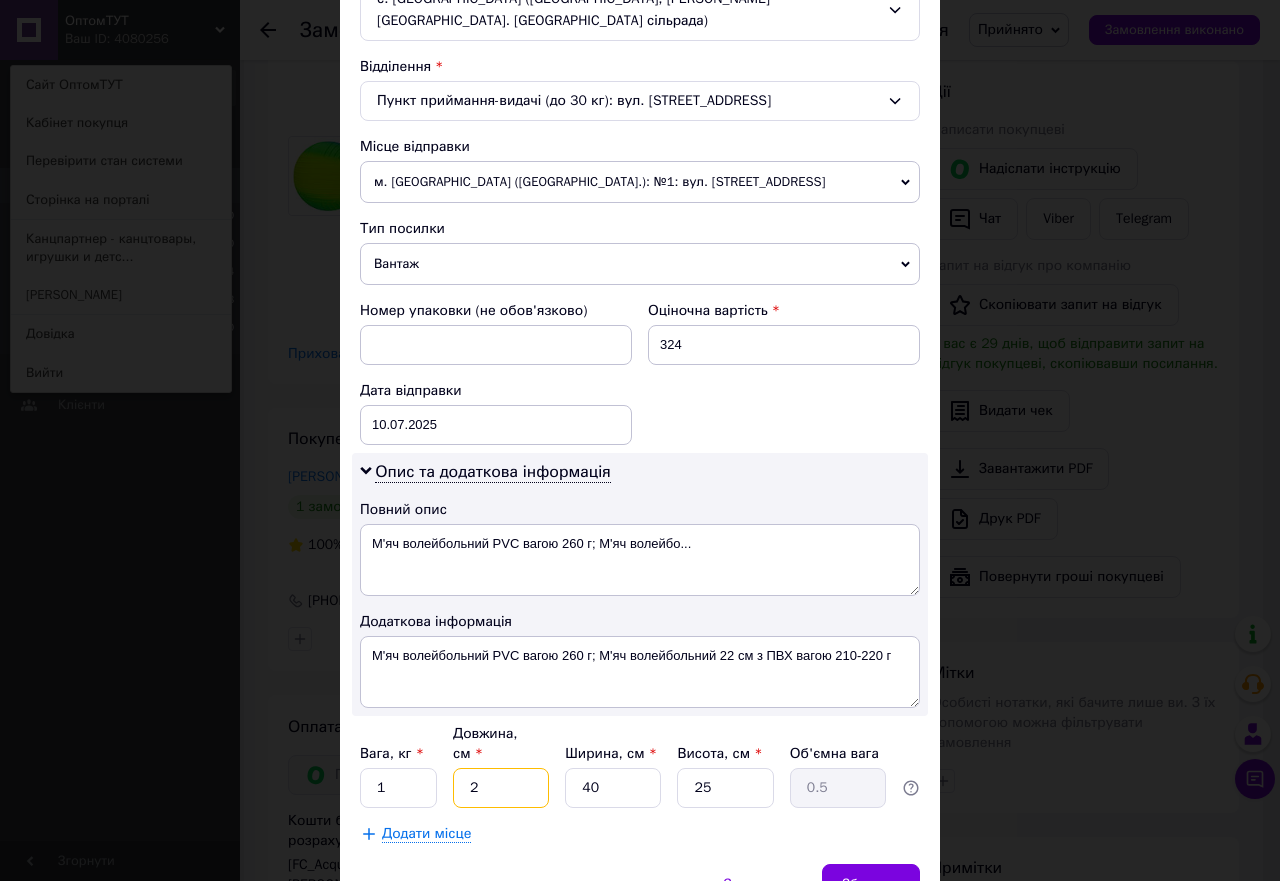 type on "27" 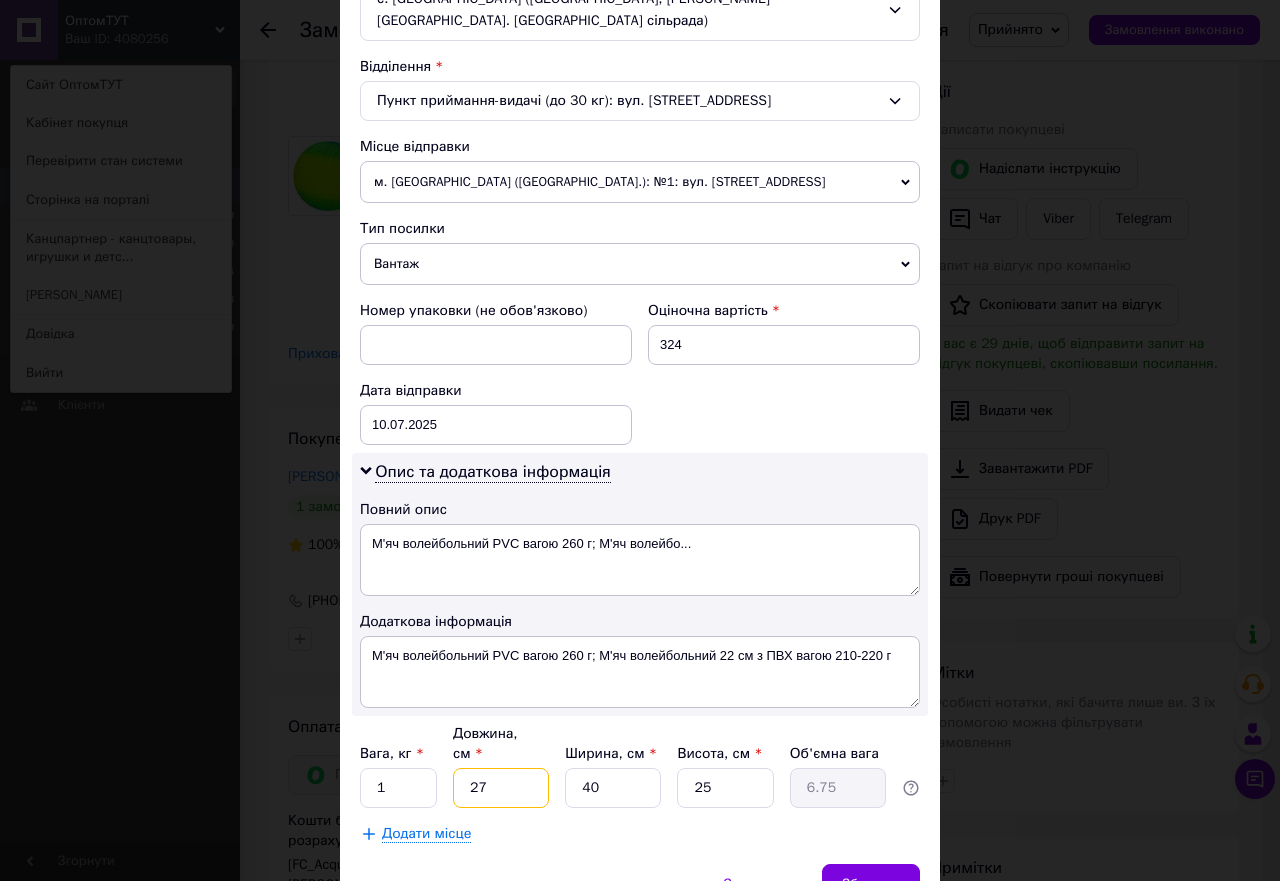 type on "27" 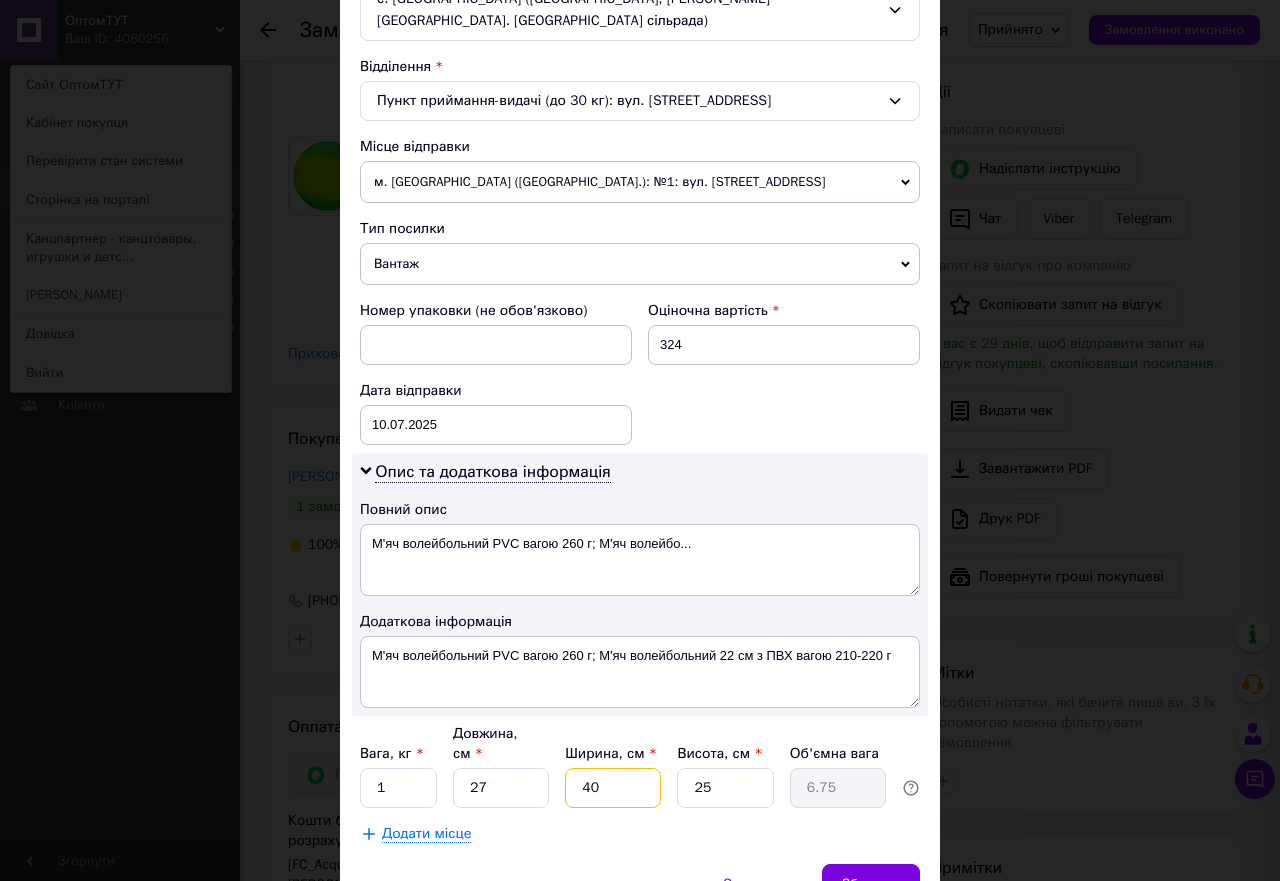 click on "40" at bounding box center [613, 788] 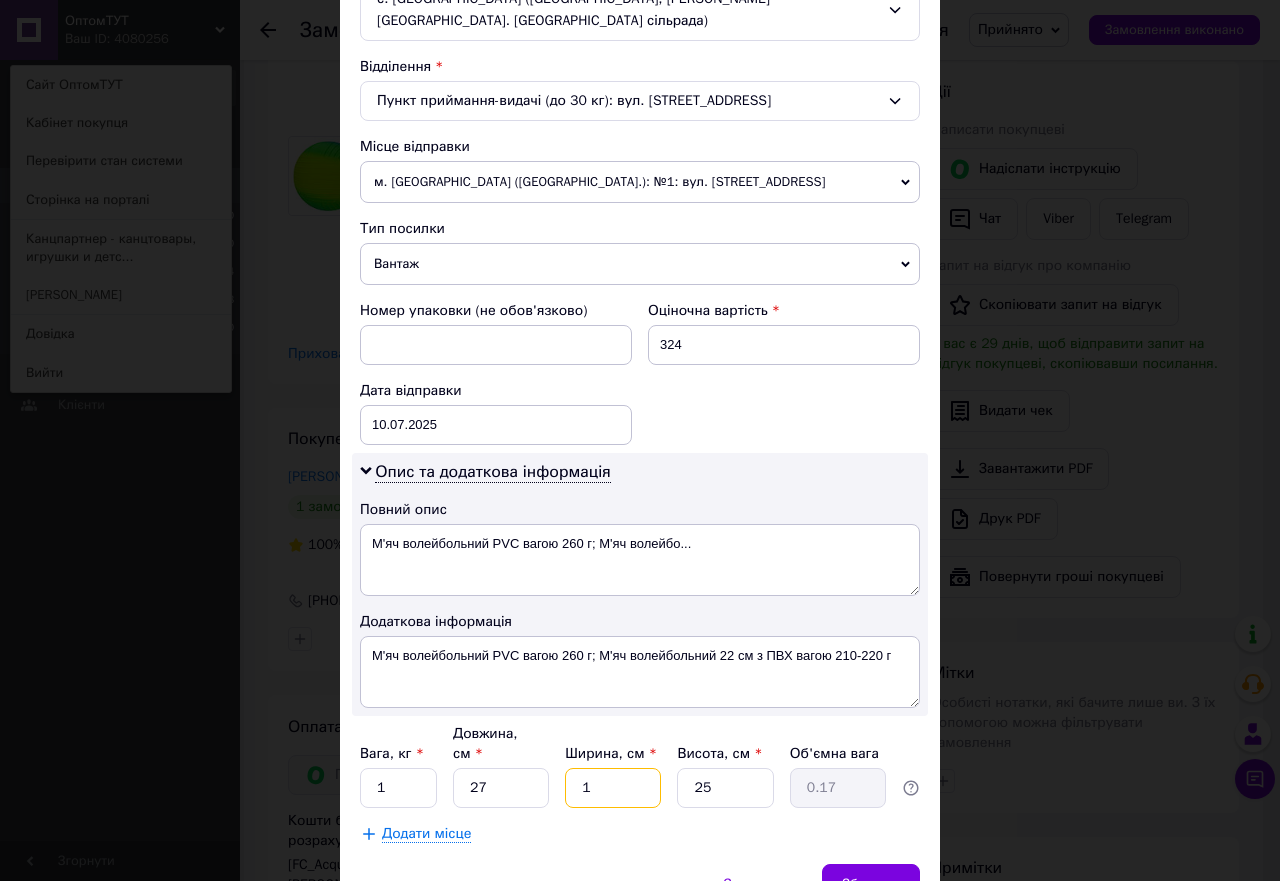 type on "19" 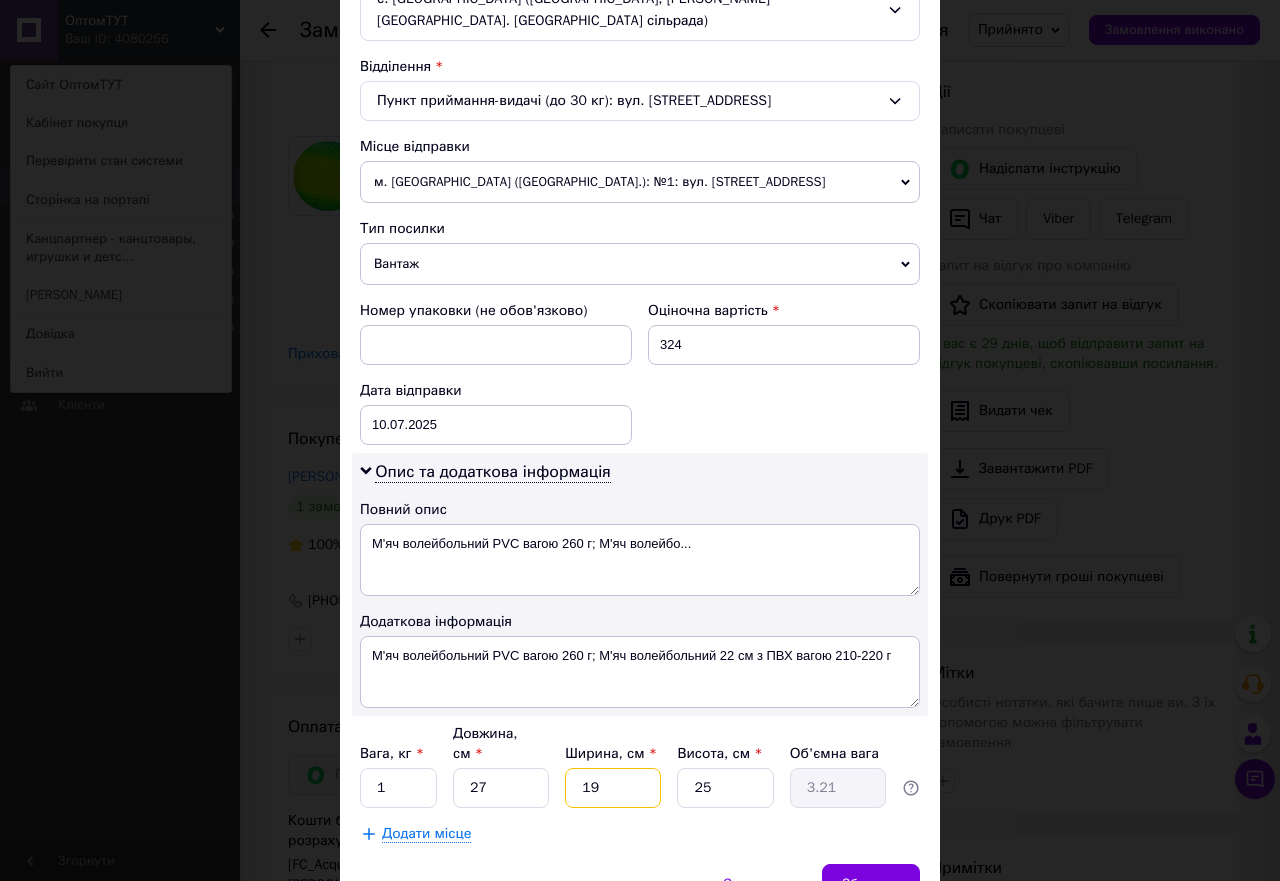 type on "19" 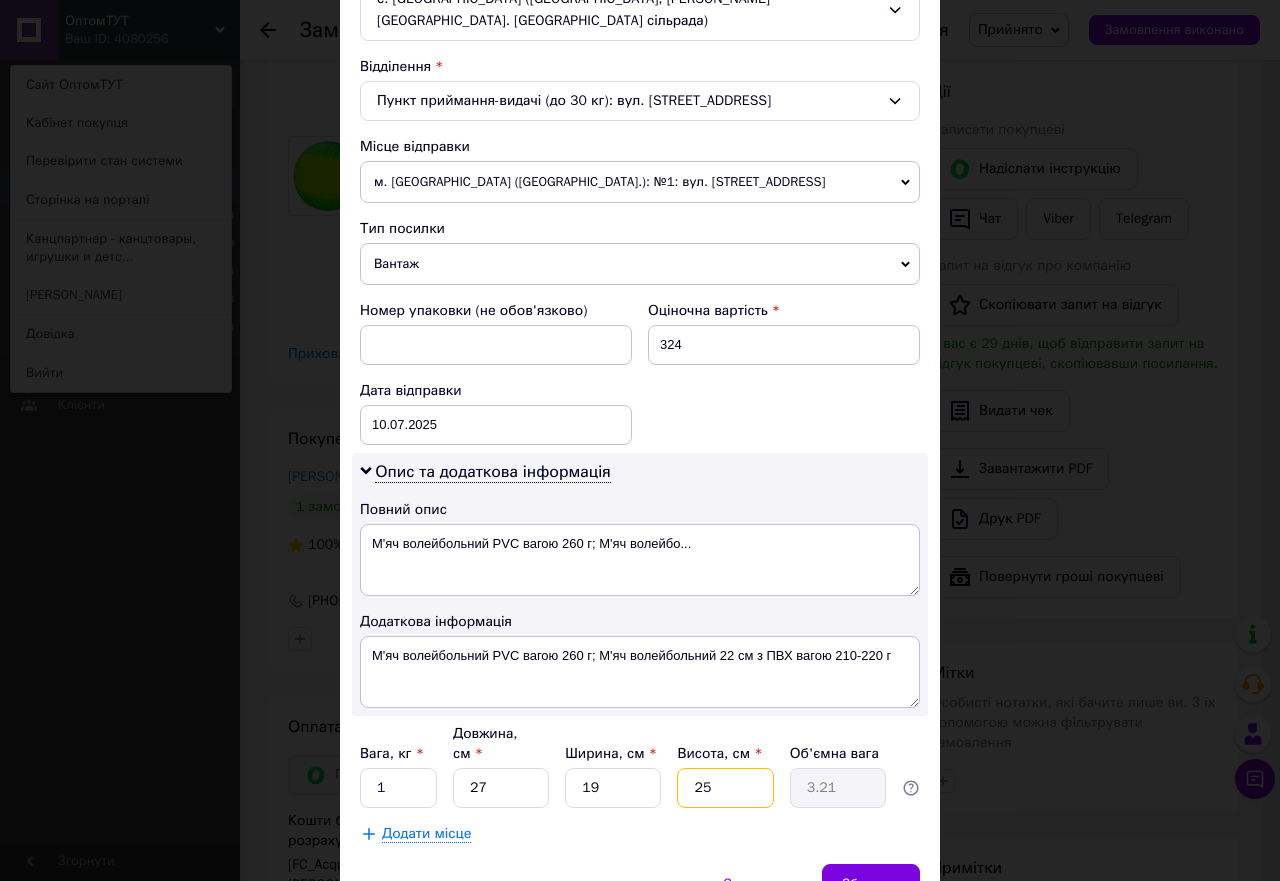 click on "25" at bounding box center [725, 788] 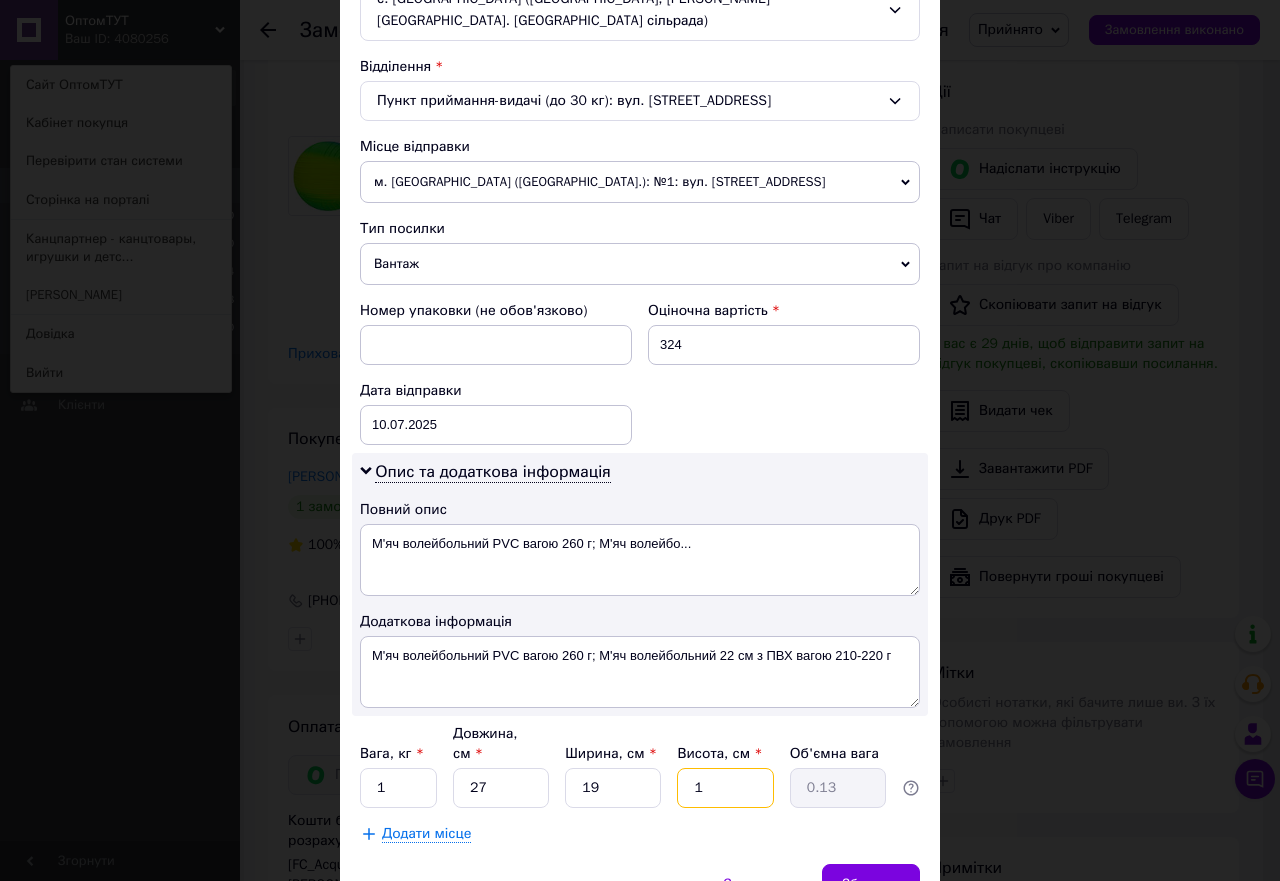 type on "10" 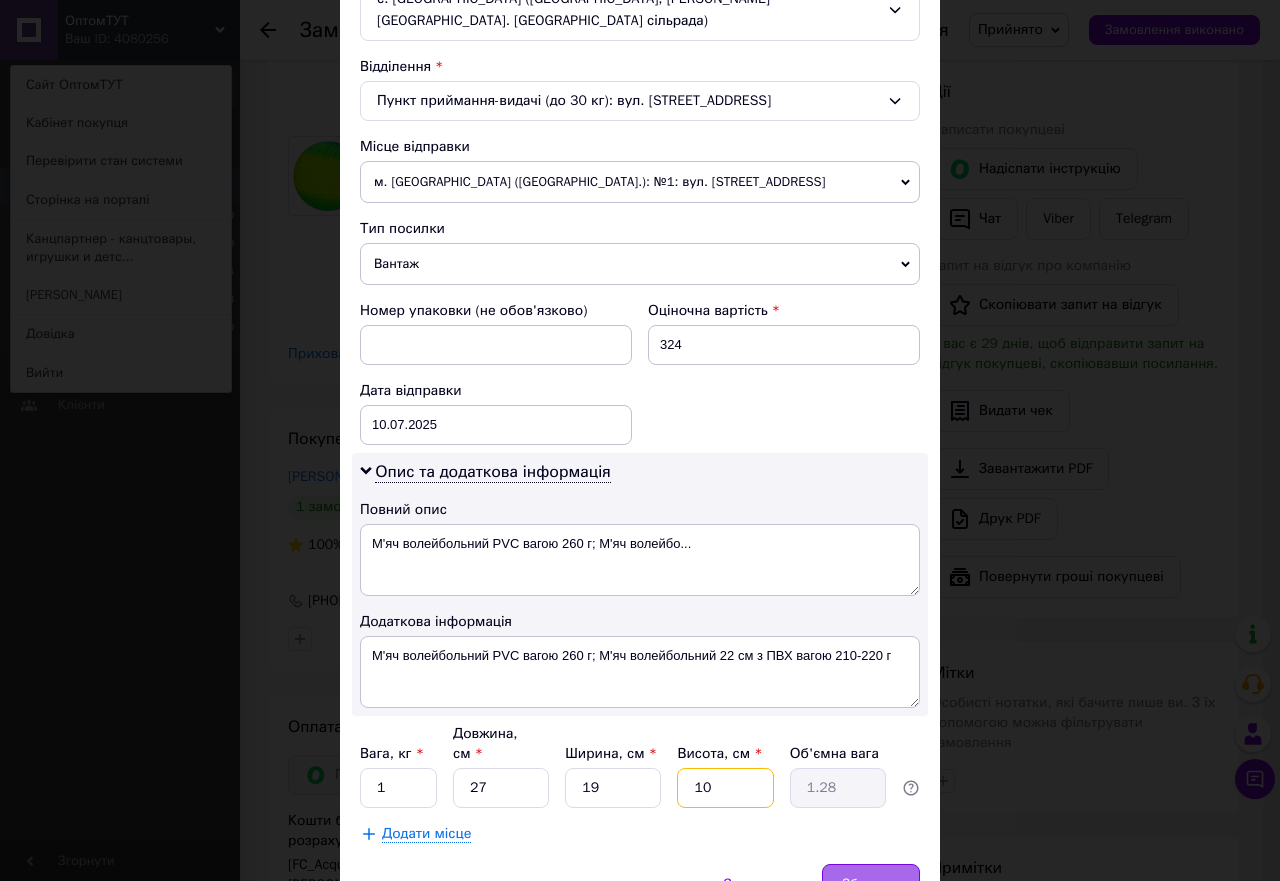 type on "10" 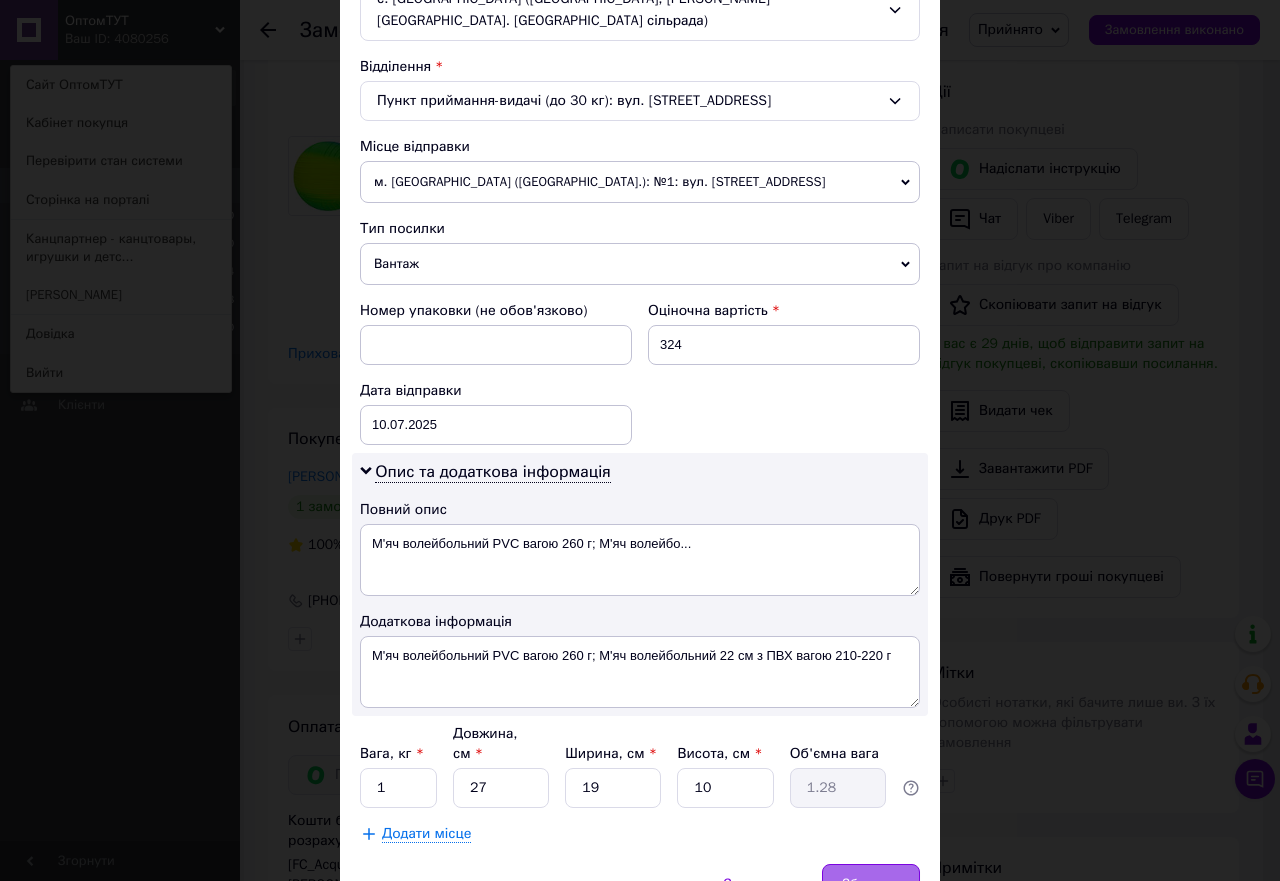 click on "Зберегти" at bounding box center [871, 884] 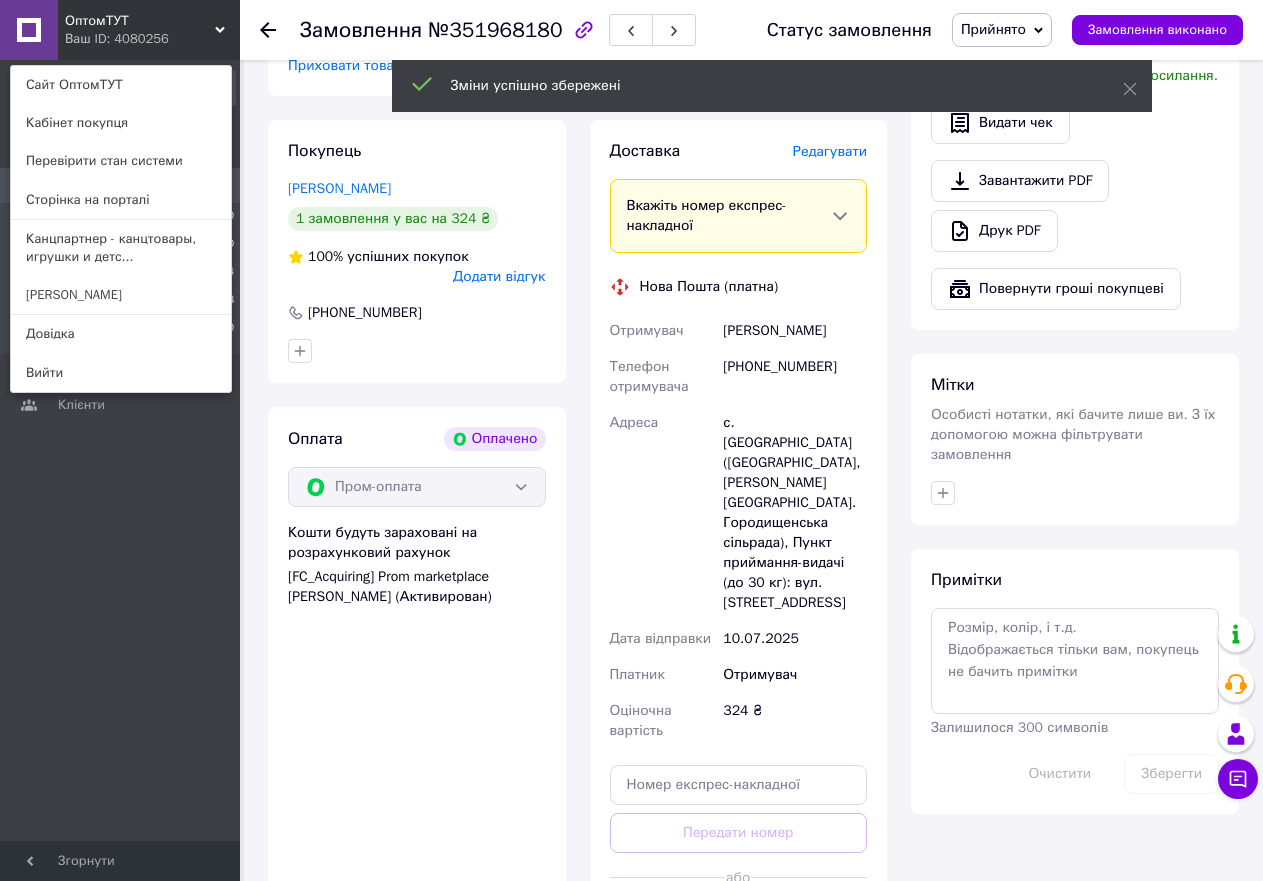 scroll, scrollTop: 1400, scrollLeft: 0, axis: vertical 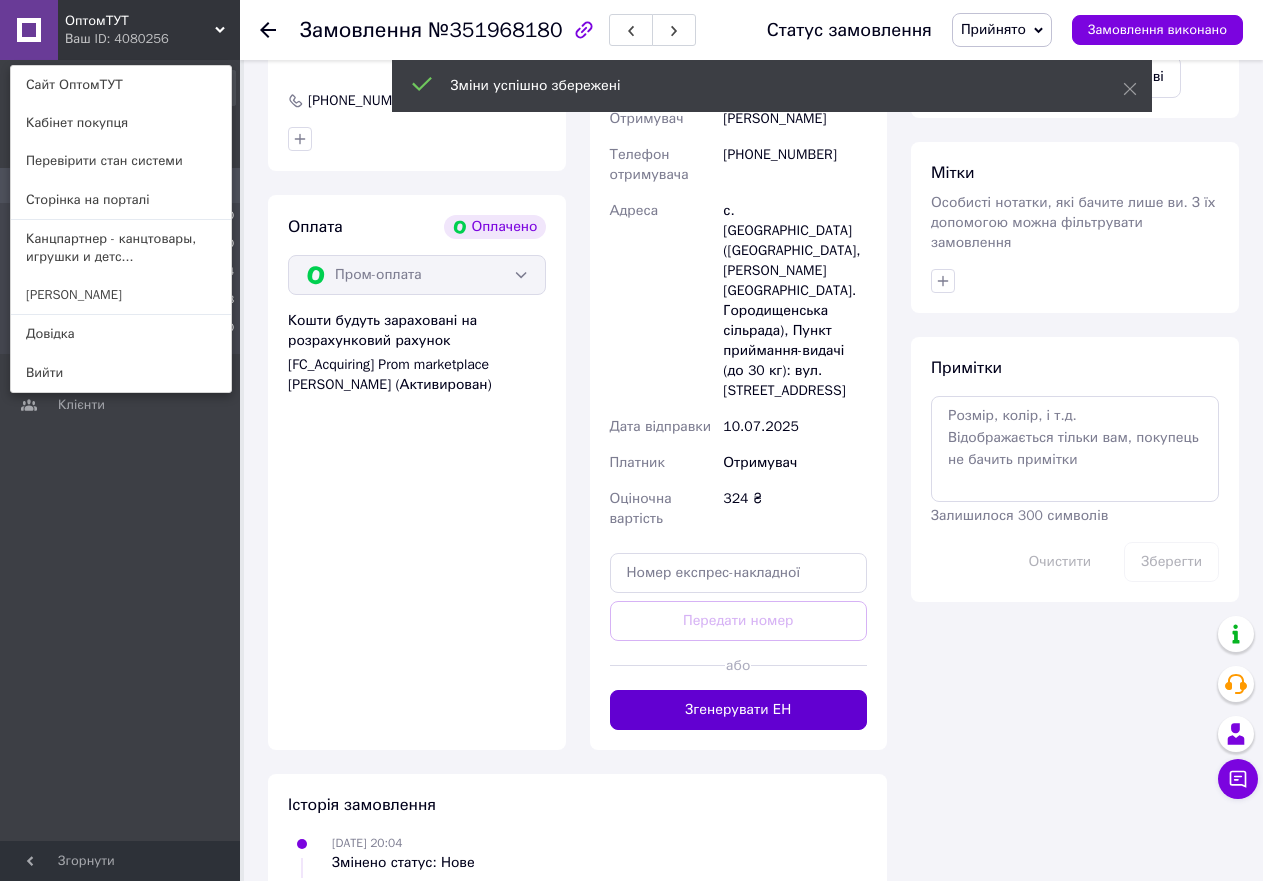 click on "Згенерувати ЕН" at bounding box center (739, 710) 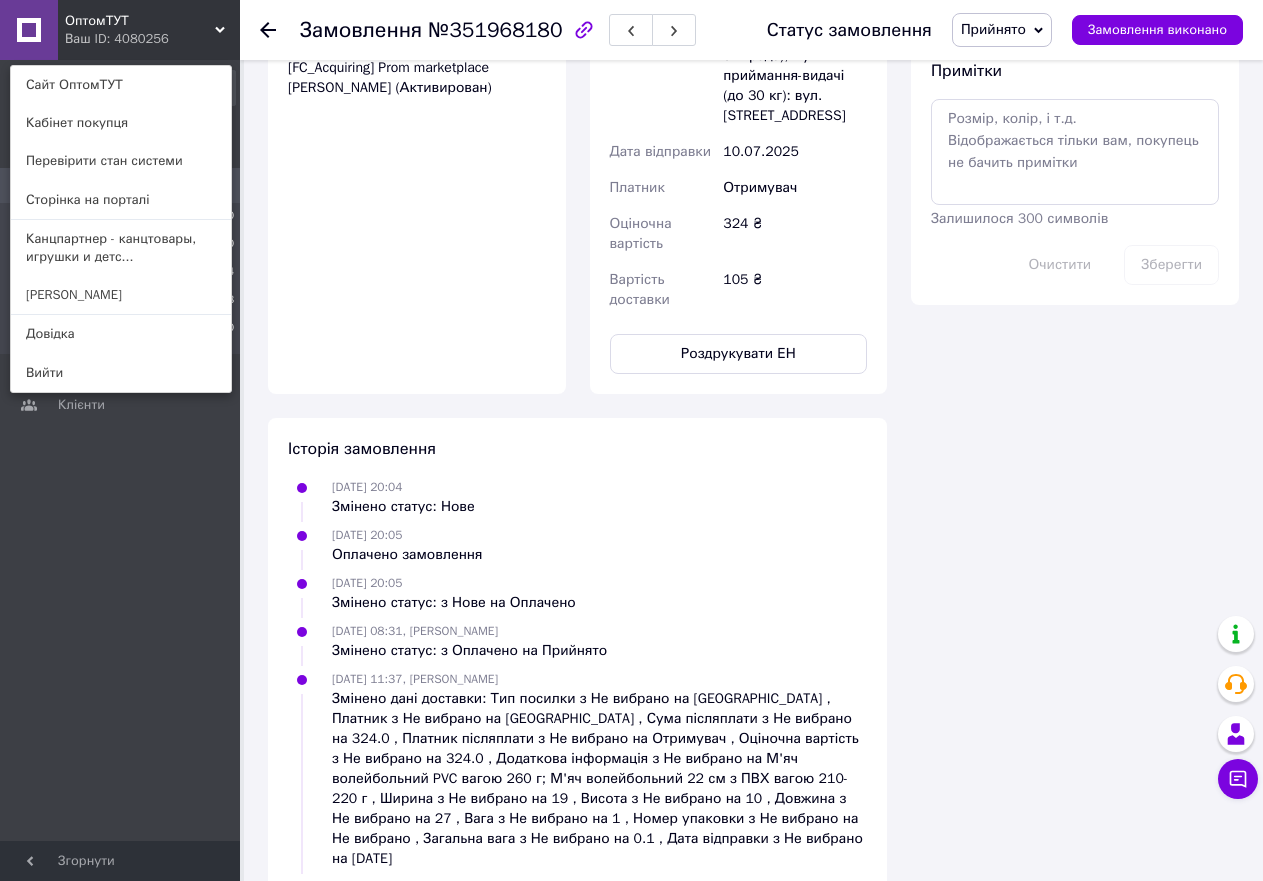 scroll, scrollTop: 1700, scrollLeft: 0, axis: vertical 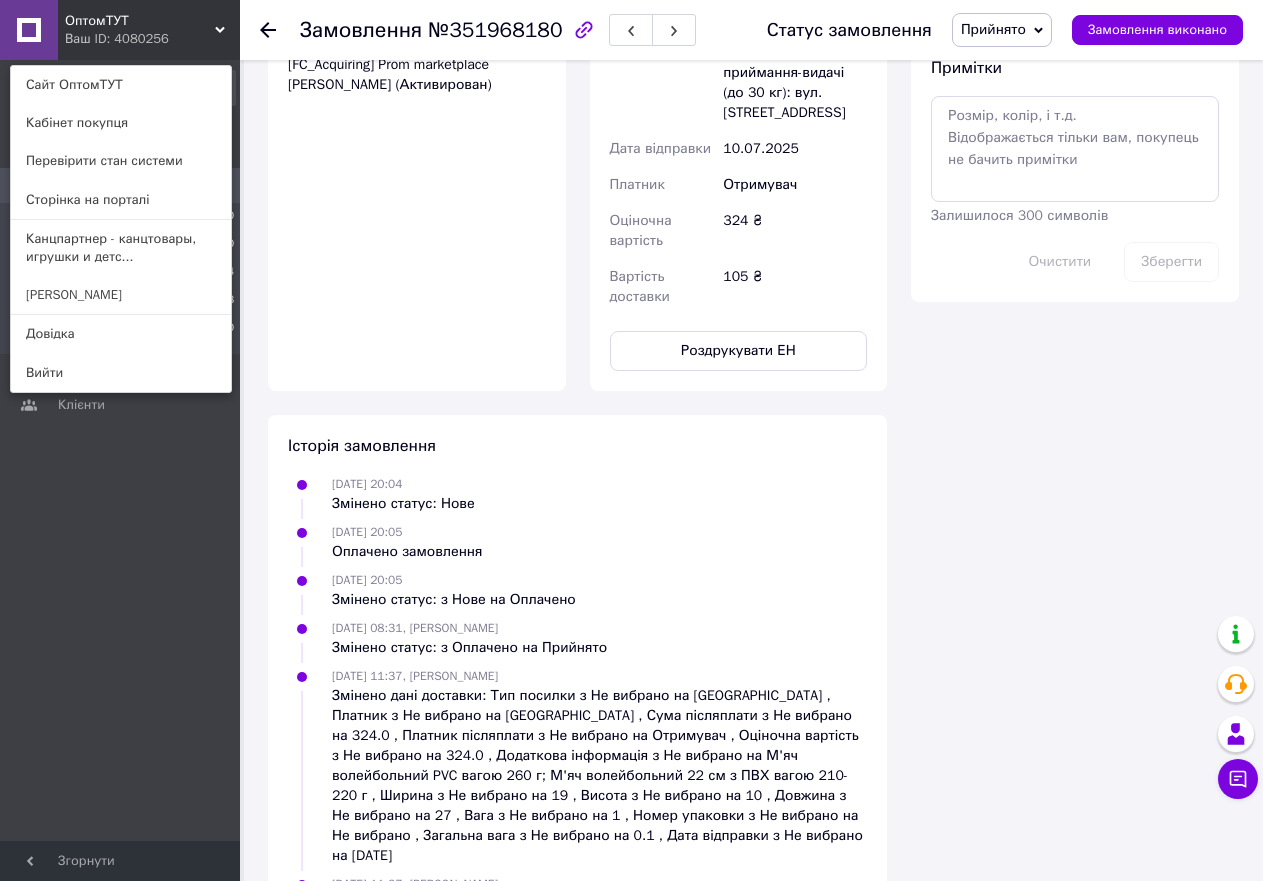 click on "Замовлення №351968180 Статус замовлення Прийнято Виконано Скасовано Оплачено Замовлення виконано" at bounding box center [751, 30] 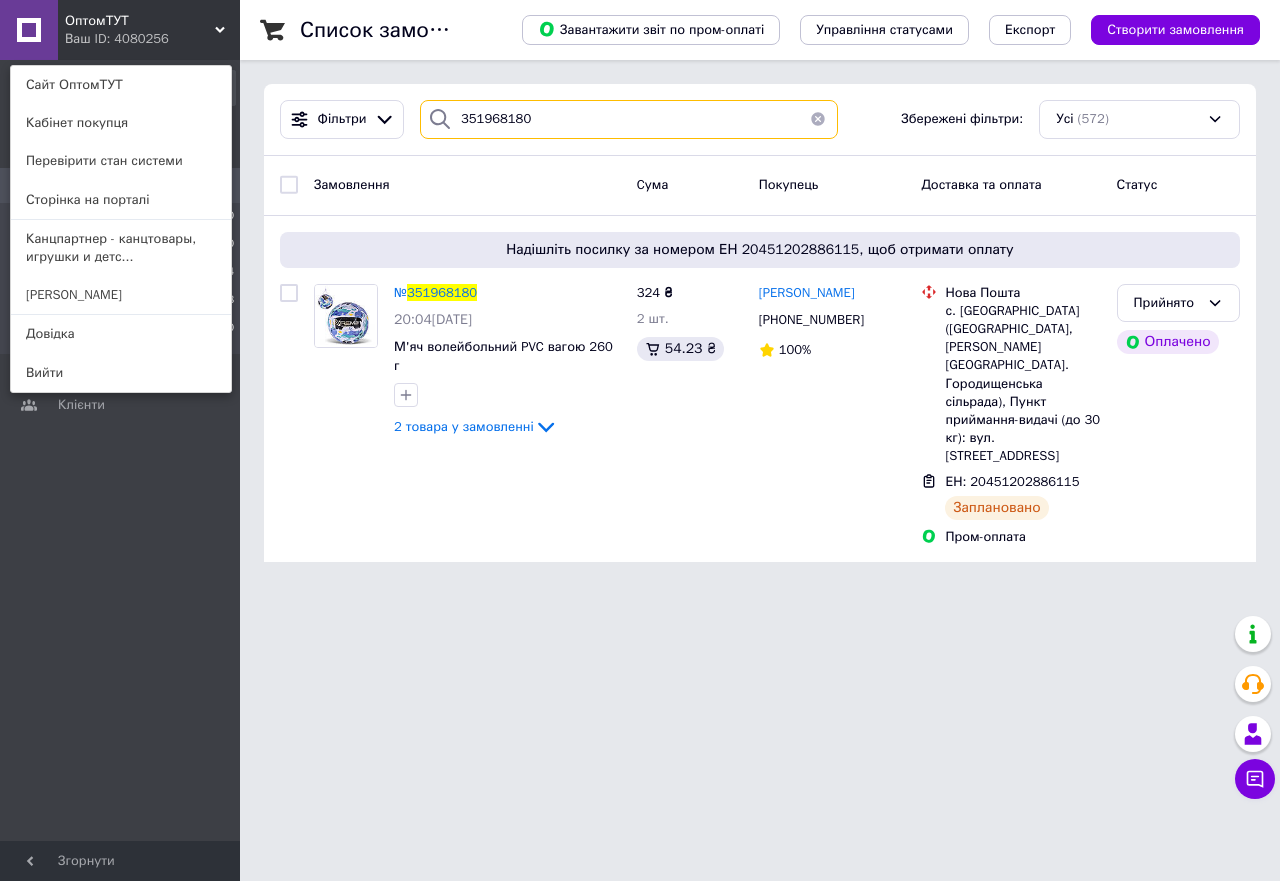 click on "351968180" at bounding box center [629, 119] 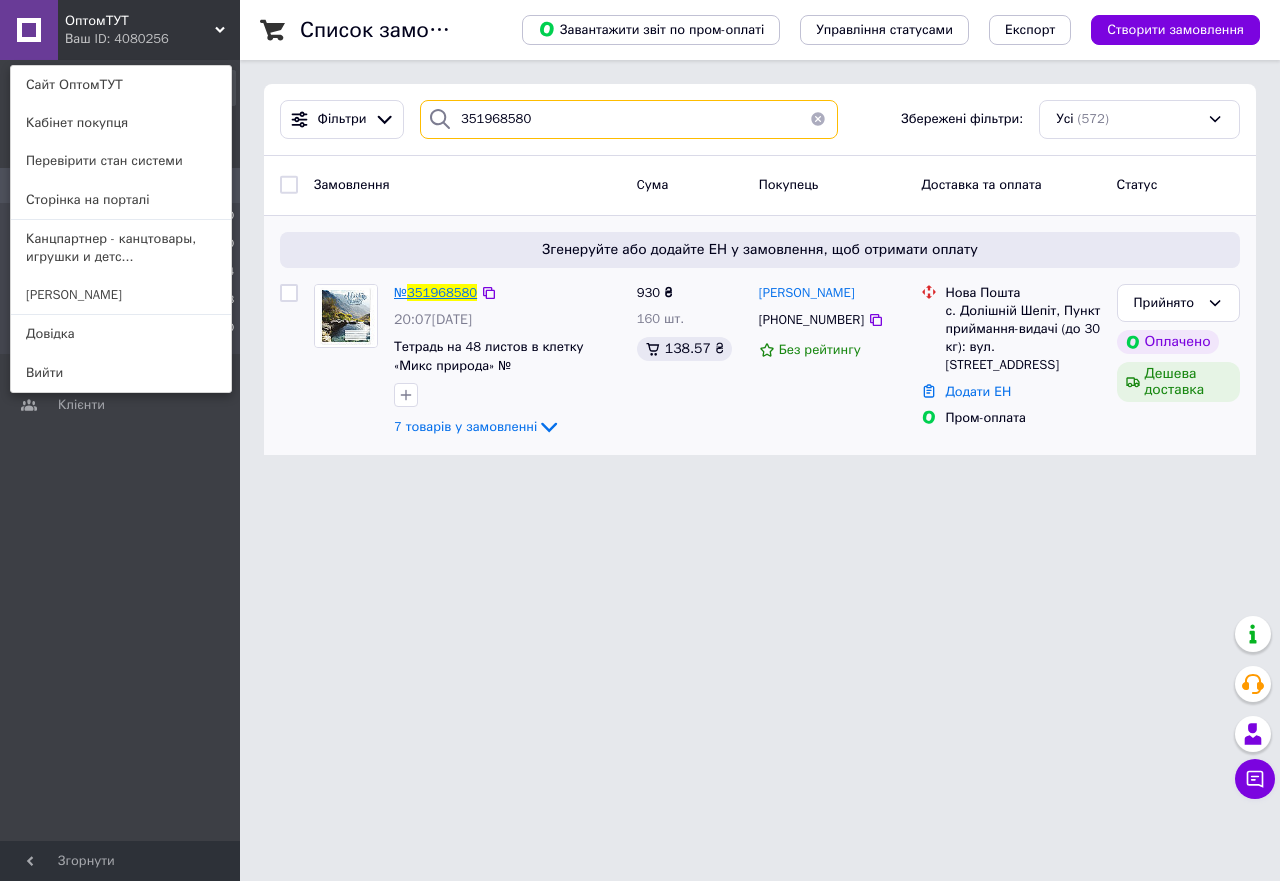 type on "351968580" 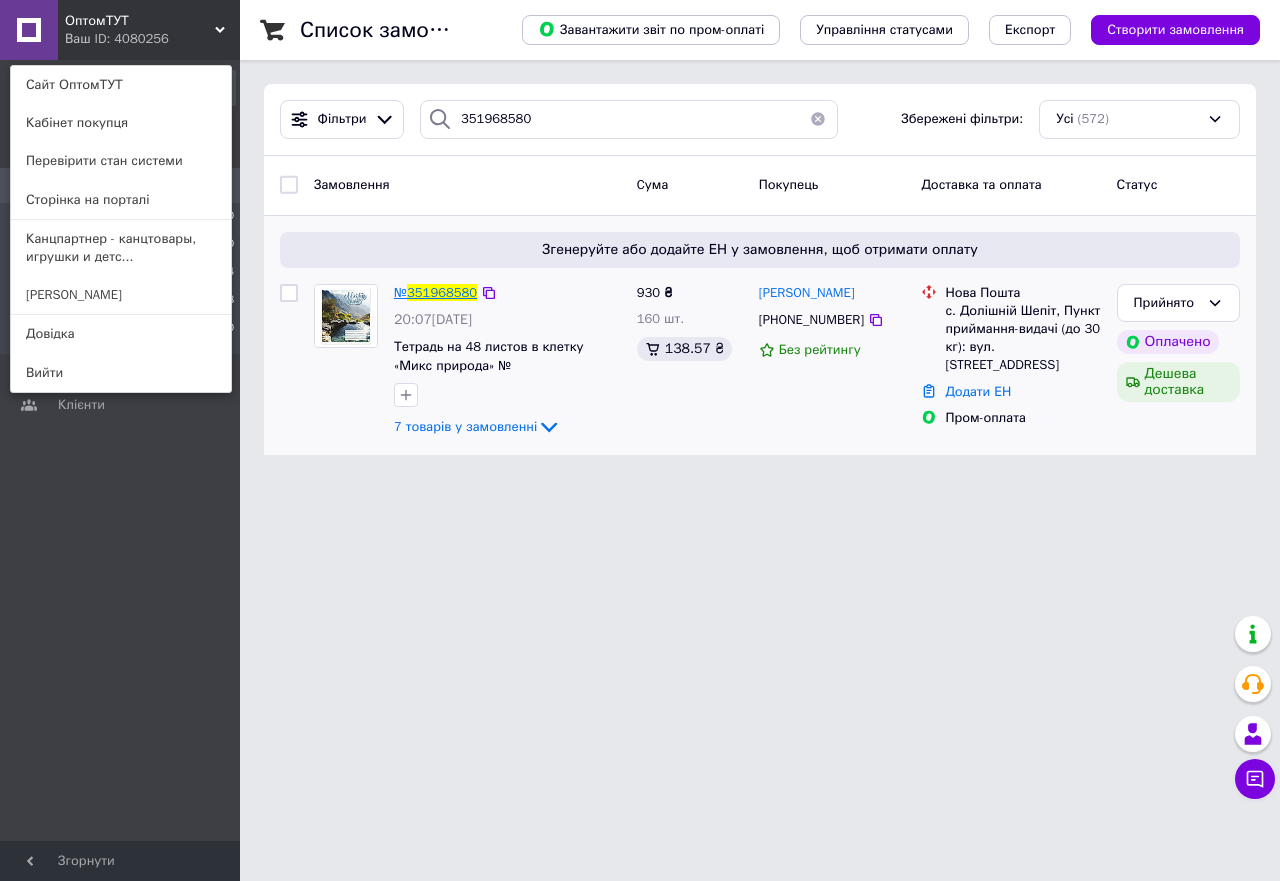 click on "351968580" at bounding box center (442, 292) 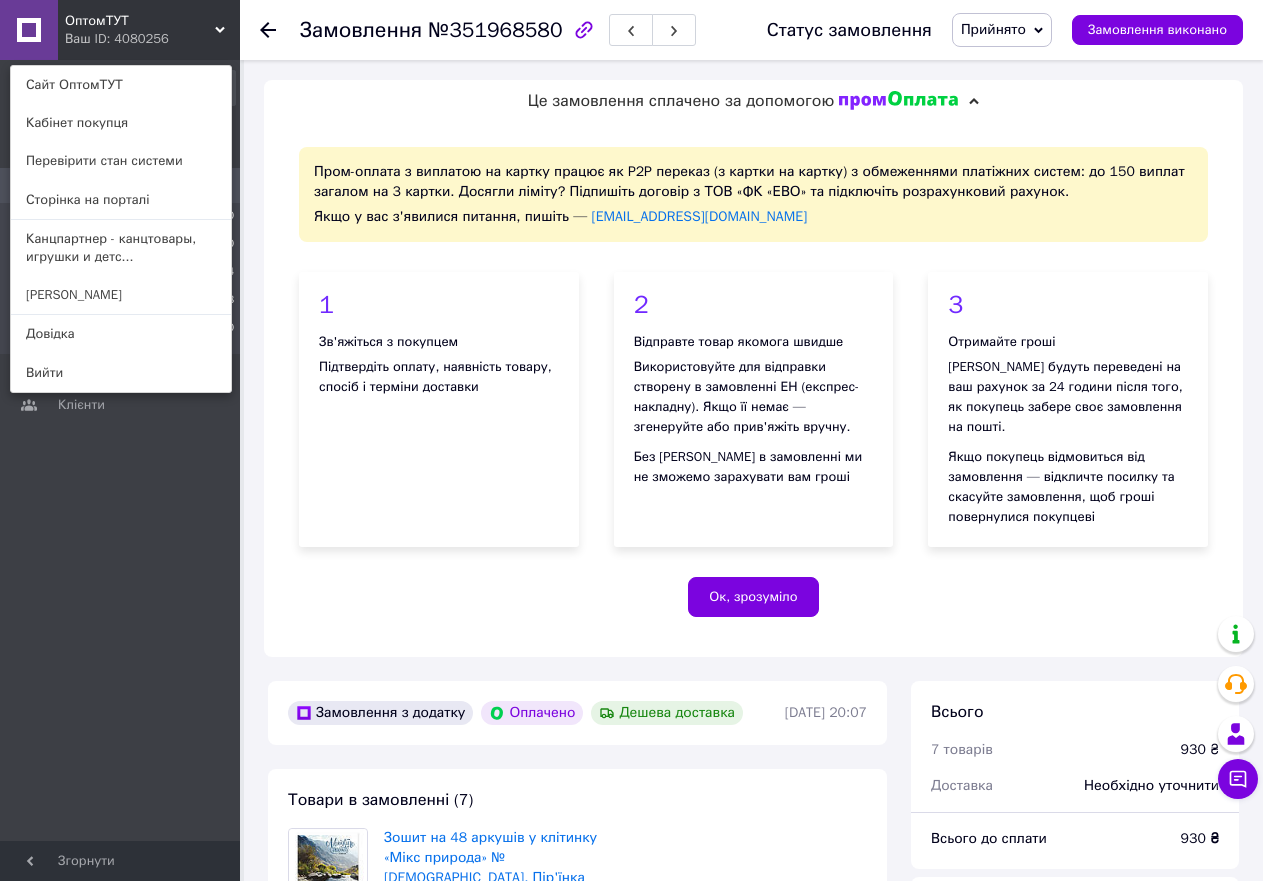 click on "Замовлення з додатку Оплачено Дешева доставка 09.07.2025 | 20:07" at bounding box center (577, 713) 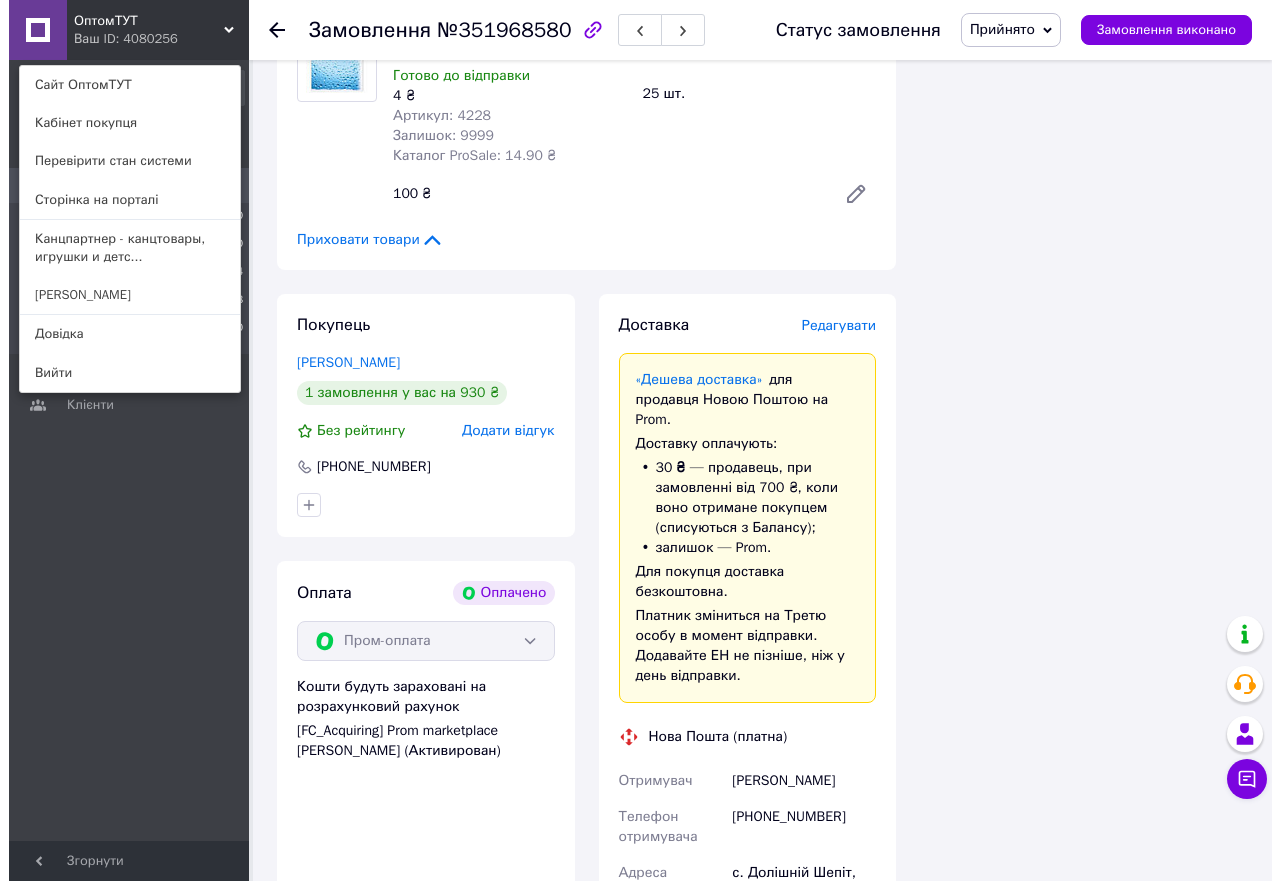 scroll, scrollTop: 2100, scrollLeft: 0, axis: vertical 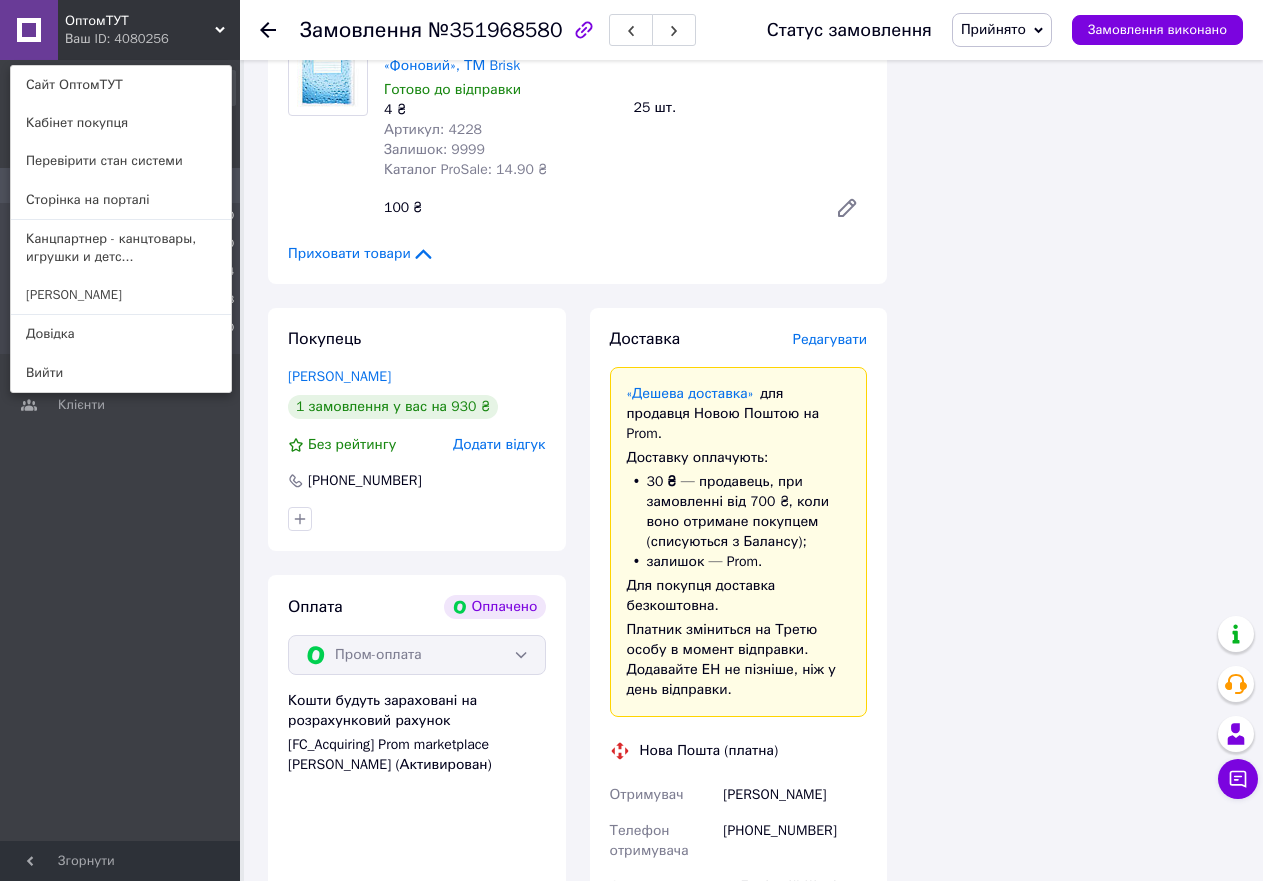 click on "Редагувати" at bounding box center (830, 339) 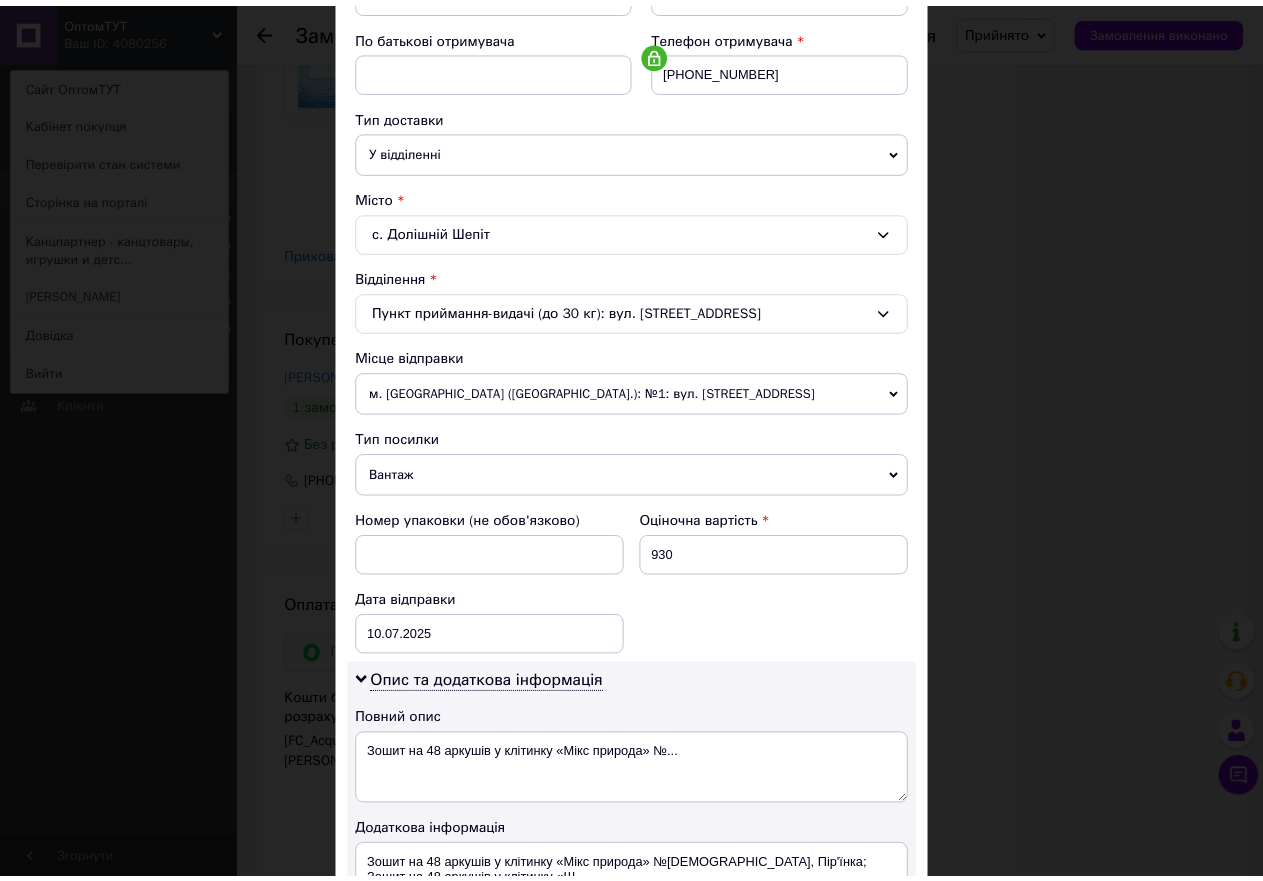 scroll, scrollTop: 600, scrollLeft: 0, axis: vertical 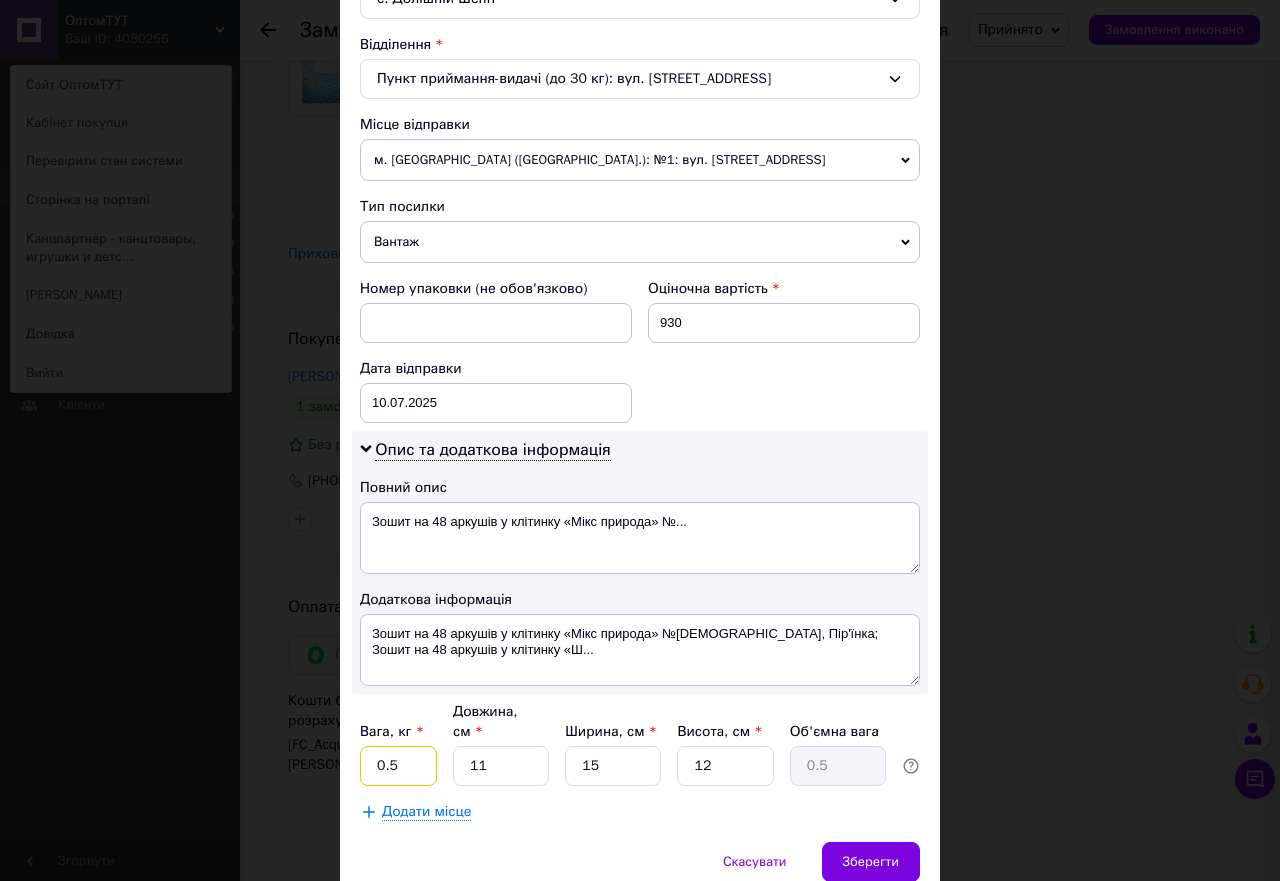 click on "0.5" at bounding box center (398, 766) 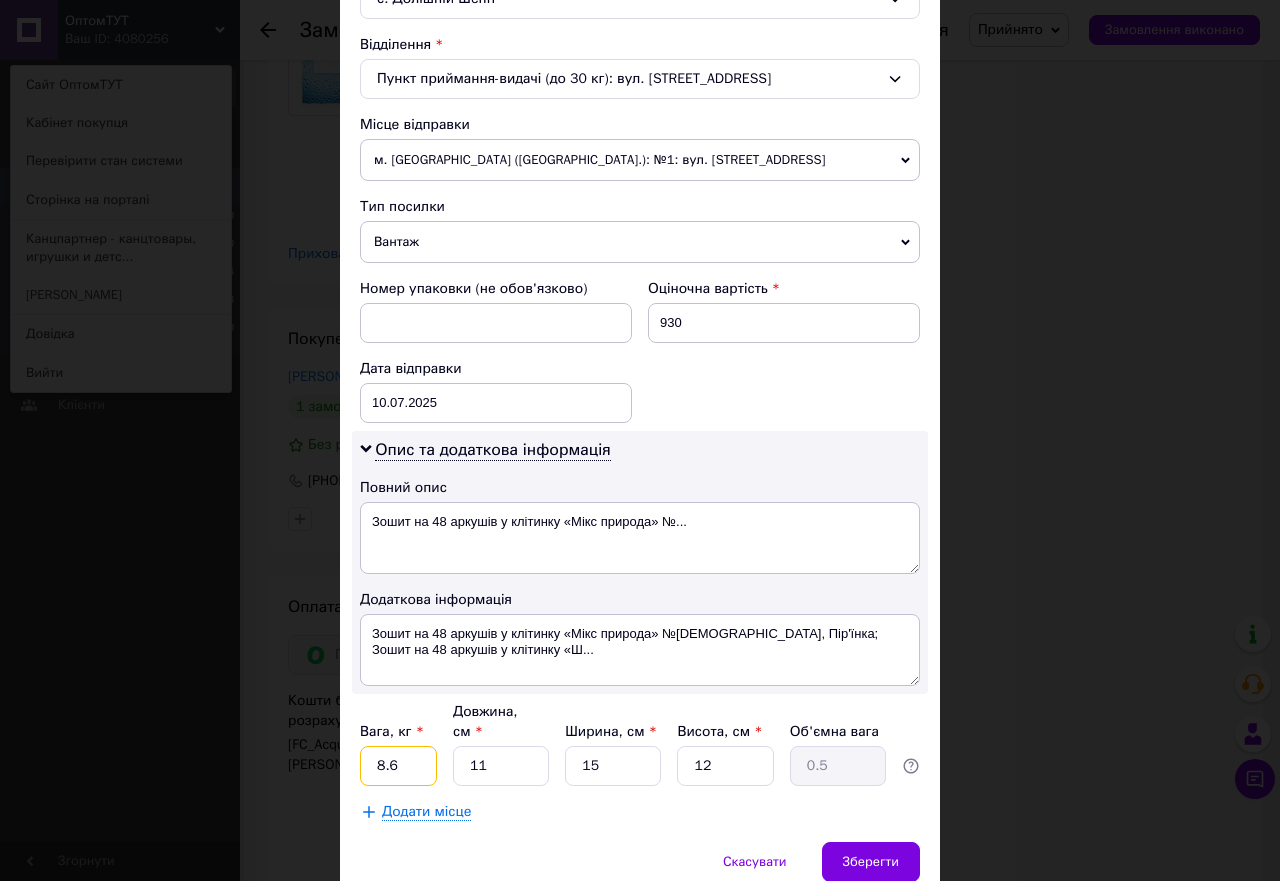 type on "8.6" 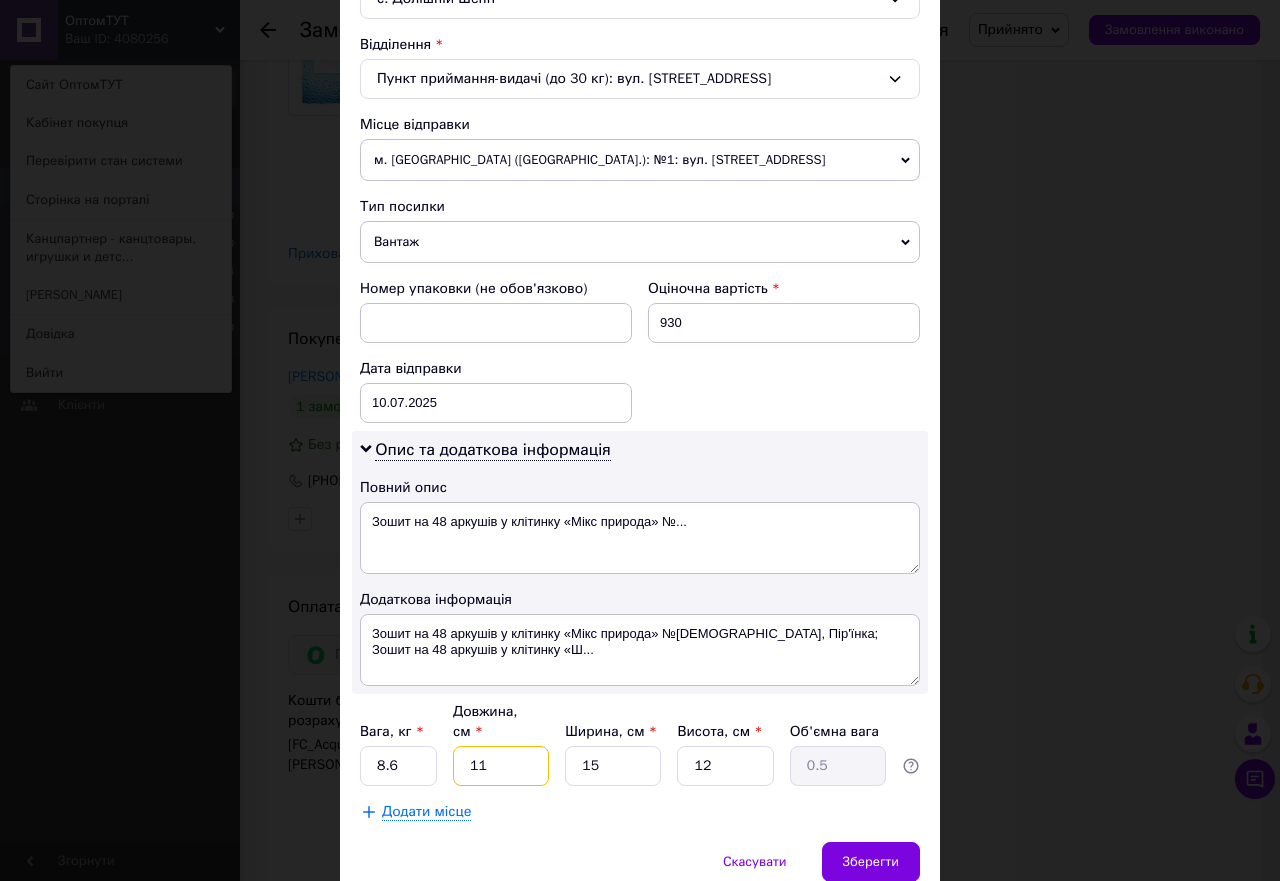 click on "11" at bounding box center [501, 766] 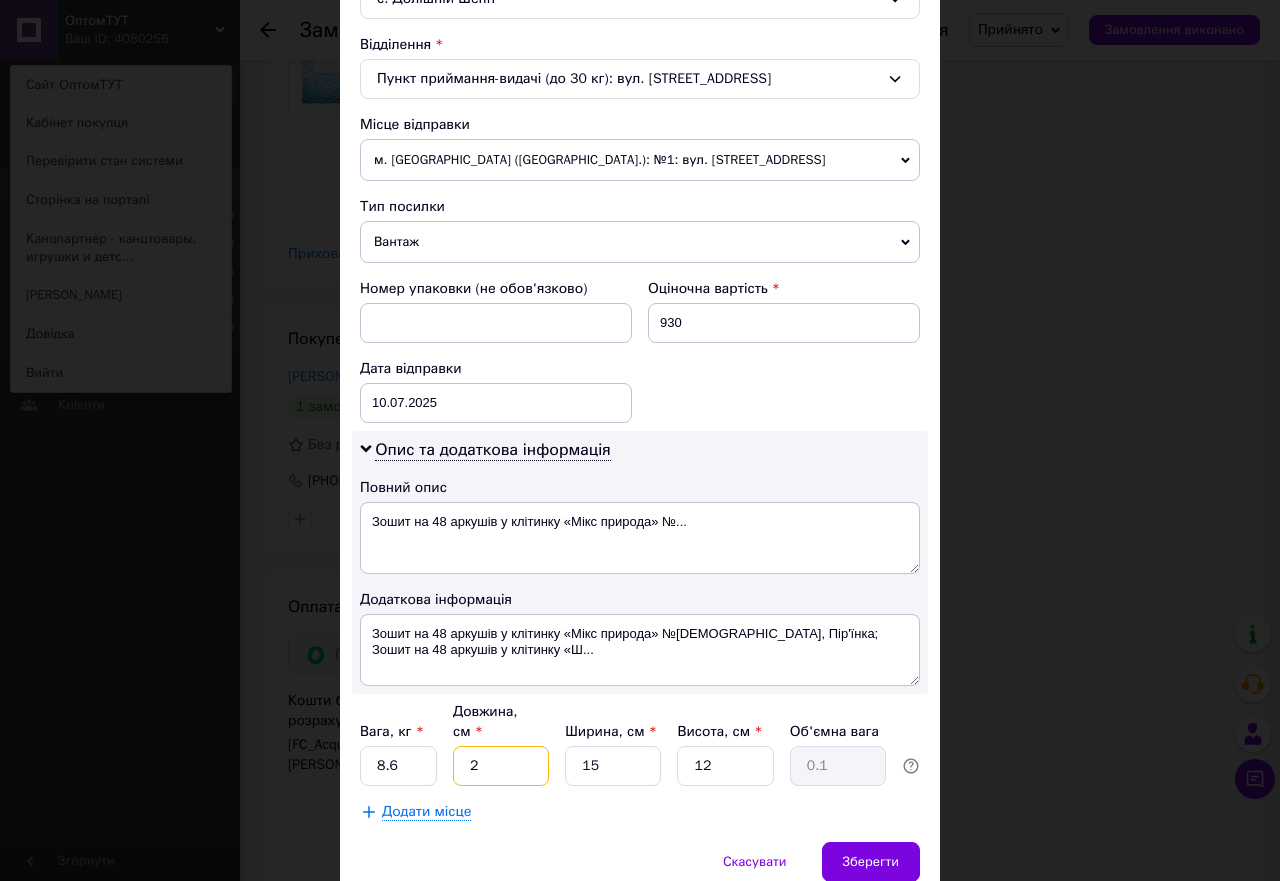 type on "28" 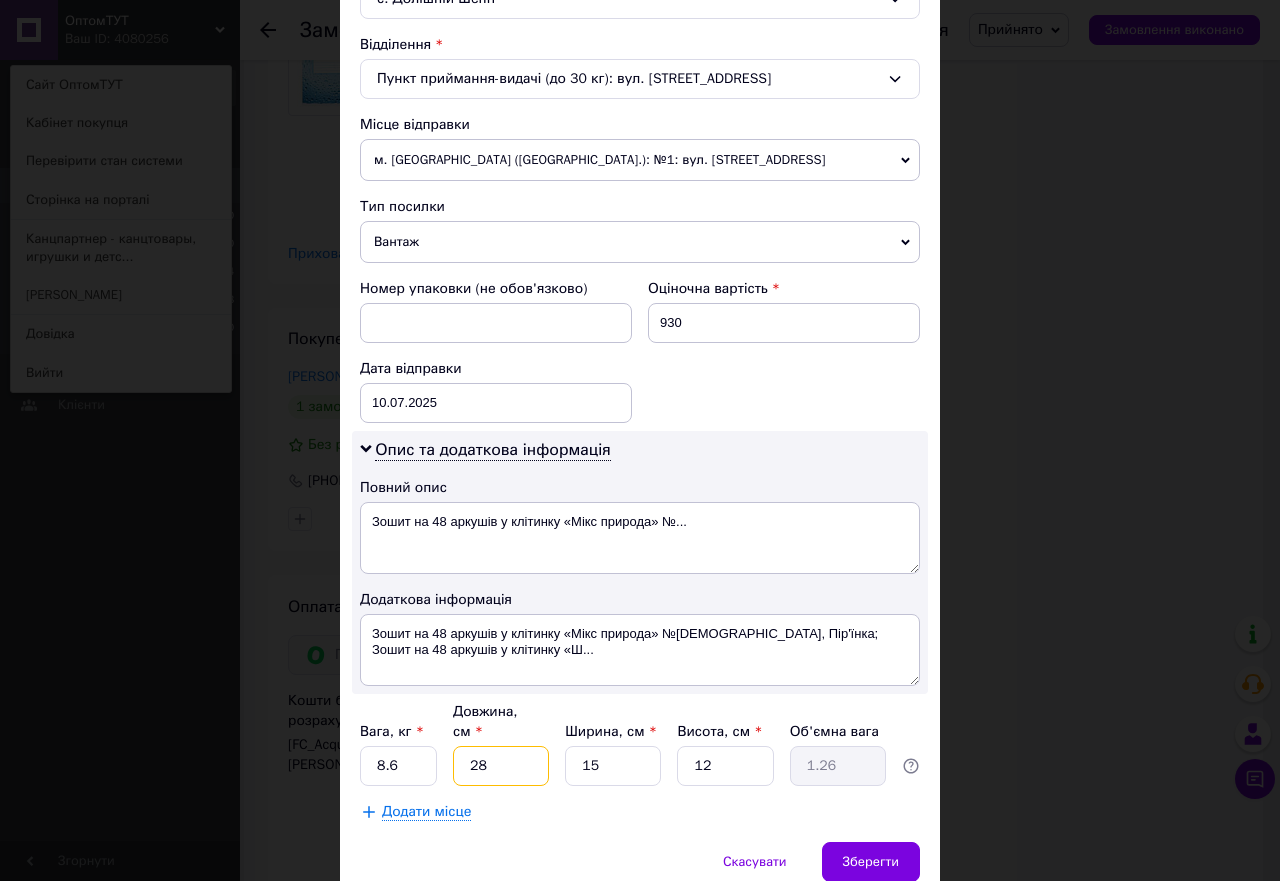 type on "28" 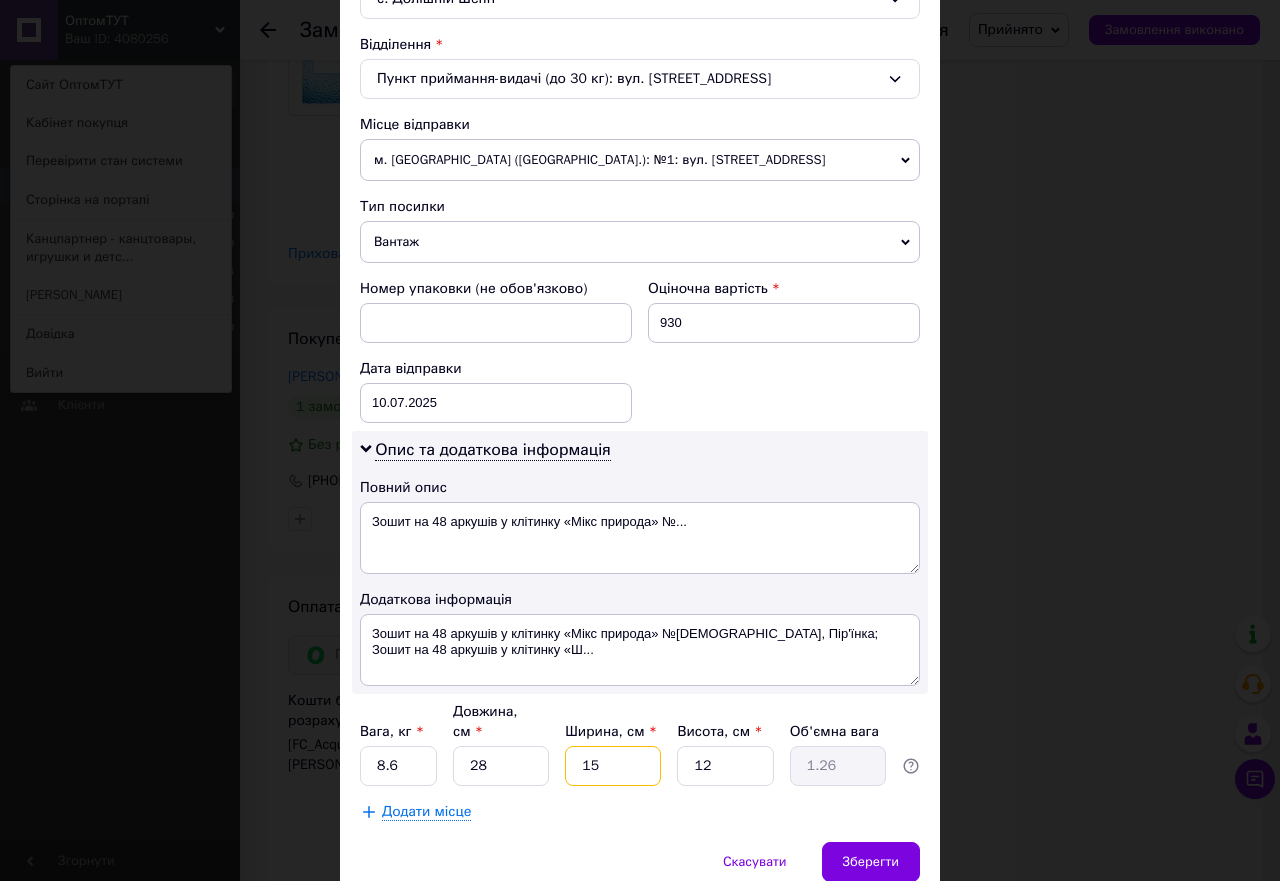 click on "15" at bounding box center [613, 766] 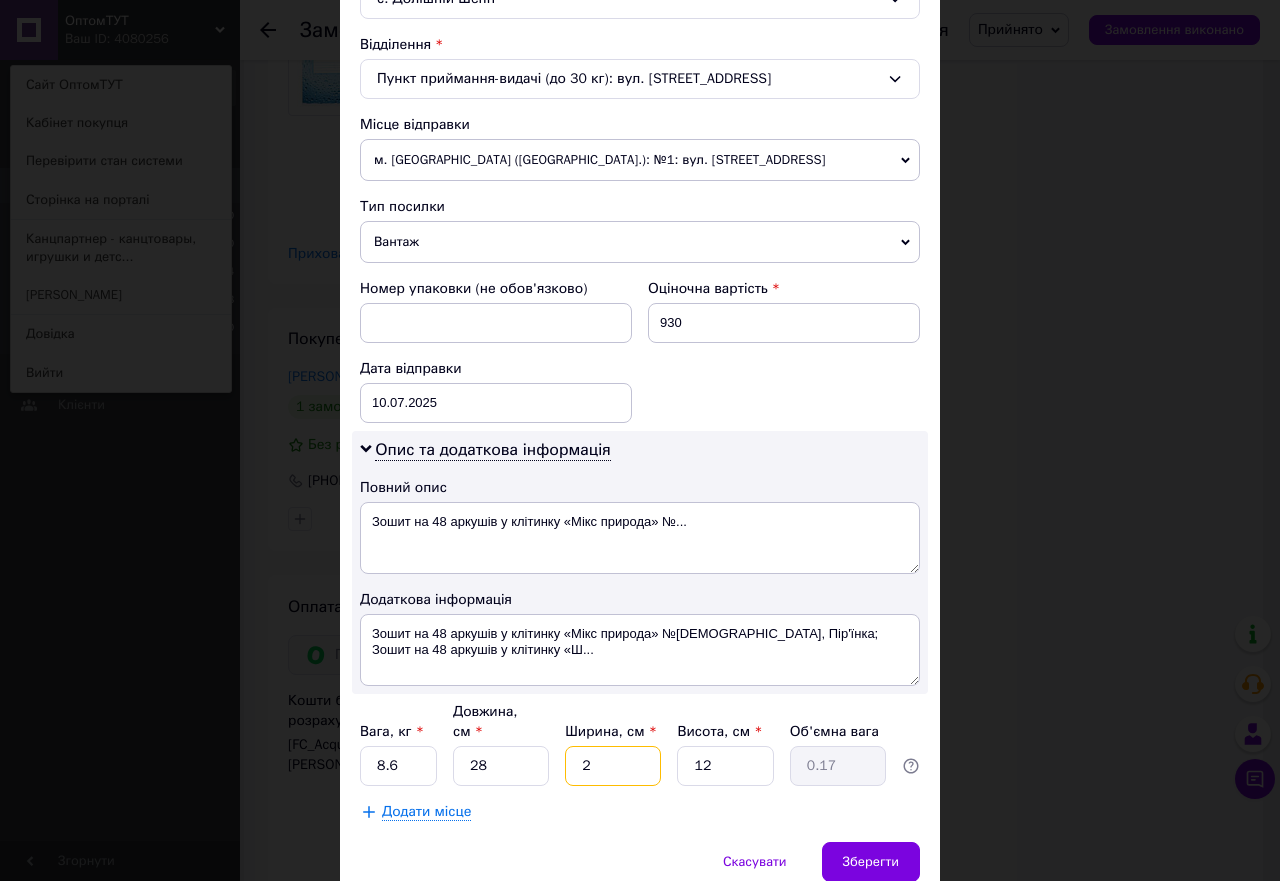 type on "26" 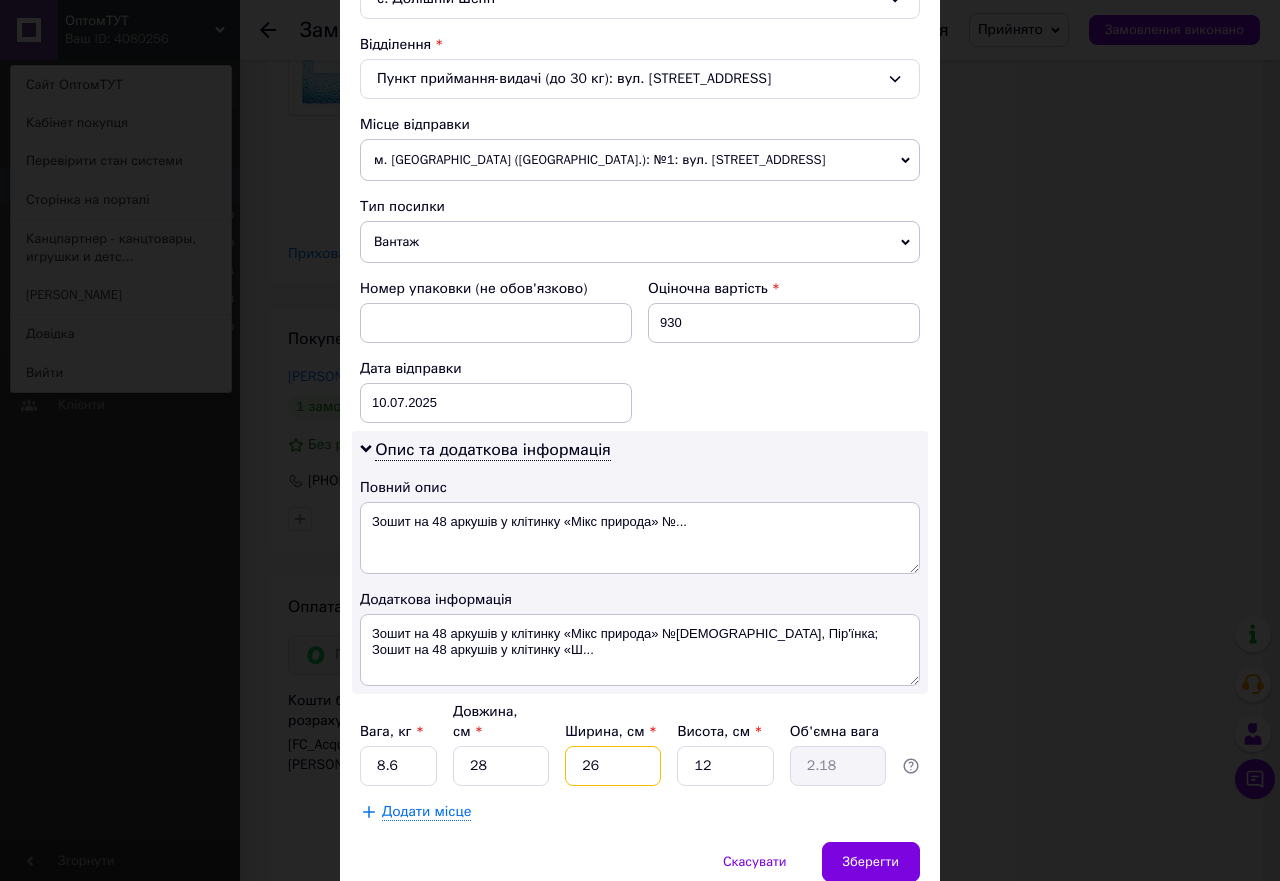 type on "26" 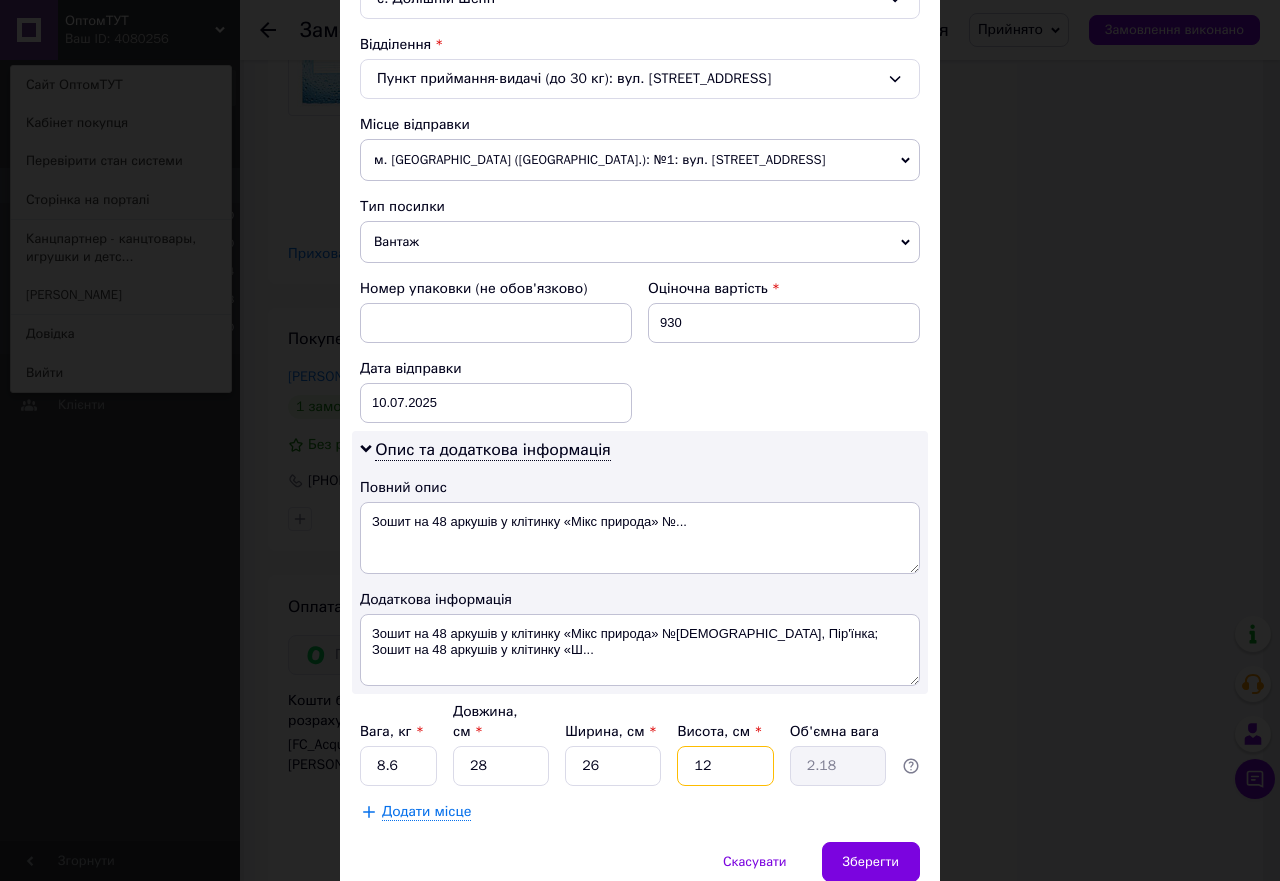 click on "12" at bounding box center (725, 766) 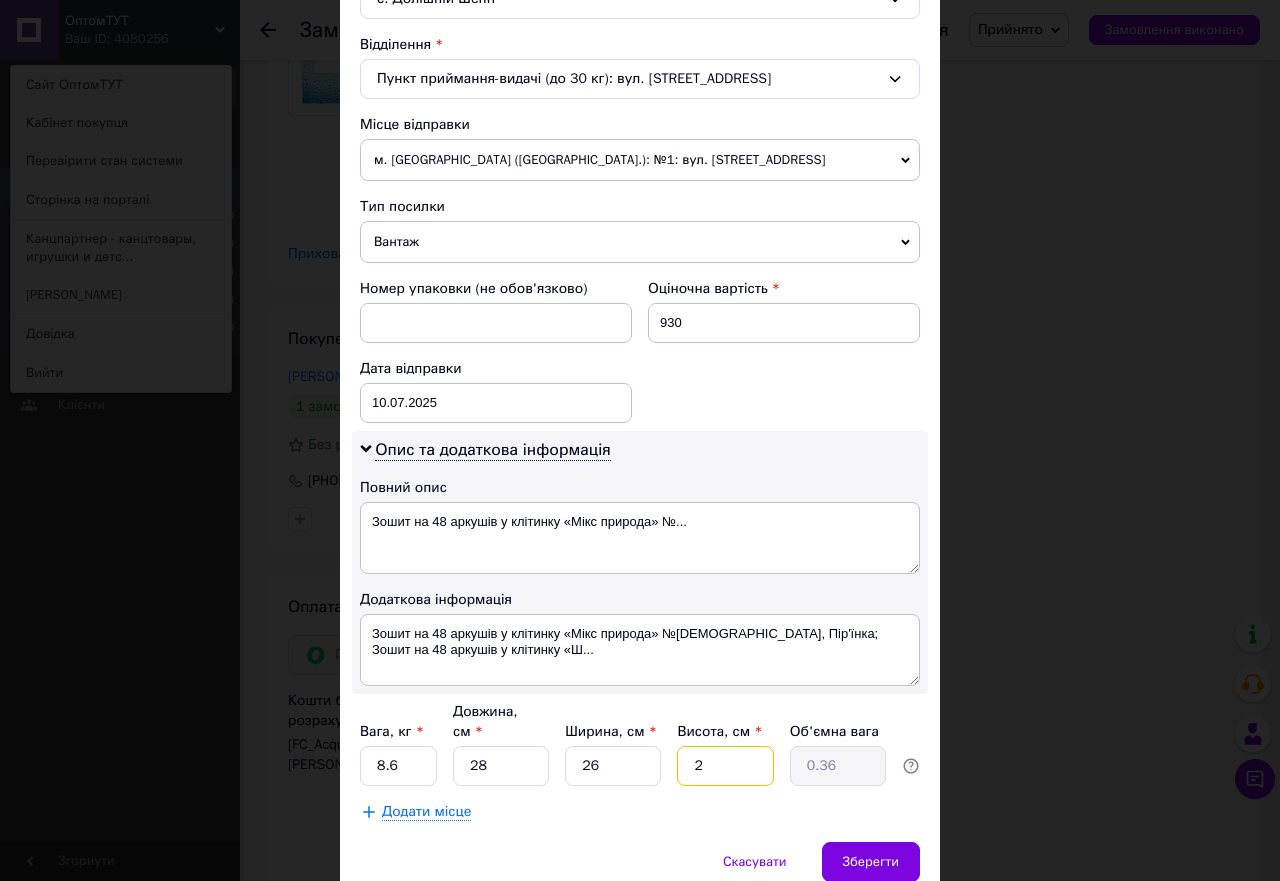 type on "23" 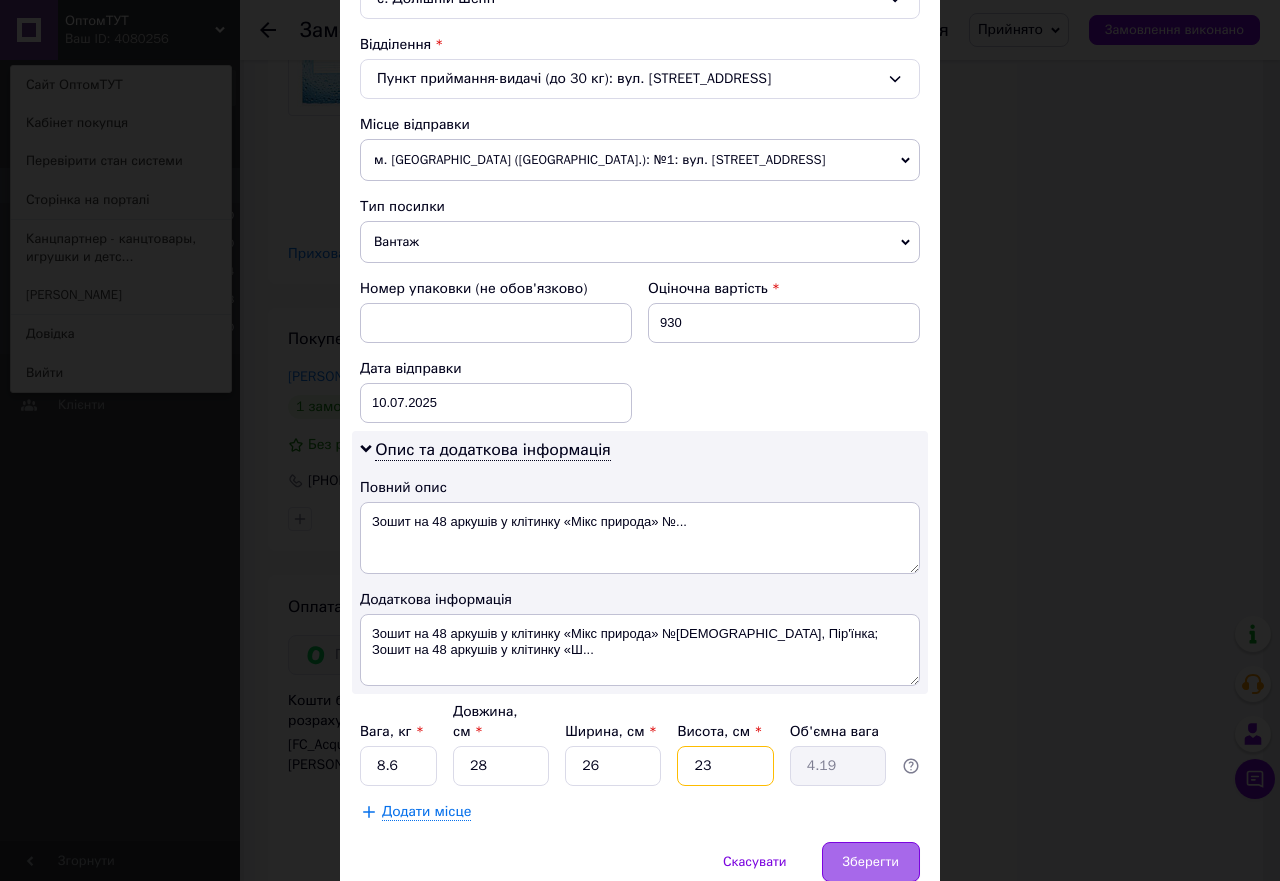 type on "23" 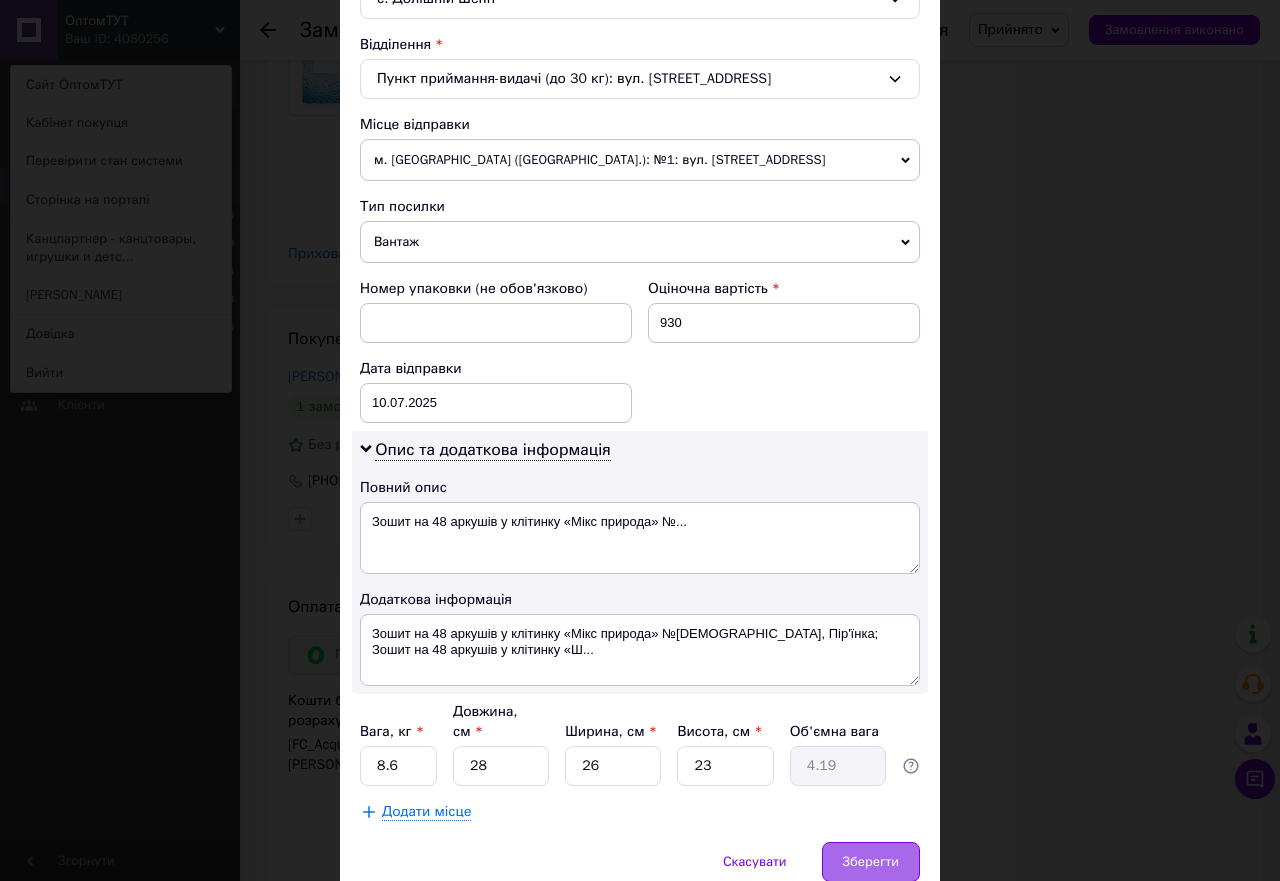 click on "Зберегти" at bounding box center [871, 862] 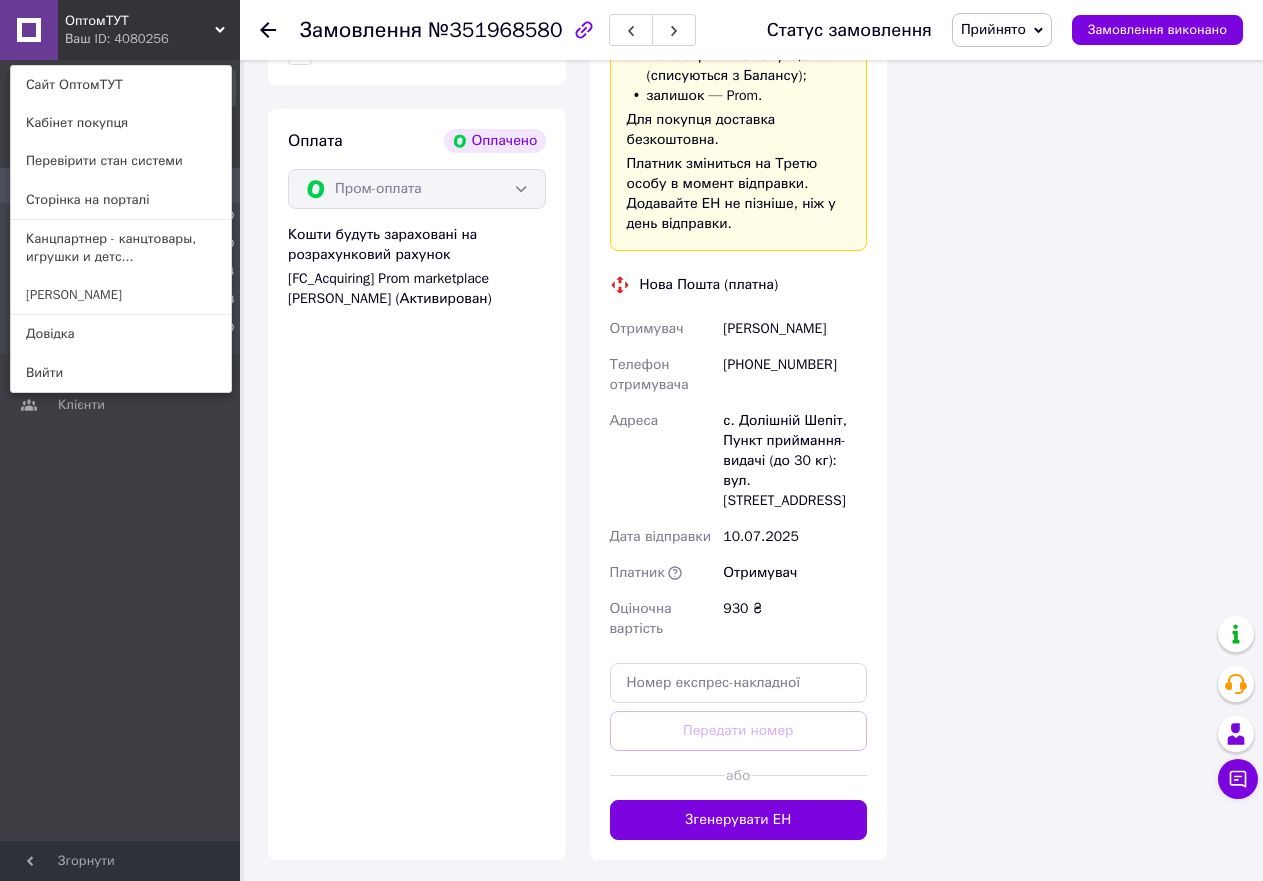 scroll, scrollTop: 2800, scrollLeft: 0, axis: vertical 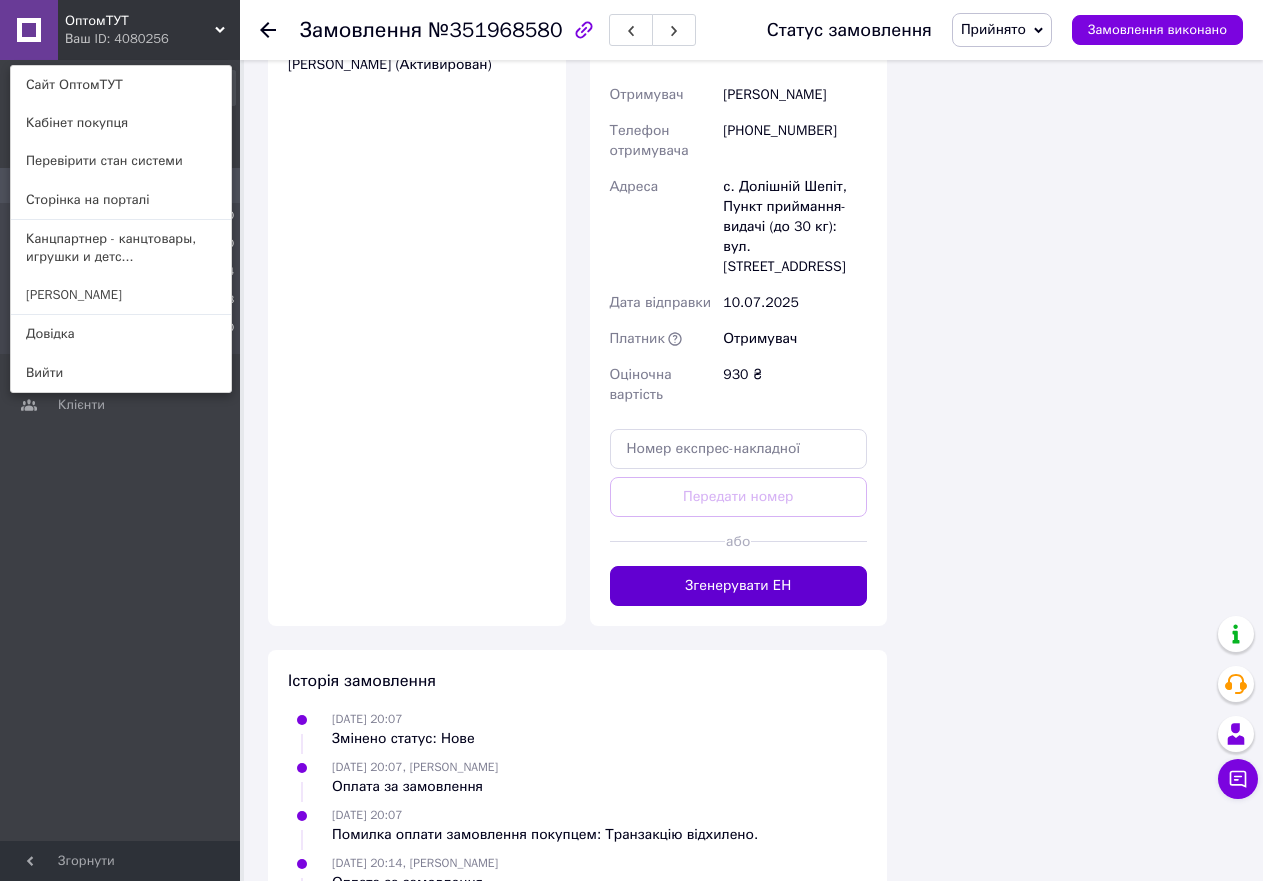 click on "Згенерувати ЕН" at bounding box center (739, 586) 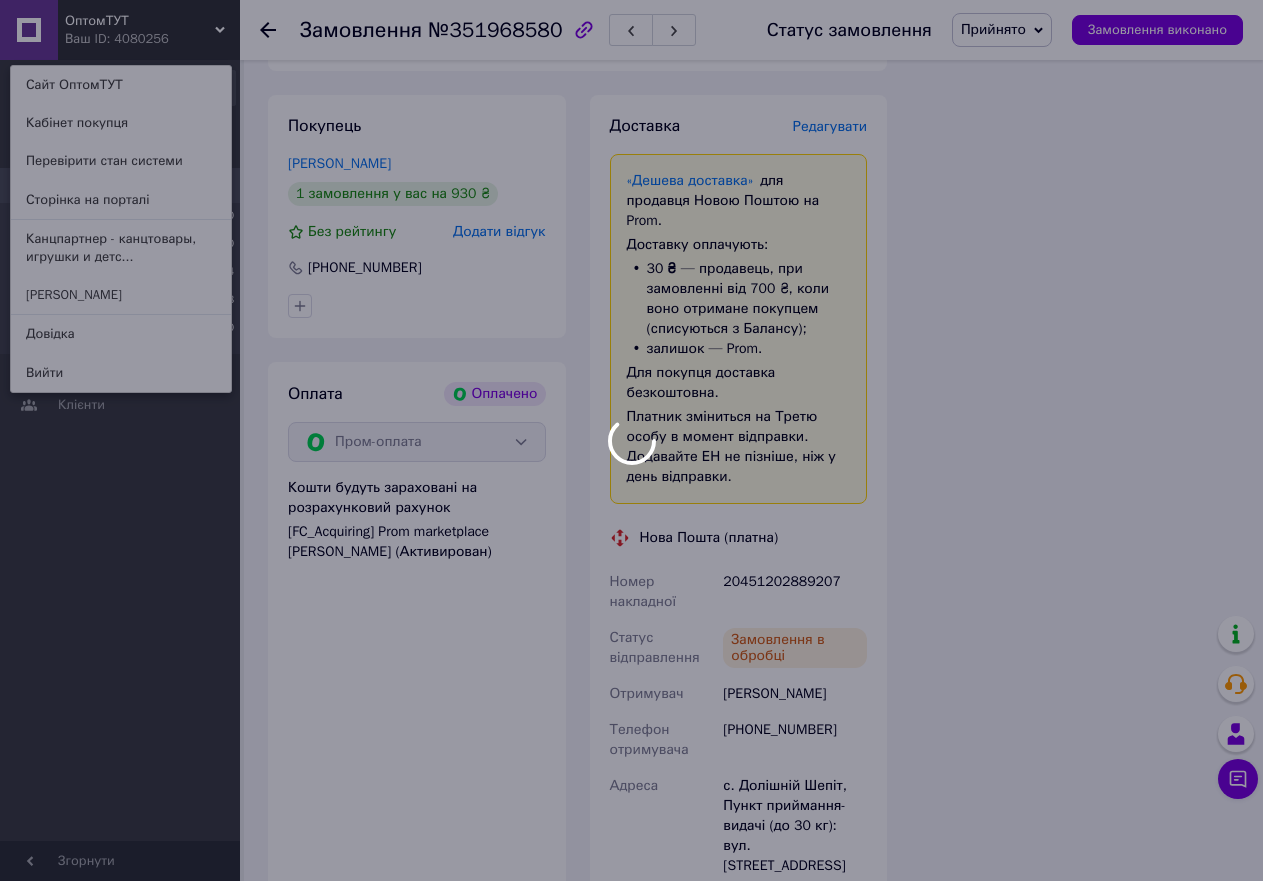 scroll, scrollTop: 2300, scrollLeft: 0, axis: vertical 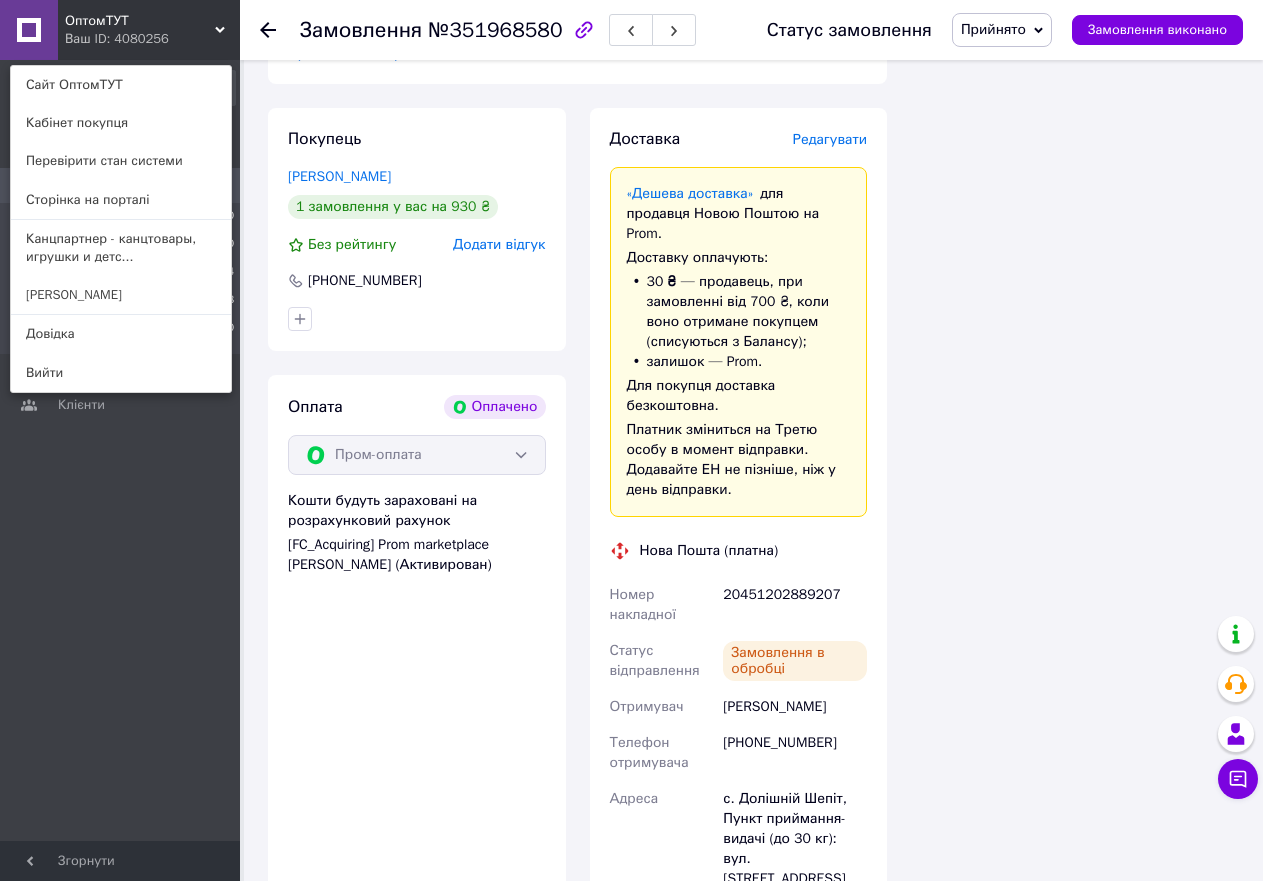 click on "Редагувати" at bounding box center (830, 139) 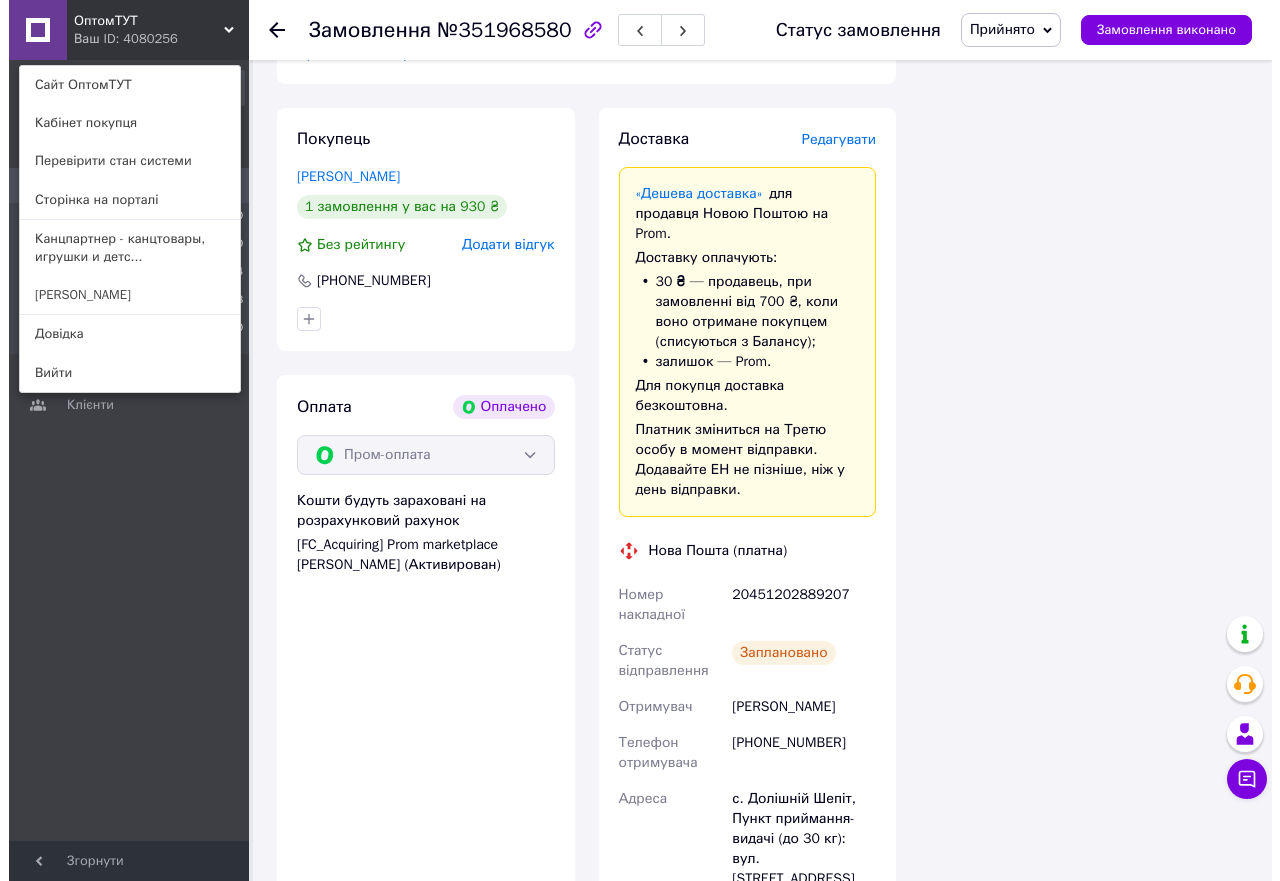 scroll, scrollTop: 2240, scrollLeft: 0, axis: vertical 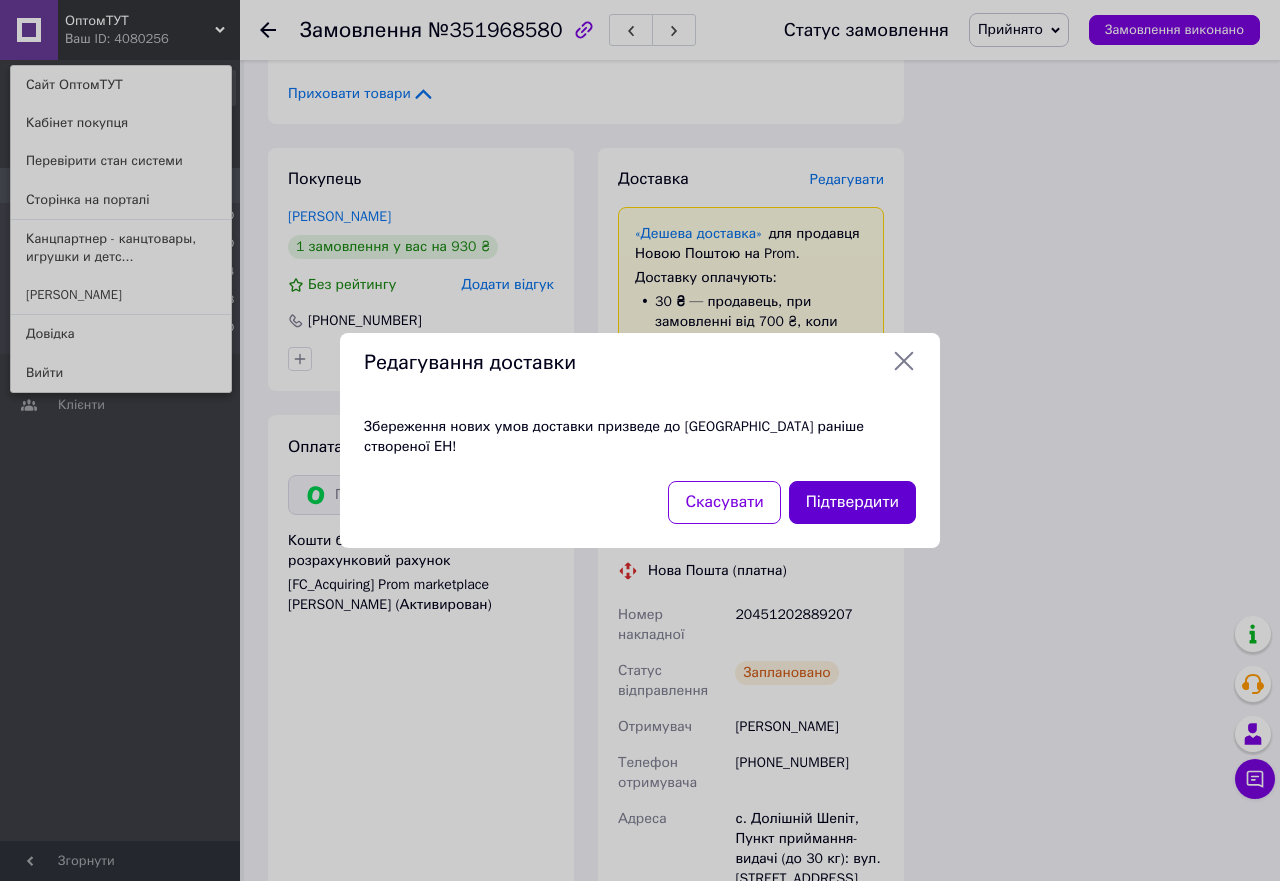 click on "Підтвердити" at bounding box center [852, 502] 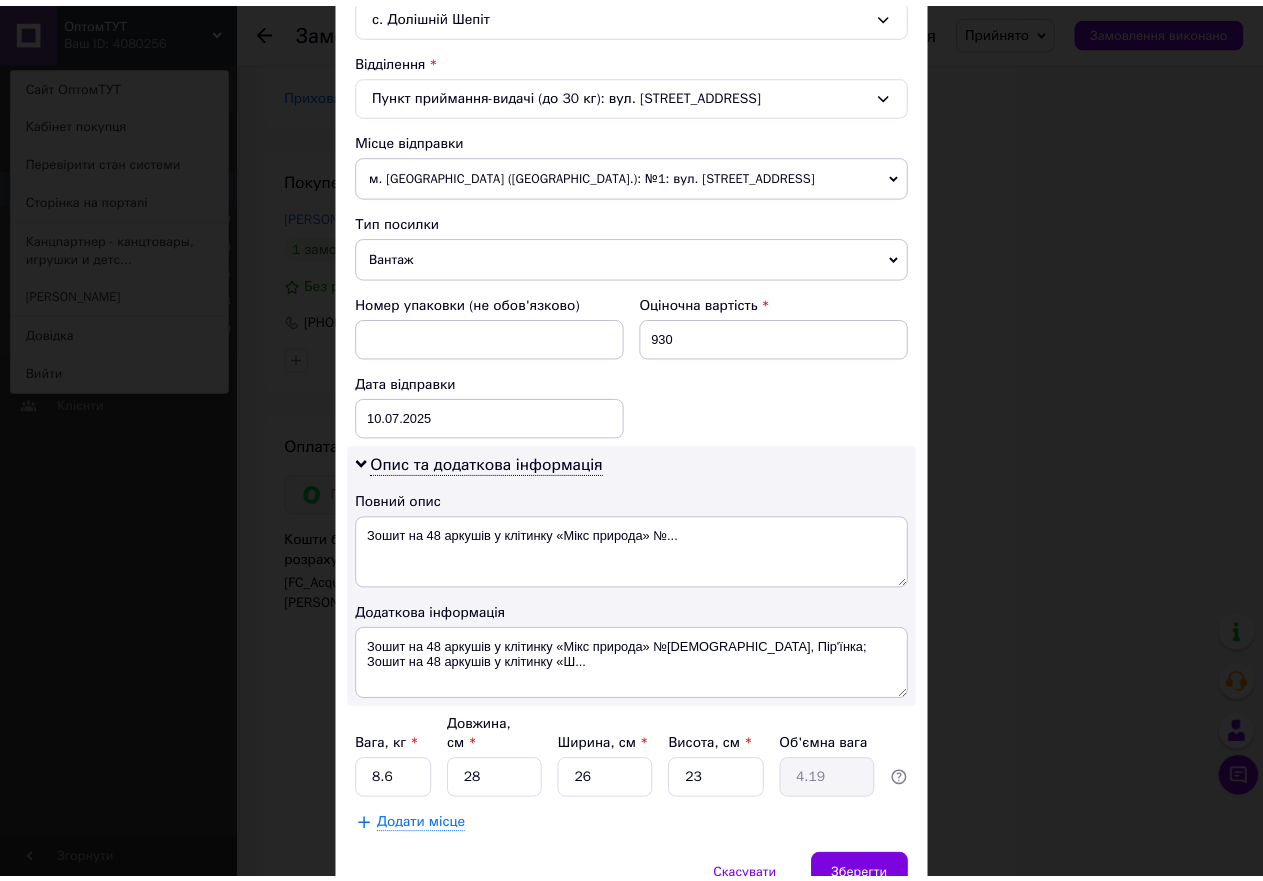 scroll, scrollTop: 671, scrollLeft: 0, axis: vertical 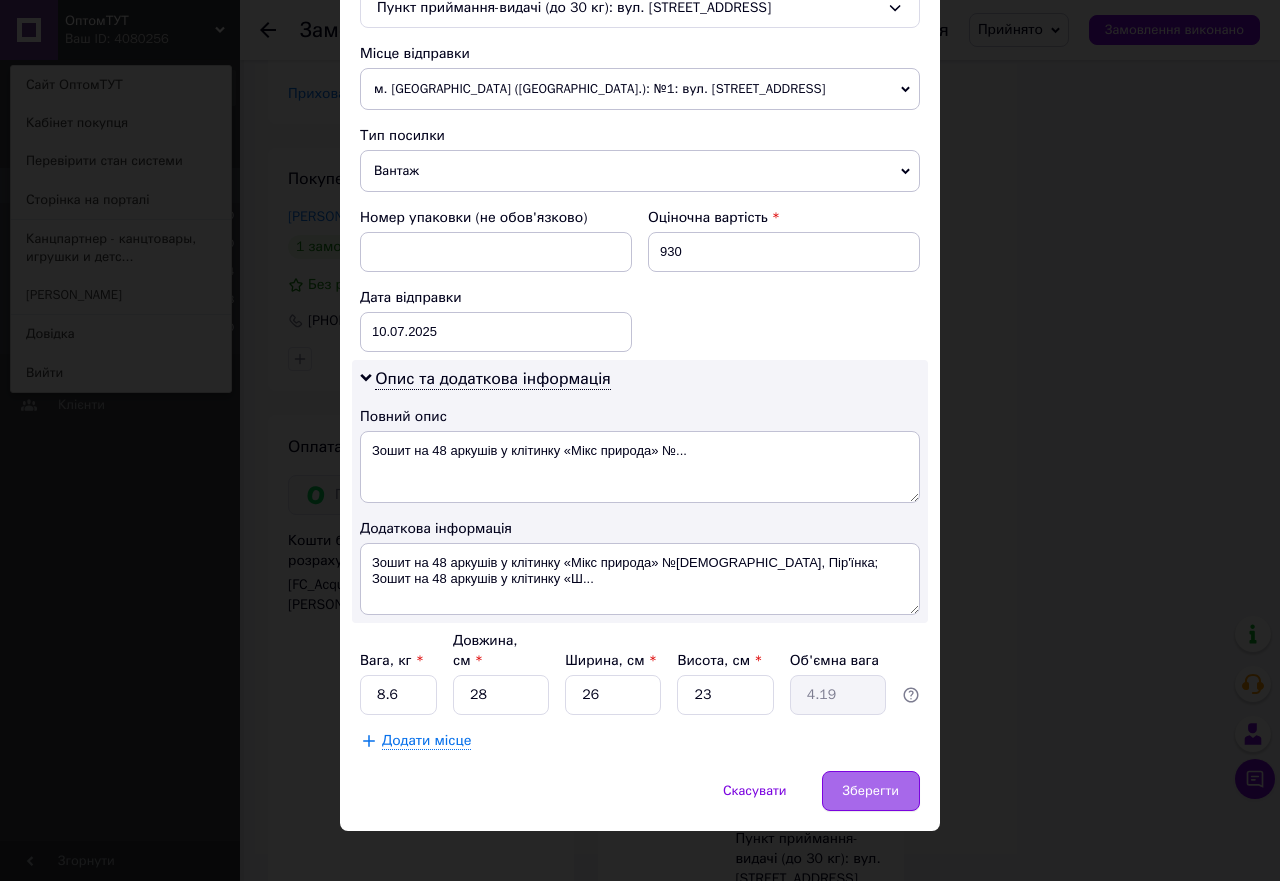 click on "Зберегти" at bounding box center (871, 791) 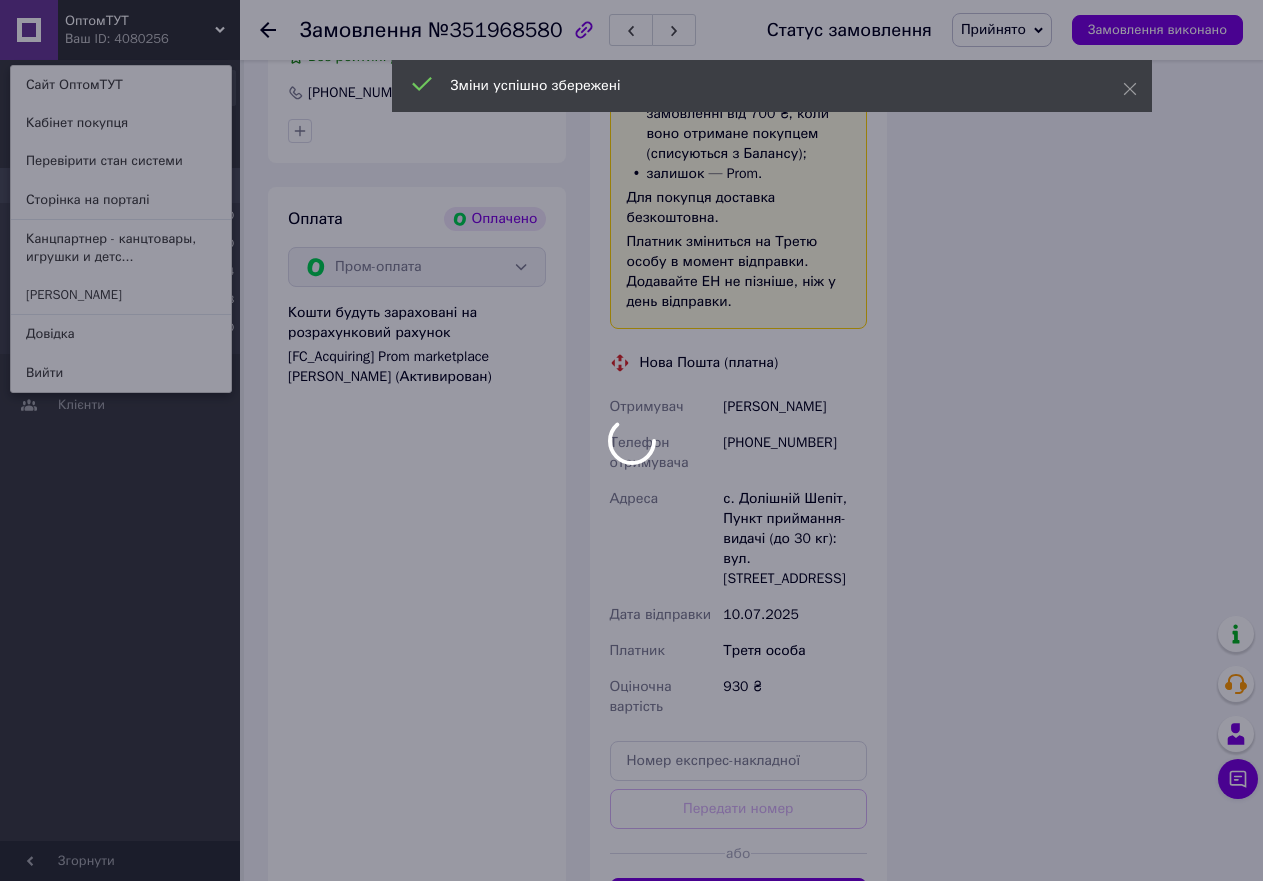 scroll, scrollTop: 2540, scrollLeft: 0, axis: vertical 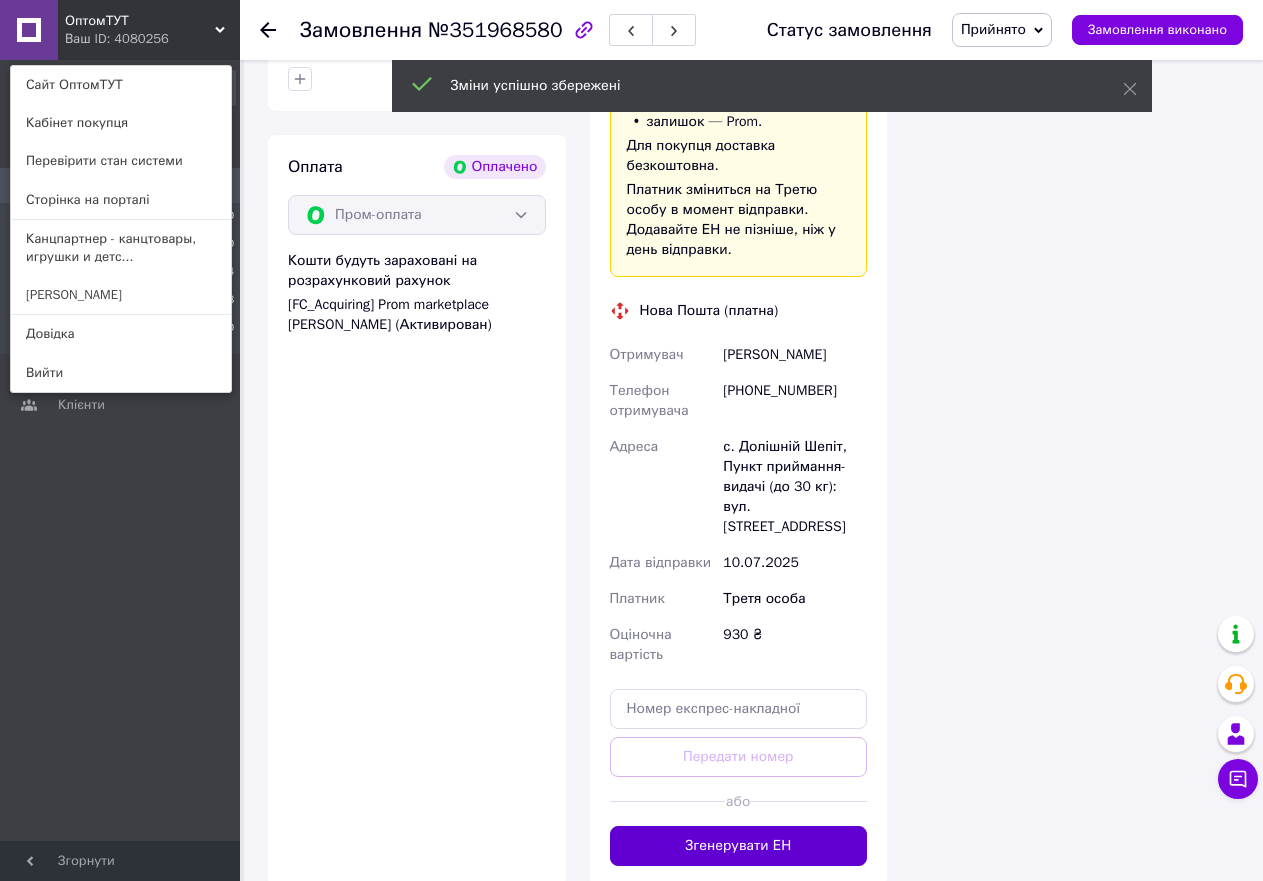 click on "Згенерувати ЕН" at bounding box center (739, 846) 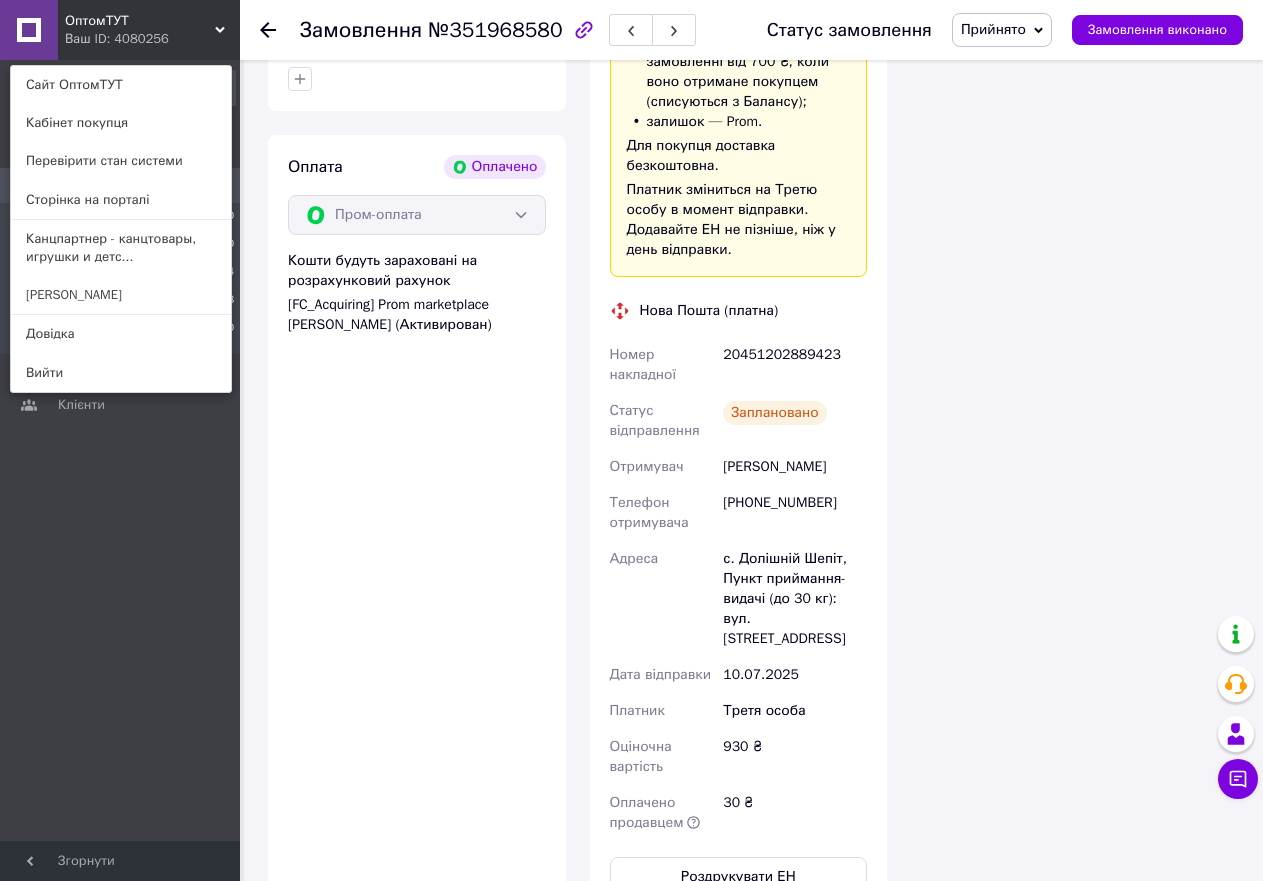 scroll, scrollTop: 156, scrollLeft: 0, axis: vertical 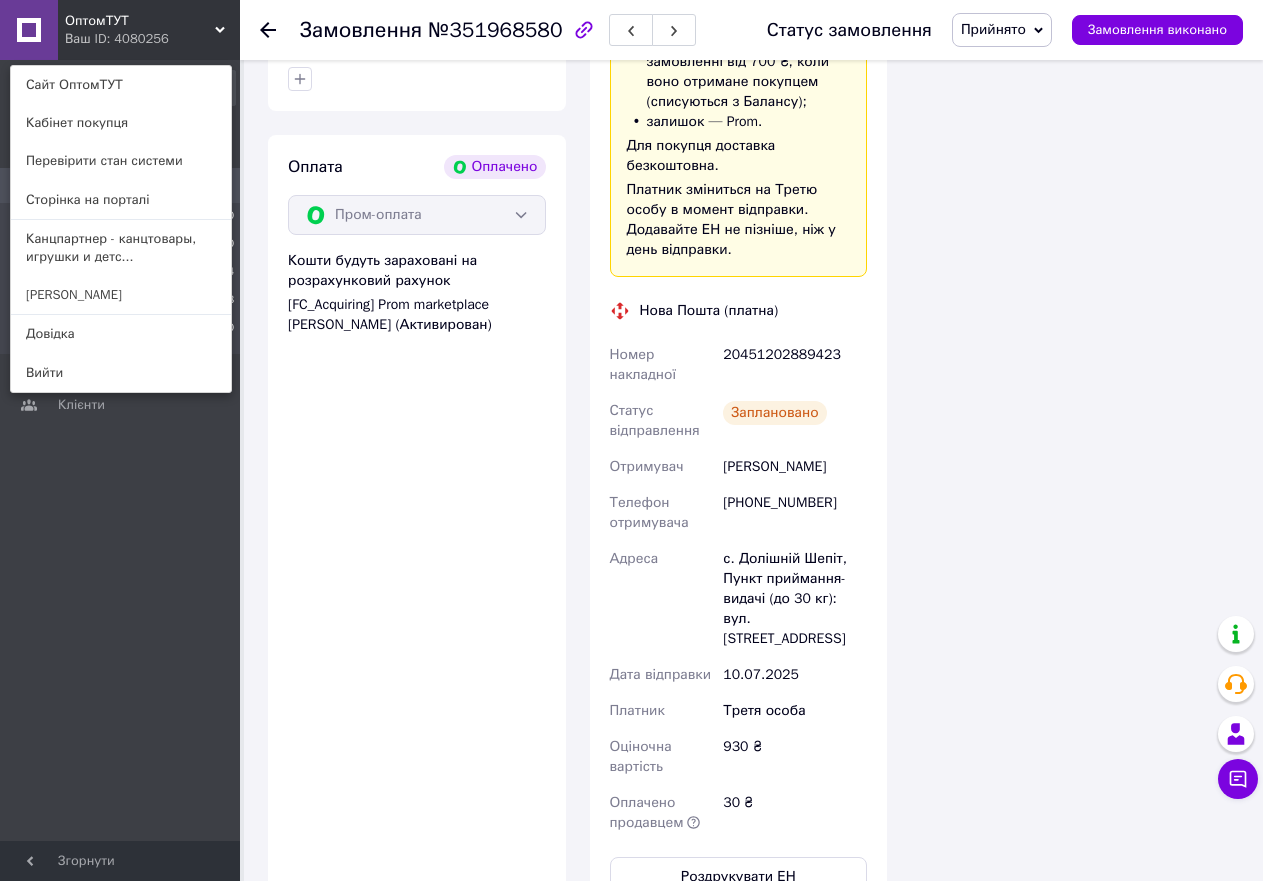 click on "ОптомТУТ" at bounding box center [140, 21] 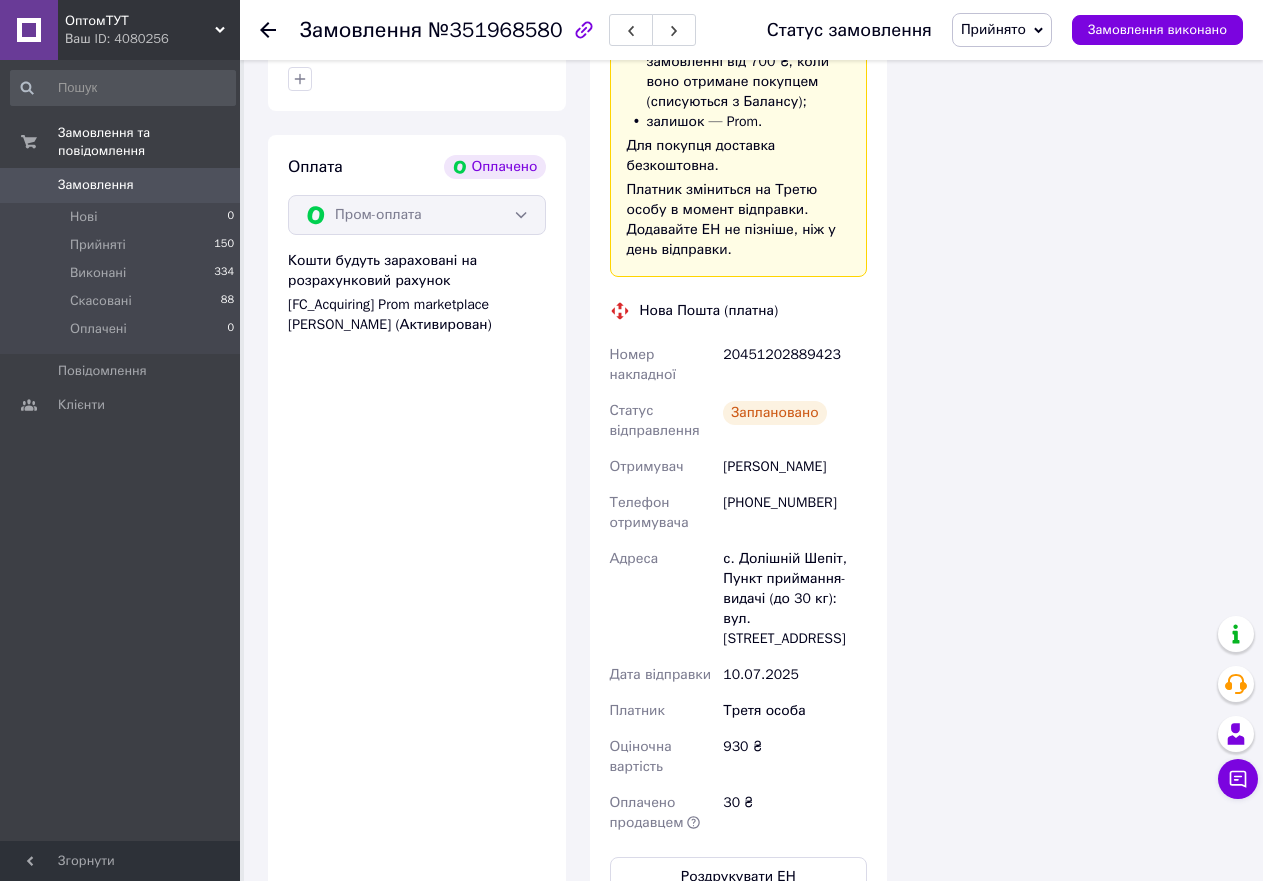 click on "ОптомТУТ" at bounding box center (140, 21) 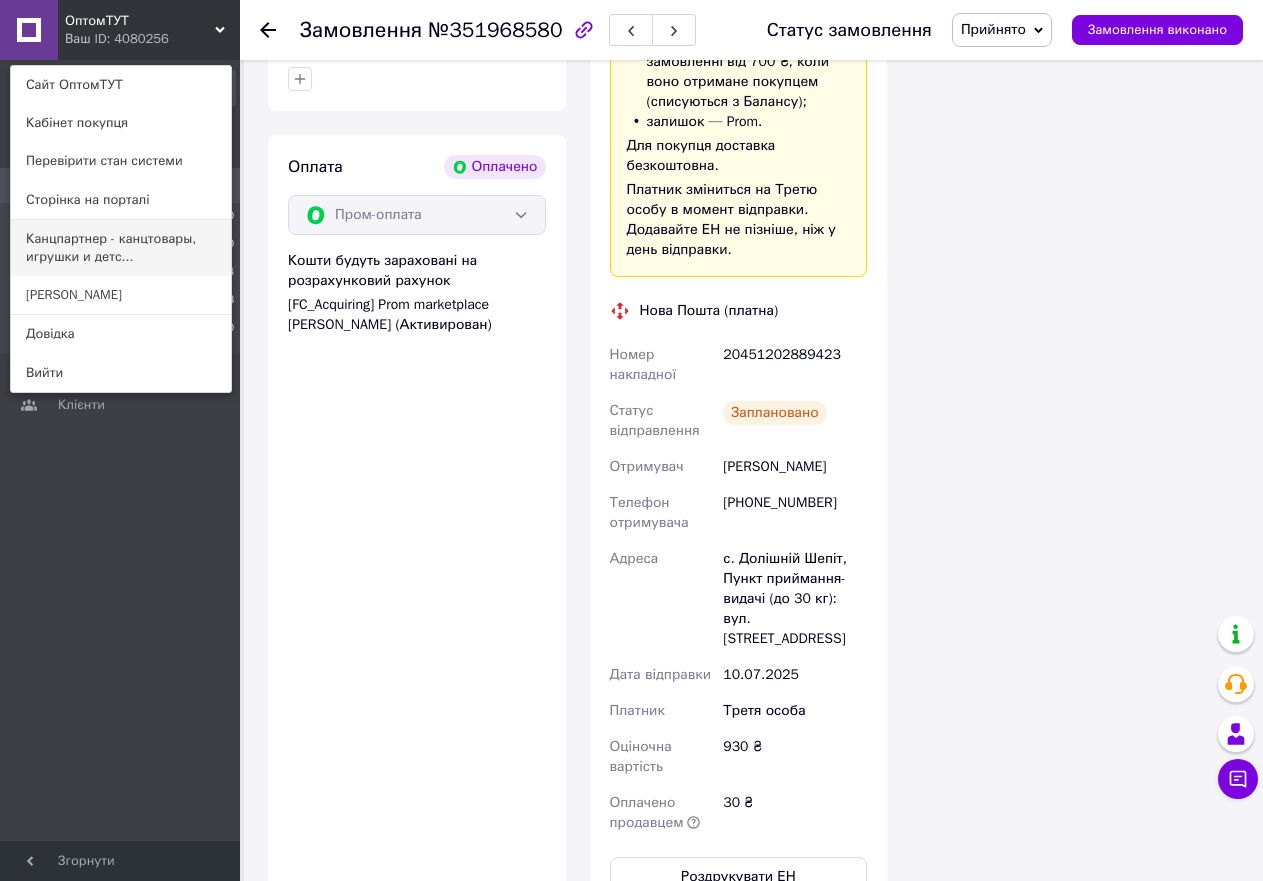 click on "Канцпартнер - канцтовары, игрушки и детс..." at bounding box center [121, 248] 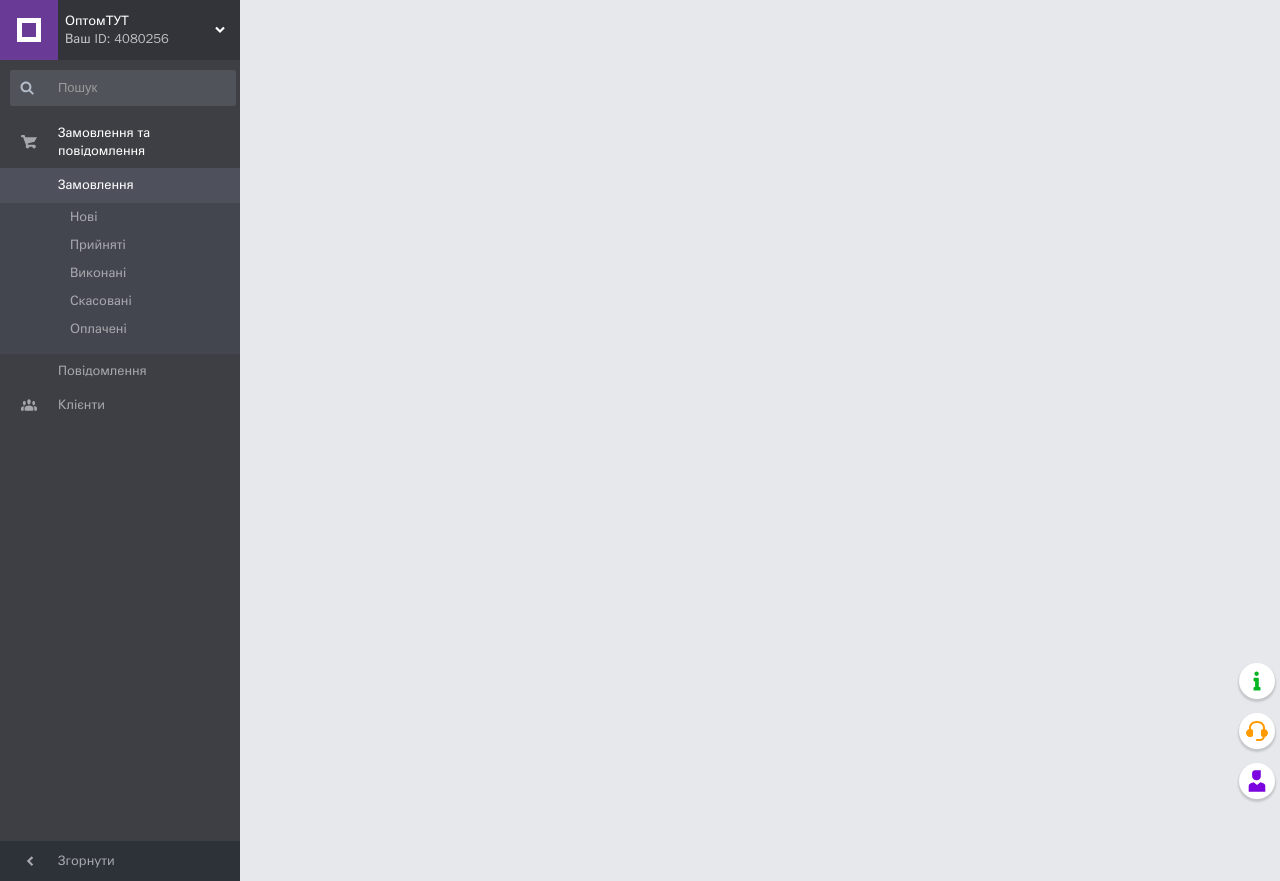 scroll, scrollTop: 0, scrollLeft: 0, axis: both 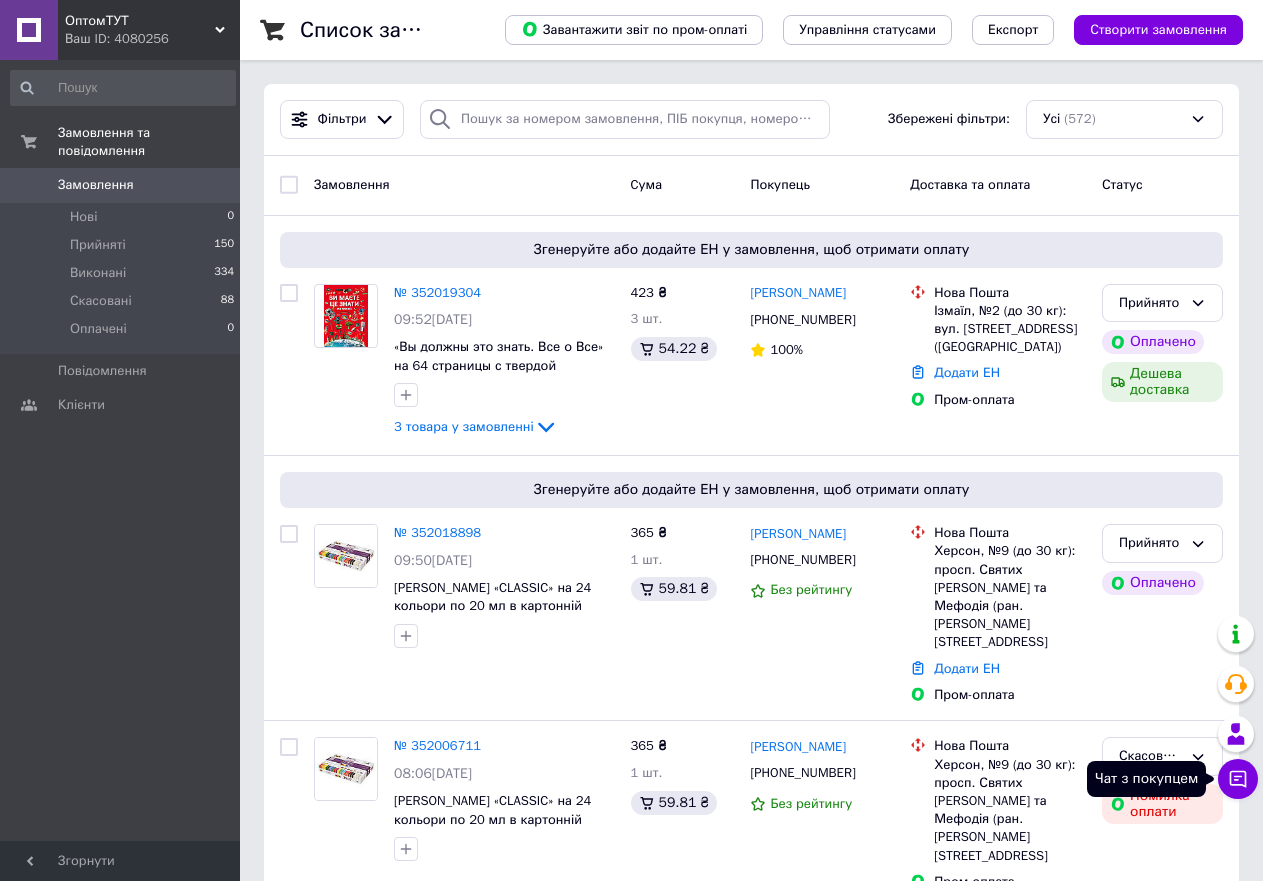 click on "Чат з покупцем" at bounding box center (1238, 779) 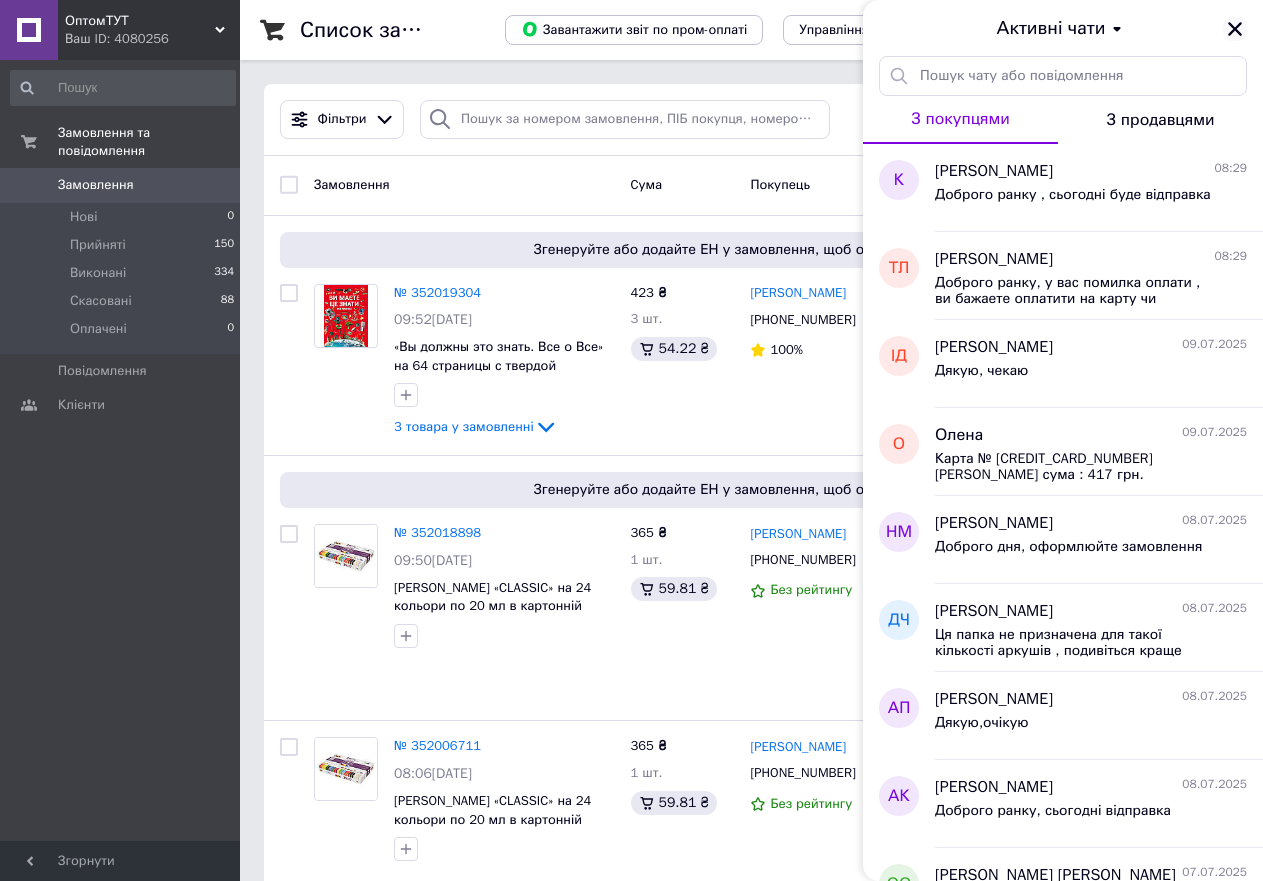 click 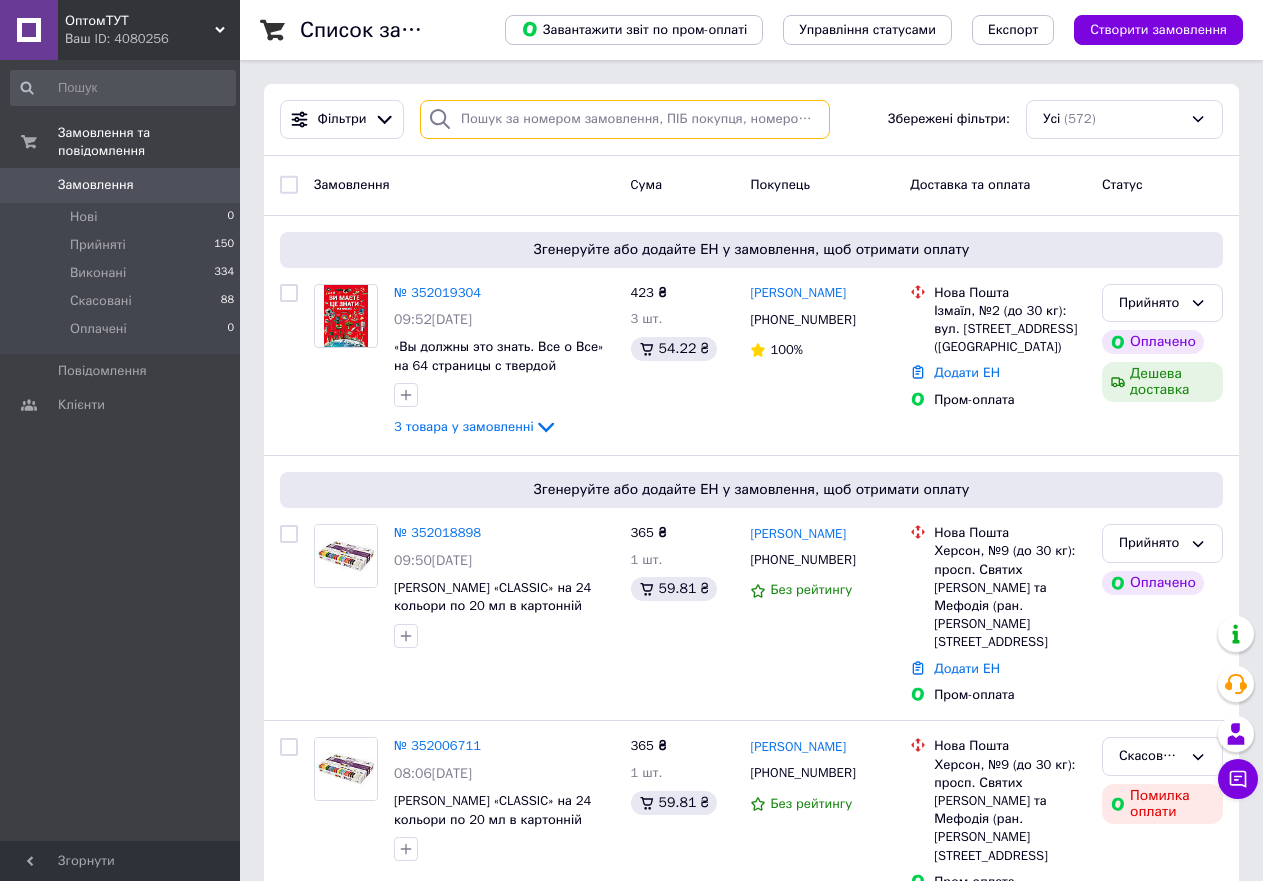 click at bounding box center (625, 119) 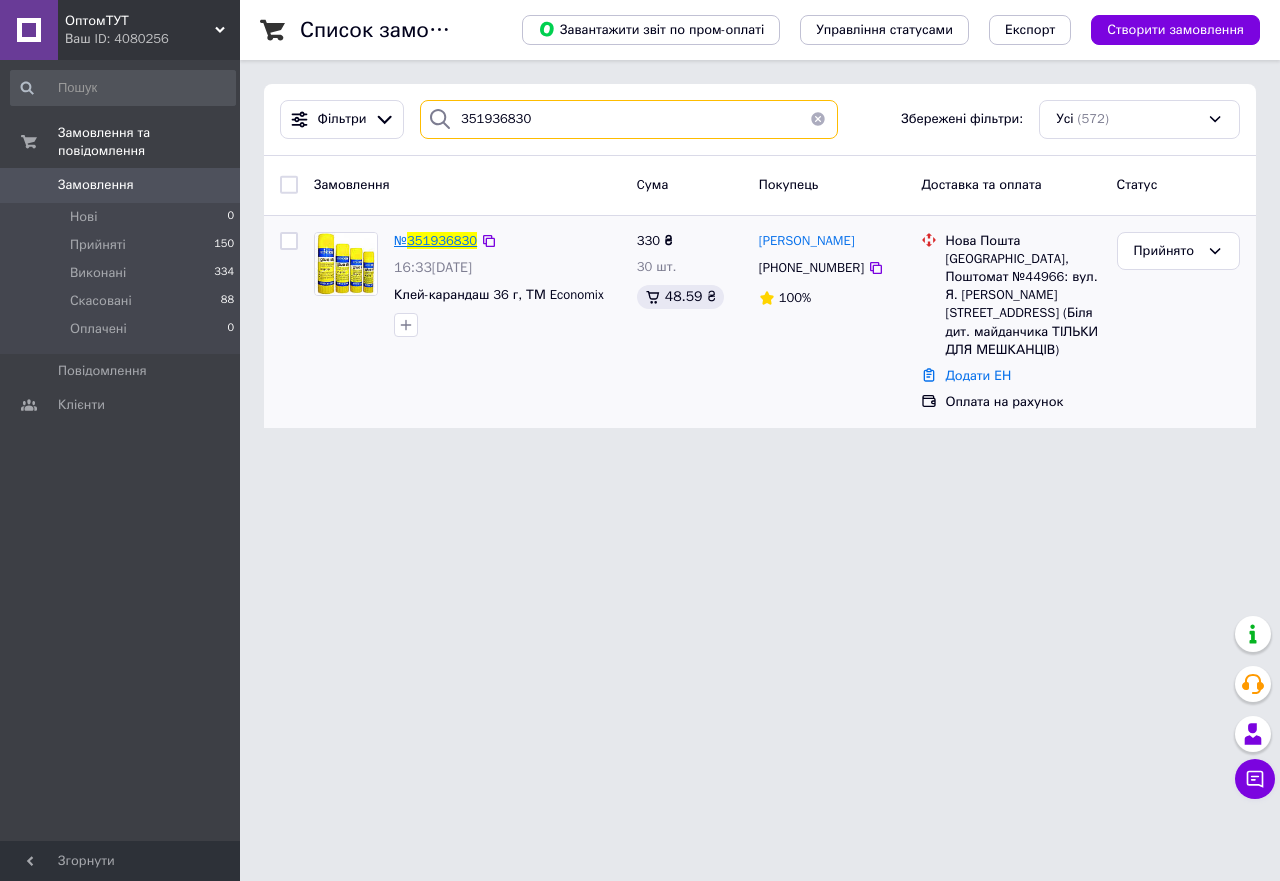 type on "351936830" 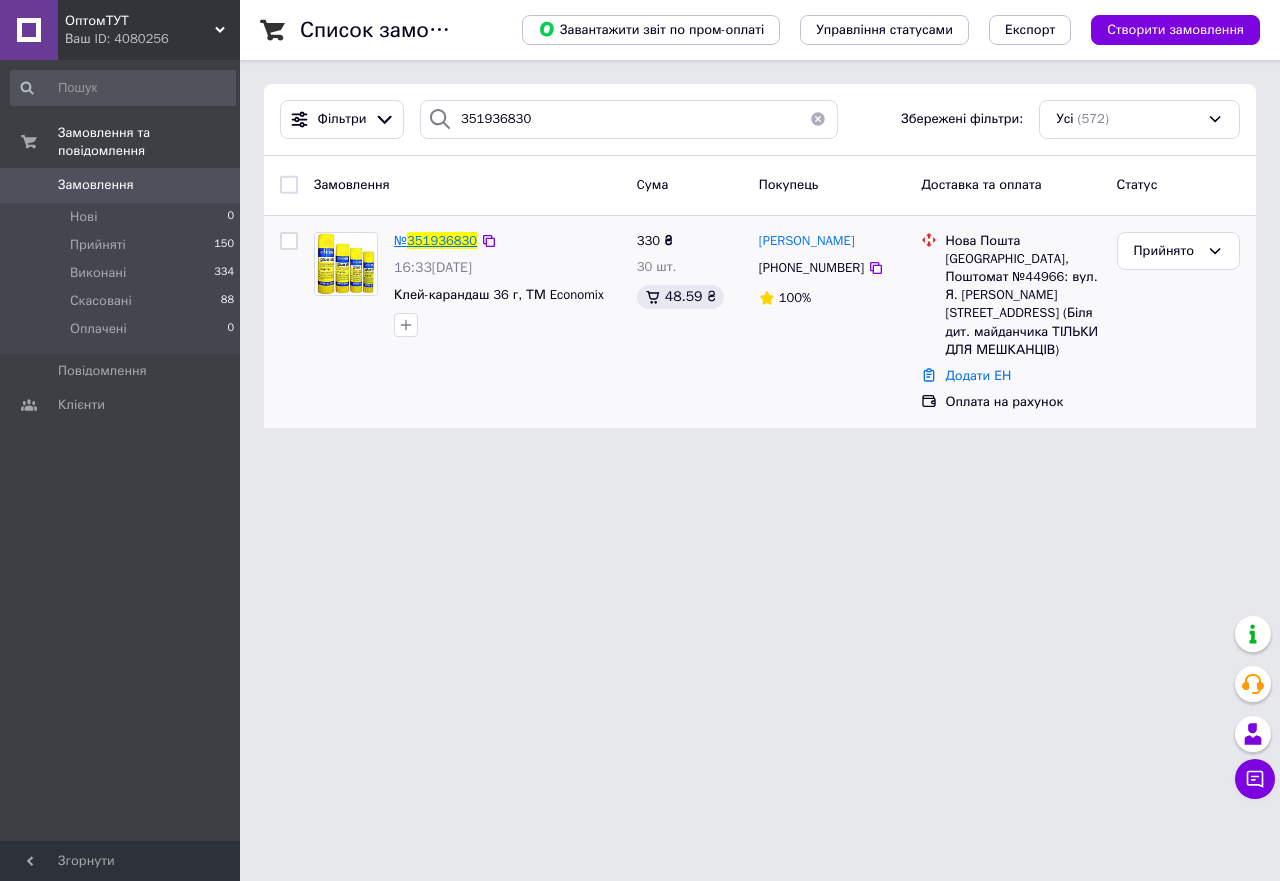 click on "351936830" at bounding box center [442, 240] 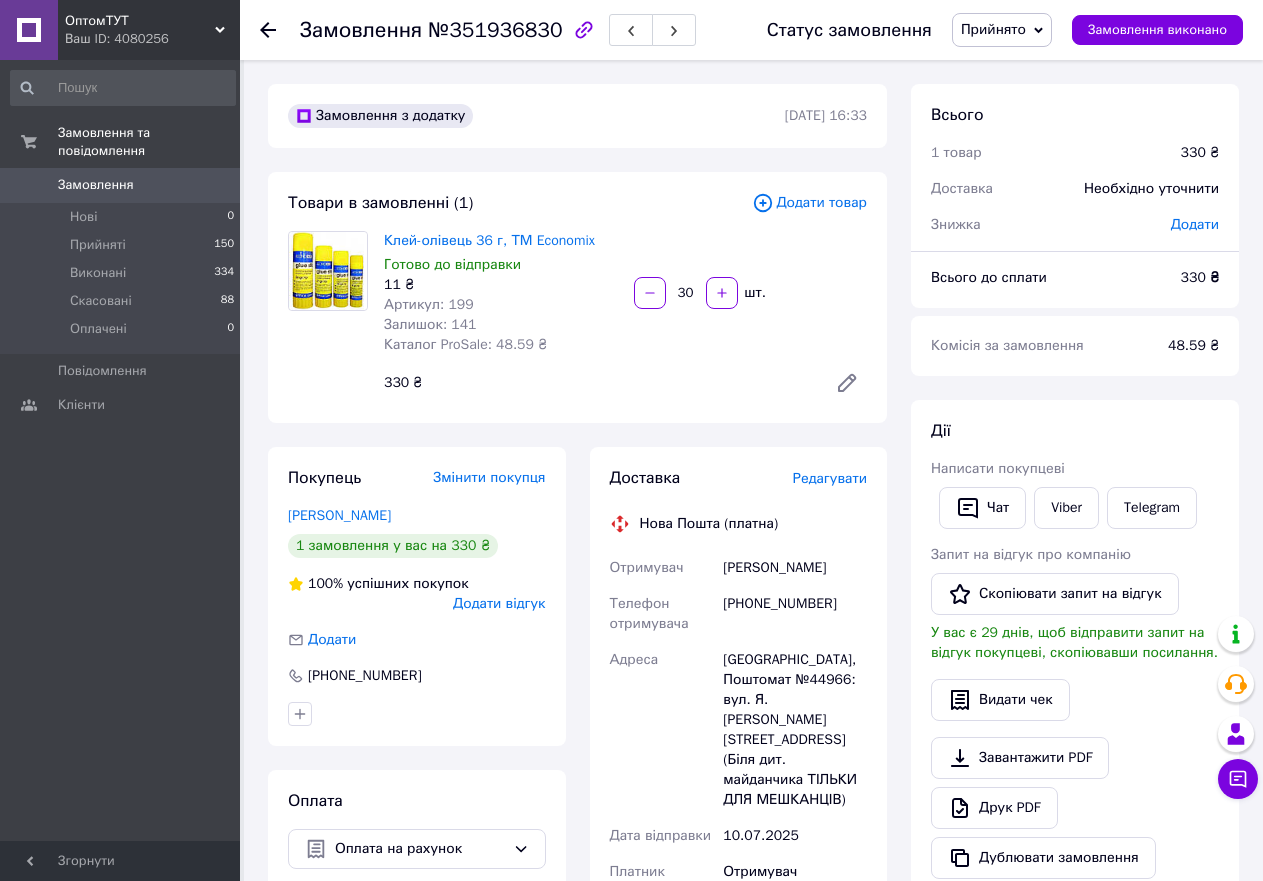 click on "Редагувати" at bounding box center [830, 478] 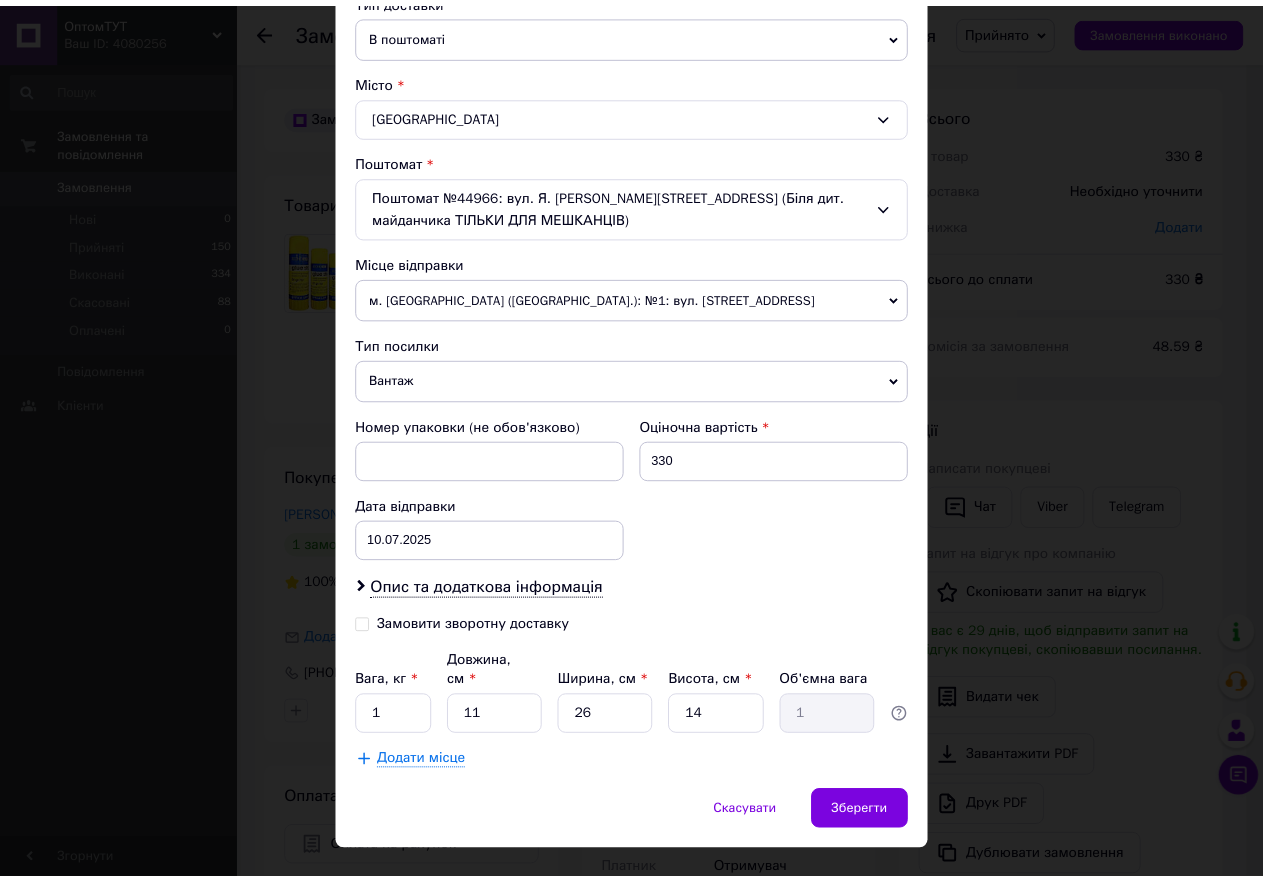 scroll, scrollTop: 505, scrollLeft: 0, axis: vertical 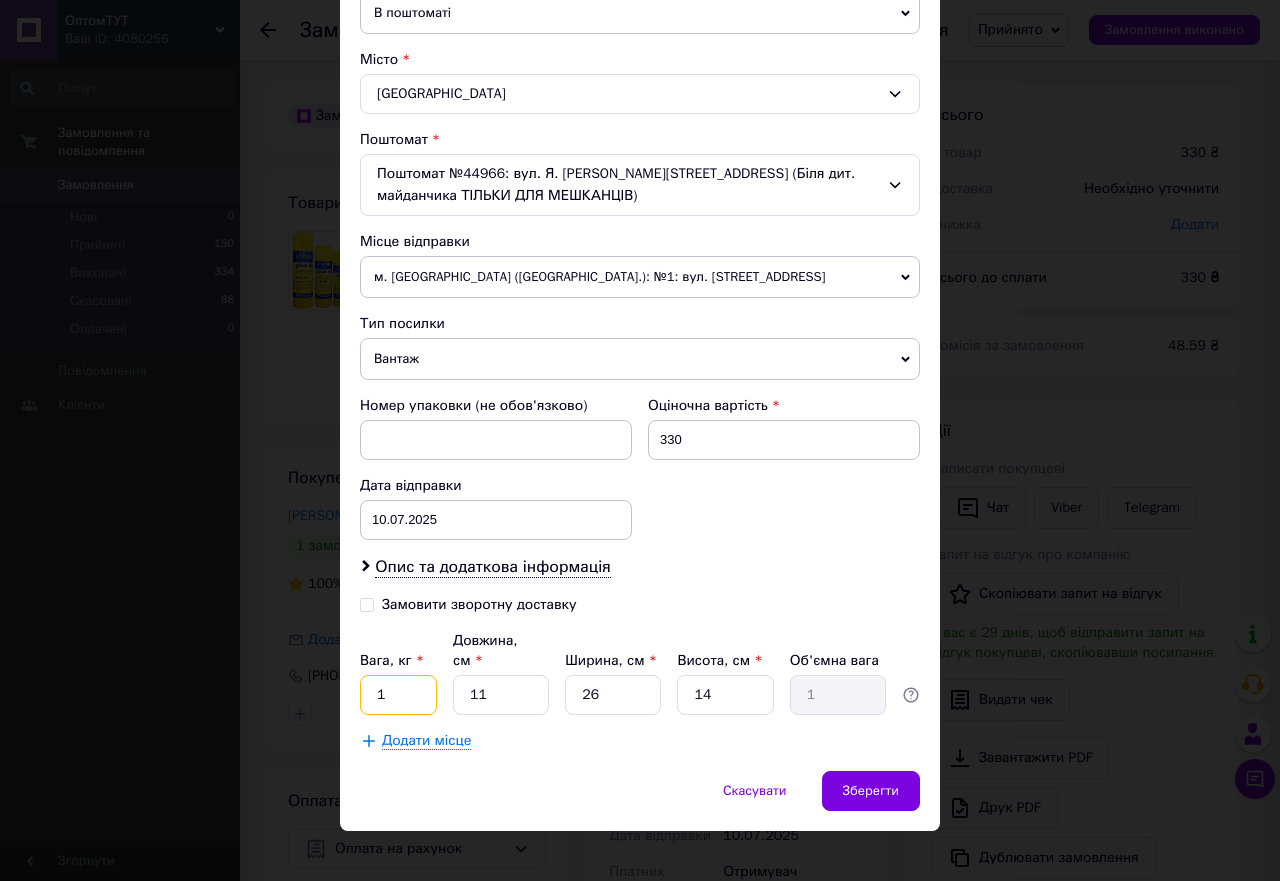 click on "1" at bounding box center (398, 695) 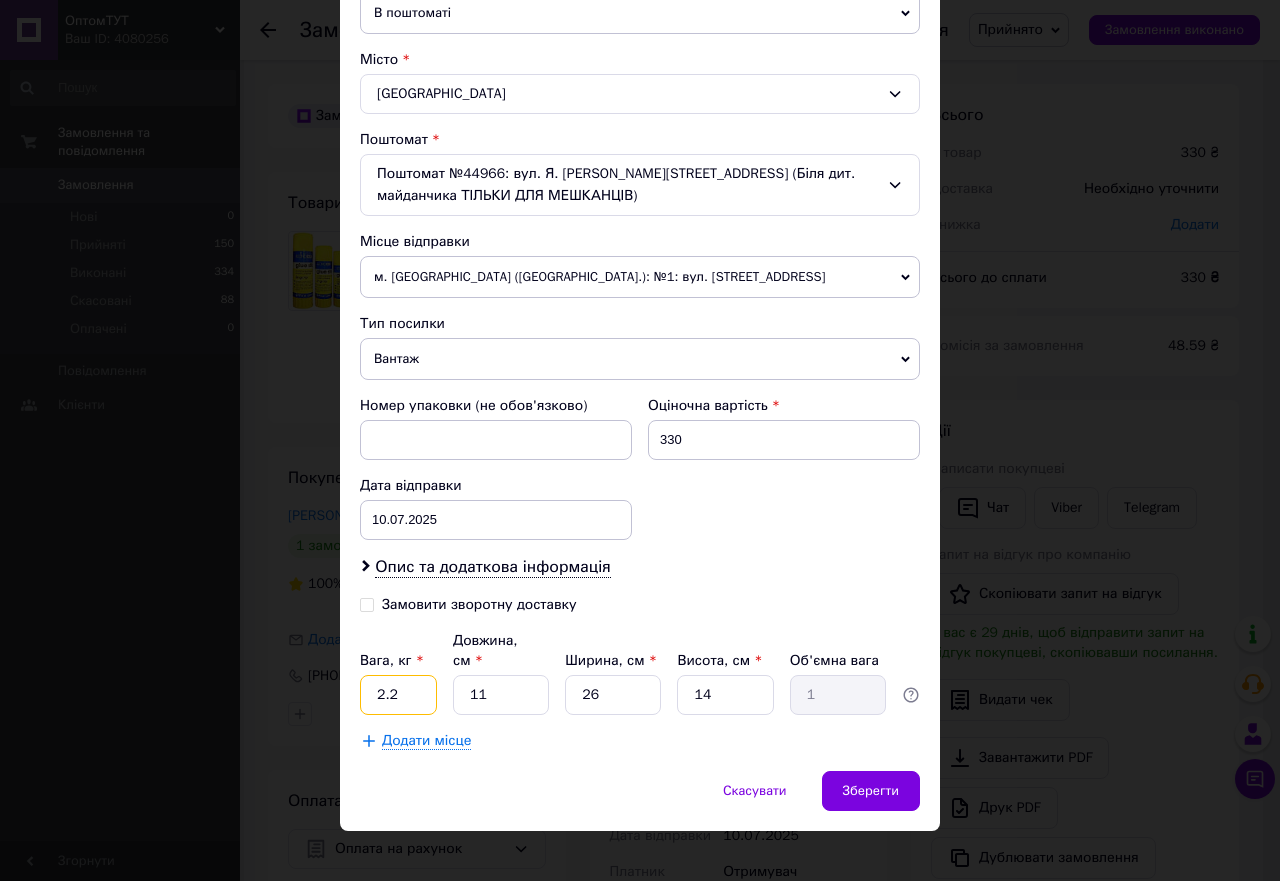 type on "2.2" 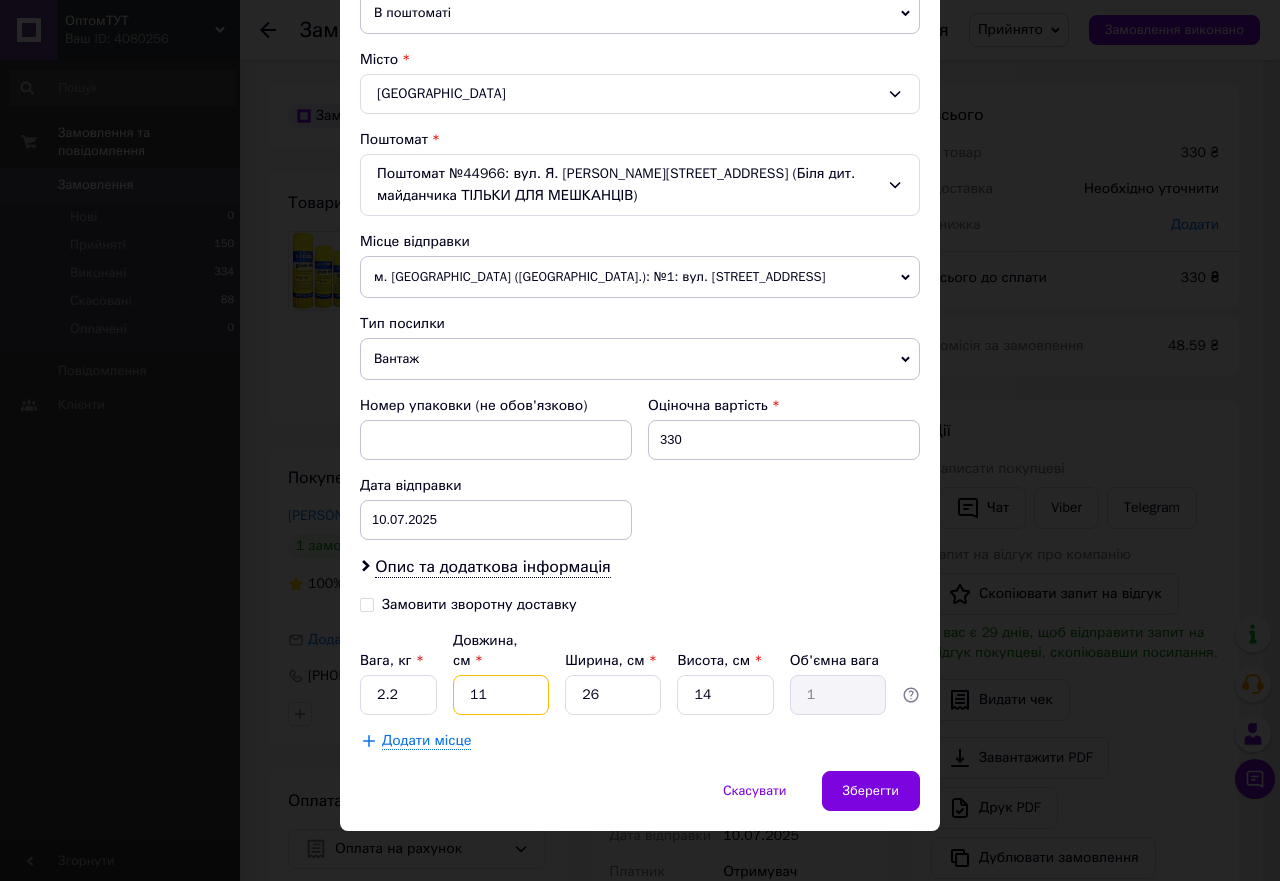click on "11" at bounding box center [501, 695] 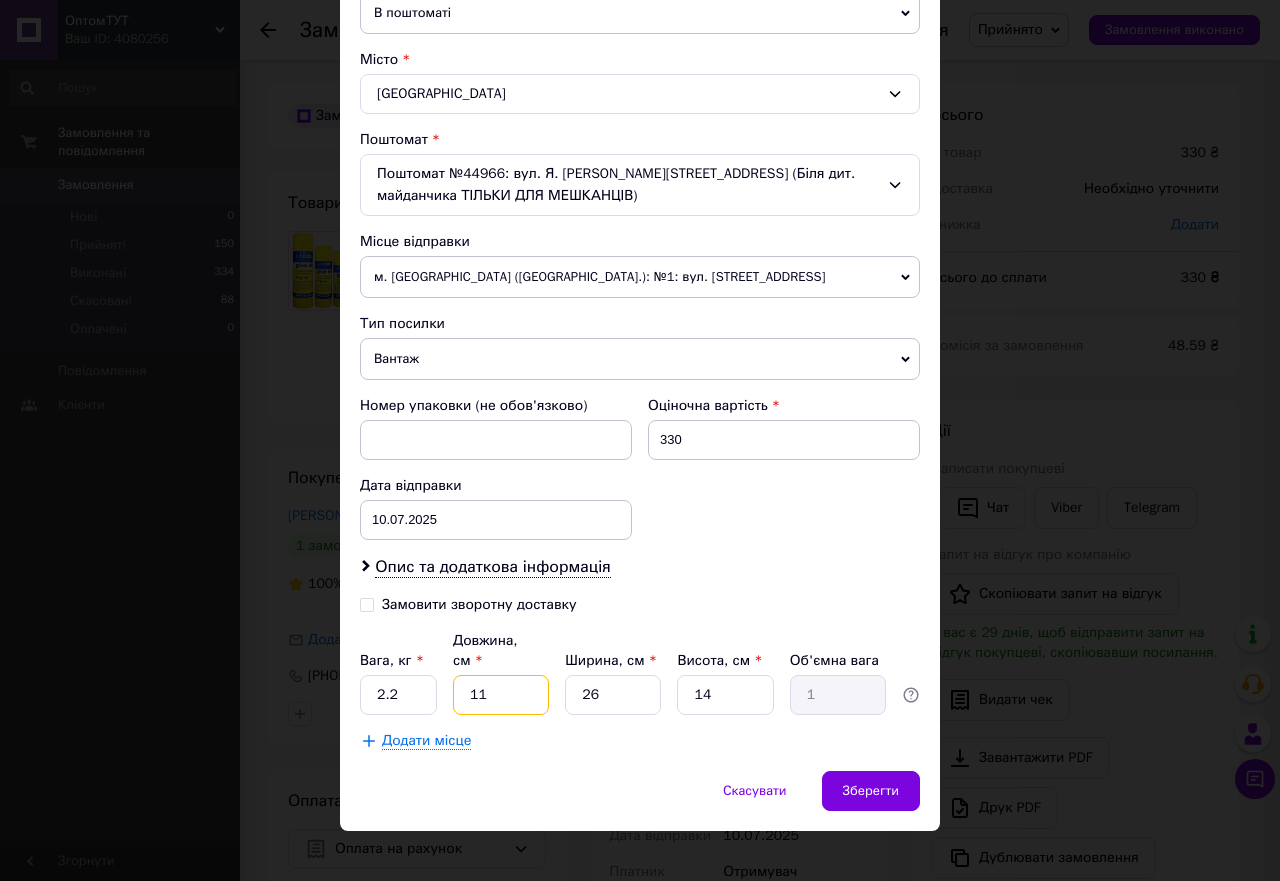 click on "11" at bounding box center [501, 695] 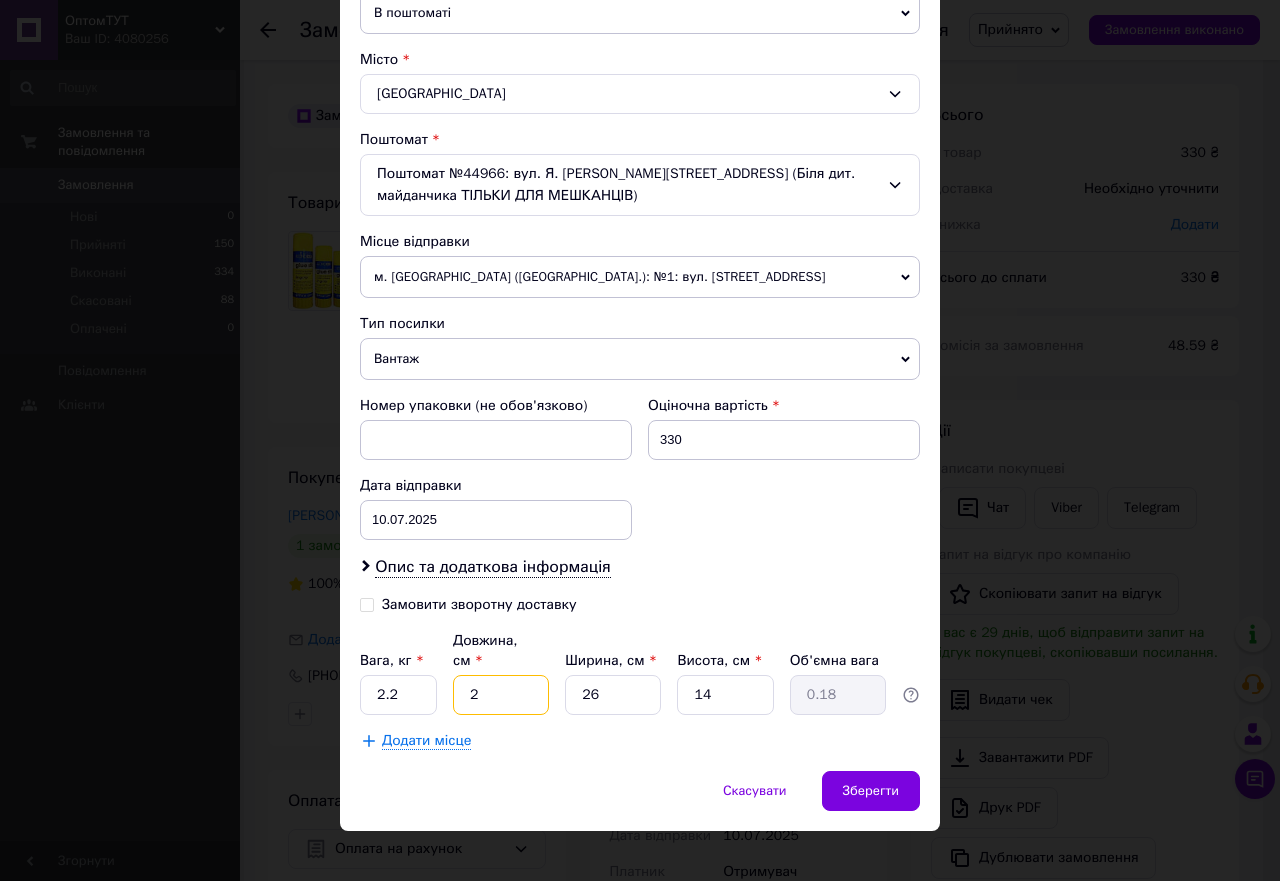 type on "21" 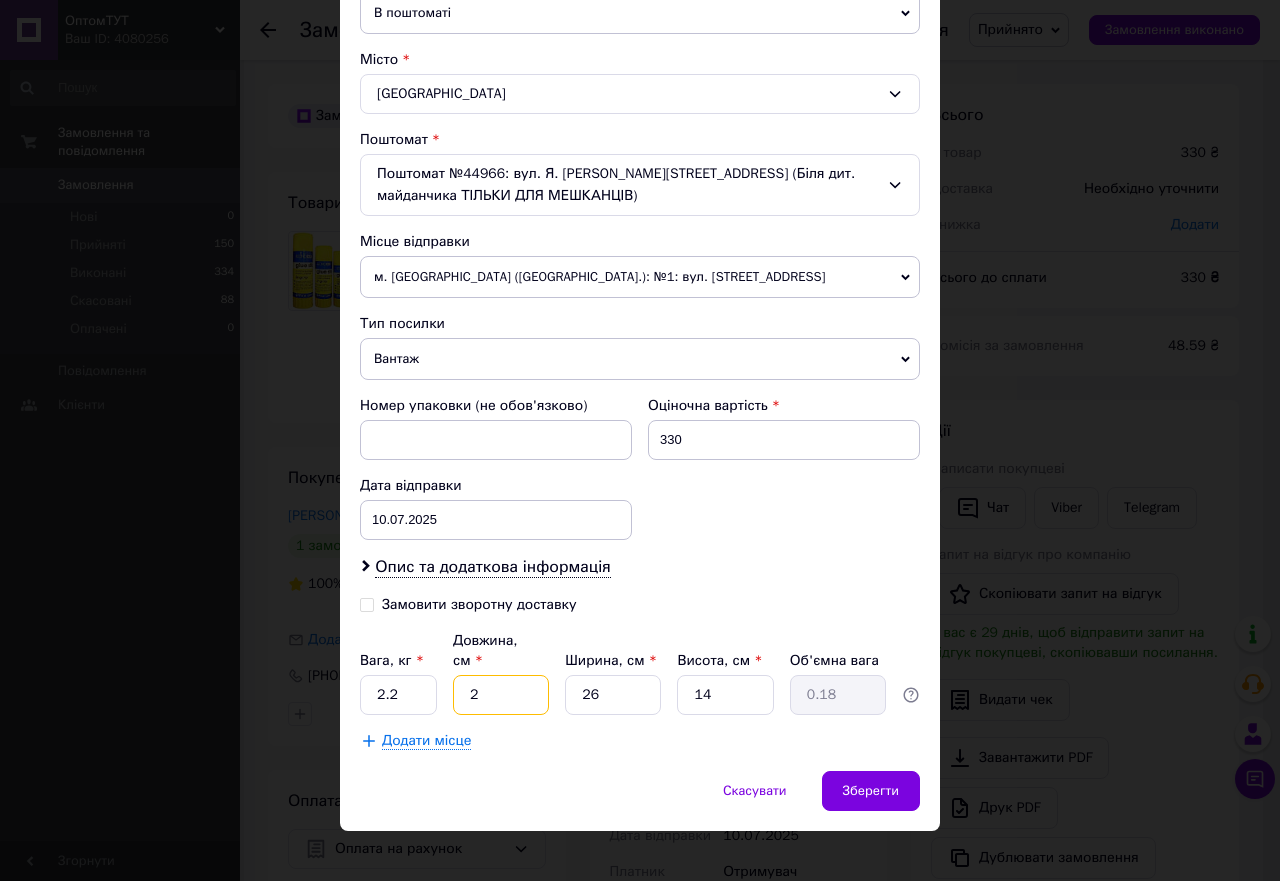 type on "1.91" 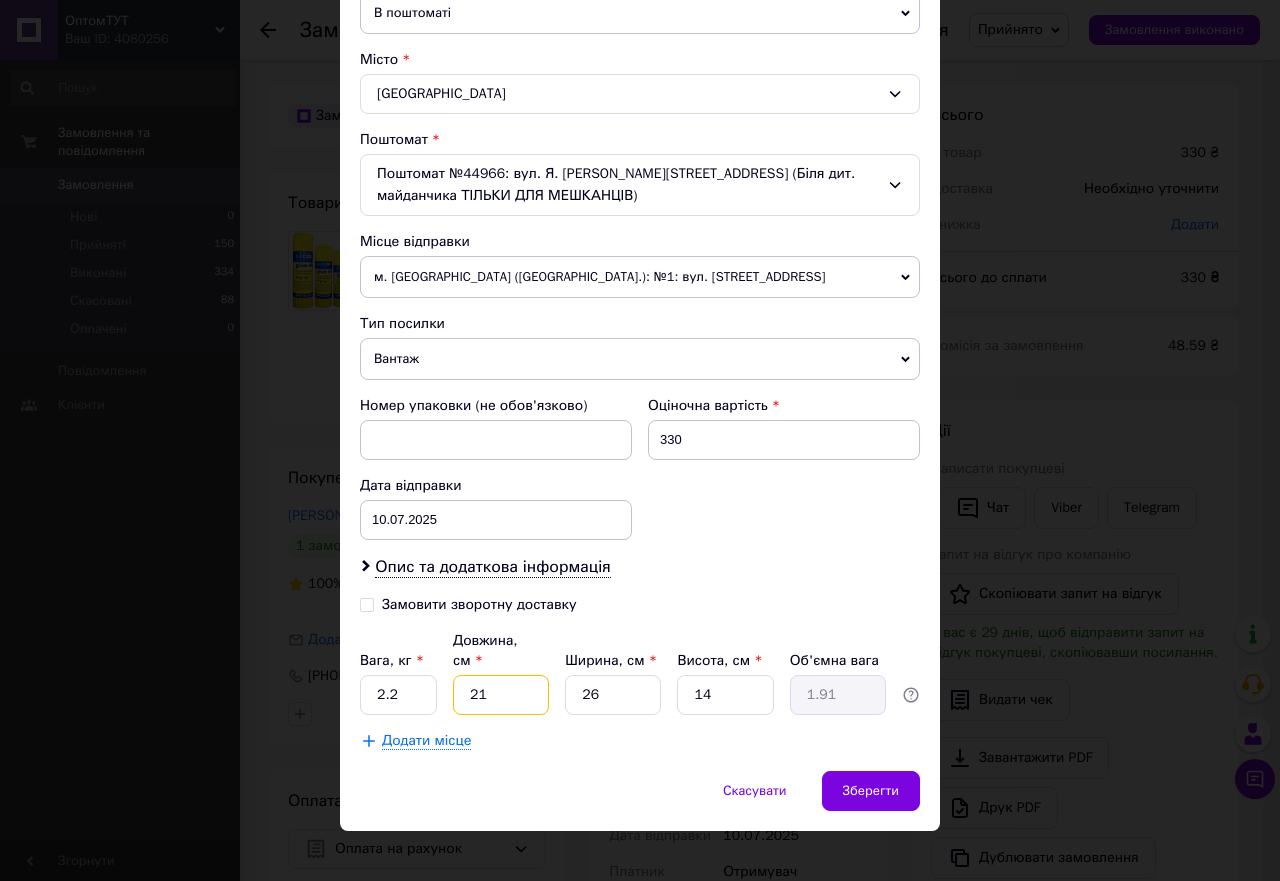type on "21" 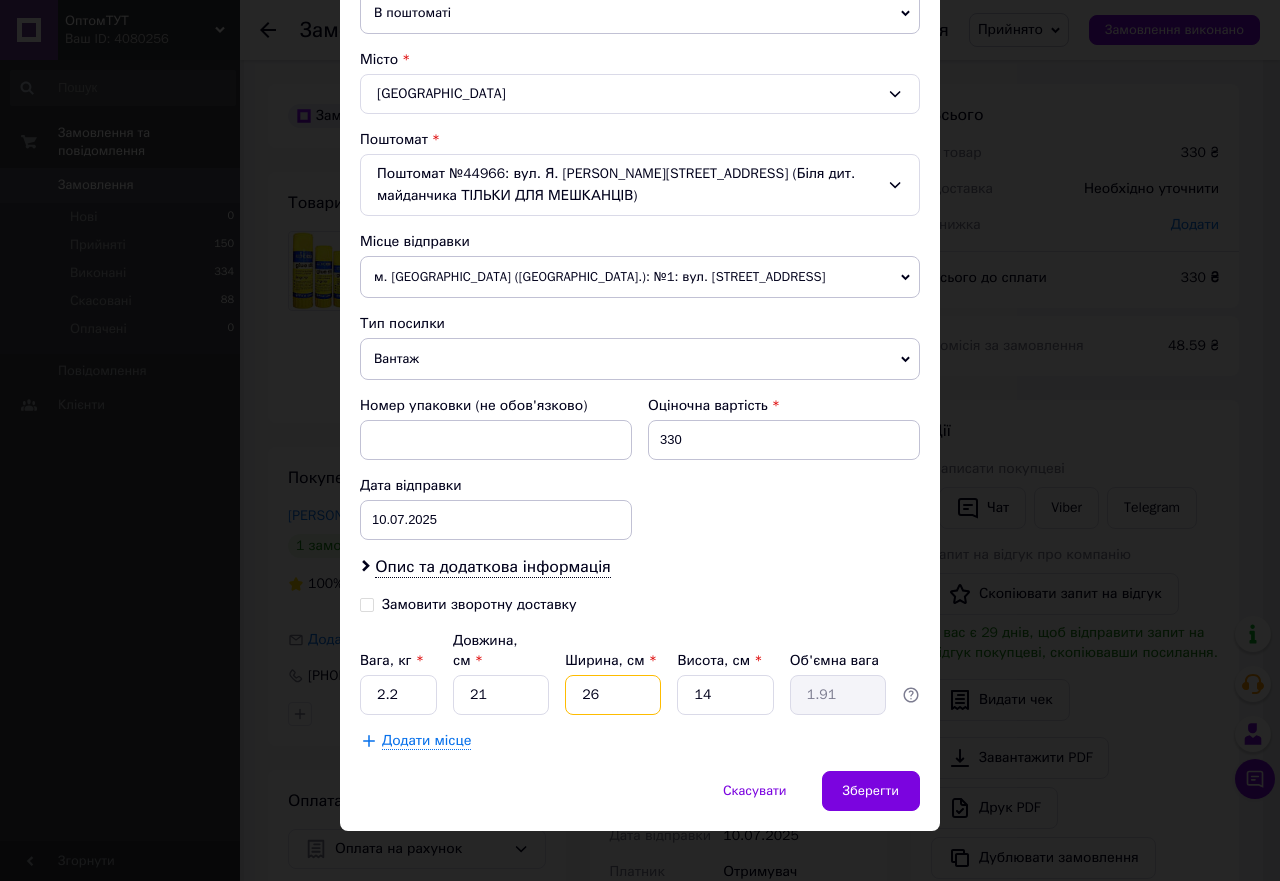 click on "26" at bounding box center [613, 695] 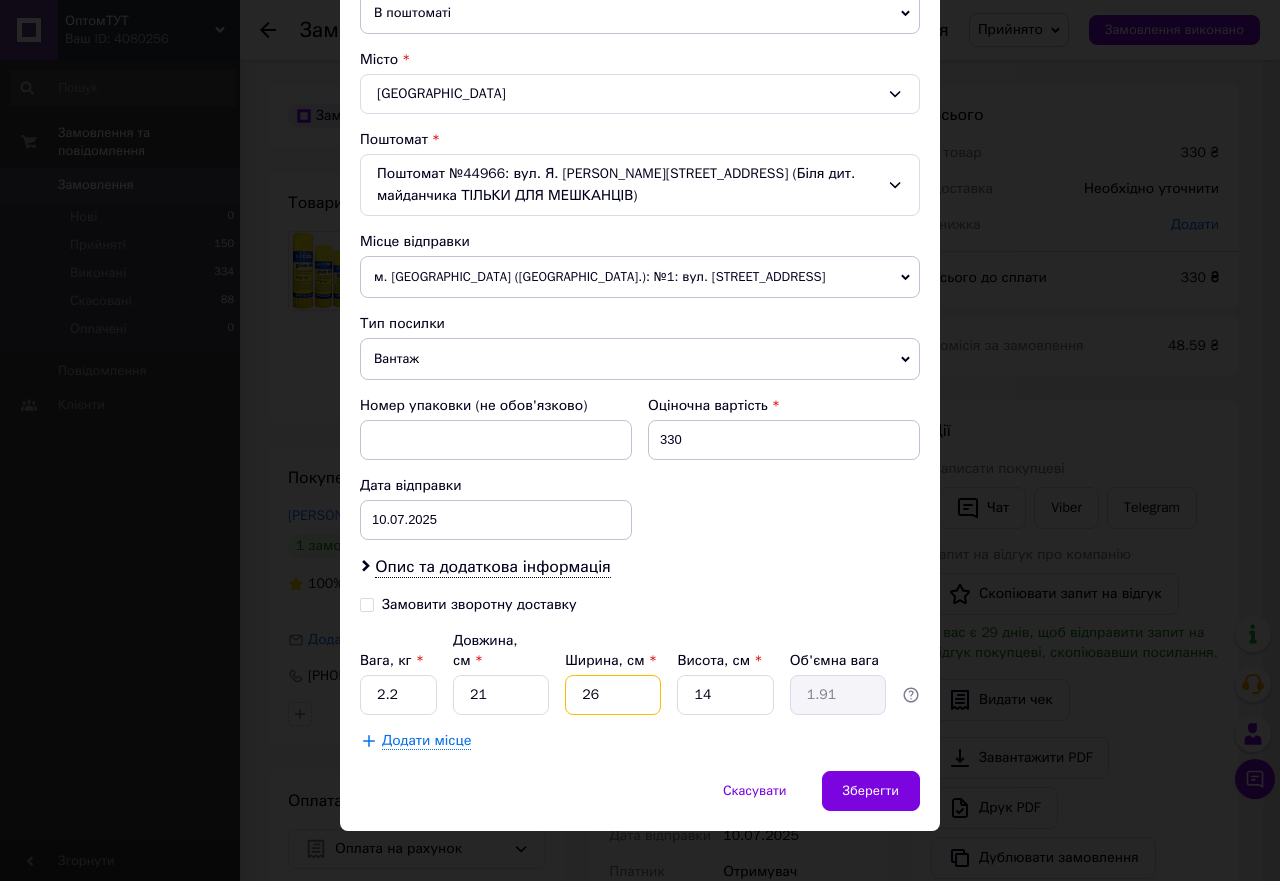 click on "26" at bounding box center (613, 695) 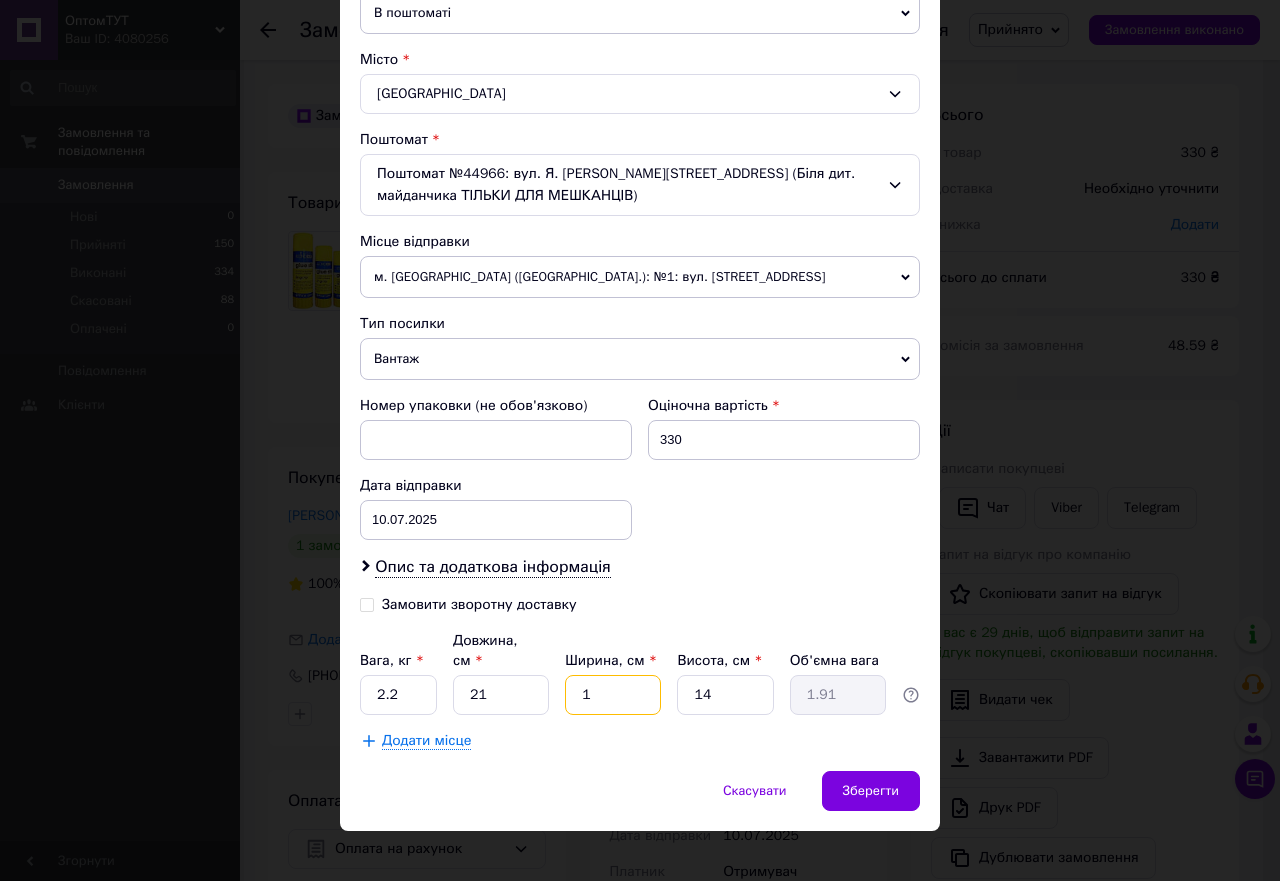 type on "0.1" 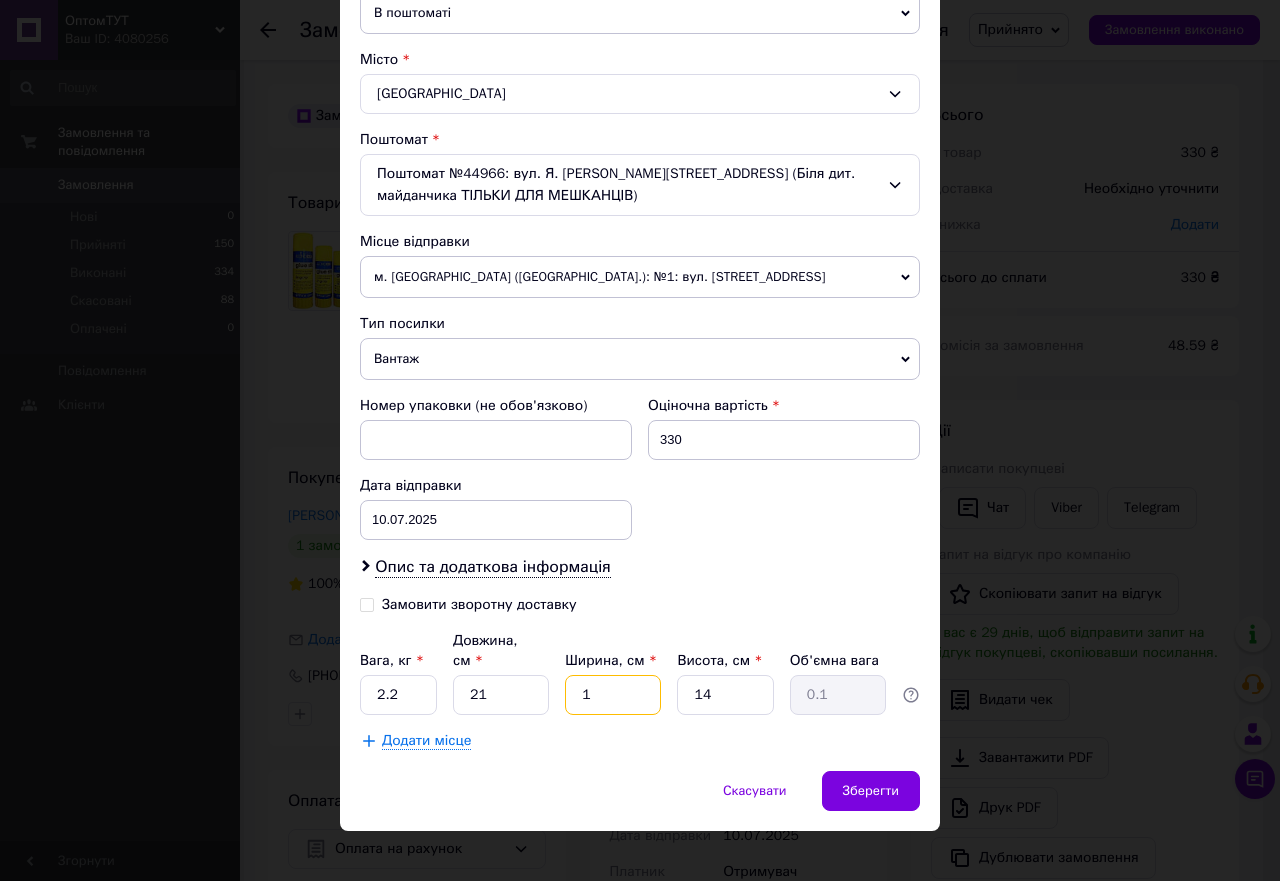 type on "17" 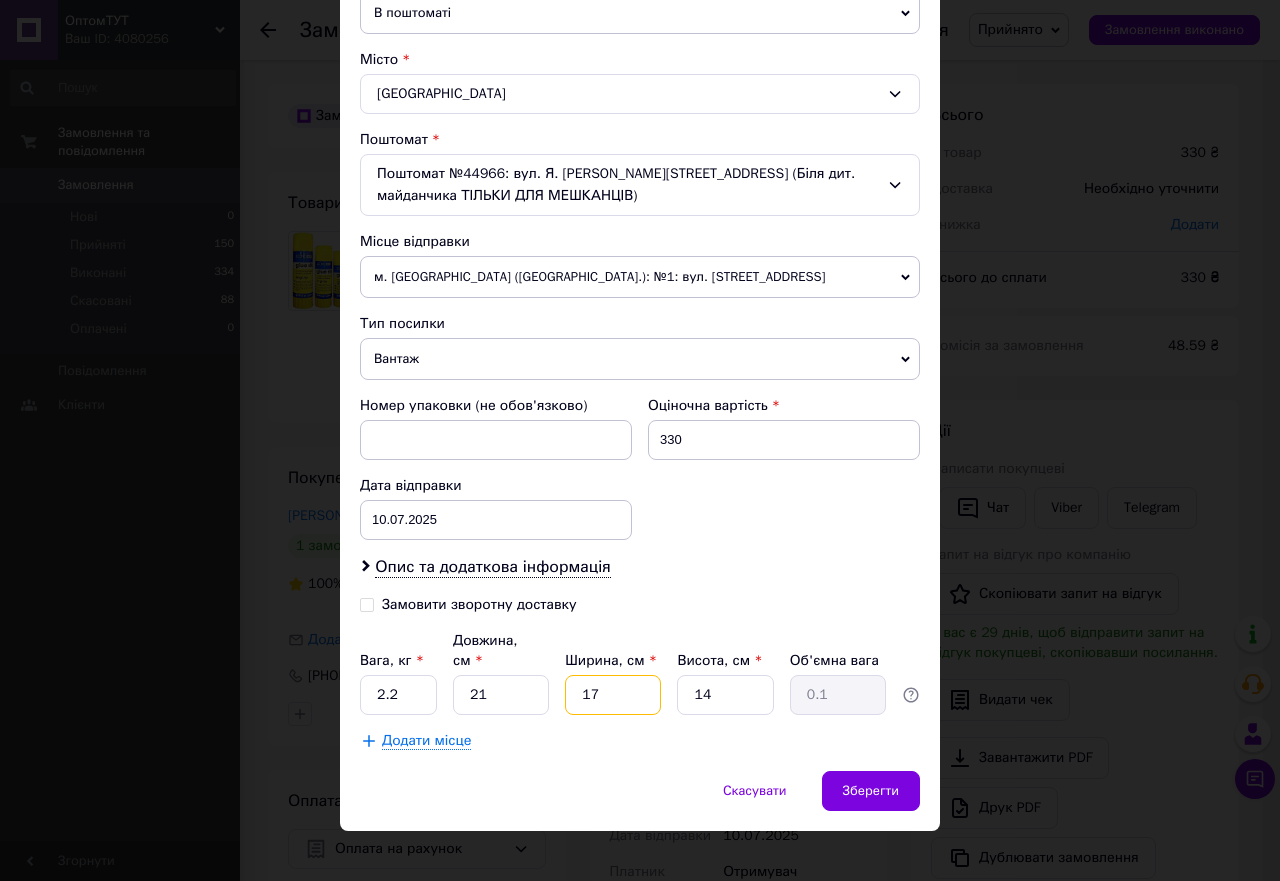 type on "1.25" 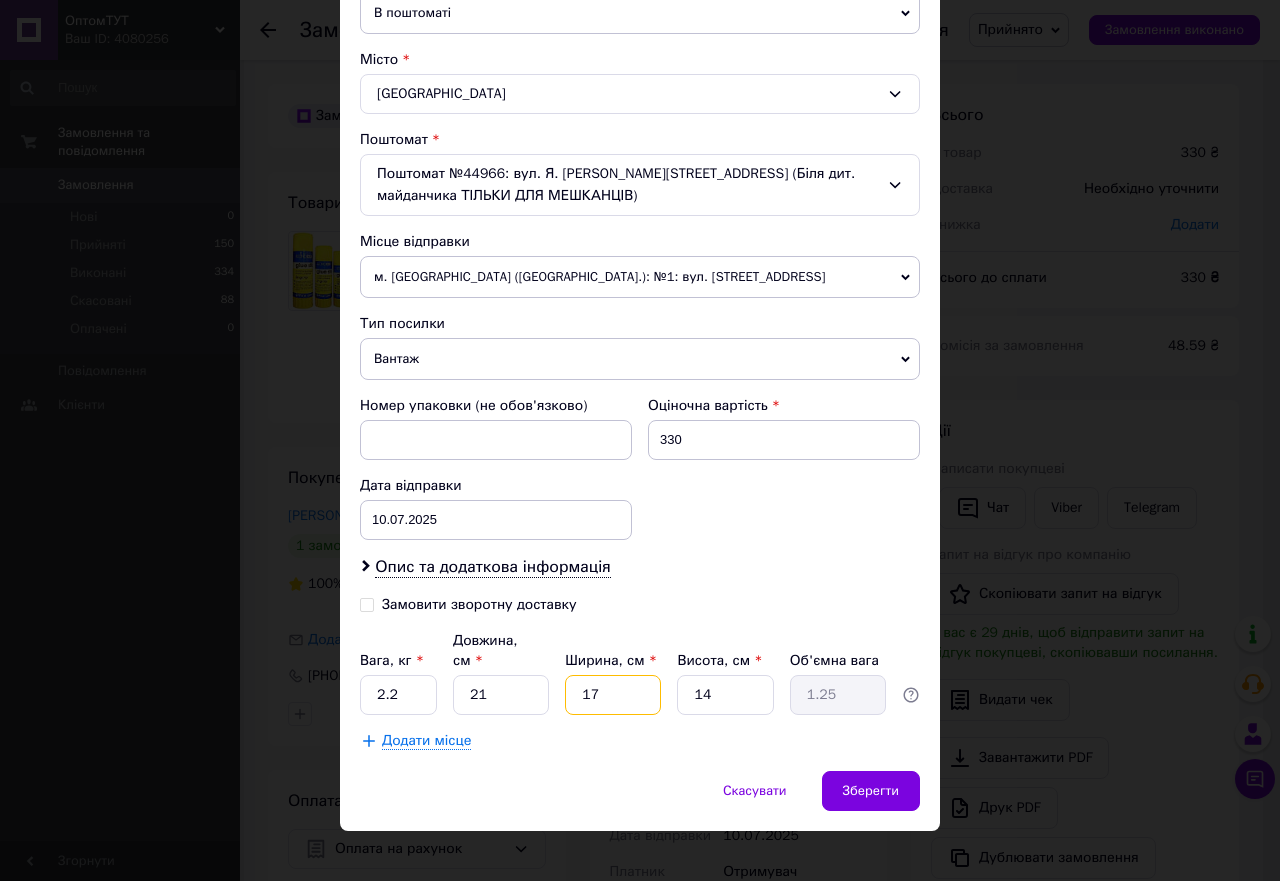 type on "17" 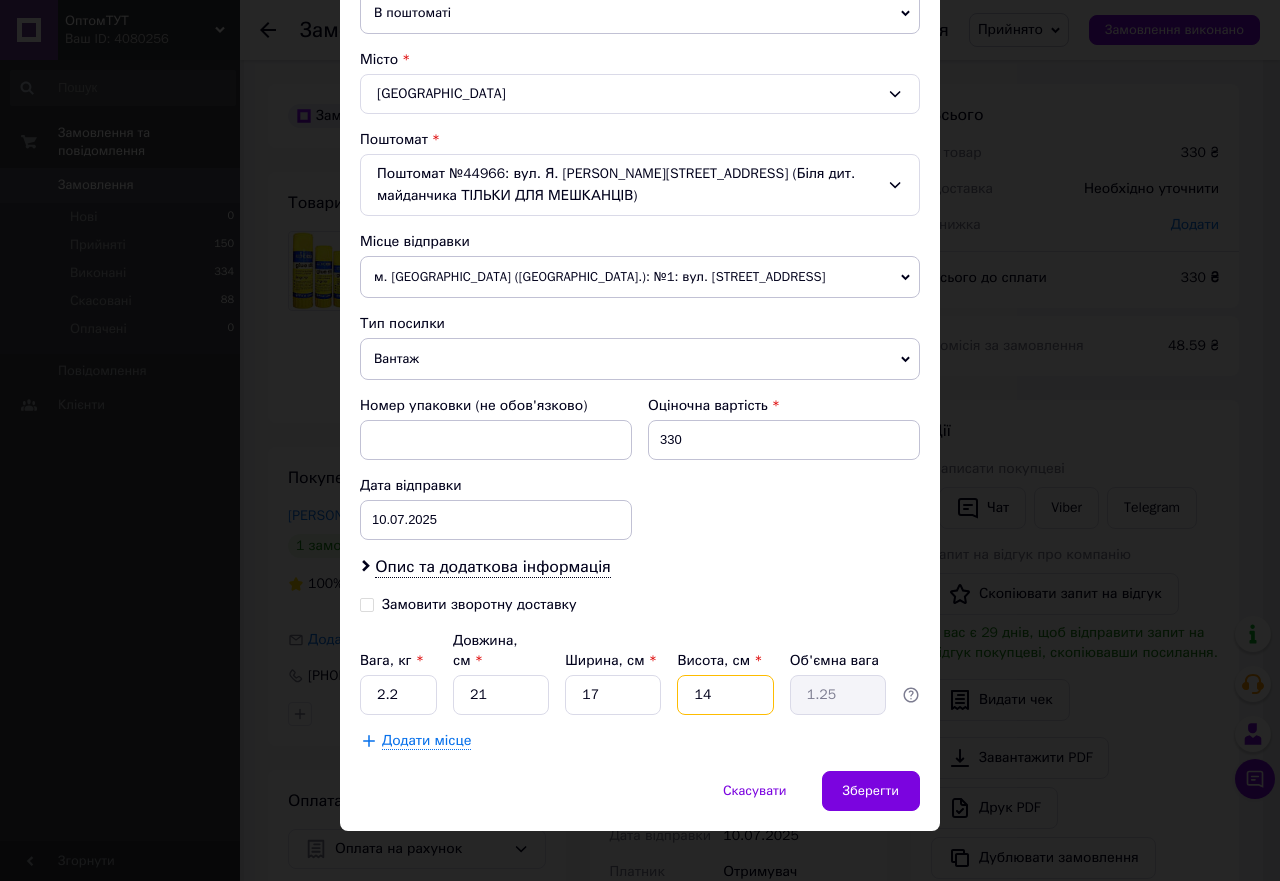 click on "14" at bounding box center [725, 695] 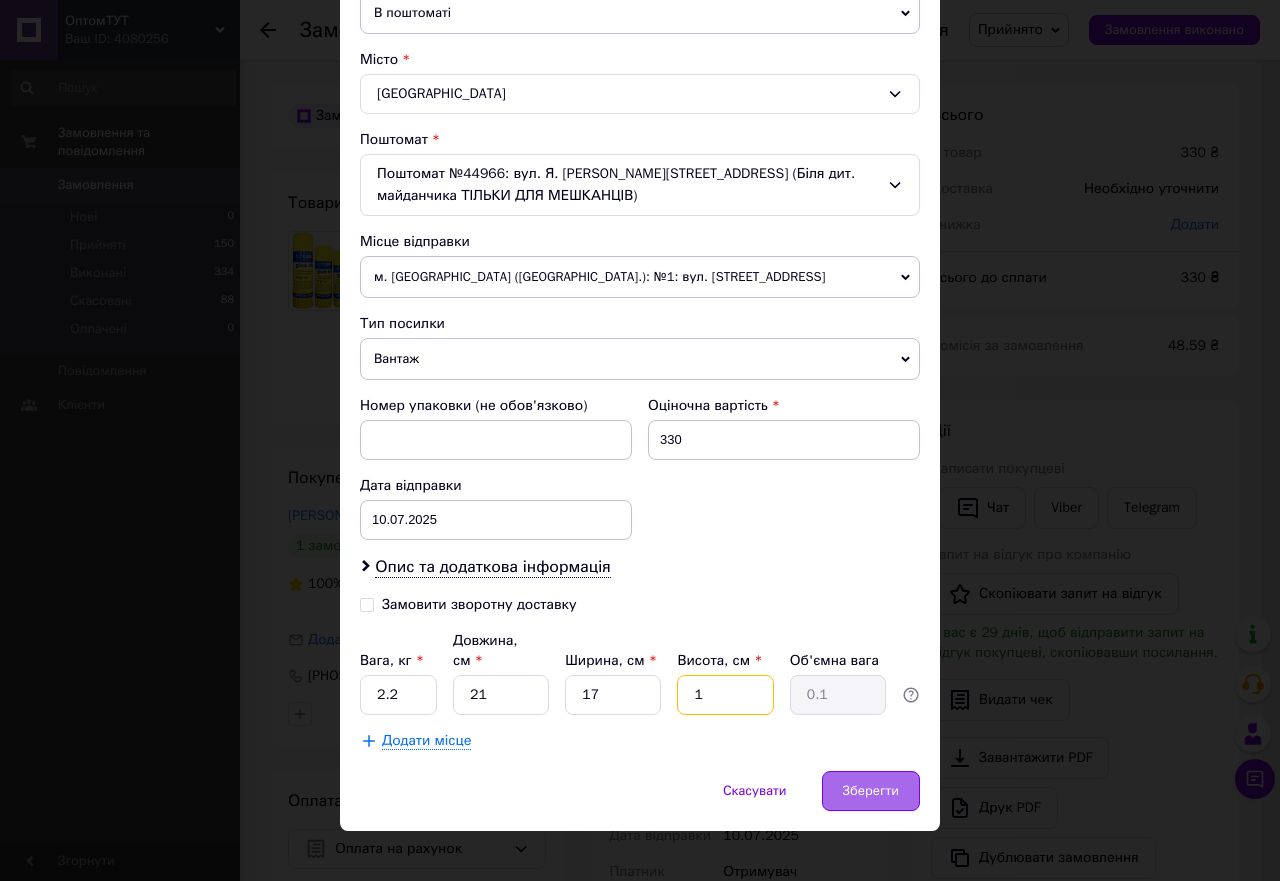 type on "12" 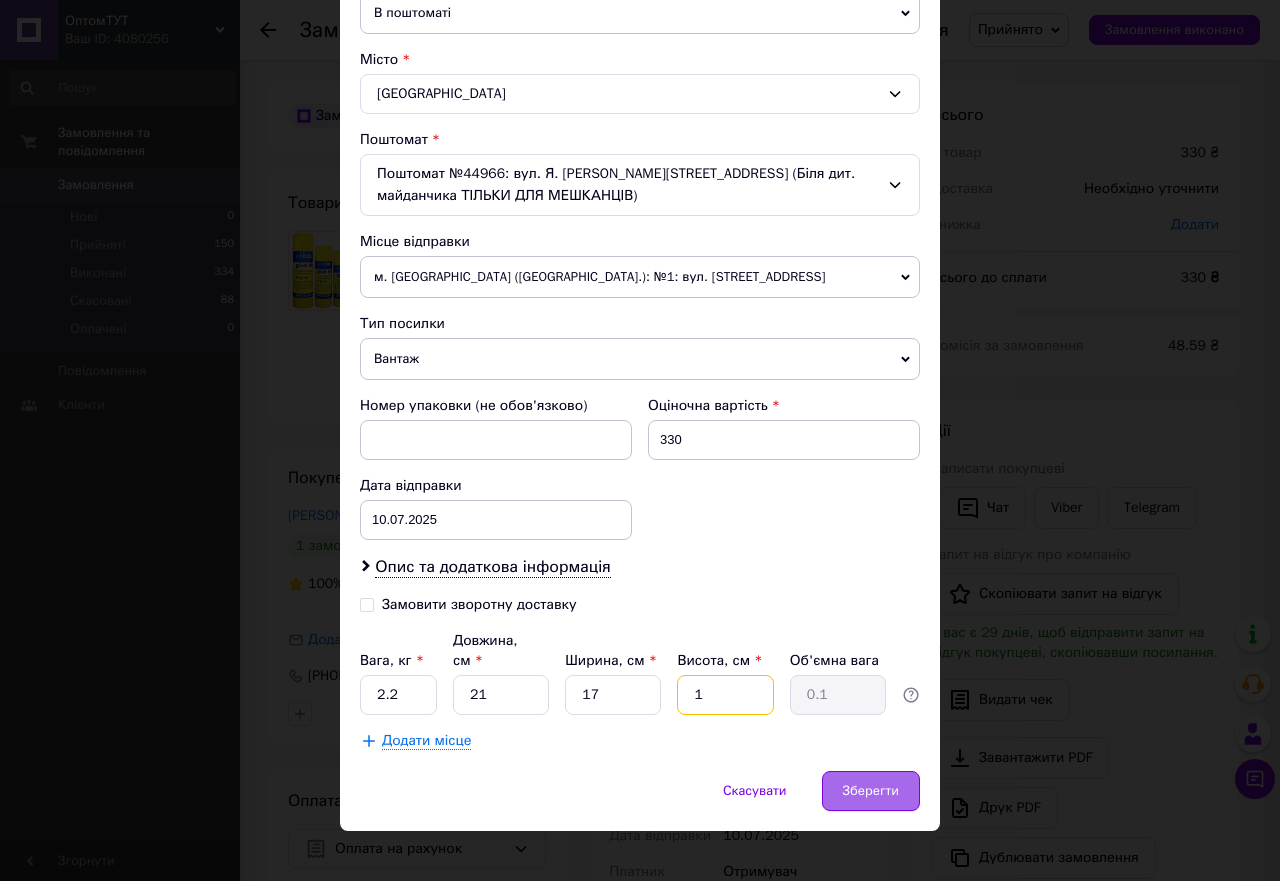type on "1.07" 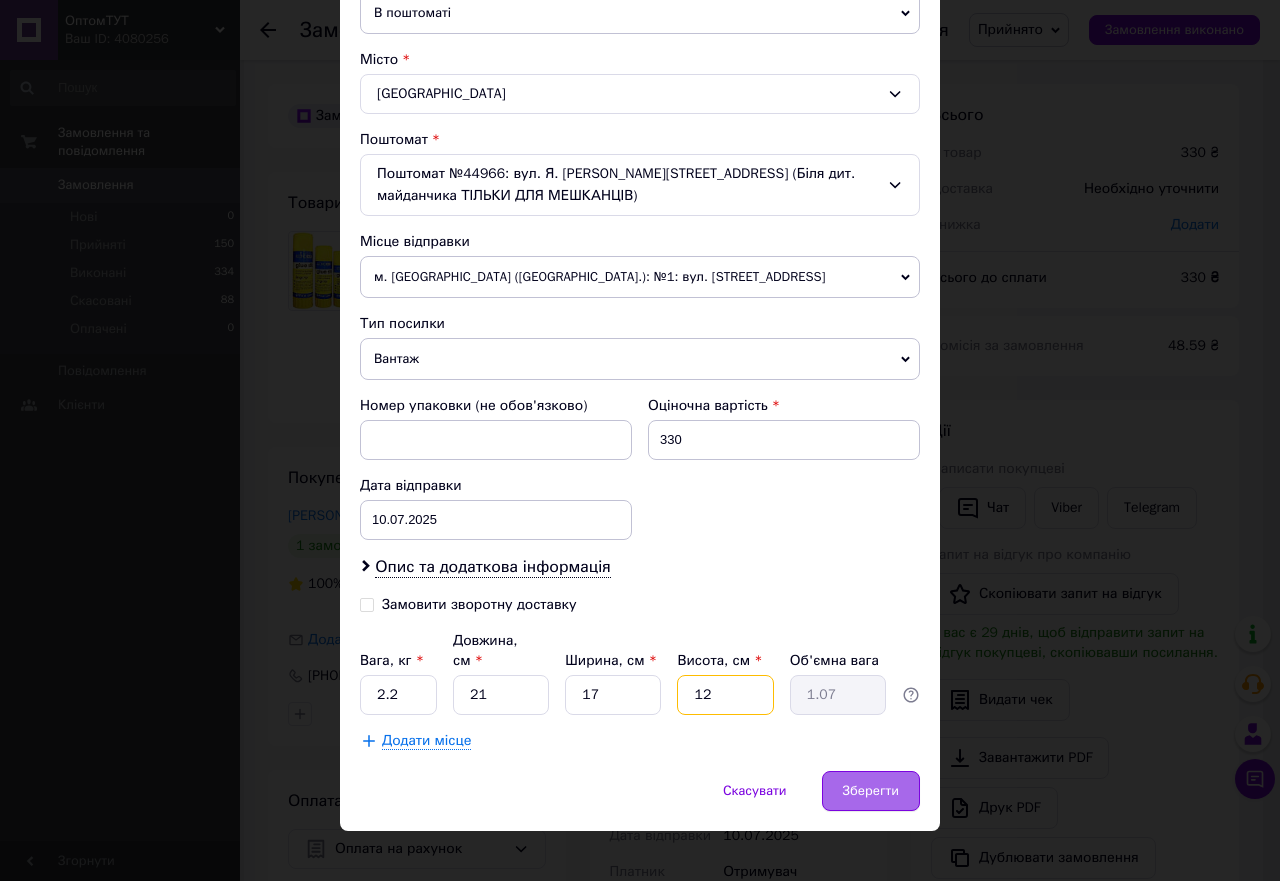 type on "12" 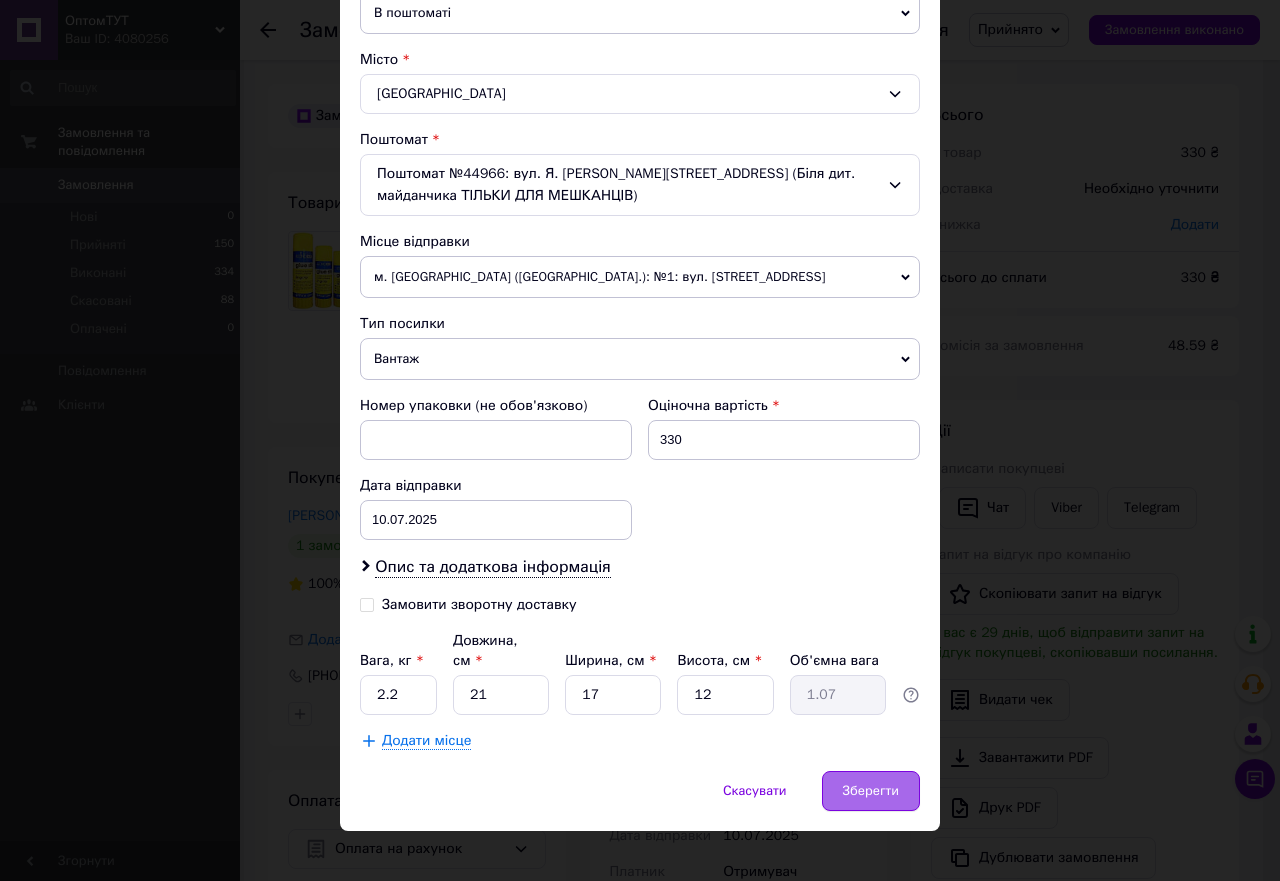 click on "Зберегти" at bounding box center [871, 791] 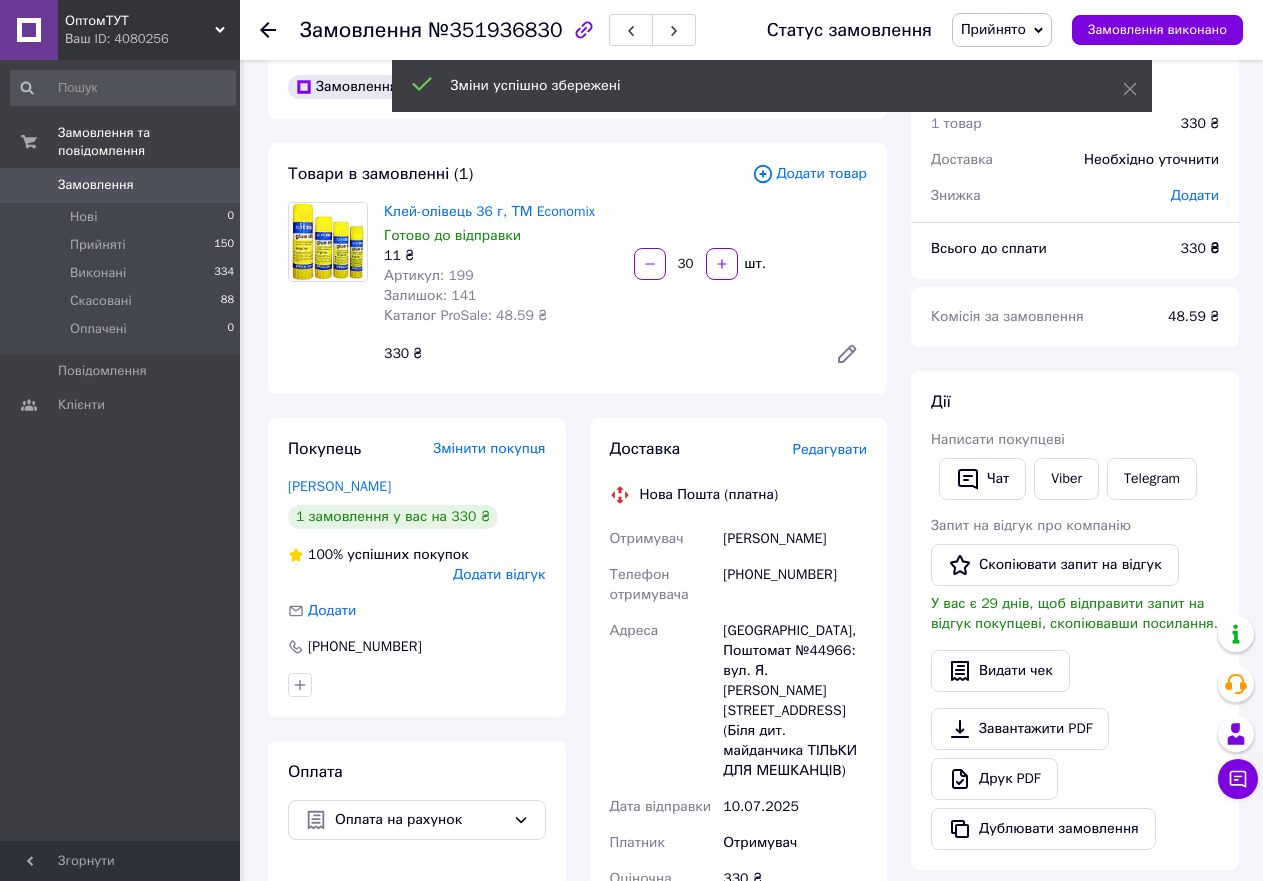 scroll, scrollTop: 300, scrollLeft: 0, axis: vertical 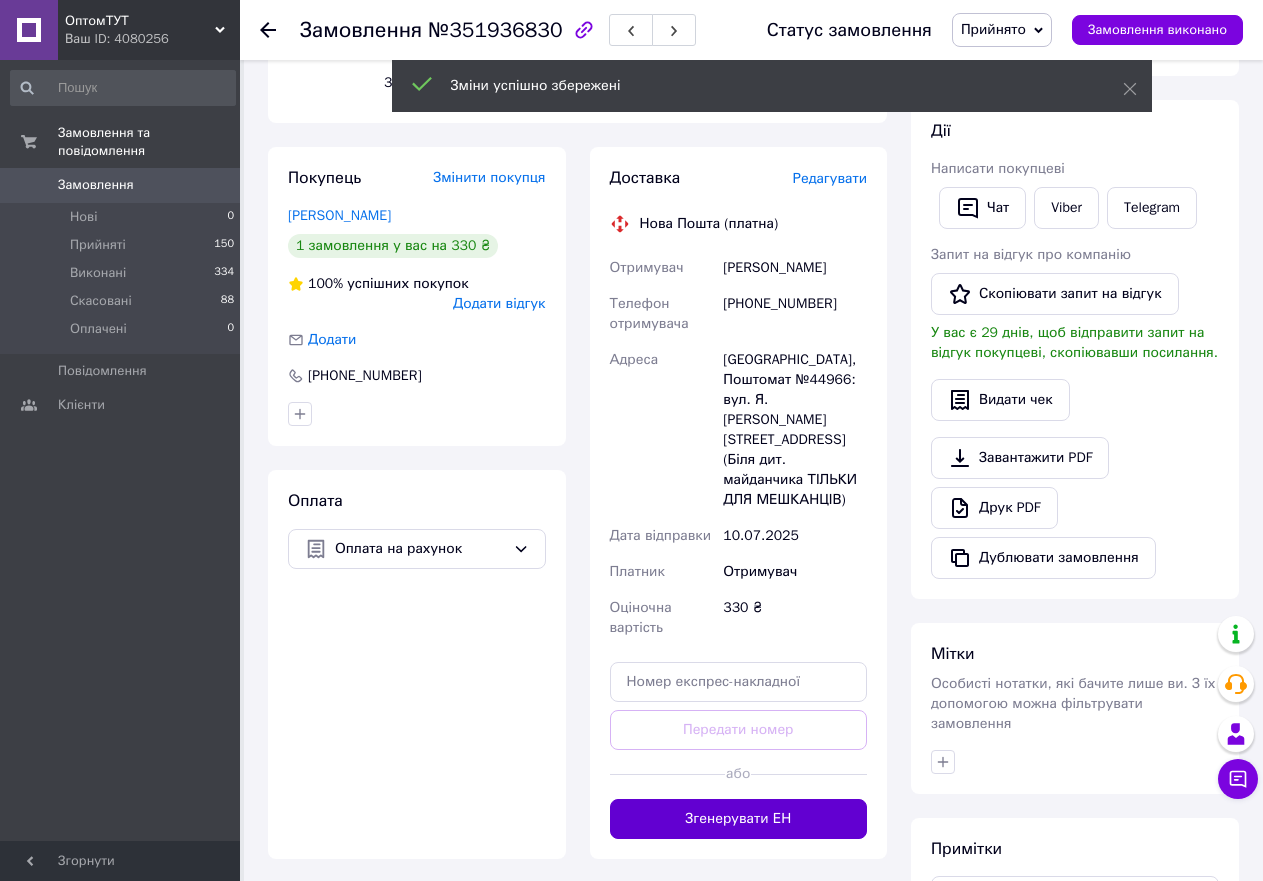 click on "Згенерувати ЕН" at bounding box center (739, 819) 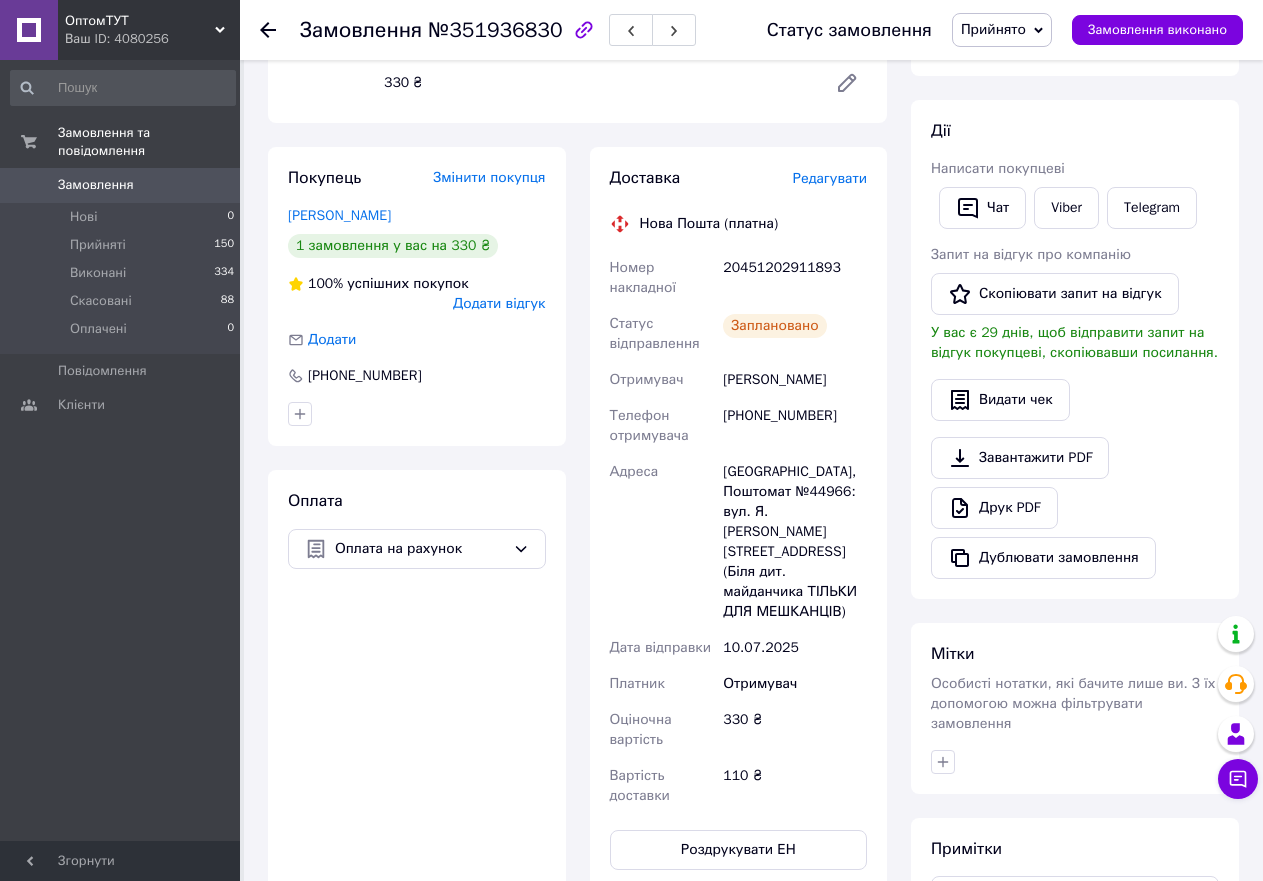 click on "Ваш ID: 4080256" at bounding box center [152, 39] 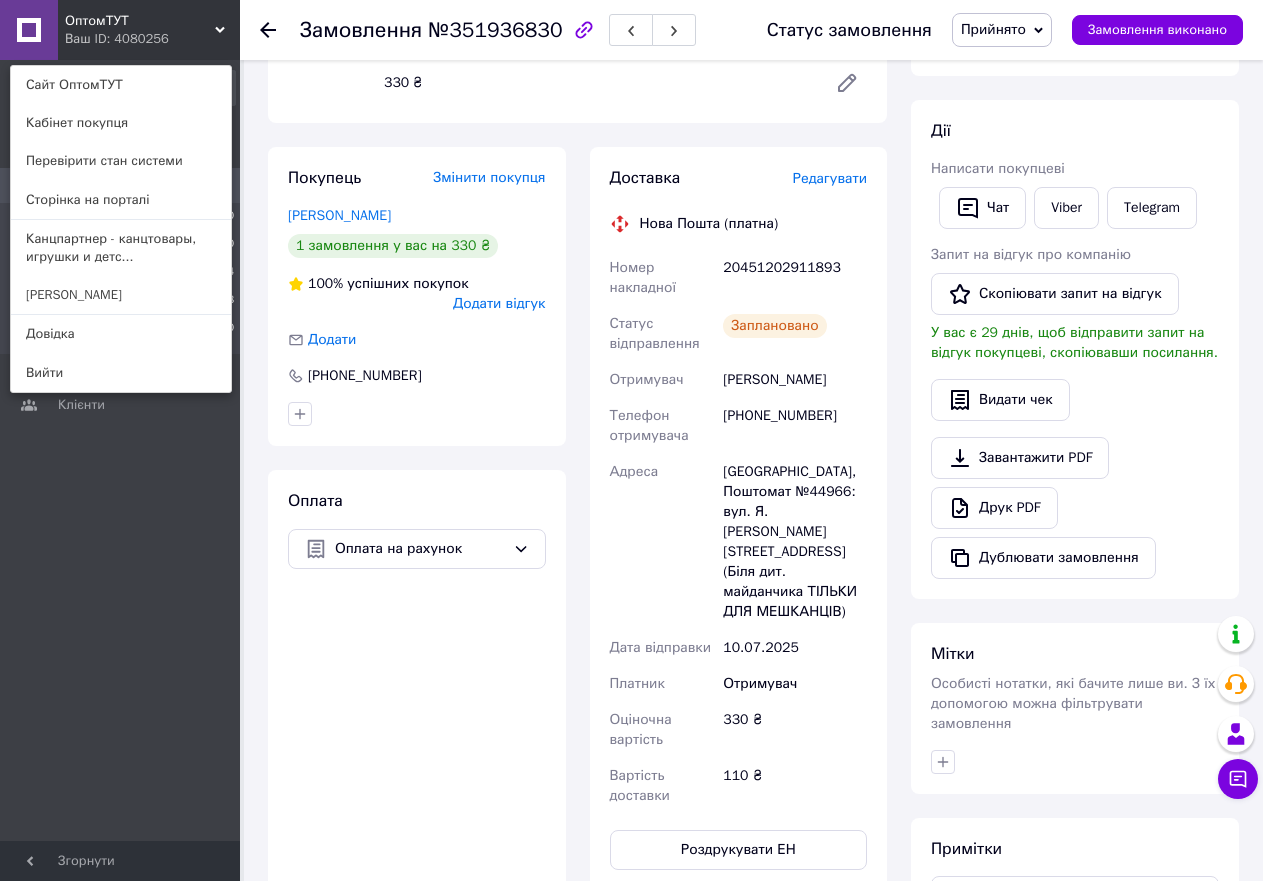 click on "Канцпартнер - канцтовары, игрушки и детс..." at bounding box center (121, 248) 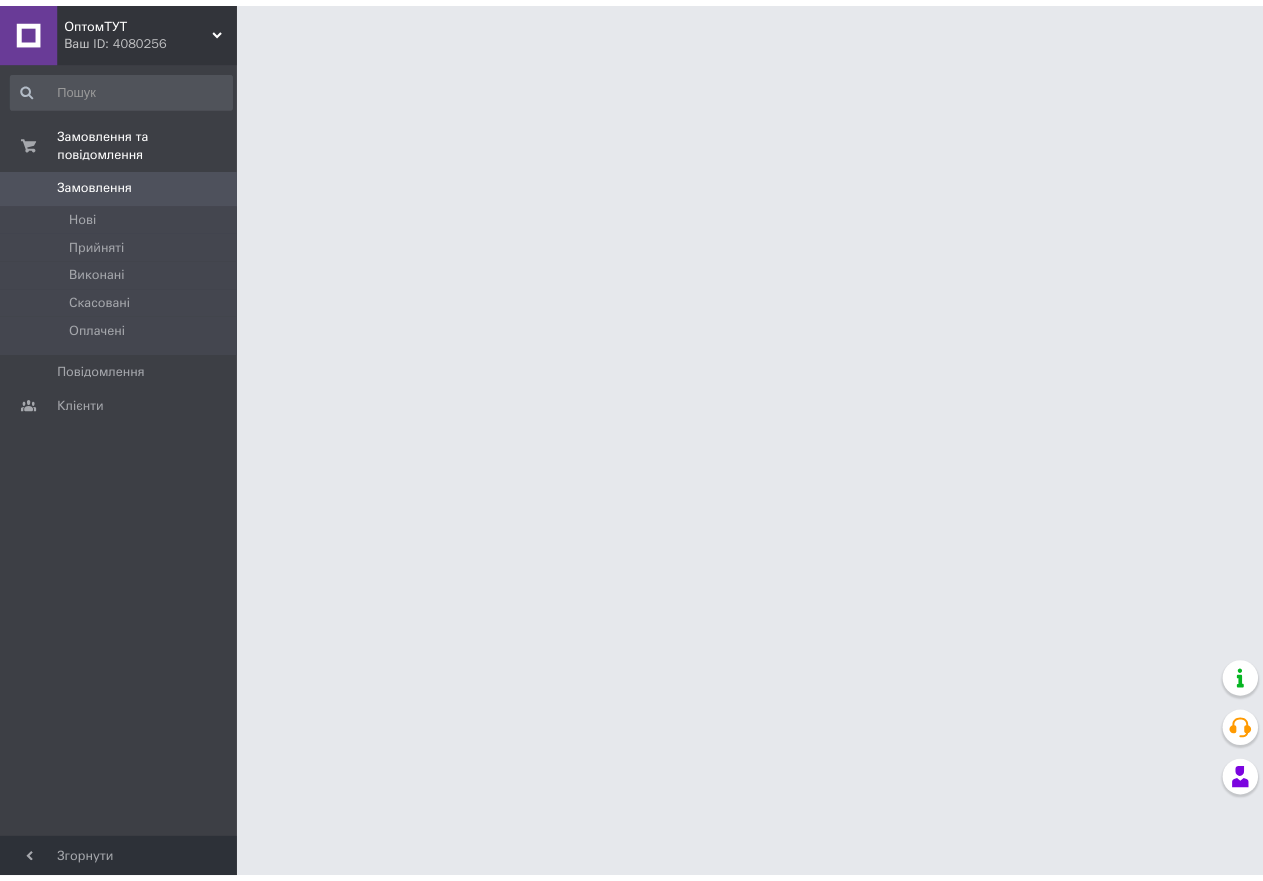 scroll, scrollTop: 0, scrollLeft: 0, axis: both 